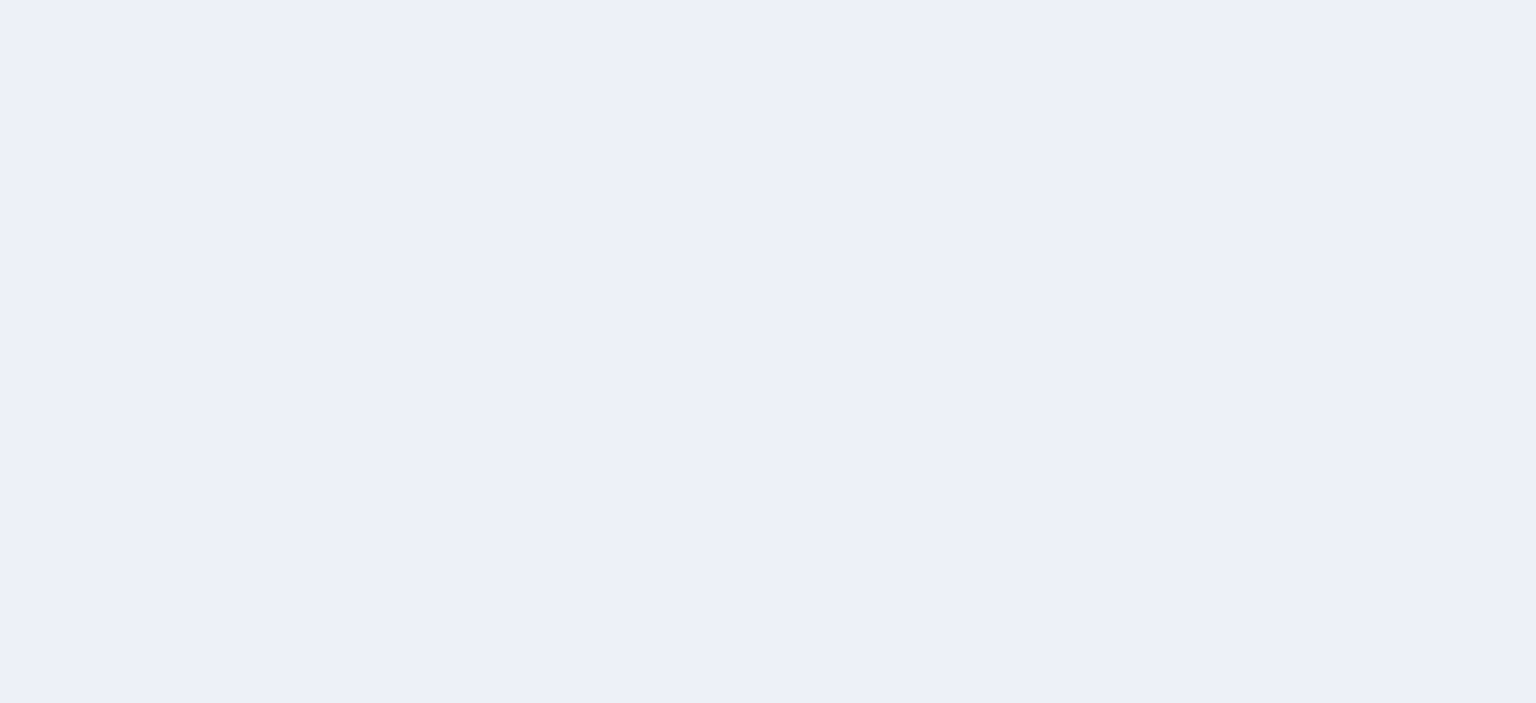 scroll, scrollTop: 0, scrollLeft: 0, axis: both 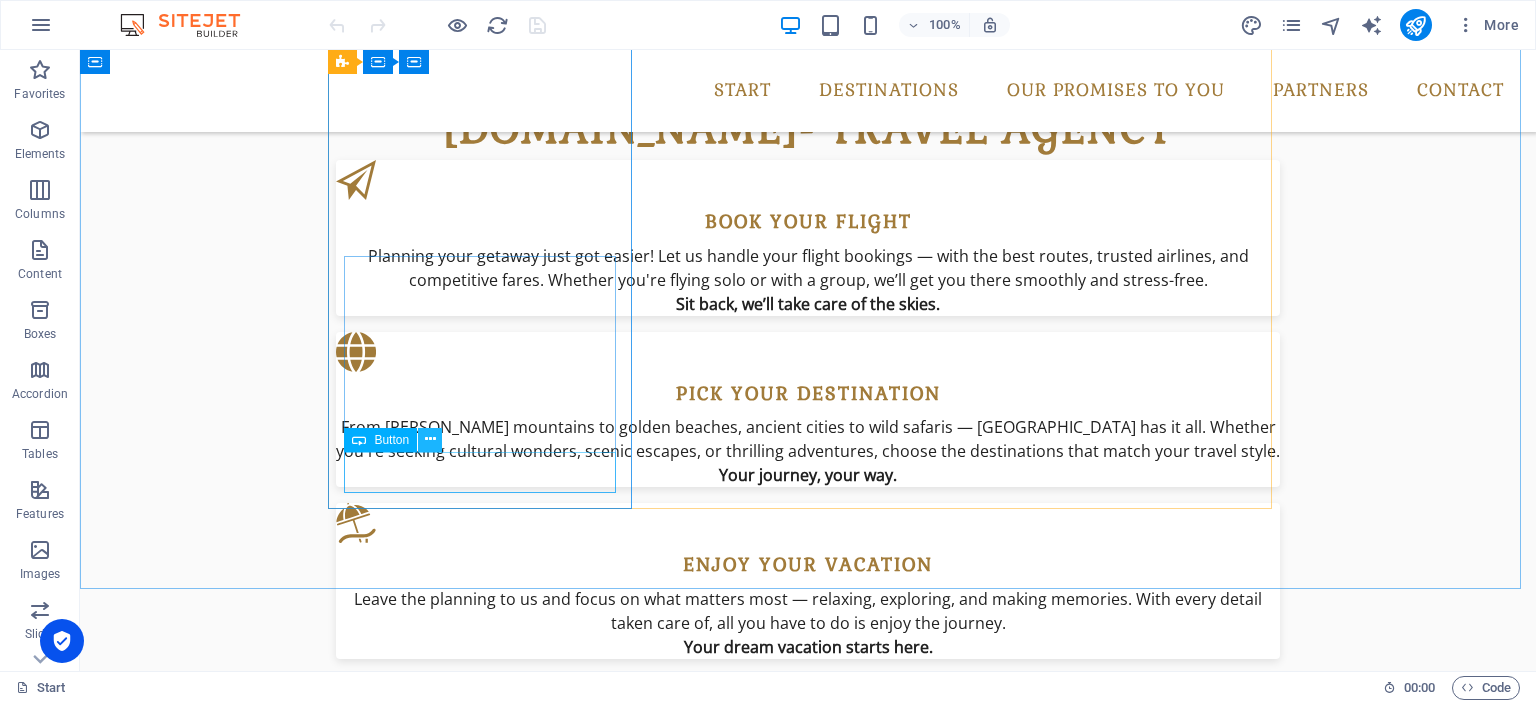 click at bounding box center (430, 439) 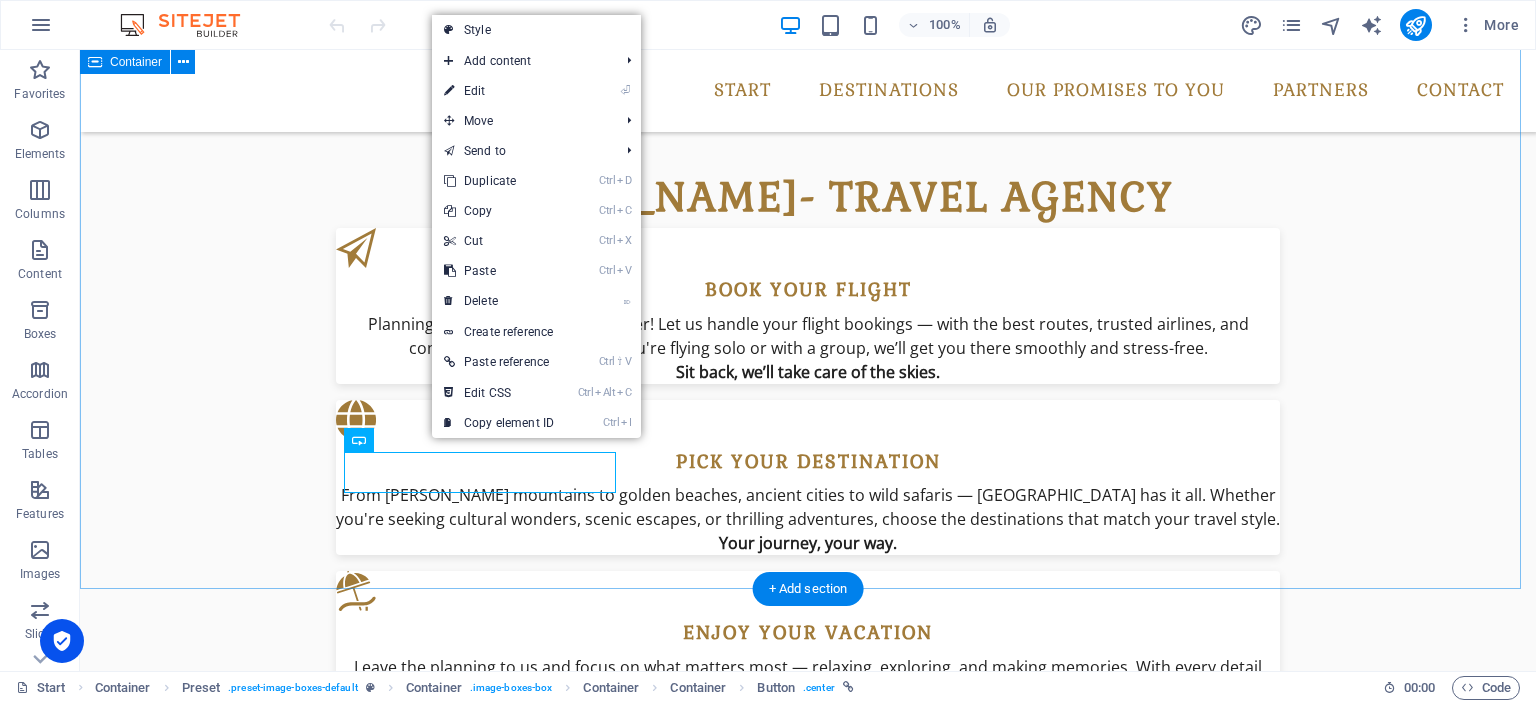scroll, scrollTop: 1689, scrollLeft: 0, axis: vertical 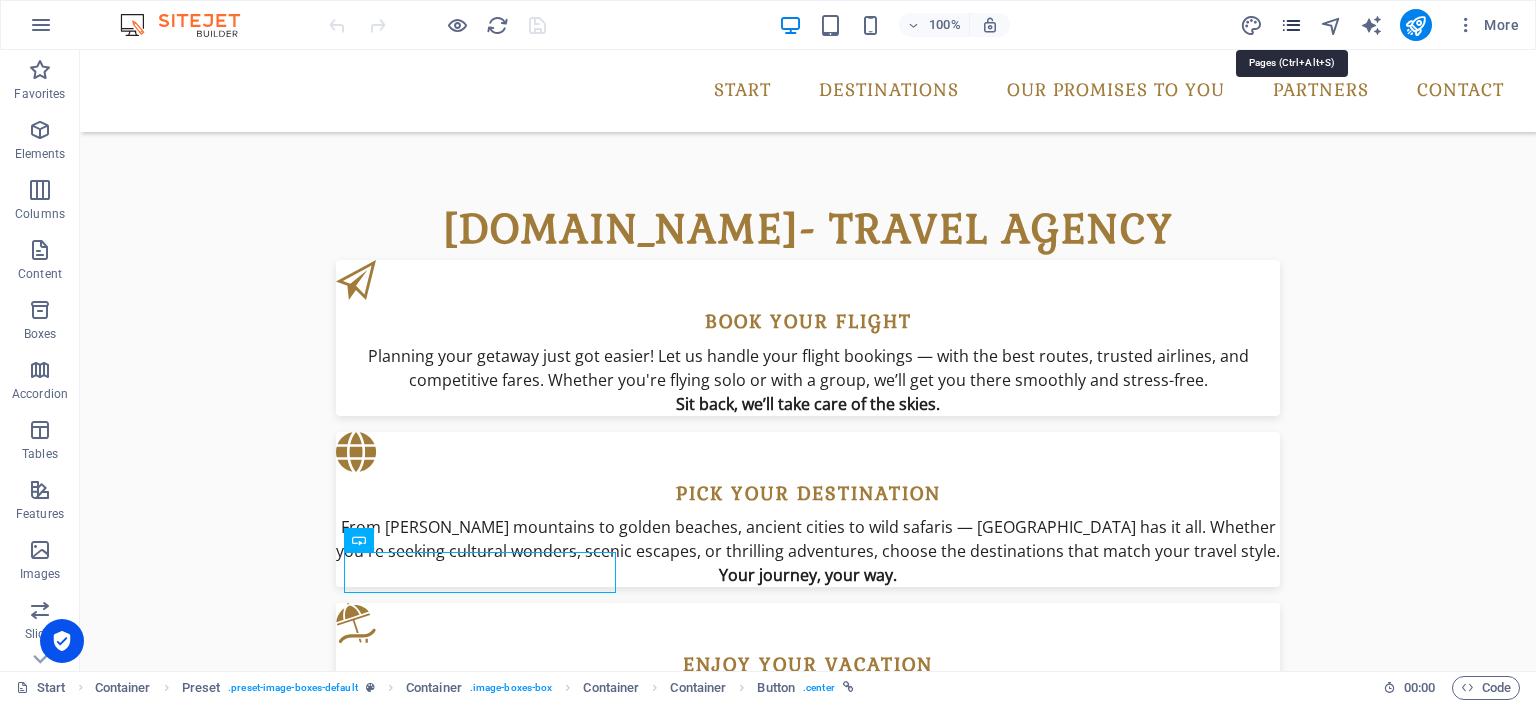 click at bounding box center (1291, 25) 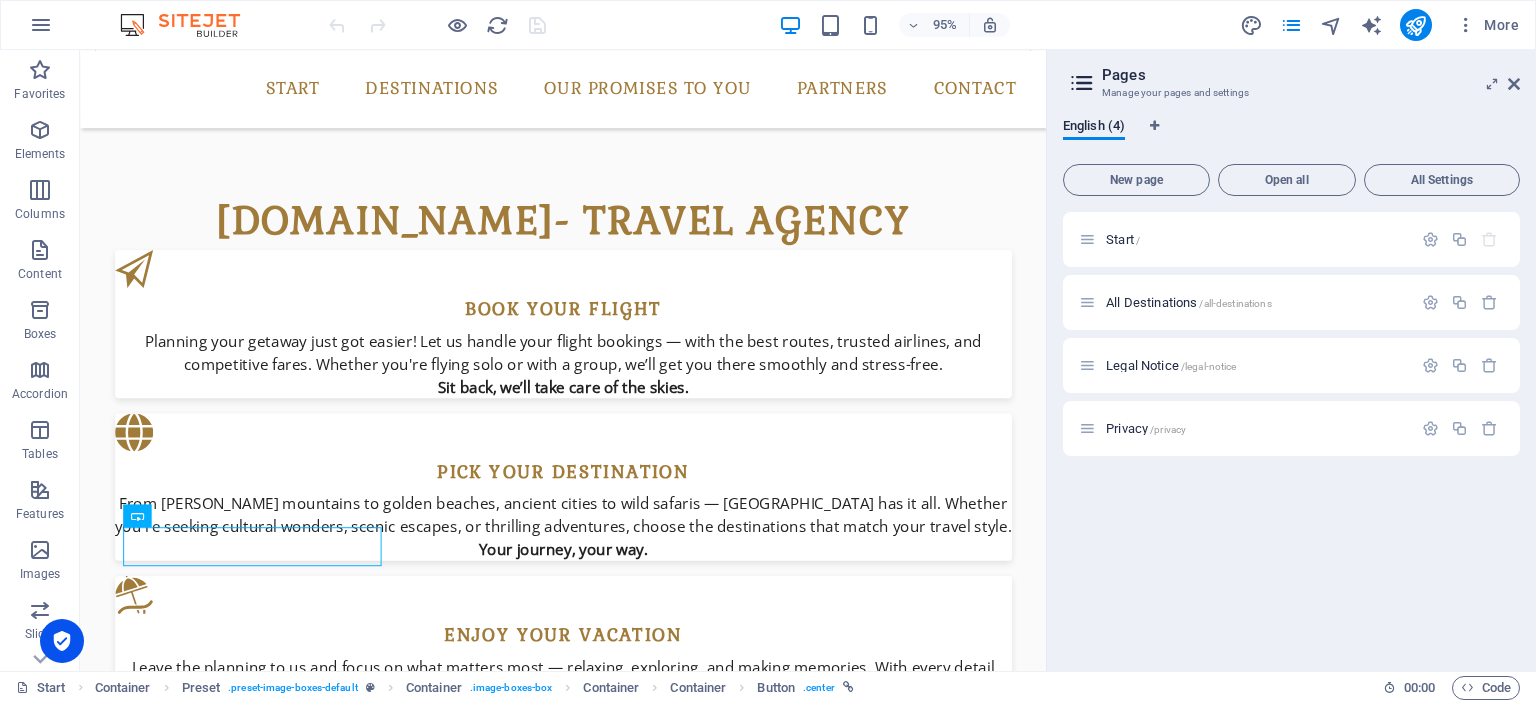drag, startPoint x: 1265, startPoint y: 507, endPoint x: 1287, endPoint y: 509, distance: 22.090721 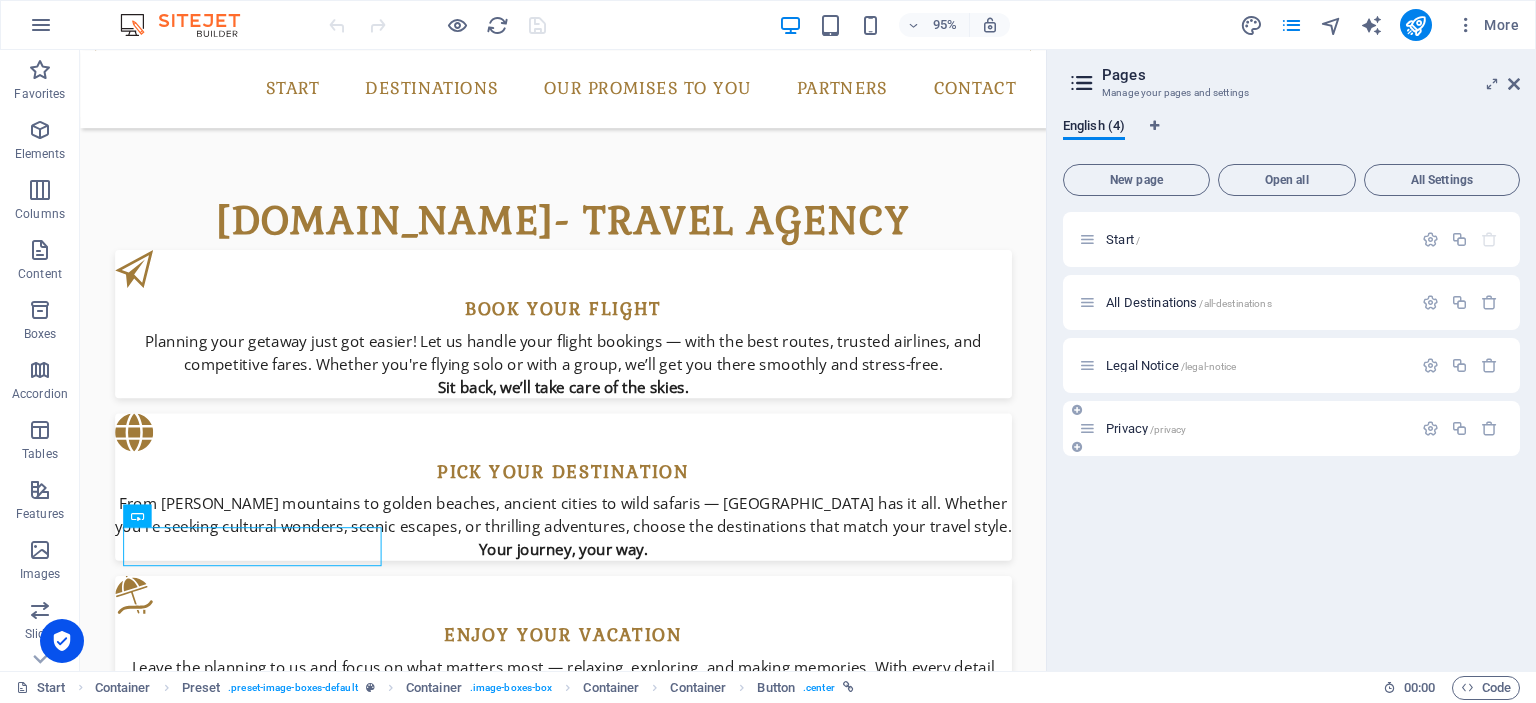 click on "Privacy /privacy" at bounding box center [1256, 428] 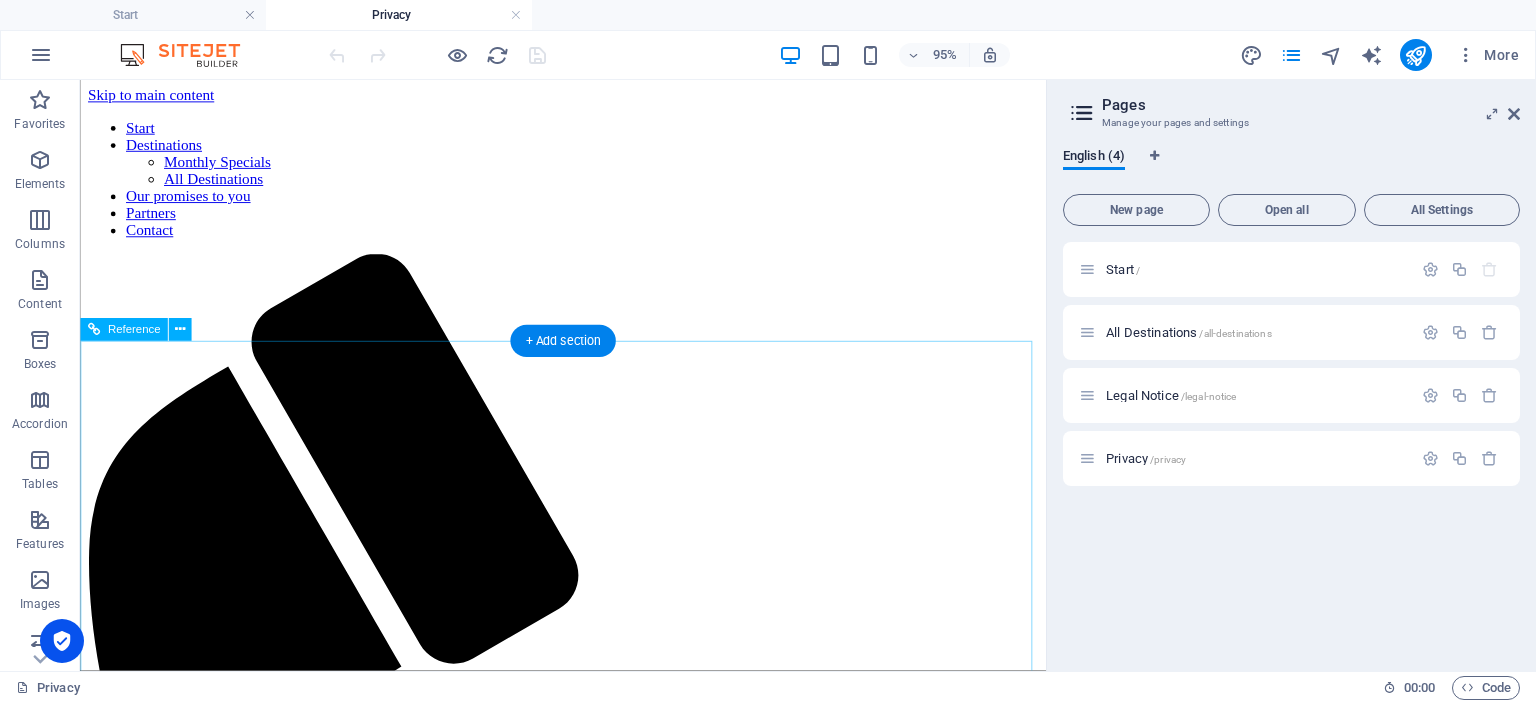 scroll, scrollTop: 0, scrollLeft: 0, axis: both 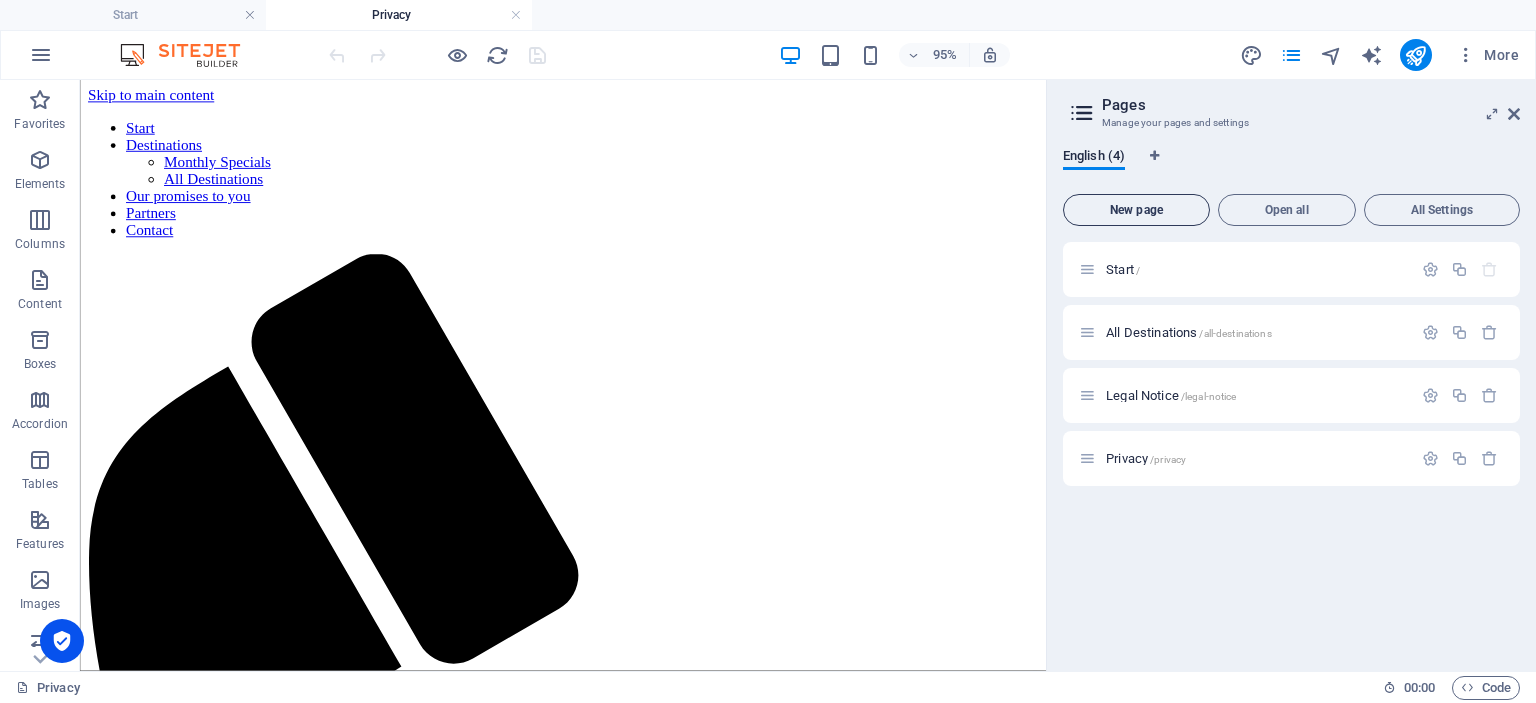 click on "New page" at bounding box center (1136, 210) 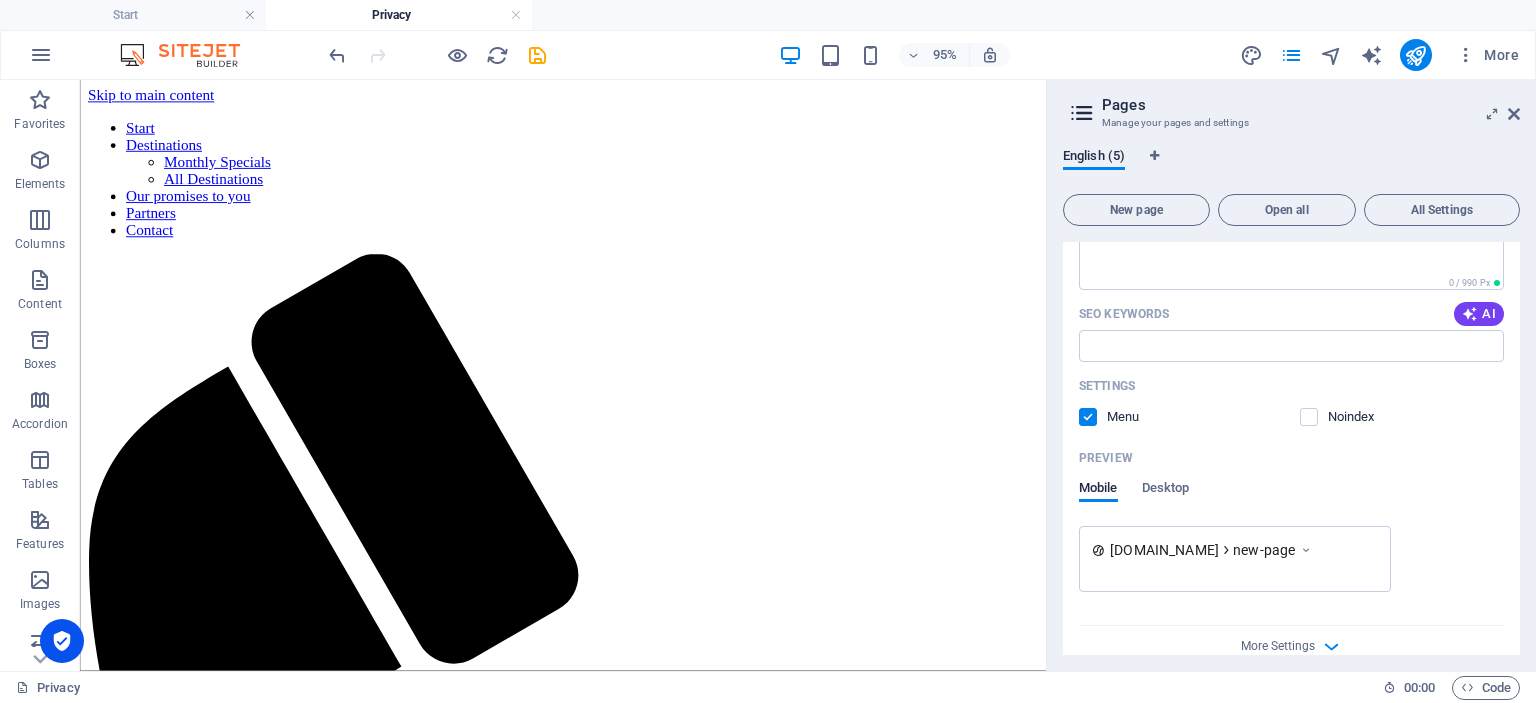 scroll, scrollTop: 598, scrollLeft: 0, axis: vertical 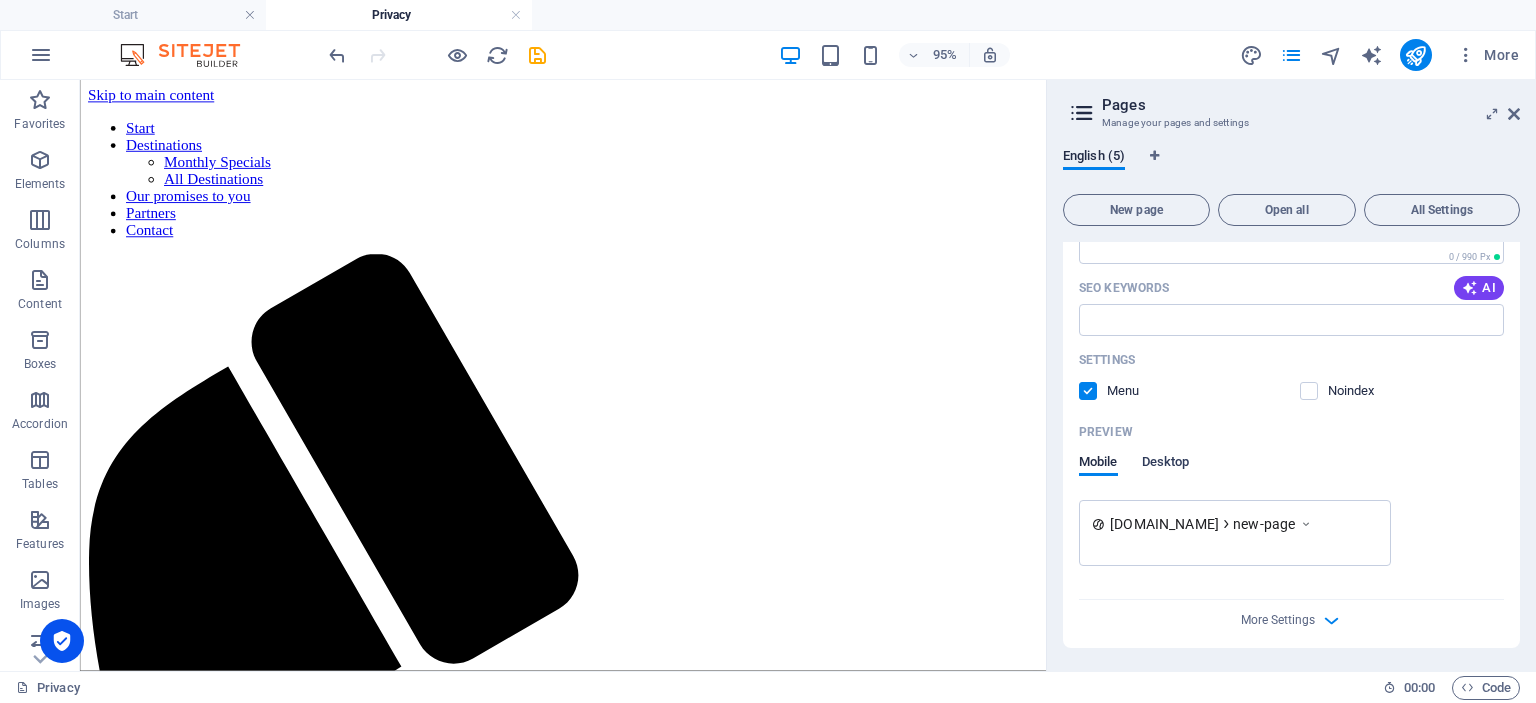 click on "Desktop" at bounding box center [1166, 464] 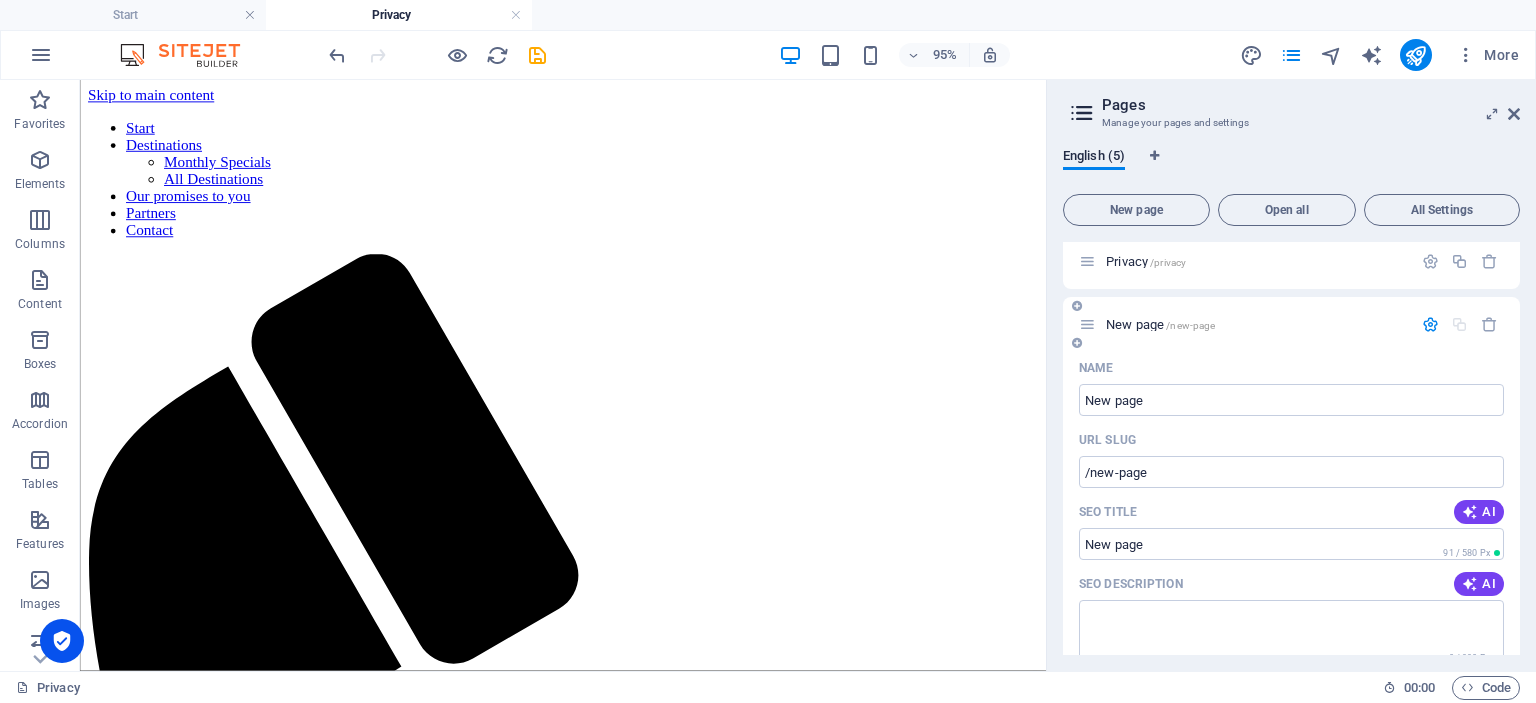 scroll, scrollTop: 200, scrollLeft: 0, axis: vertical 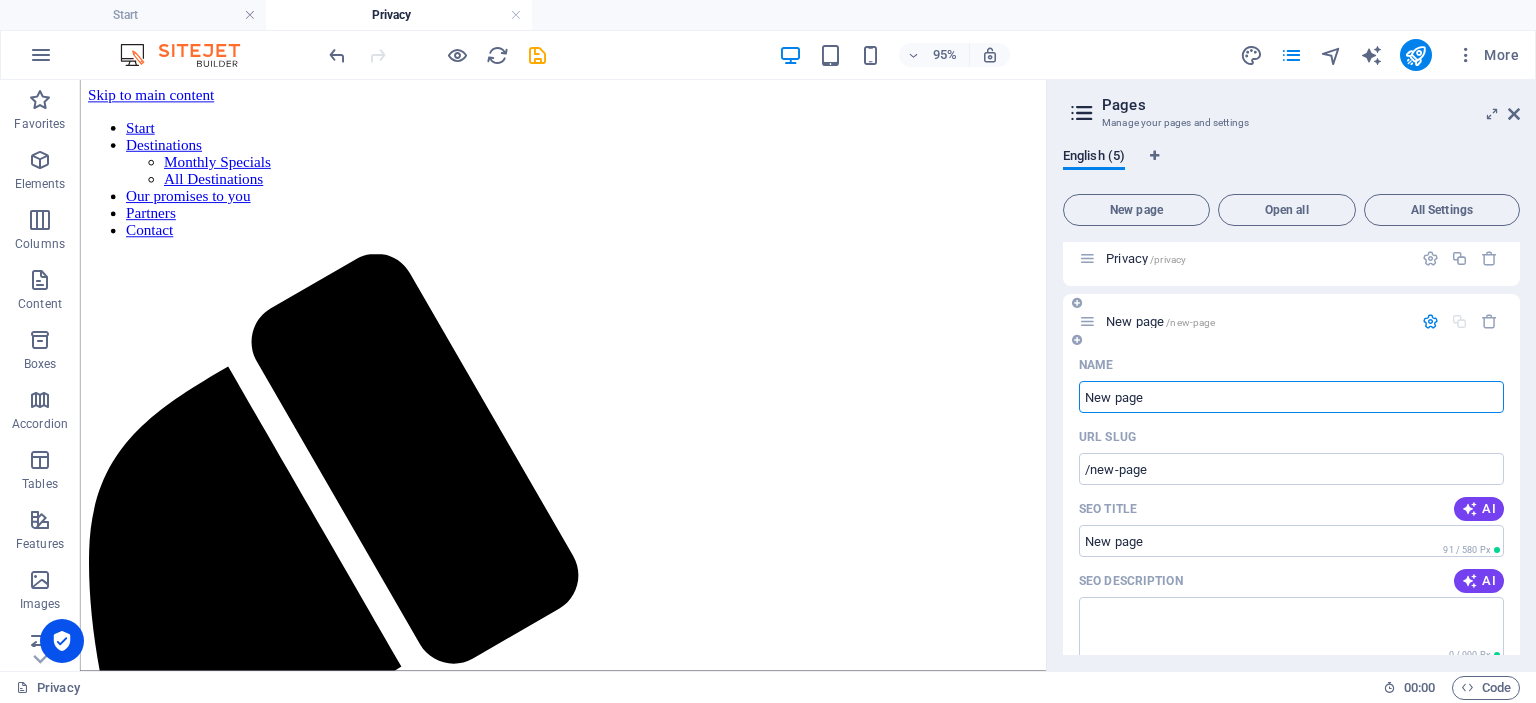 click on "New page" at bounding box center (1291, 397) 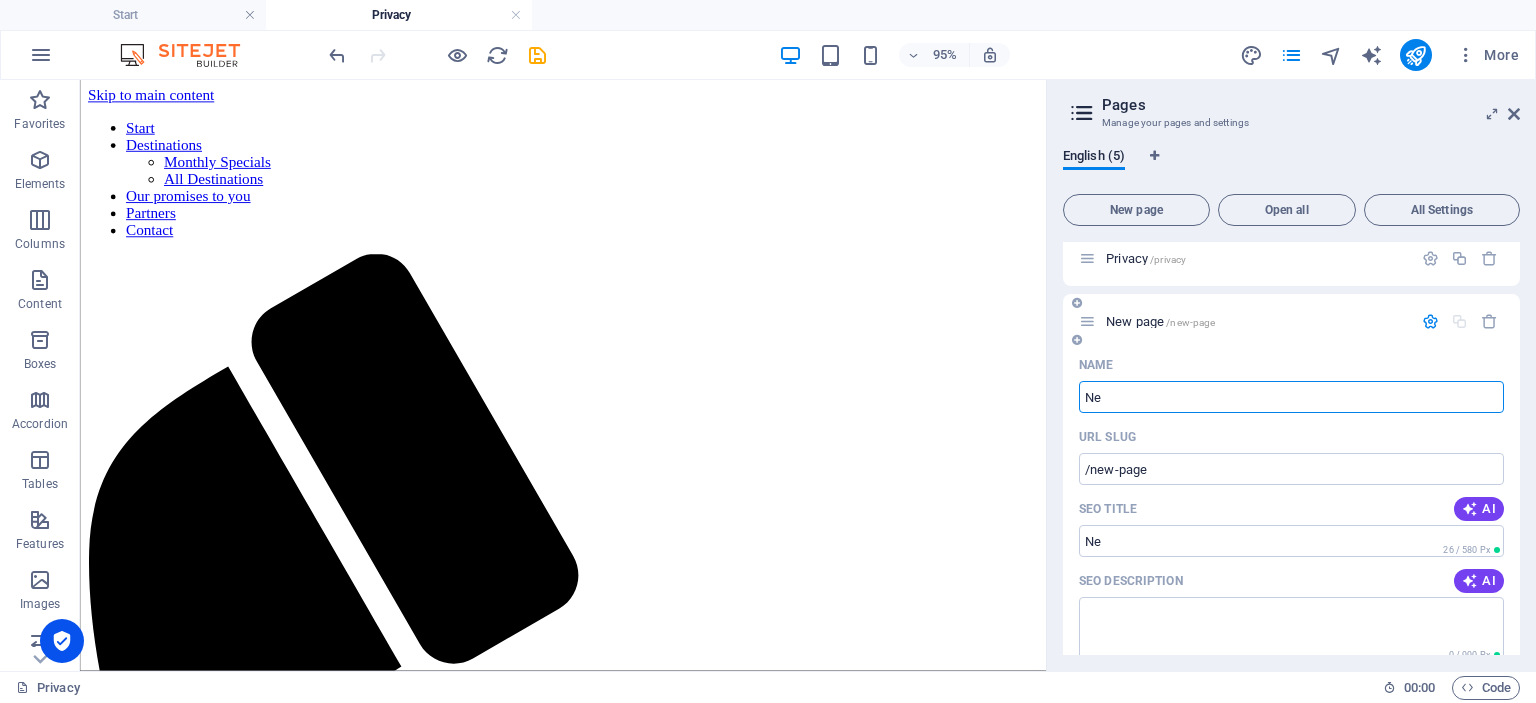 type on "N" 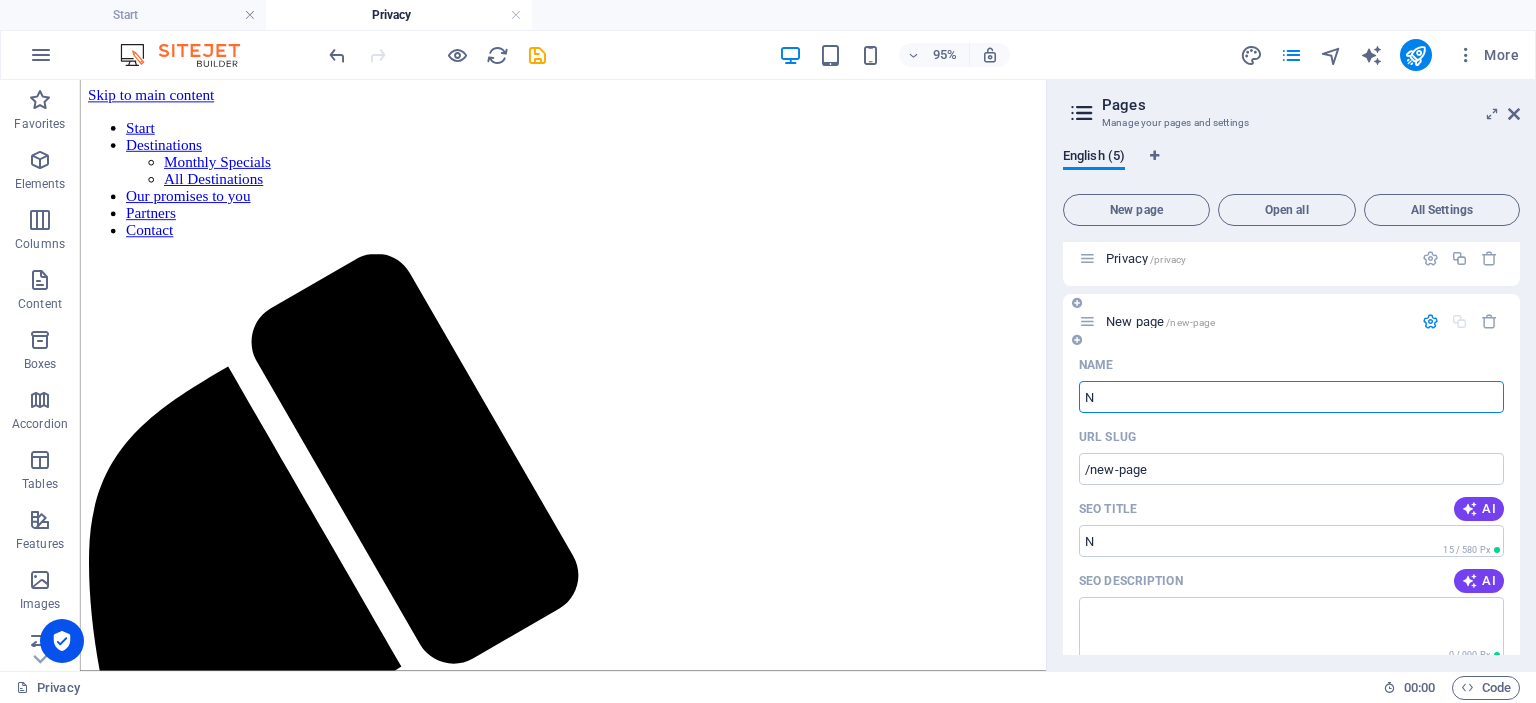 type 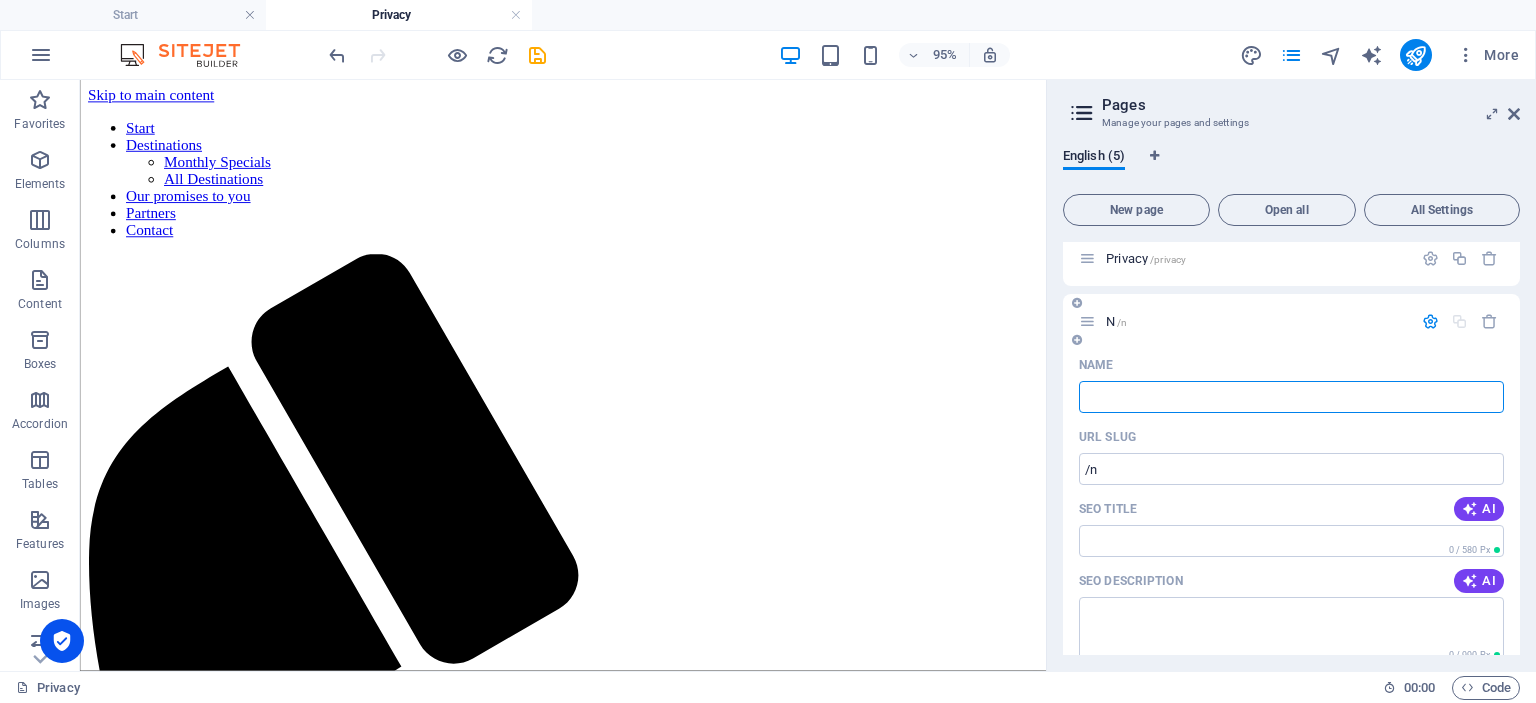 type 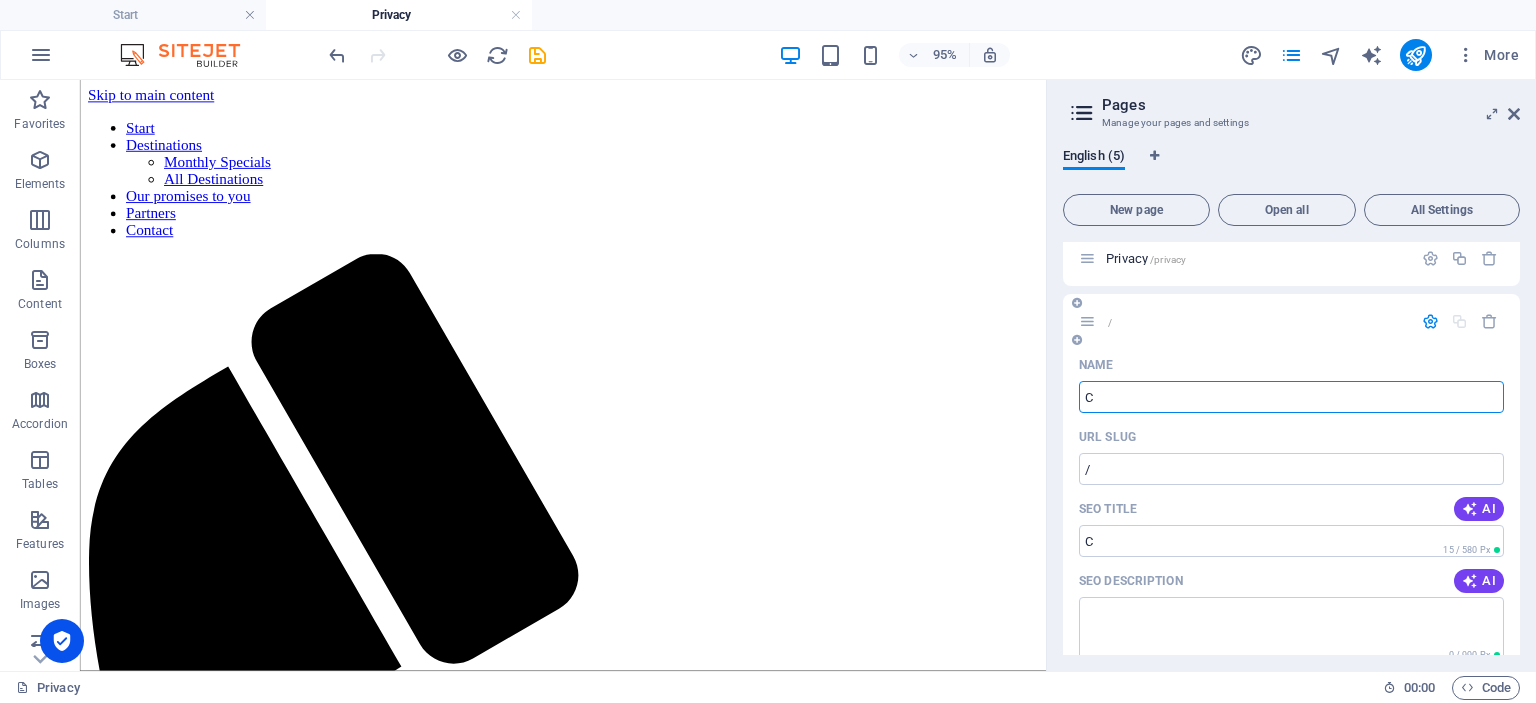 type on "C" 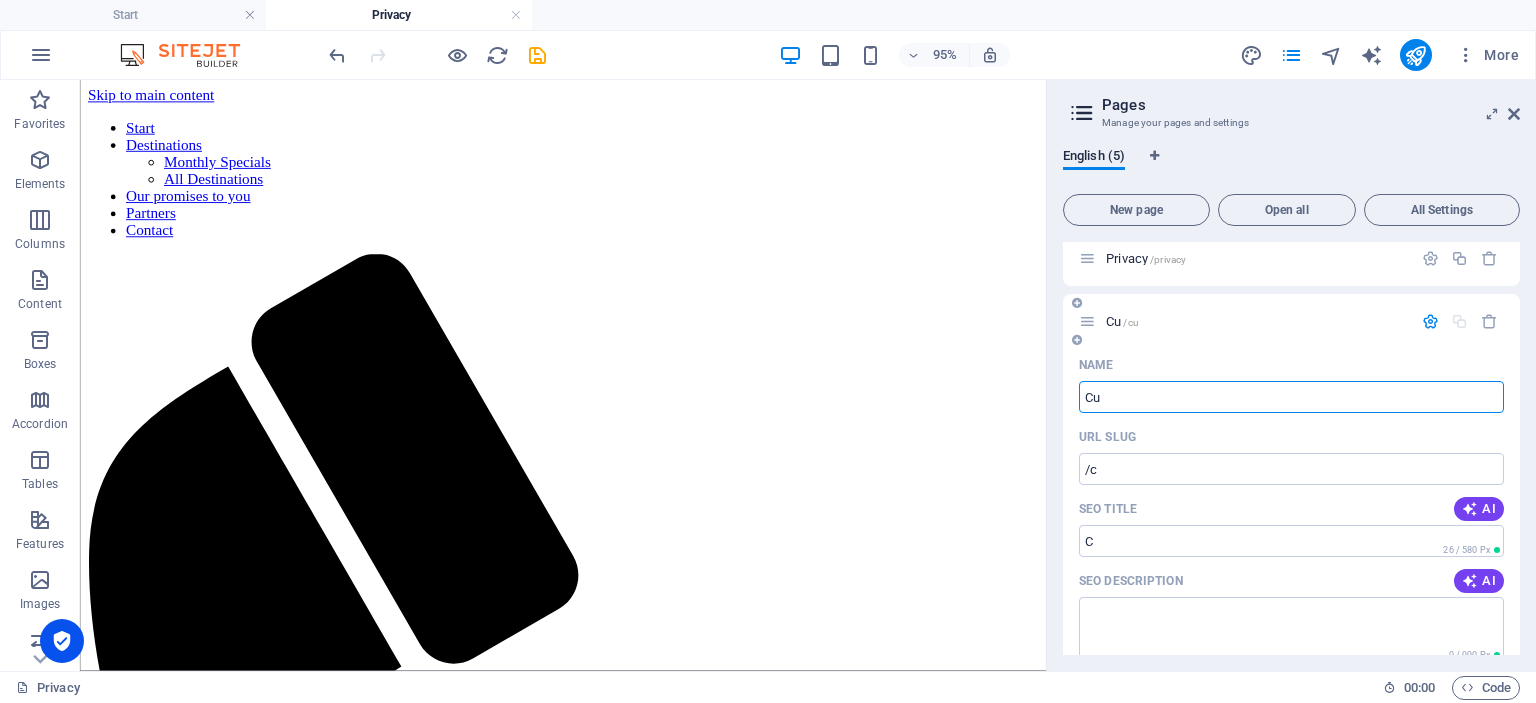 type on "Cu" 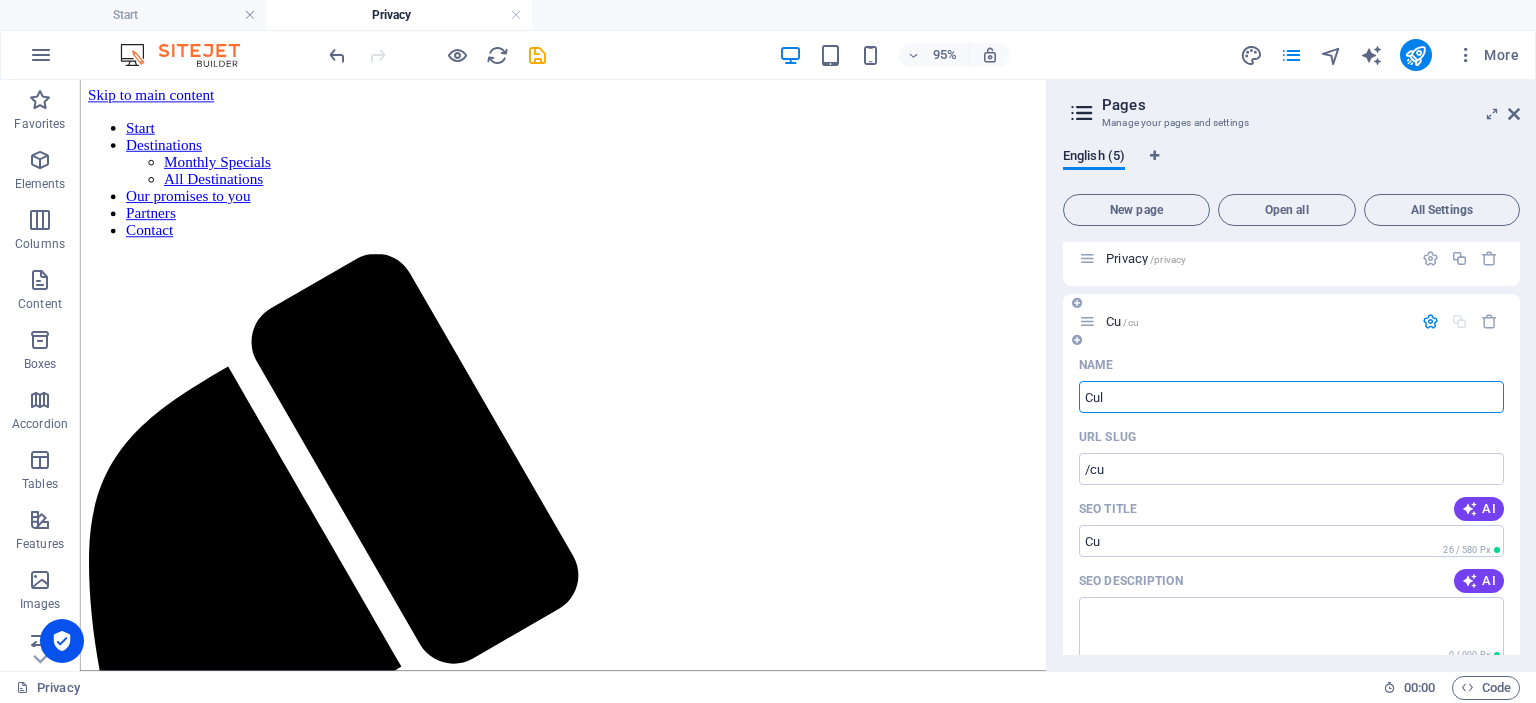 type on "Cul" 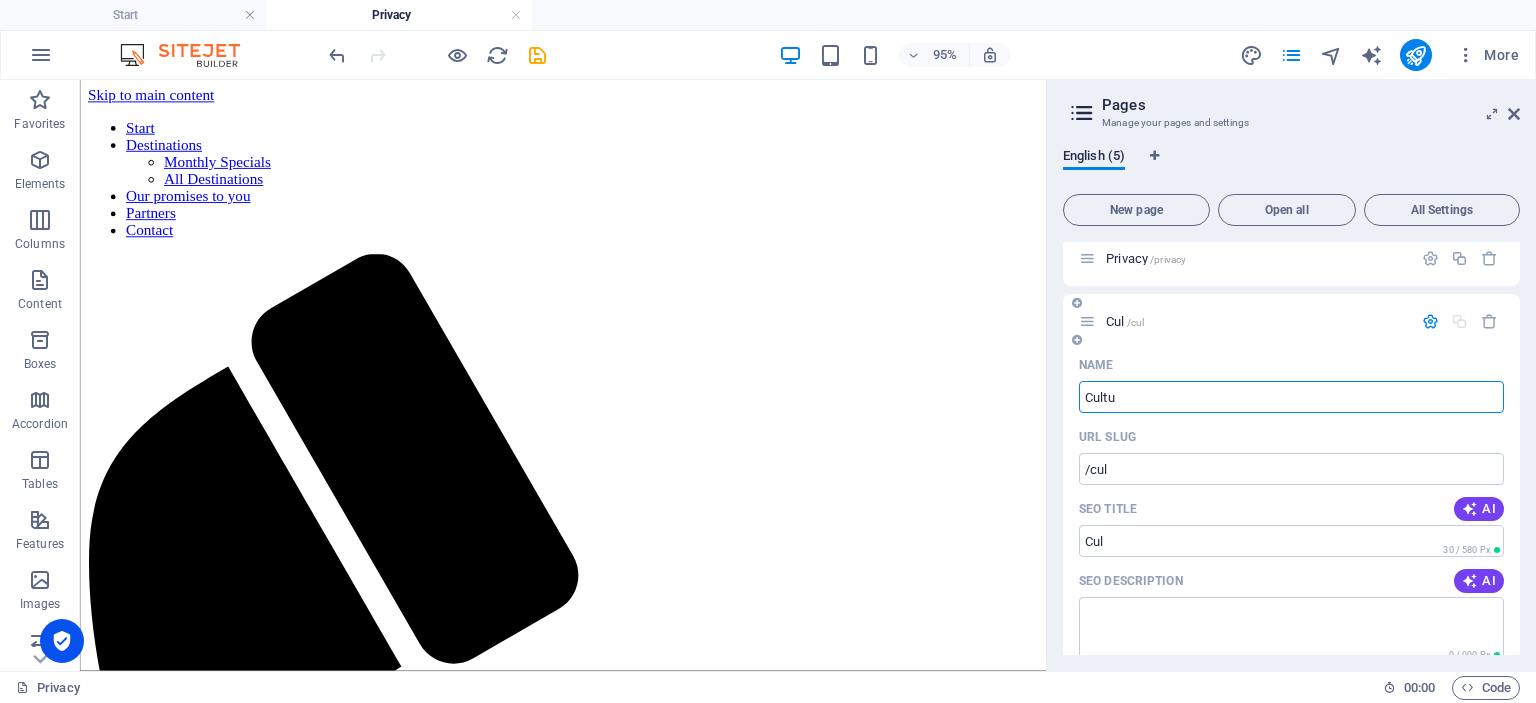 type on "Cultur" 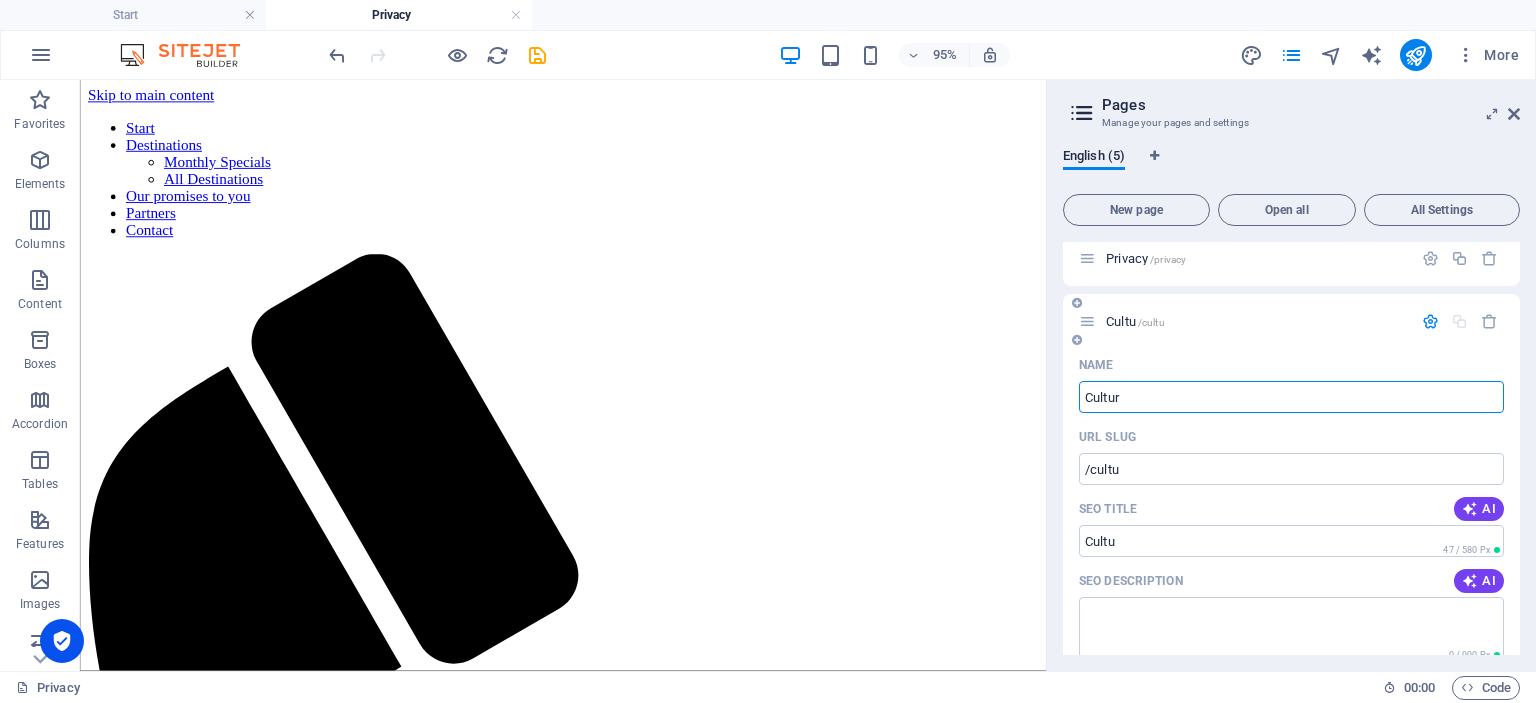 type on "Cultura" 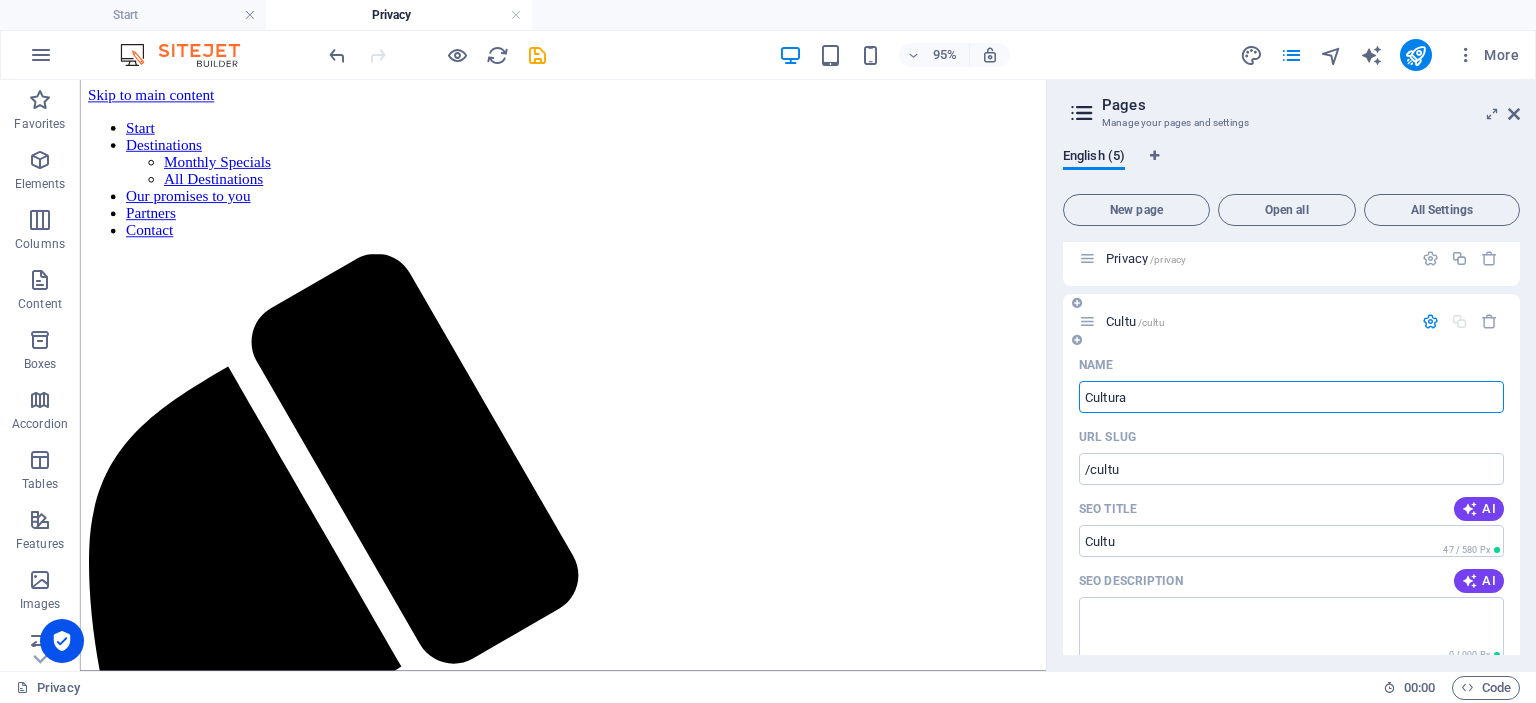 type on "/cultur" 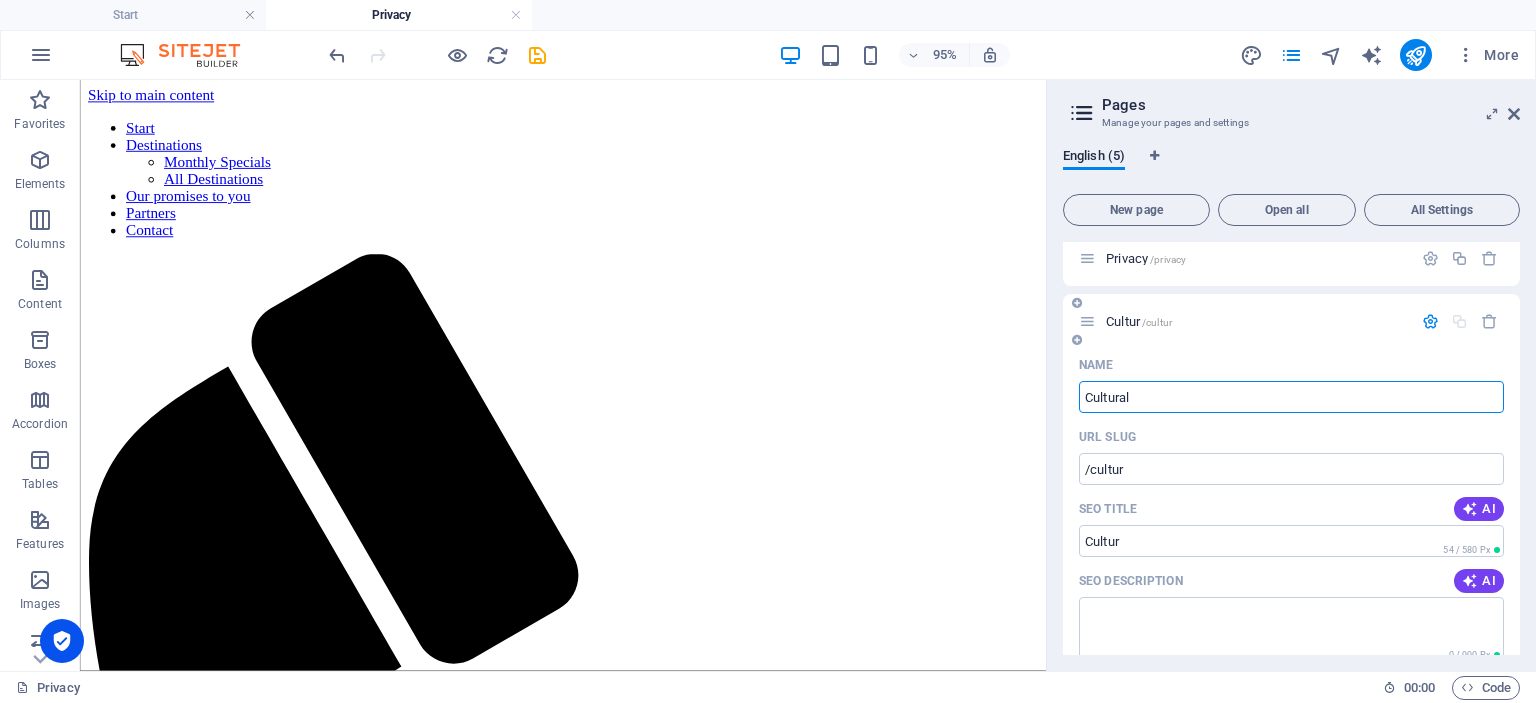 type on "Cultural E" 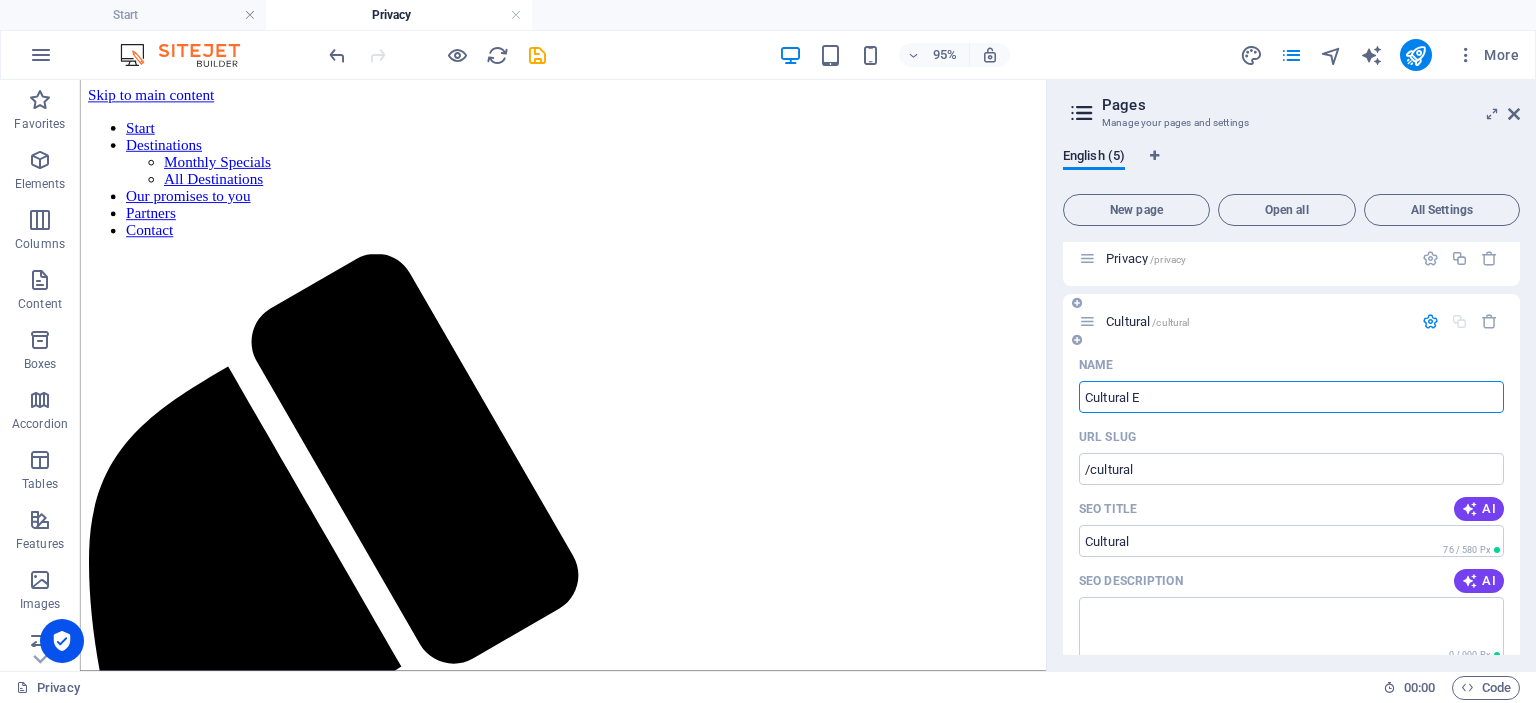 type on "Cultural Es" 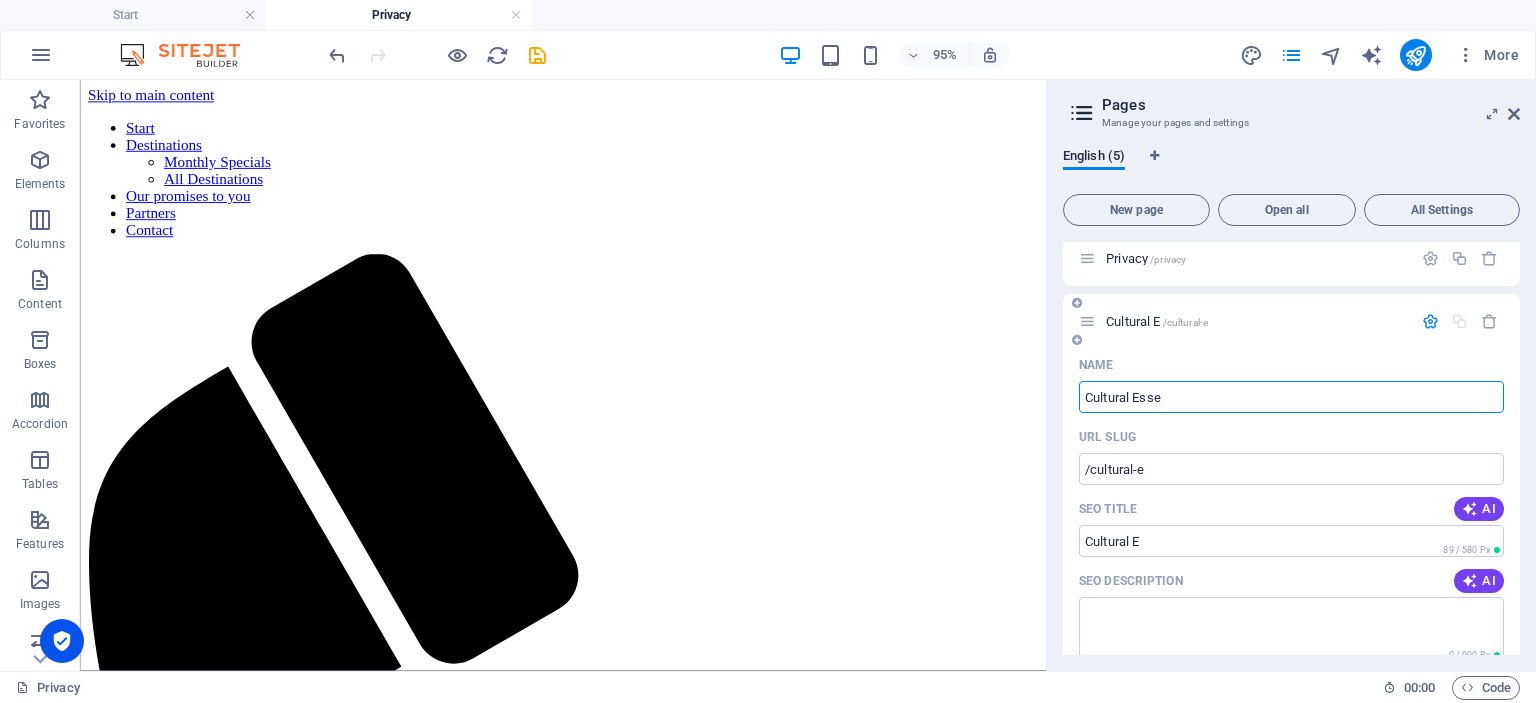 type on "Cultural Esse" 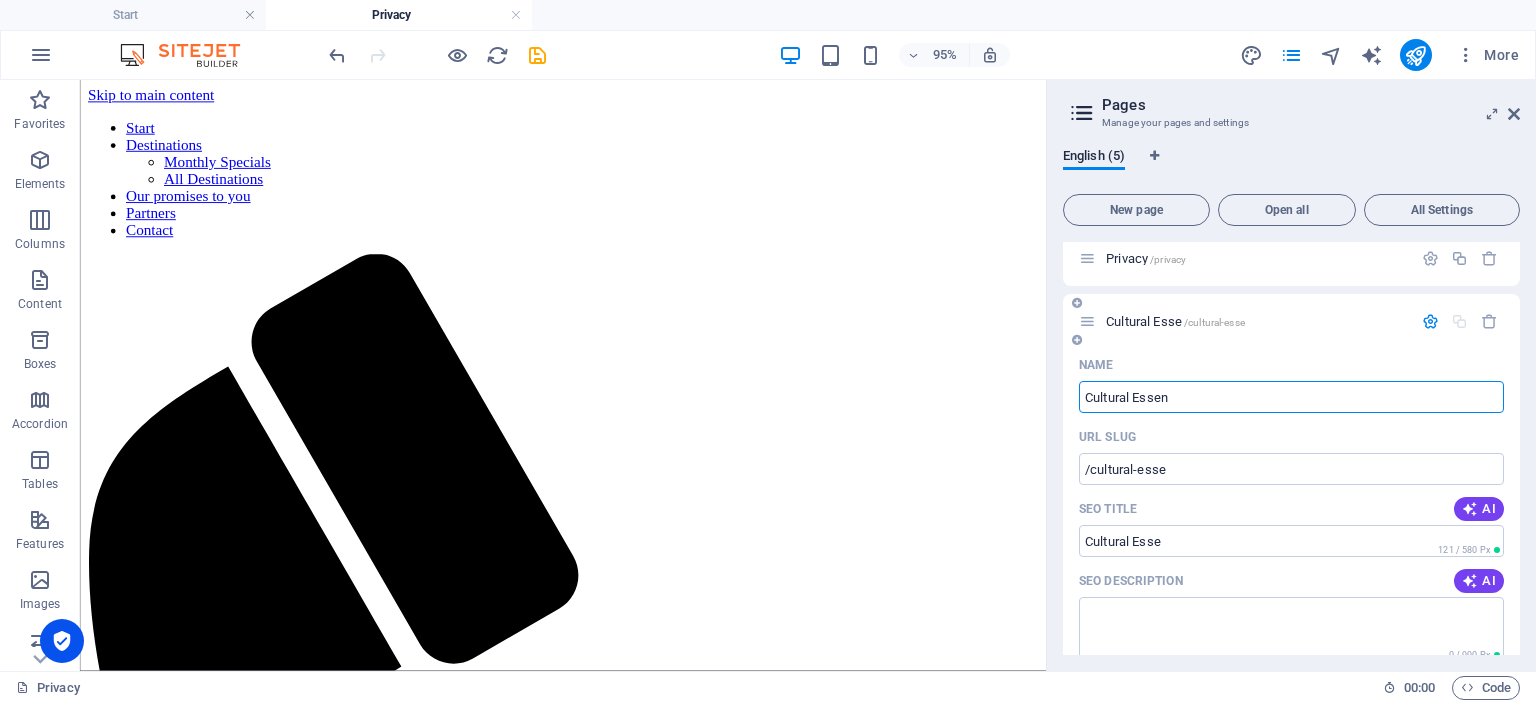 type on "Cultural Essen" 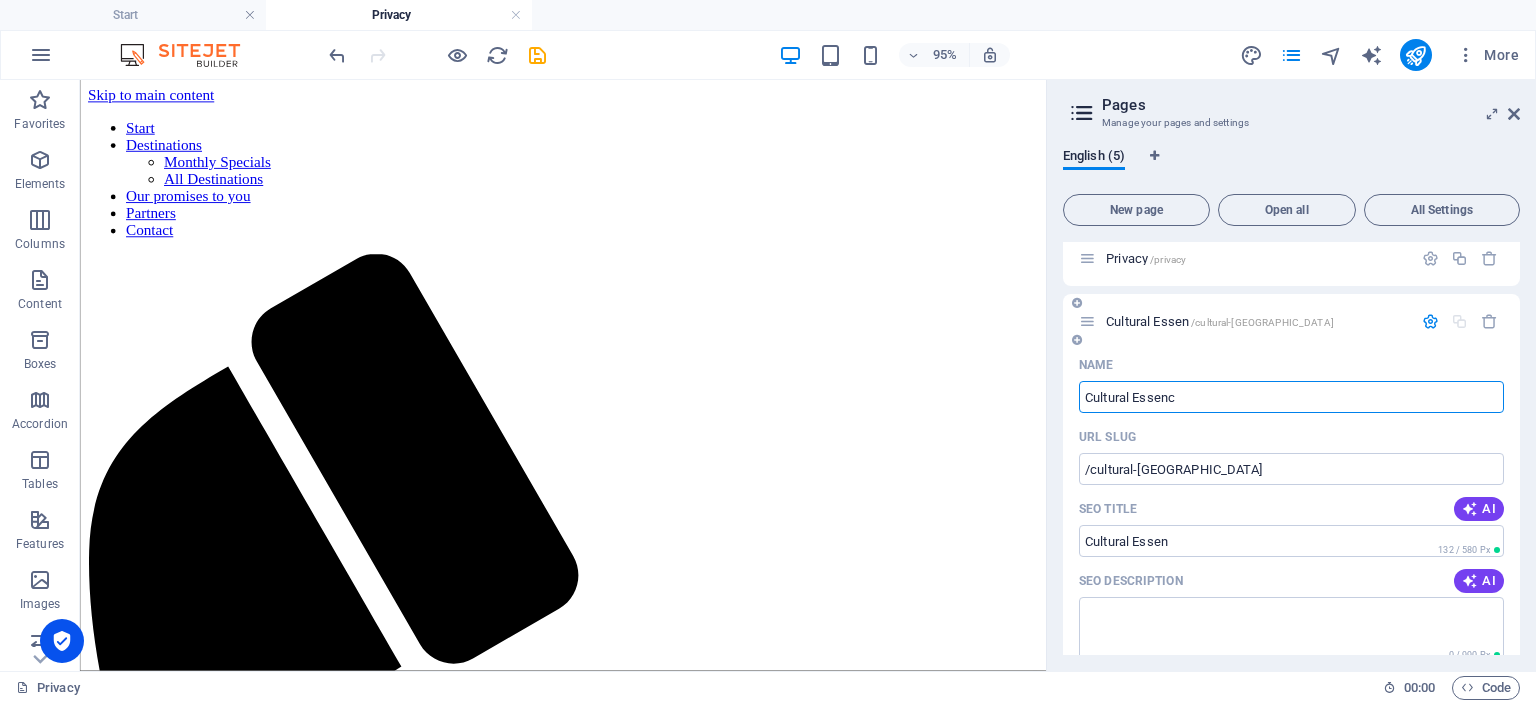 type on "Cultural Essence" 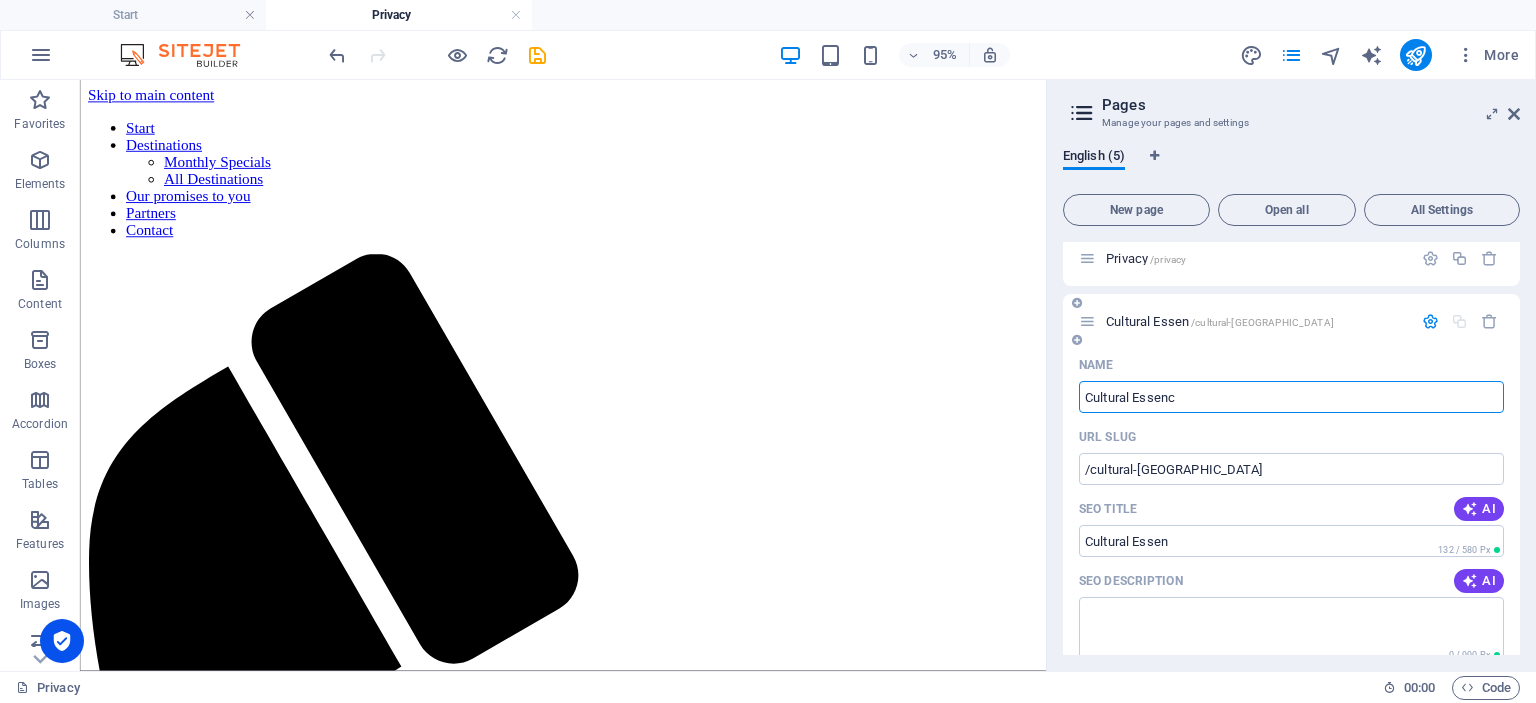type on "/cultural-essenc" 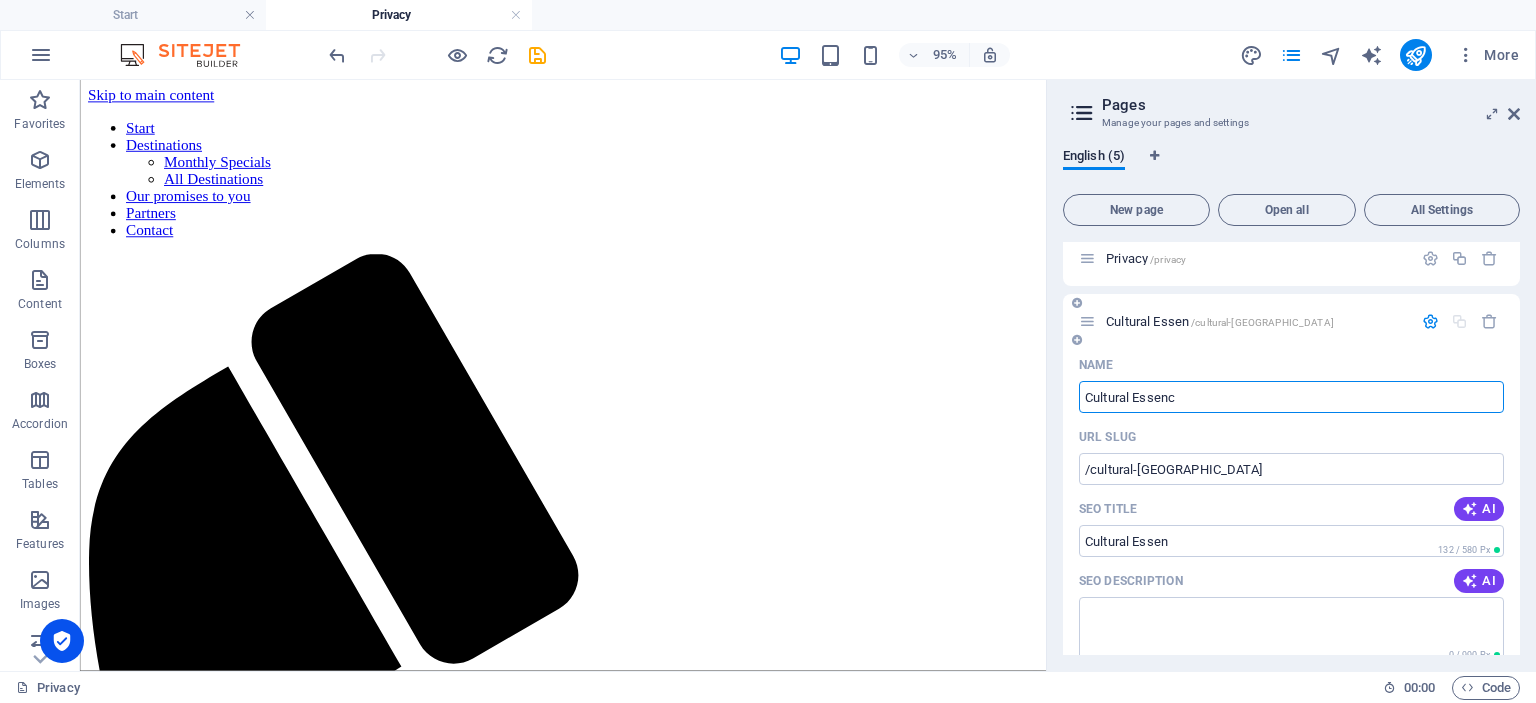 type on "Cultural Essenc" 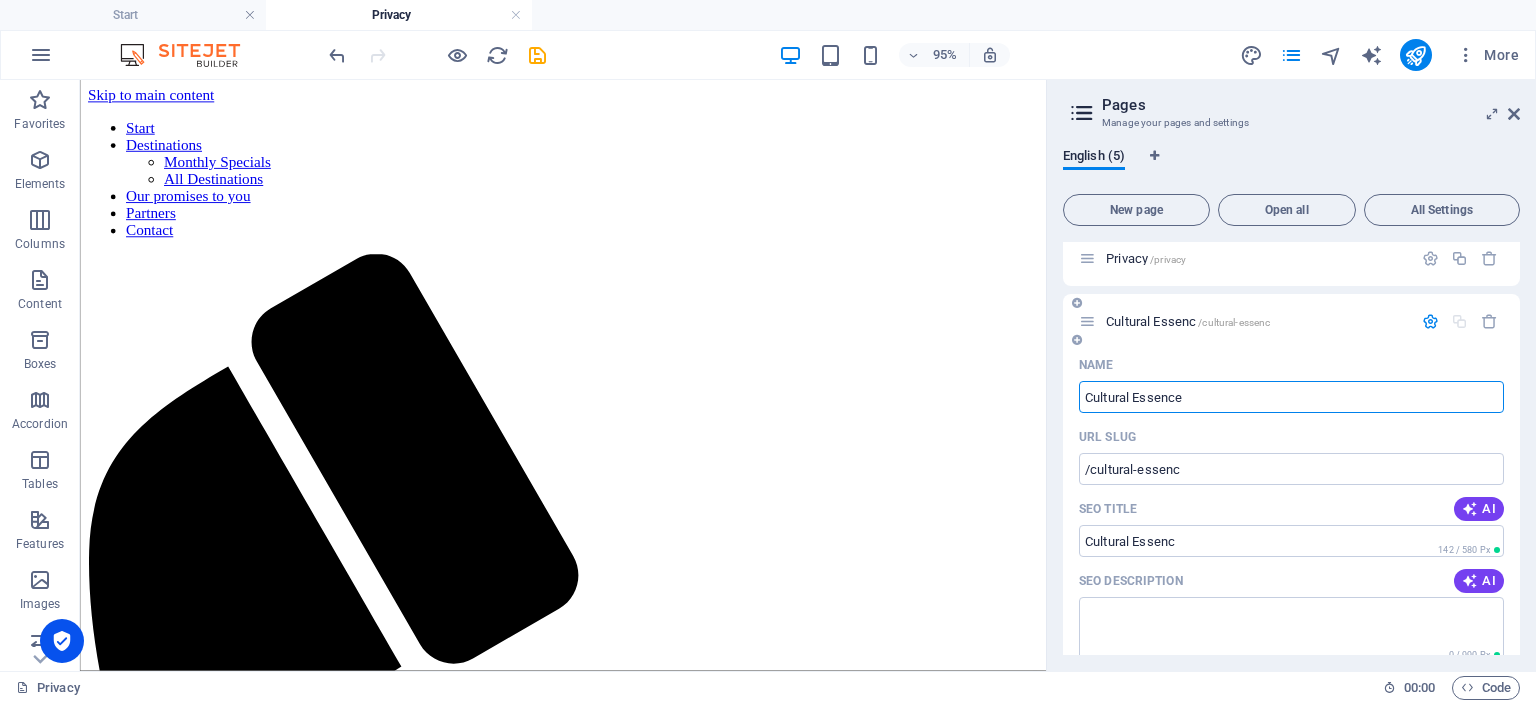 type on "Cultural Essence" 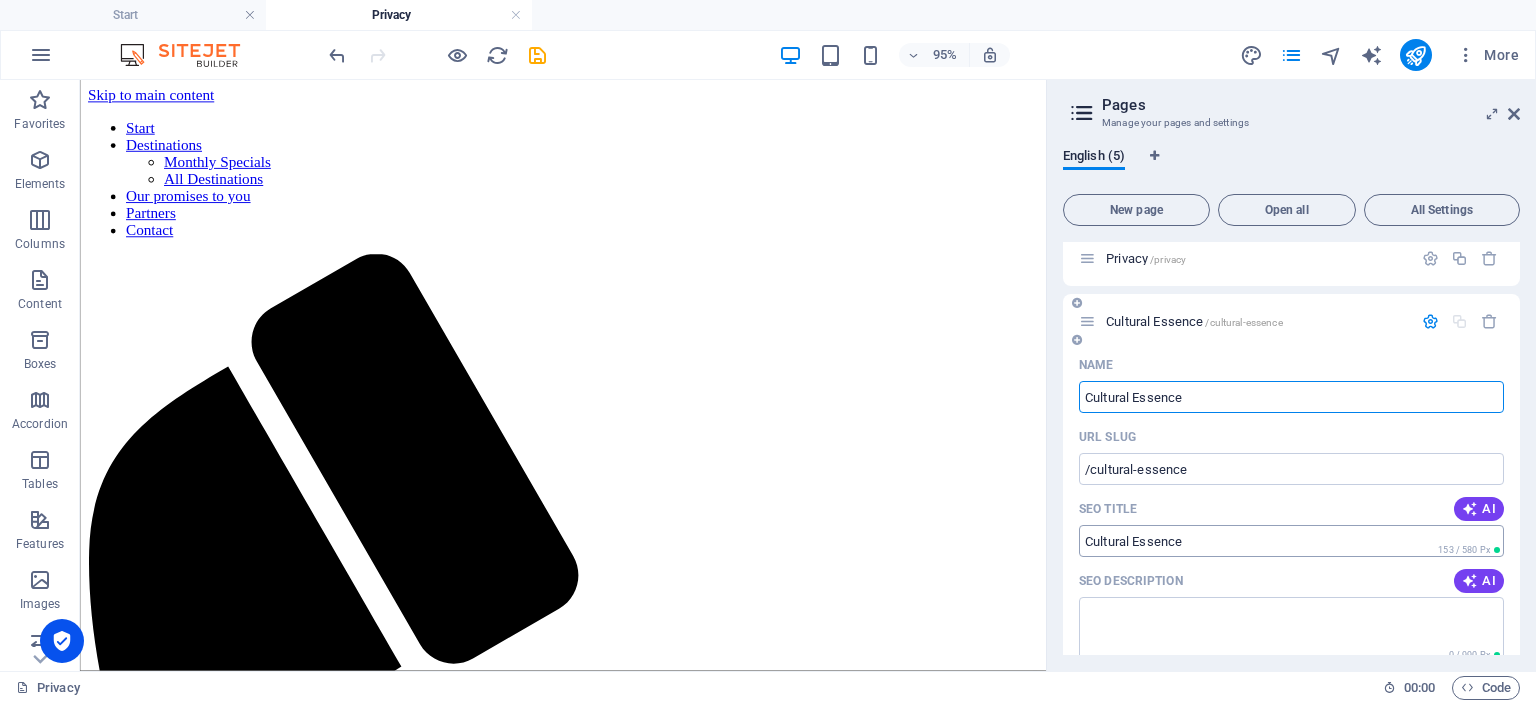 scroll, scrollTop: 300, scrollLeft: 0, axis: vertical 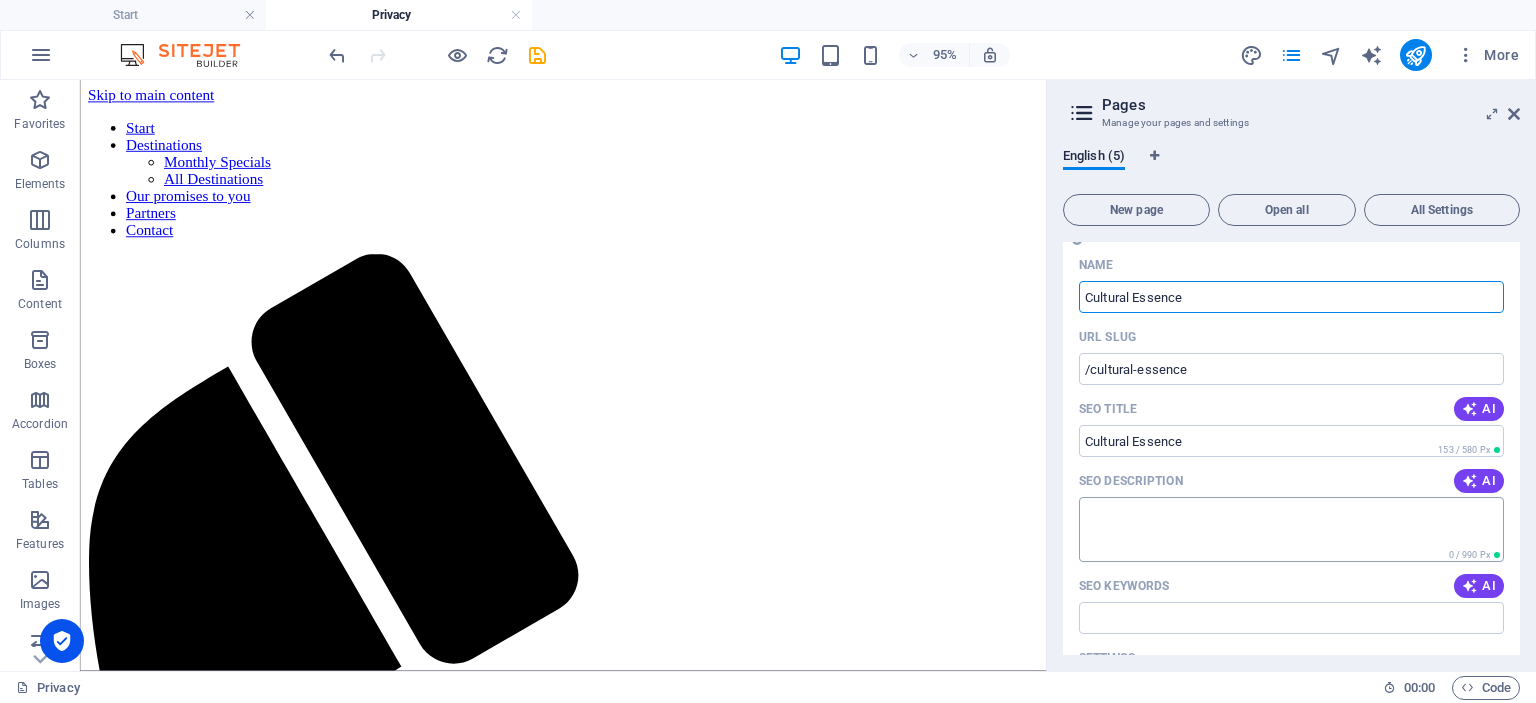 type on "Cultural Essence" 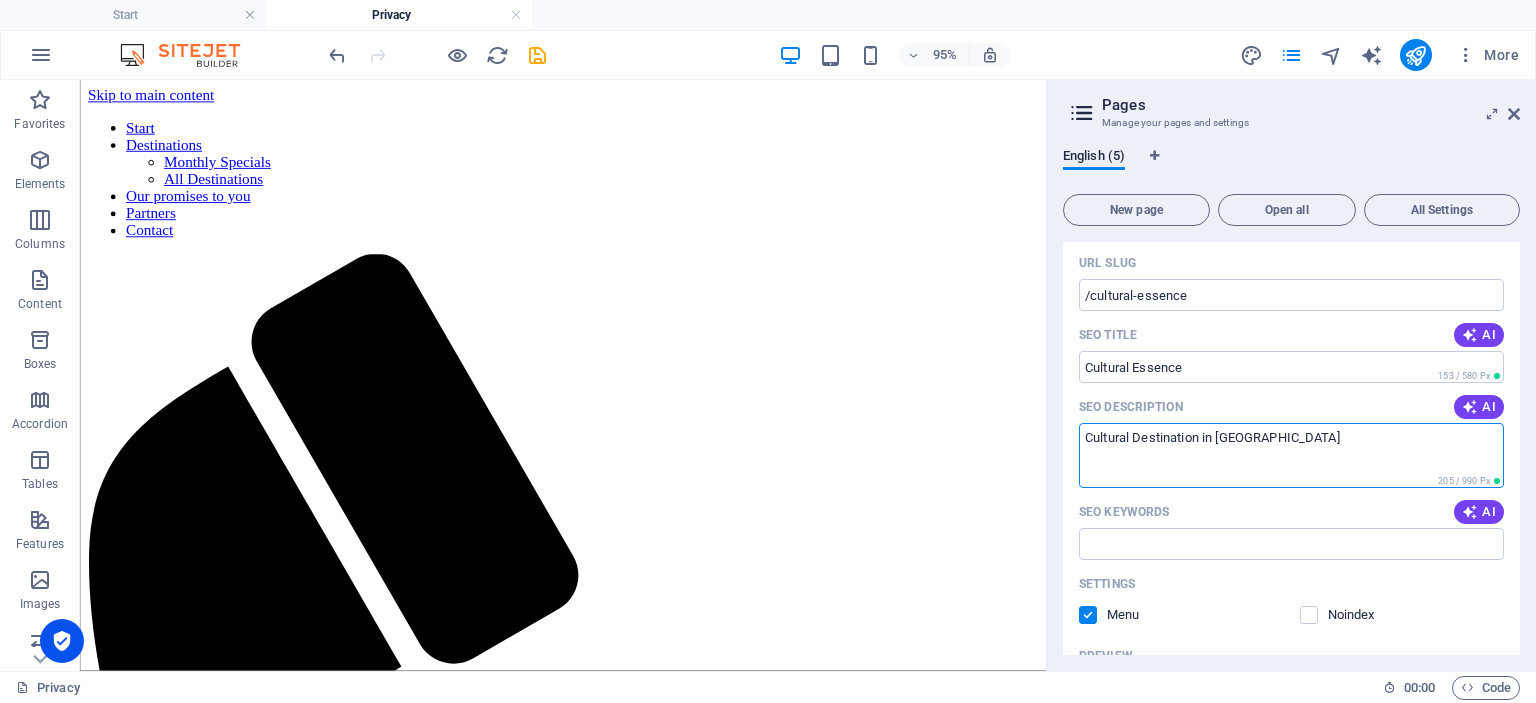 scroll, scrollTop: 400, scrollLeft: 0, axis: vertical 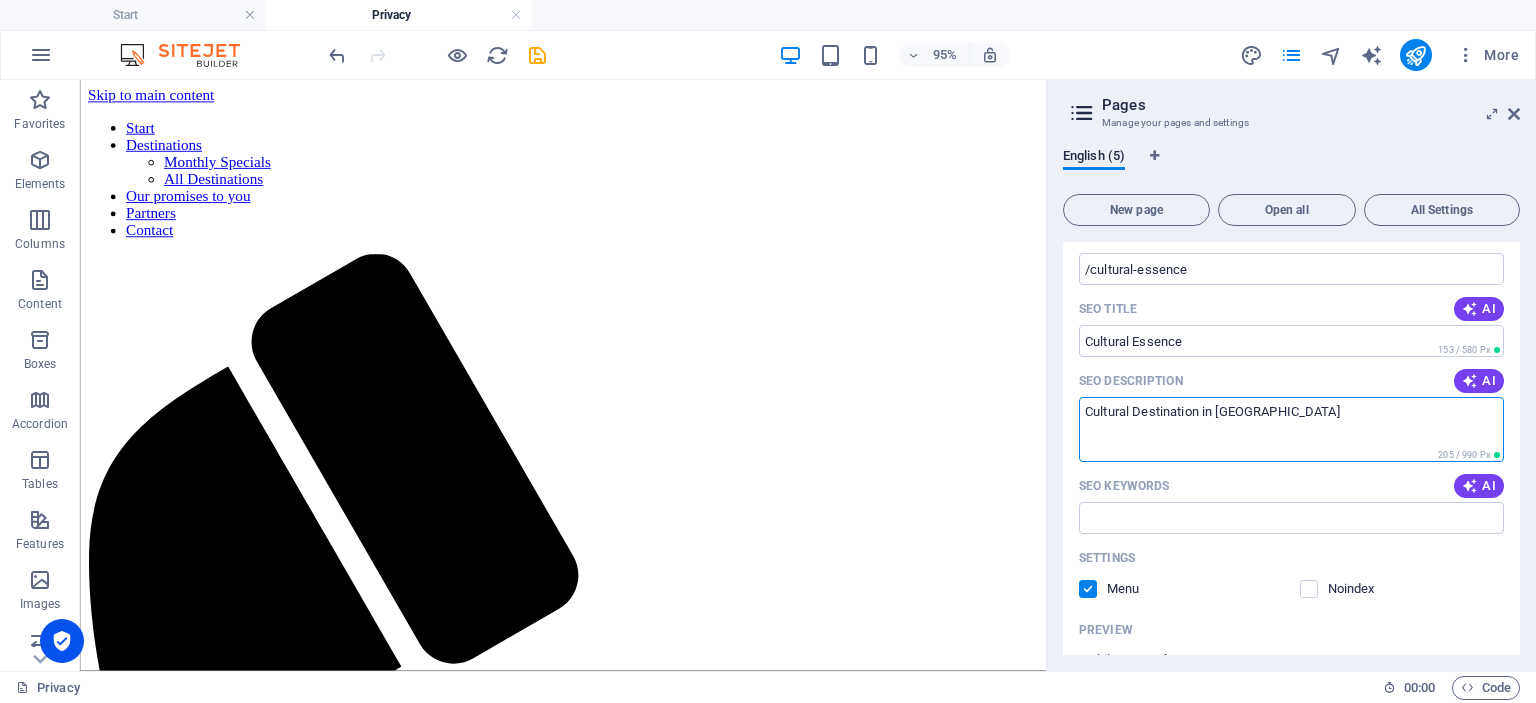 click on "Cultural Destination in Sri Lanka" at bounding box center [1291, 429] 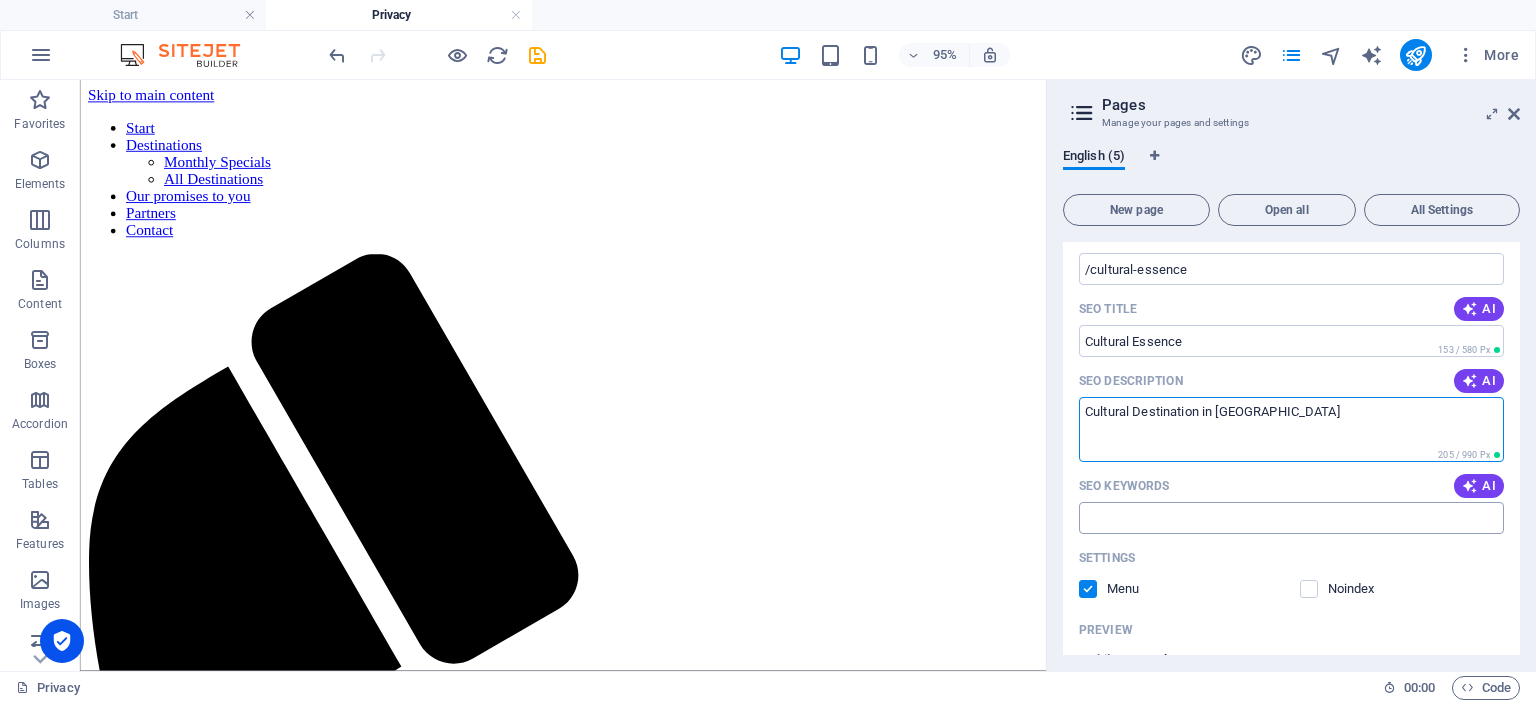 type on "Cultural Destination in Sri Lanka" 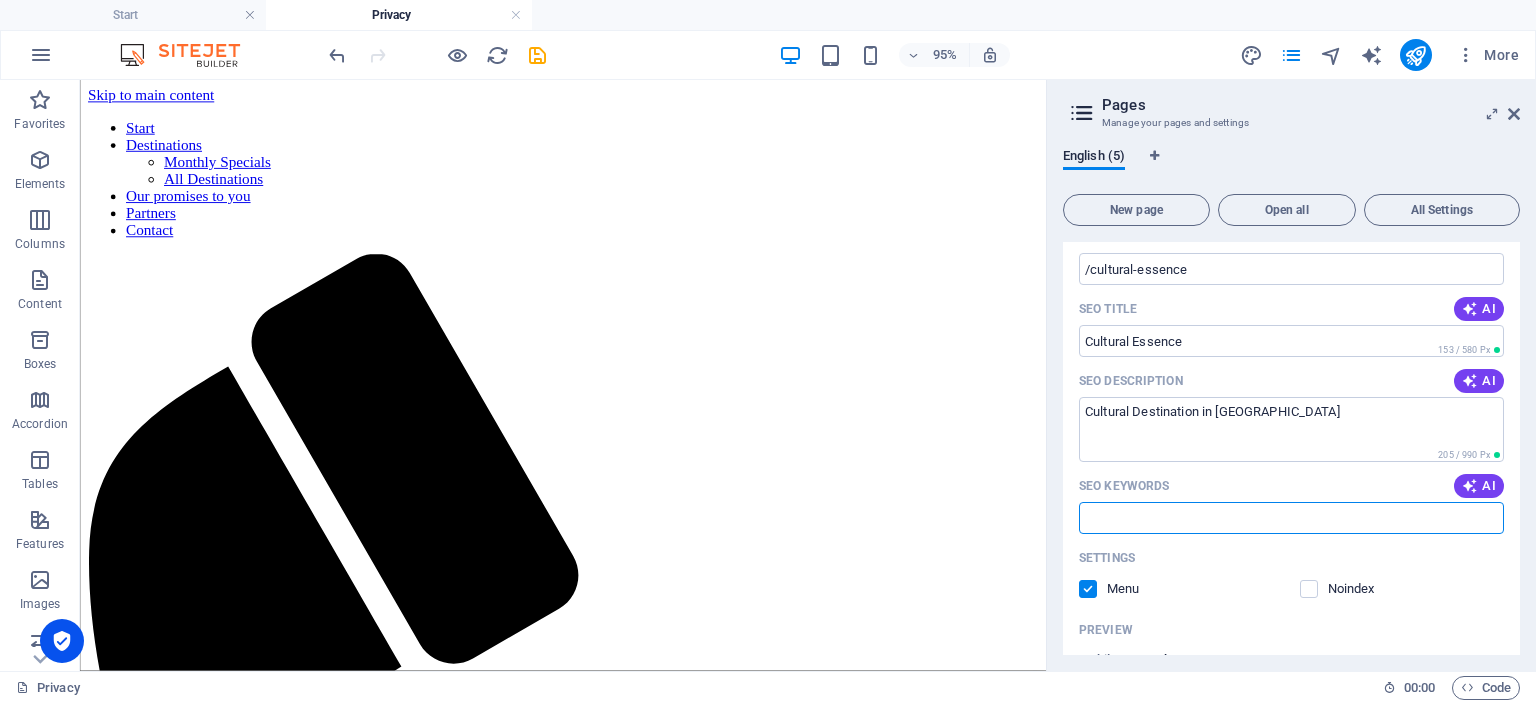 click on "SEO Keywords" at bounding box center (1291, 518) 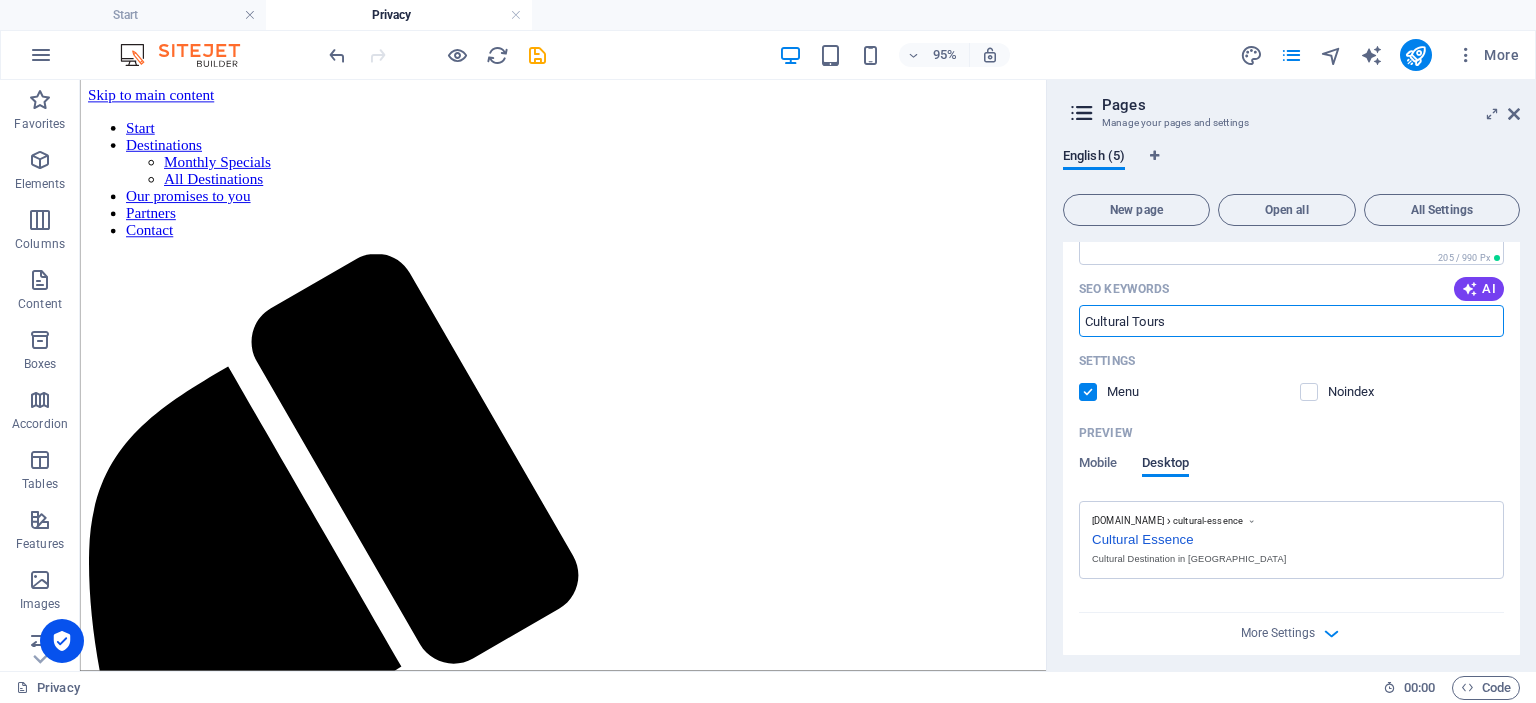 scroll, scrollTop: 600, scrollLeft: 0, axis: vertical 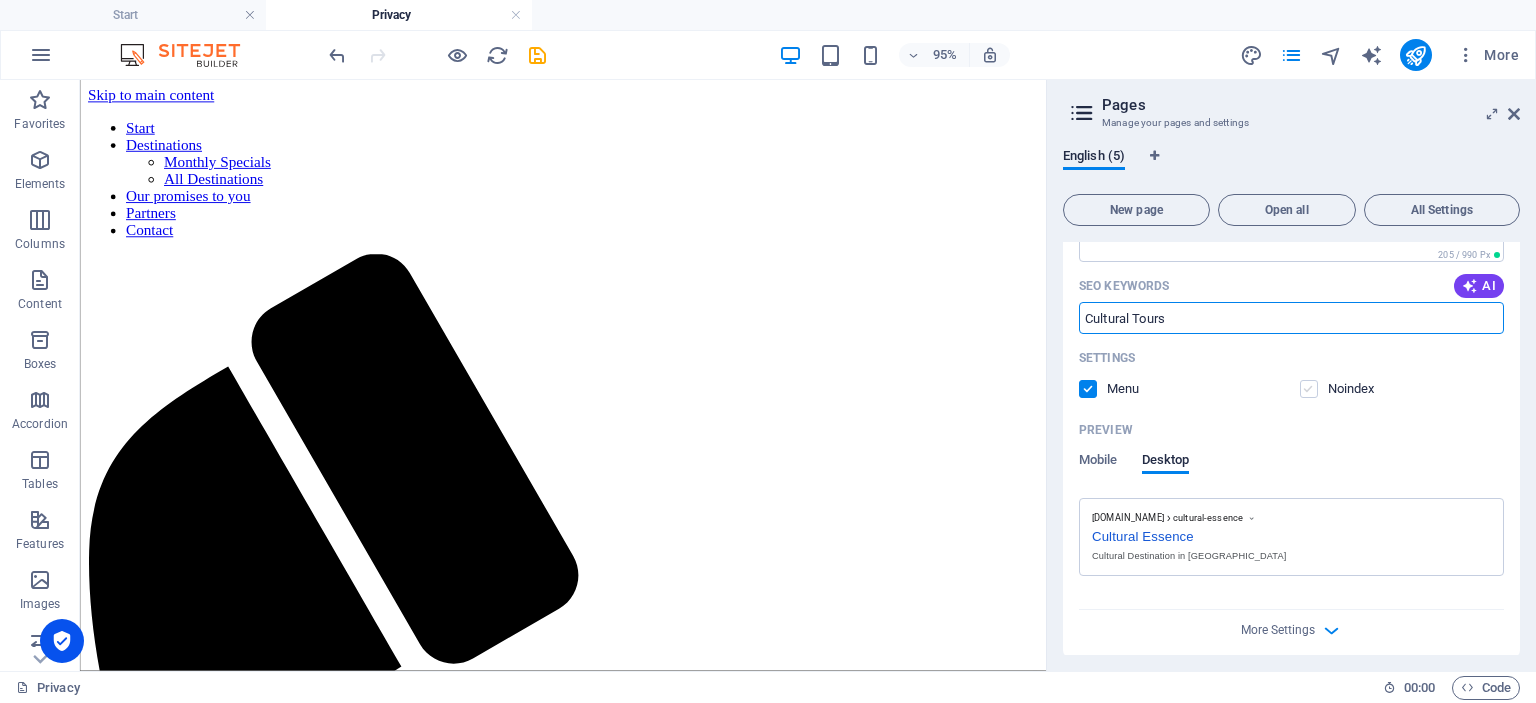 type on "Cultural Tours" 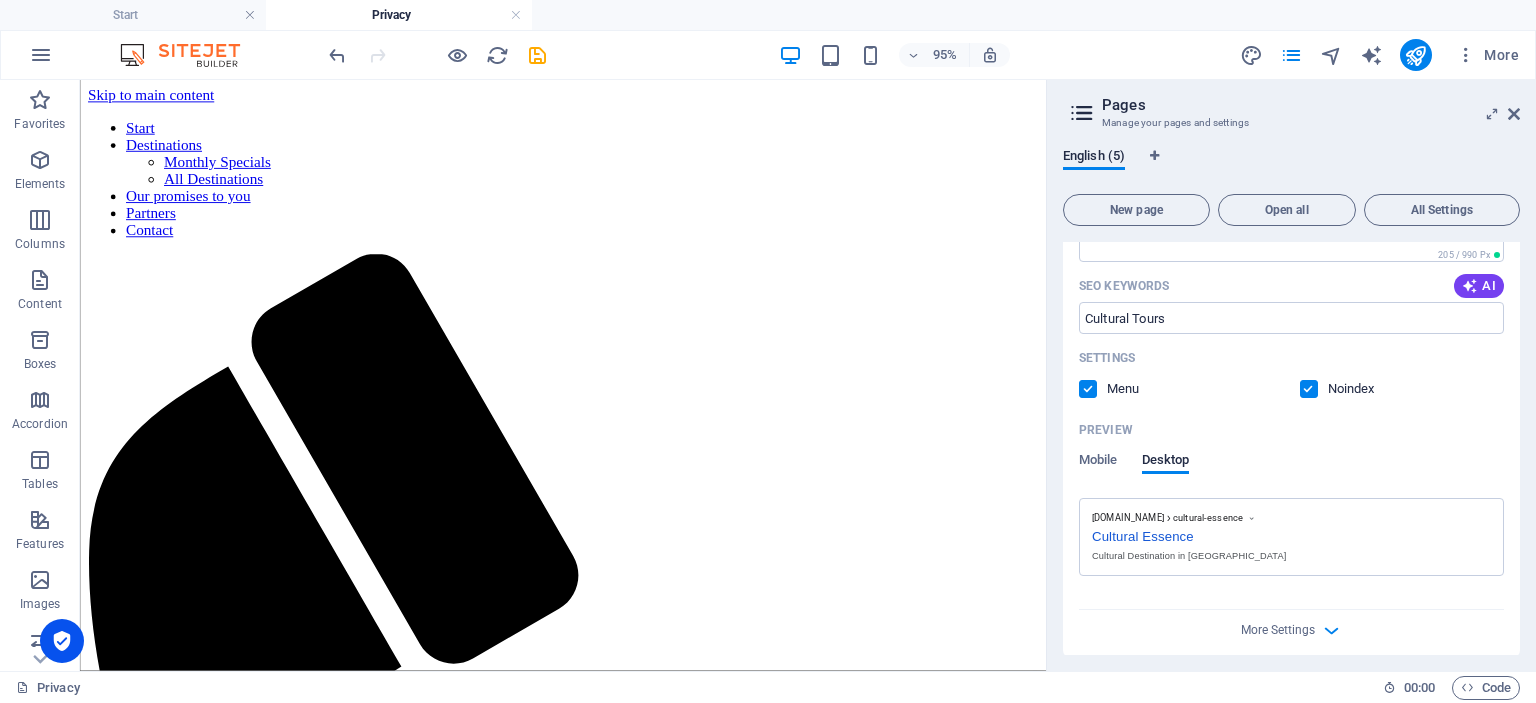click at bounding box center (1088, 389) 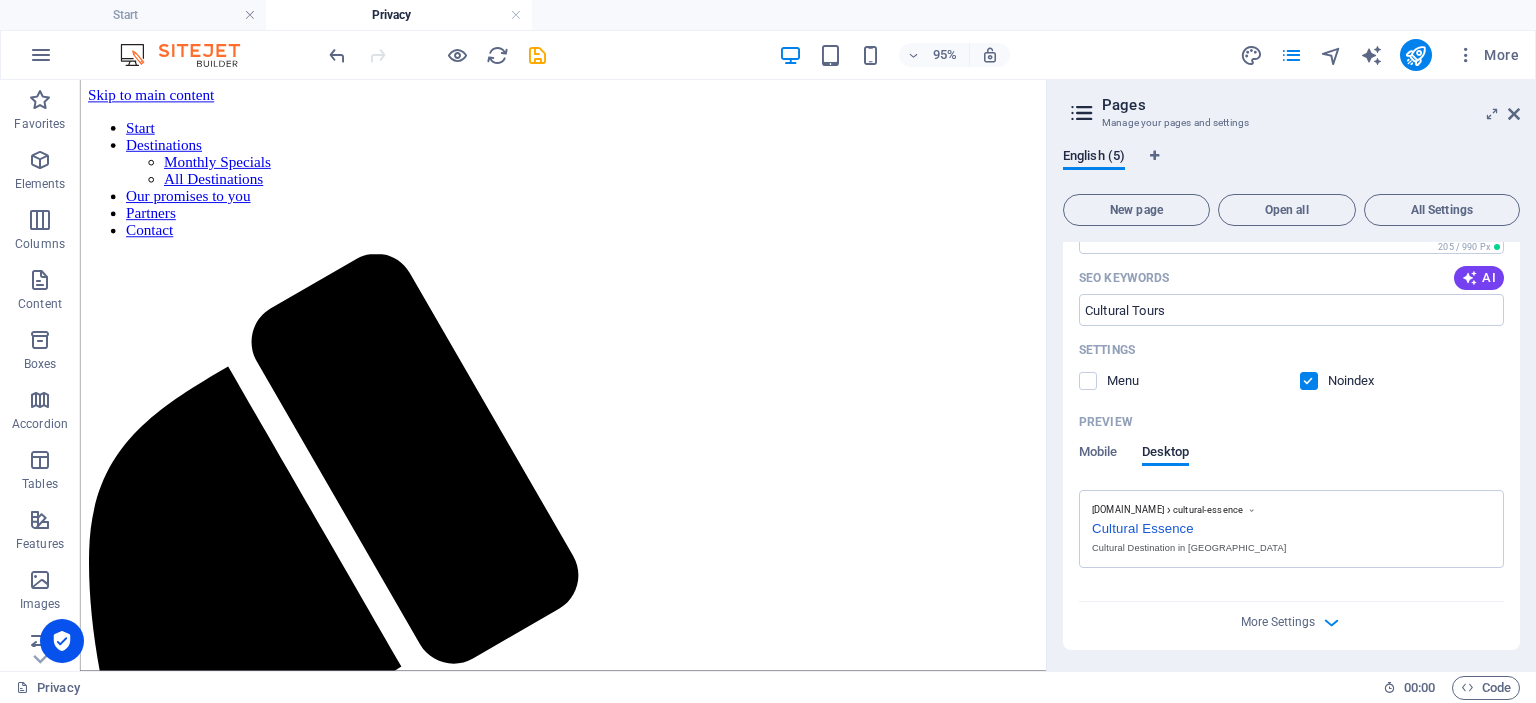 scroll, scrollTop: 610, scrollLeft: 0, axis: vertical 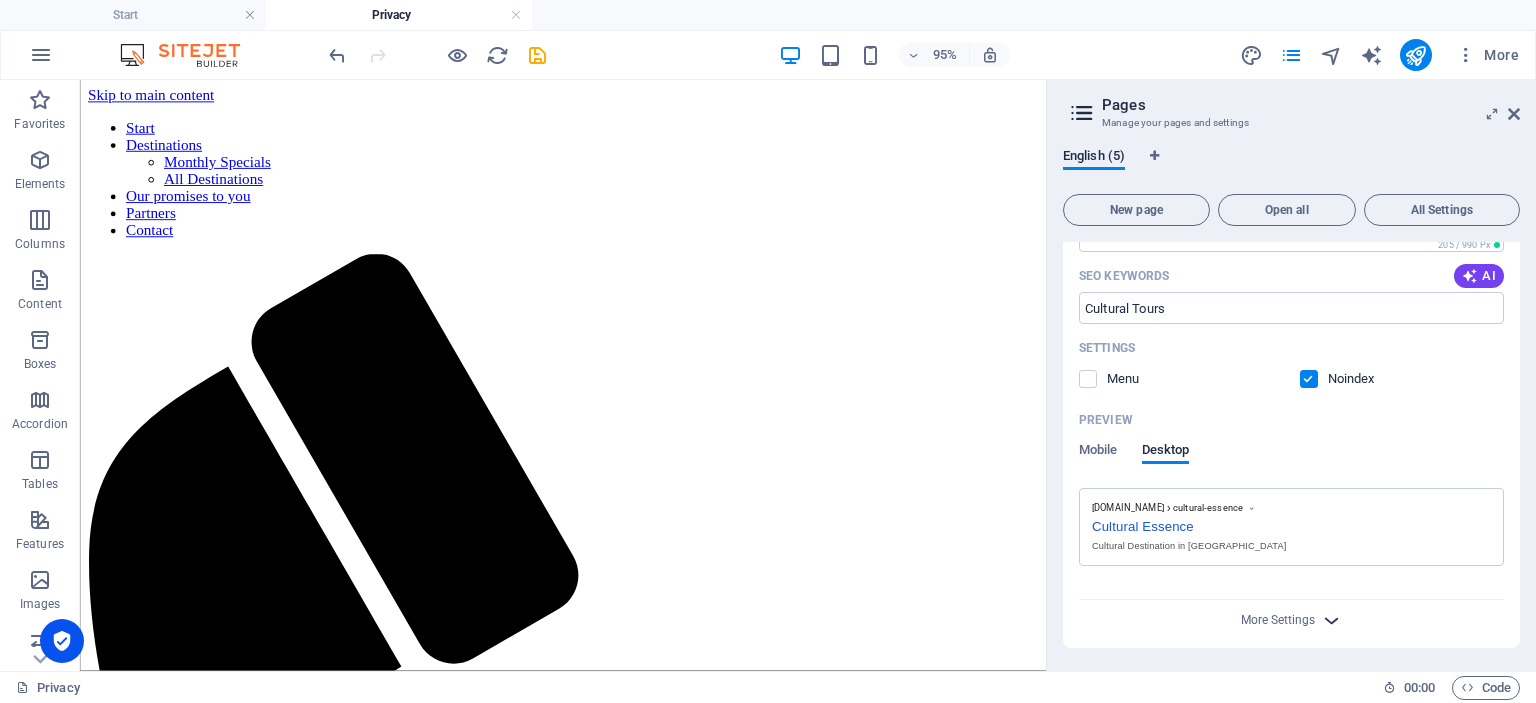 click at bounding box center [1331, 620] 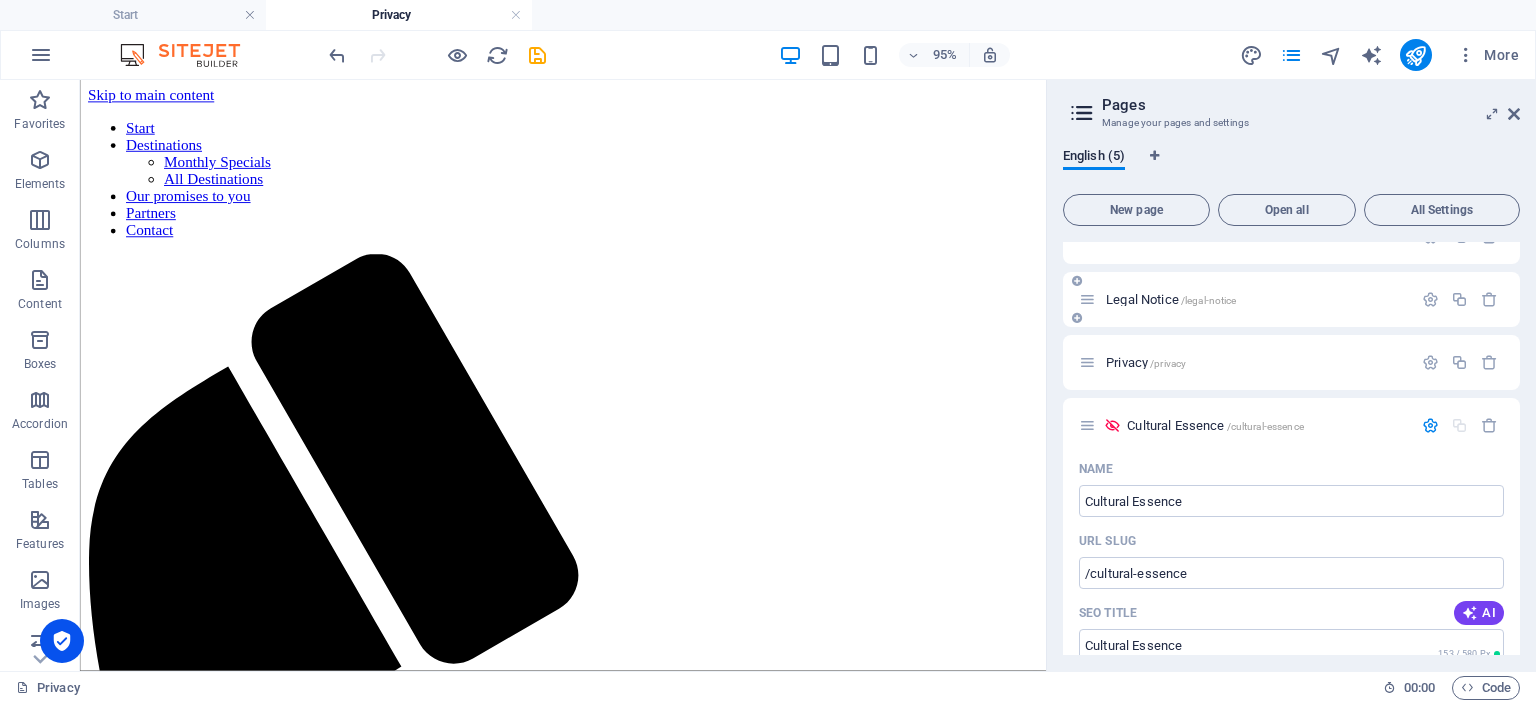 scroll, scrollTop: 296, scrollLeft: 0, axis: vertical 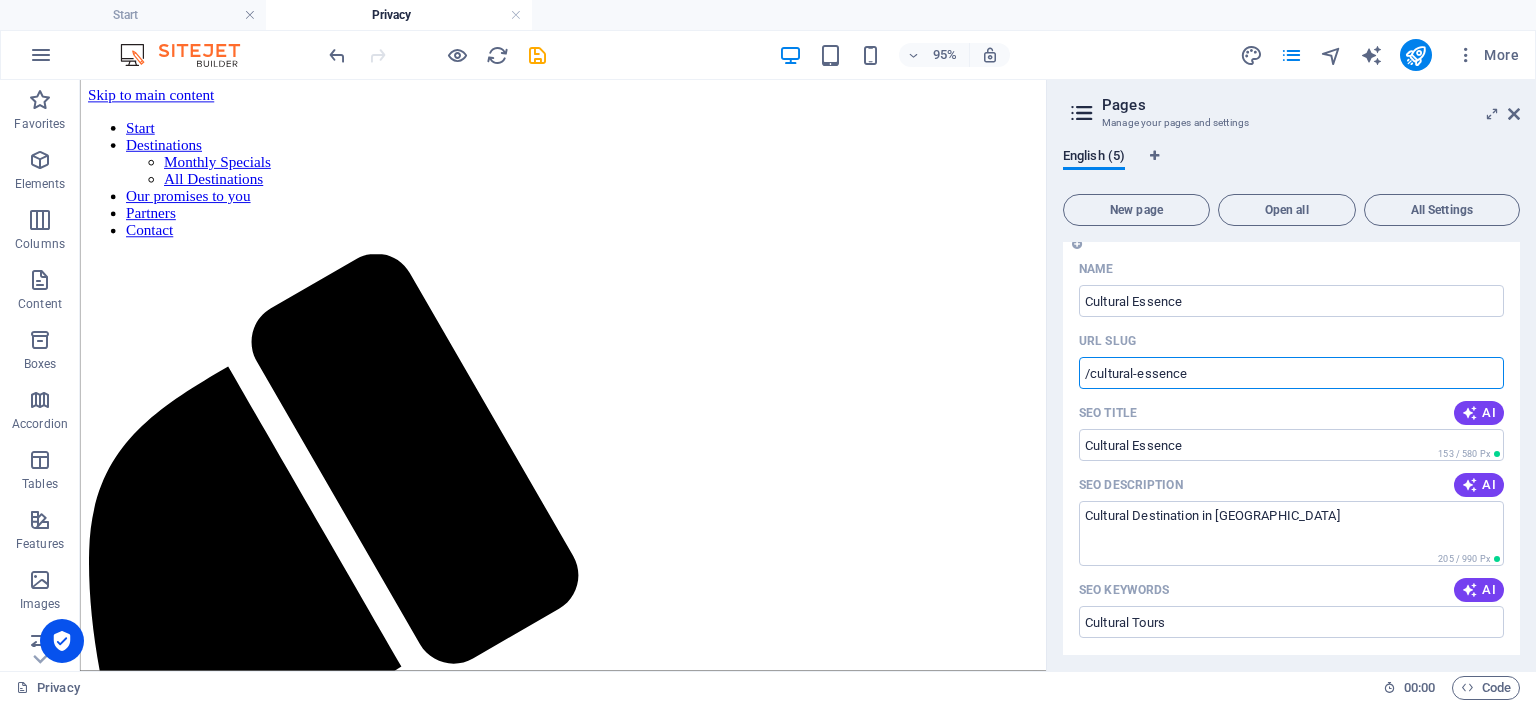 click on "/cultural-essence" at bounding box center (1291, 373) 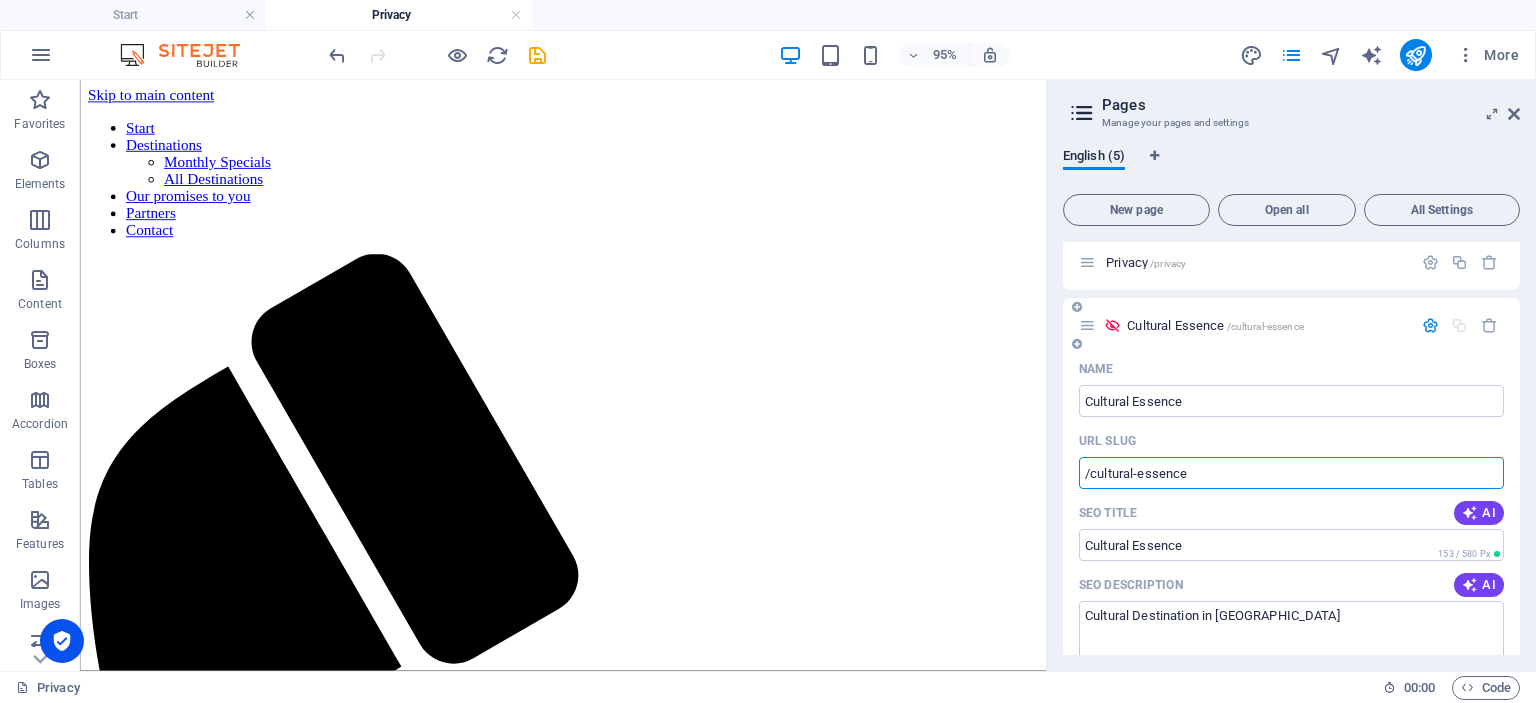 scroll, scrollTop: 0, scrollLeft: 0, axis: both 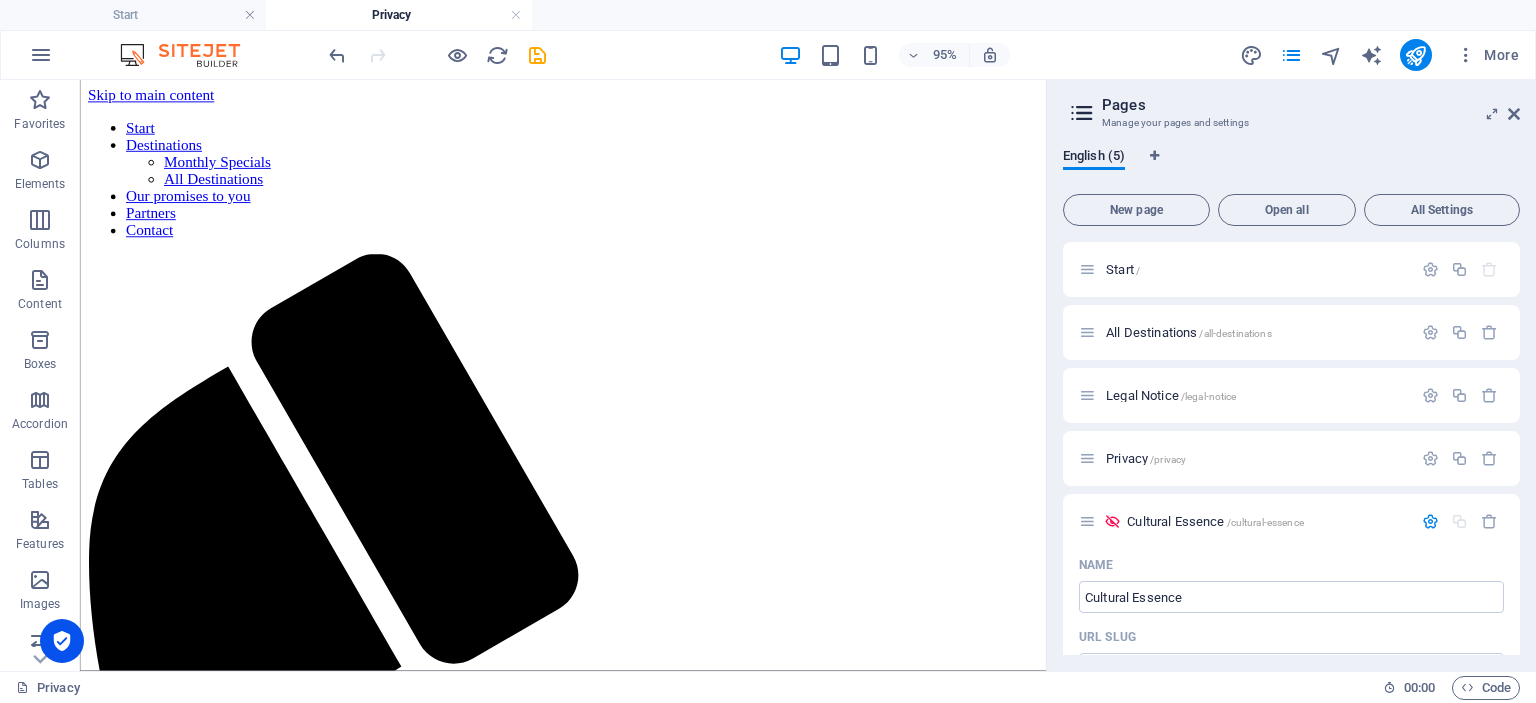click on "Pages Manage your pages and settings English (5) New page Open all All Settings Start / All Destinations /all-destinations Legal Notice /legal-notice Privacy /privacy Cultural Essence /cultural-essence Name Cultural Essence ​ URL SLUG /cultural-essence ​ SEO Title AI Cultural Essence ​ 153 / 580 Px SEO Description AI Cultural Destination in Sri Lanka ​ 205 / 990 Px SEO Keywords AI Cultural Tours ​ Settings Menu Noindex Preview Mobile Desktop www.example.com cultural-essence Cultural Essence Cultural Destination in Sri Lanka Meta tags ​ Preview Image (Open Graph) Drag files here, click to choose files or select files from Files or our free stock photos & videos More Settings" at bounding box center (1291, 375) 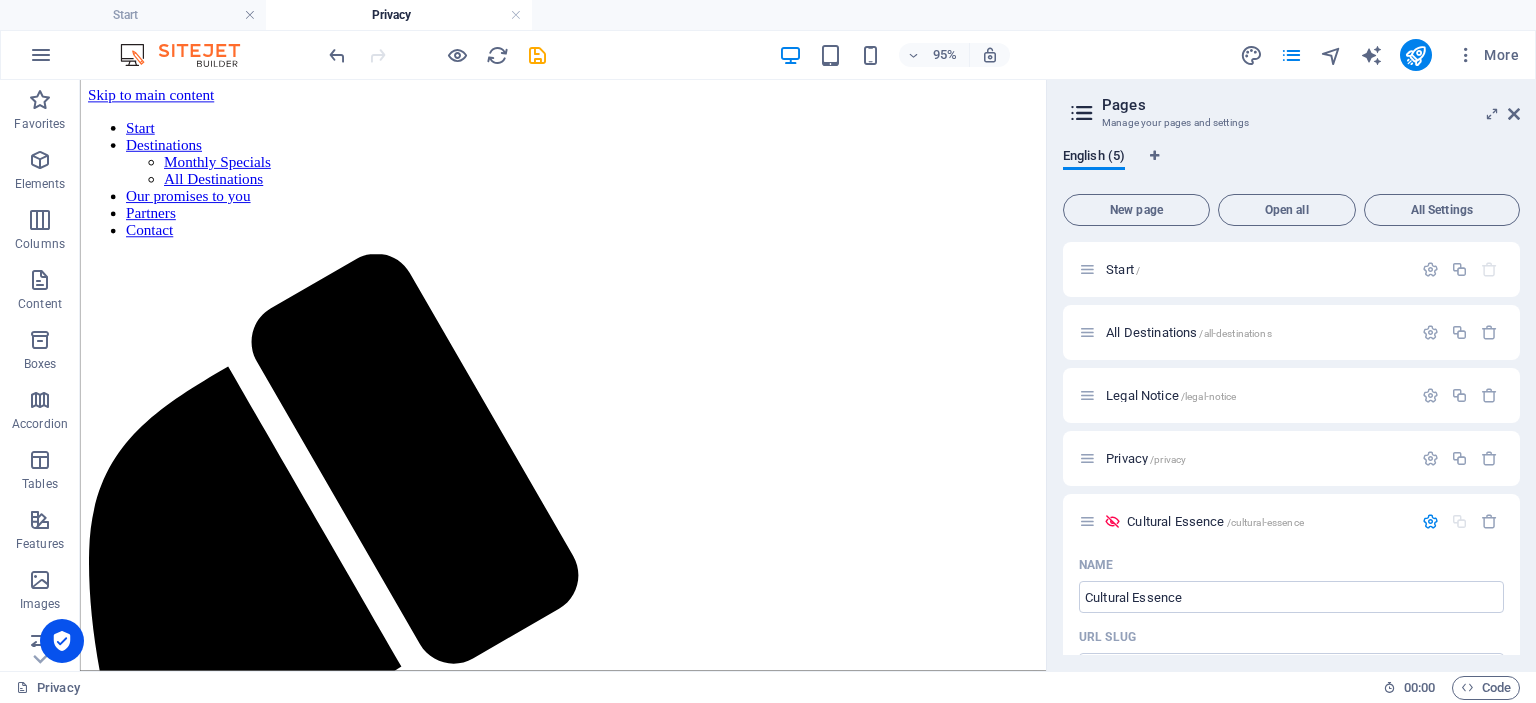click on "Pages Manage your pages and settings English (5) New page Open all All Settings Start / All Destinations /all-destinations Legal Notice /legal-notice Privacy /privacy Cultural Essence /cultural-essence Name Cultural Essence ​ URL SLUG /cultural-essence ​ SEO Title AI Cultural Essence ​ 153 / 580 Px SEO Description AI Cultural Destination in Sri Lanka ​ 205 / 990 Px SEO Keywords AI Cultural Tours ​ Settings Menu Noindex Preview Mobile Desktop www.example.com cultural-essence Cultural Essence Cultural Destination in Sri Lanka Meta tags ​ Preview Image (Open Graph) Drag files here, click to choose files or select files from Files or our free stock photos & videos More Settings" at bounding box center (1291, 375) 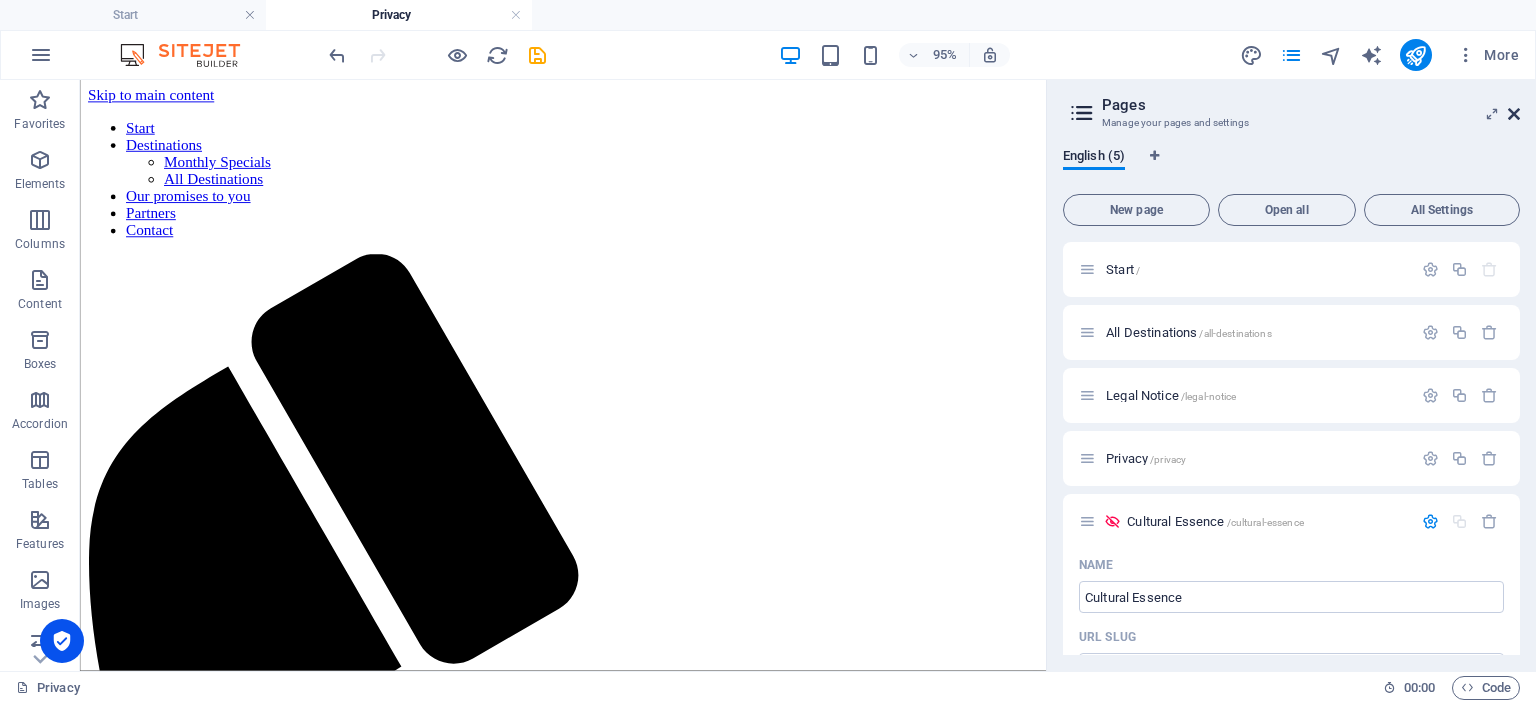 click at bounding box center [1514, 114] 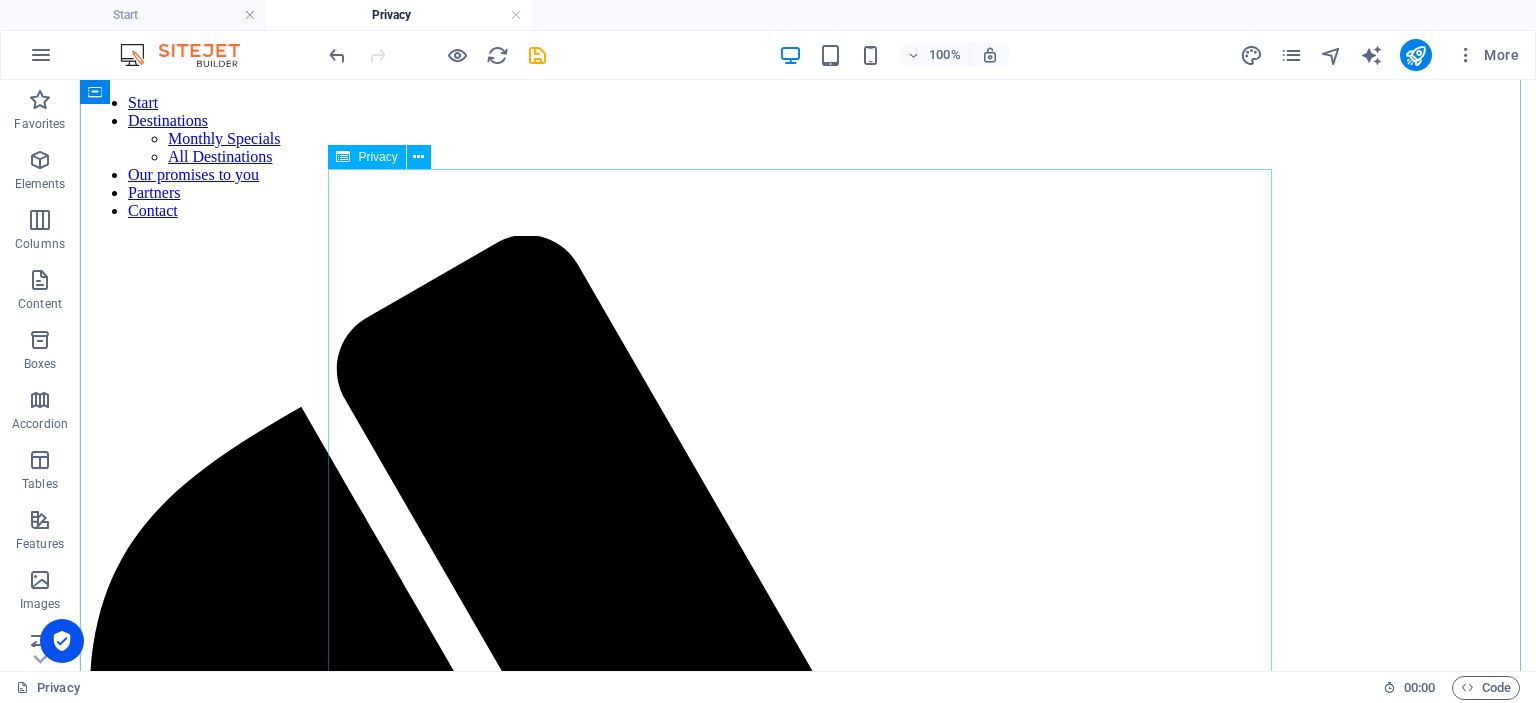 scroll, scrollTop: 0, scrollLeft: 0, axis: both 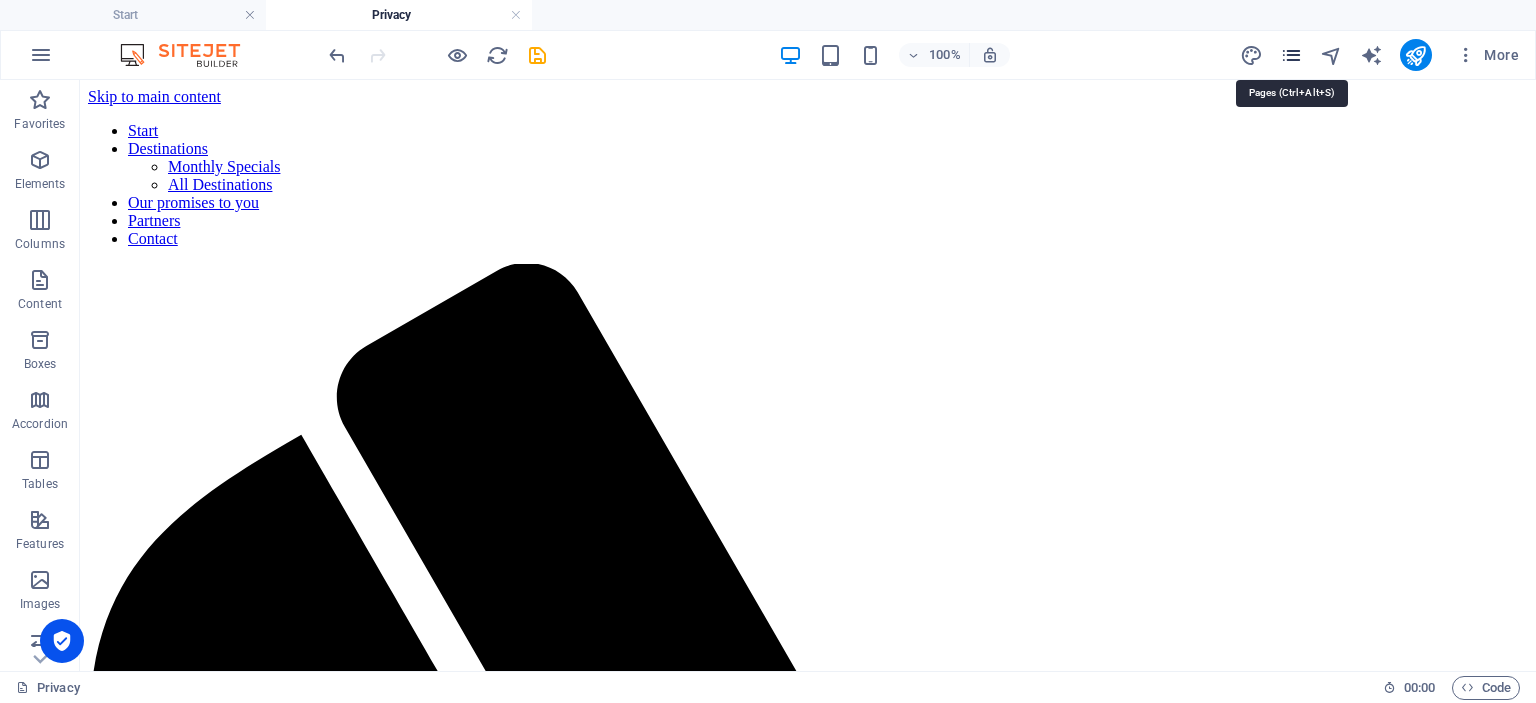 click at bounding box center (1291, 55) 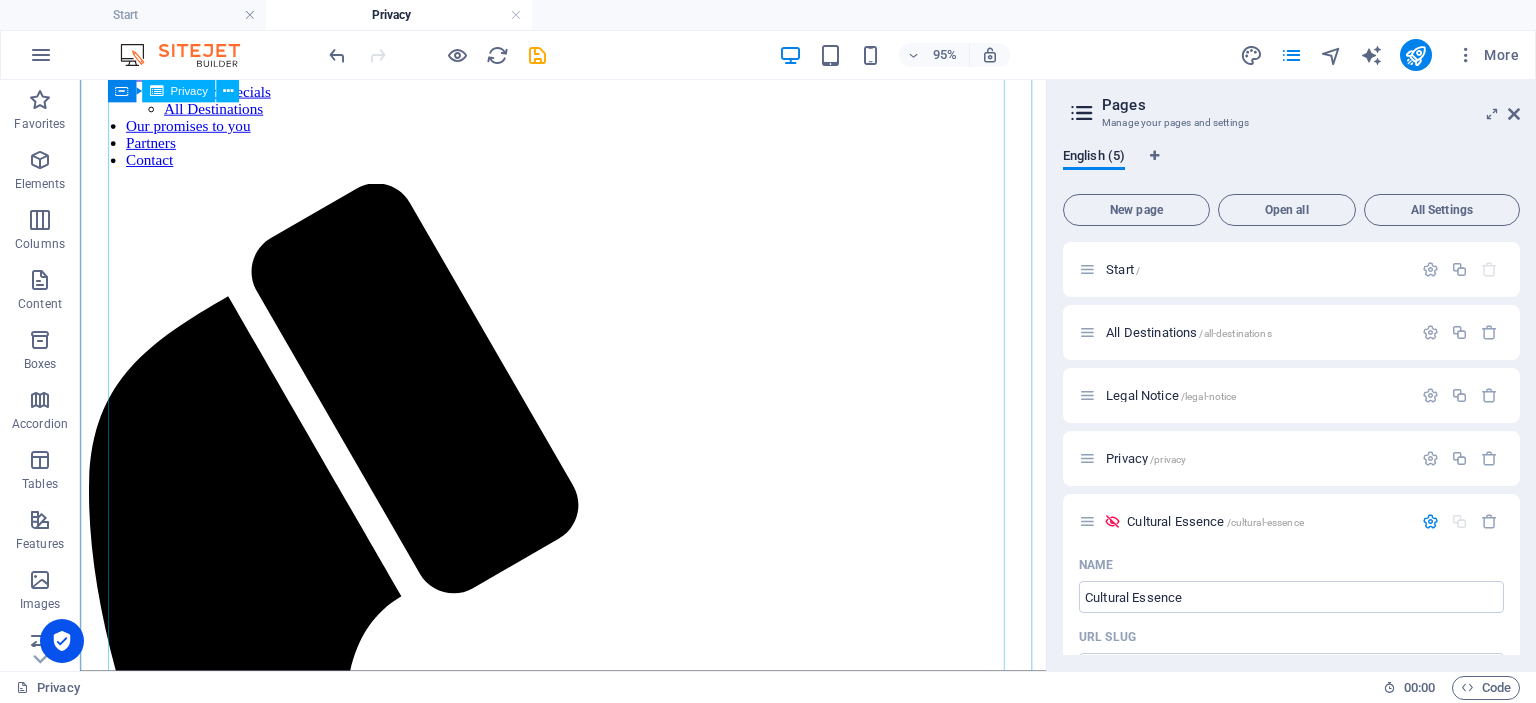 scroll, scrollTop: 0, scrollLeft: 0, axis: both 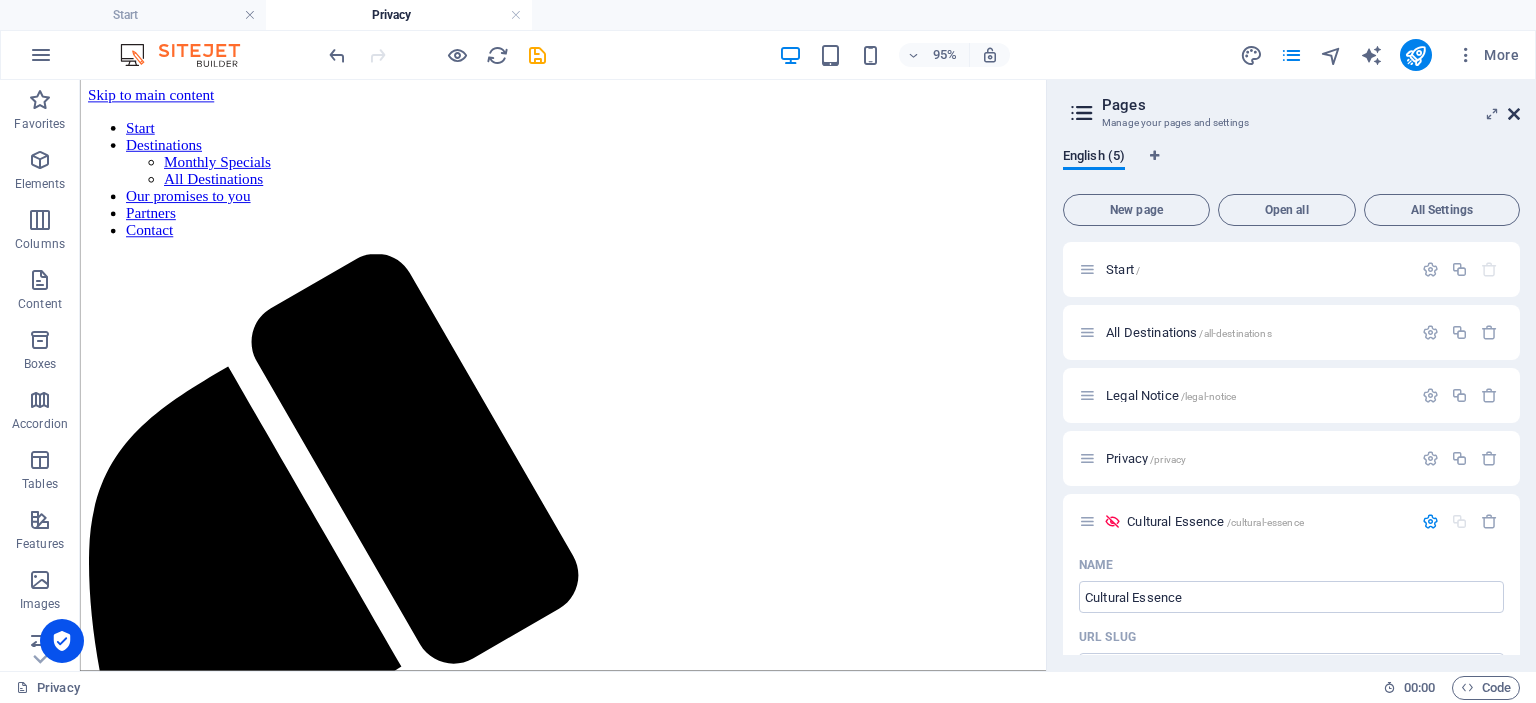click at bounding box center (1514, 114) 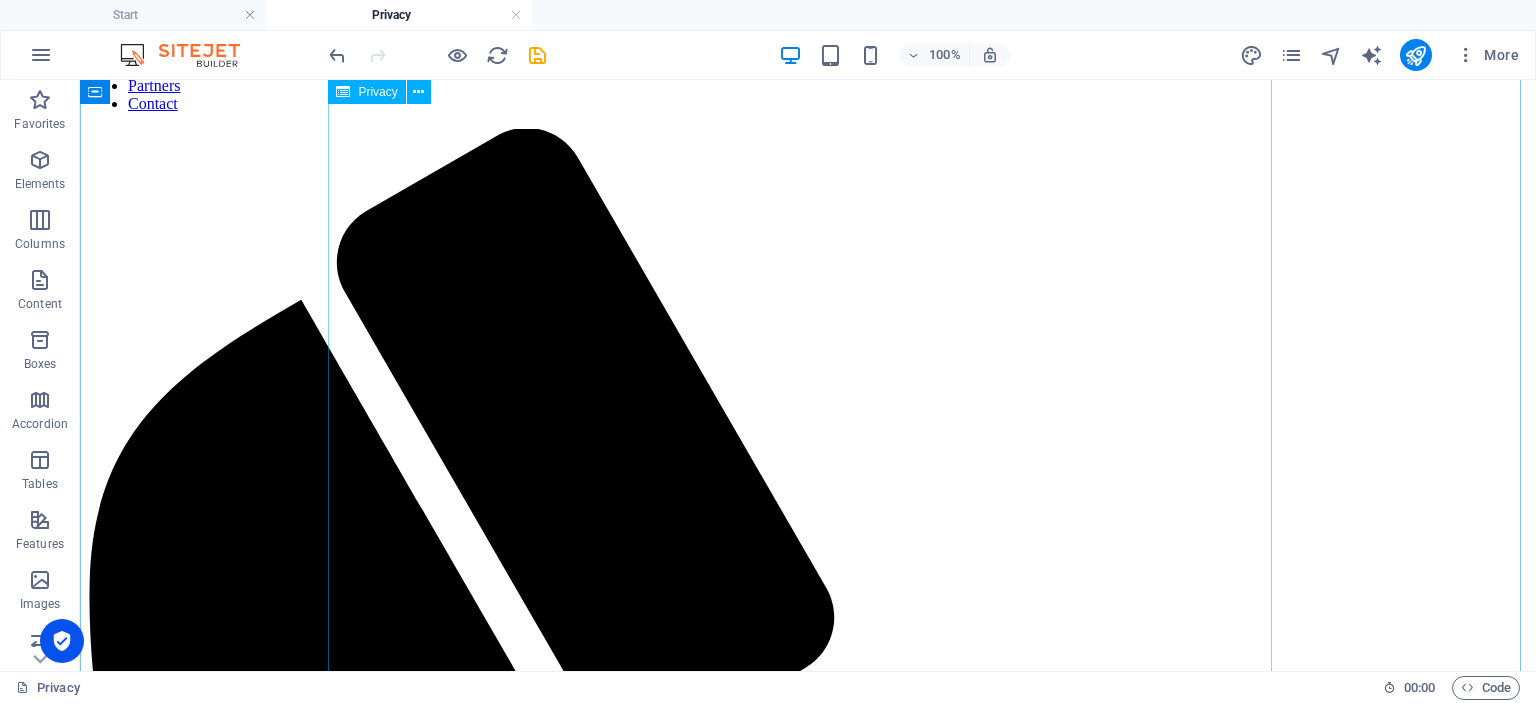 scroll, scrollTop: 0, scrollLeft: 0, axis: both 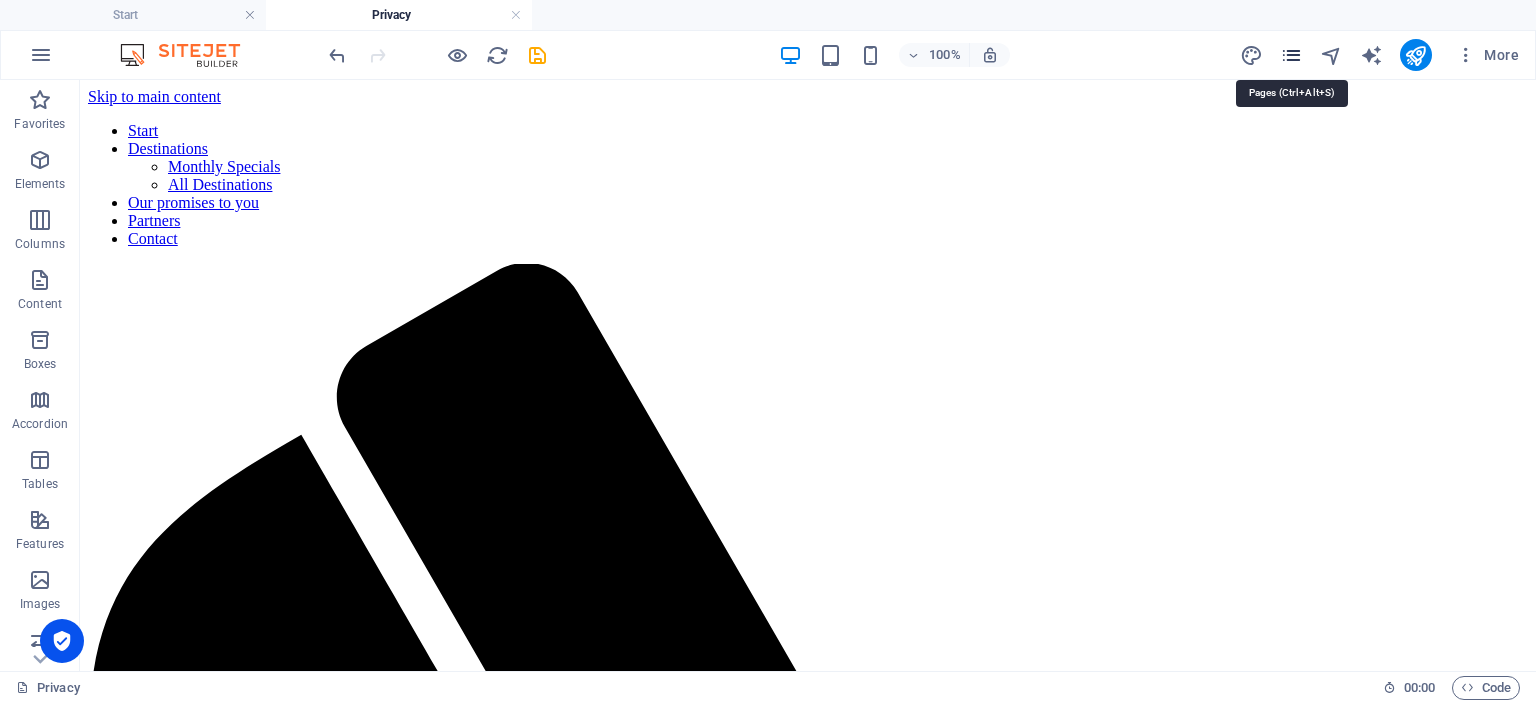 click at bounding box center (1291, 55) 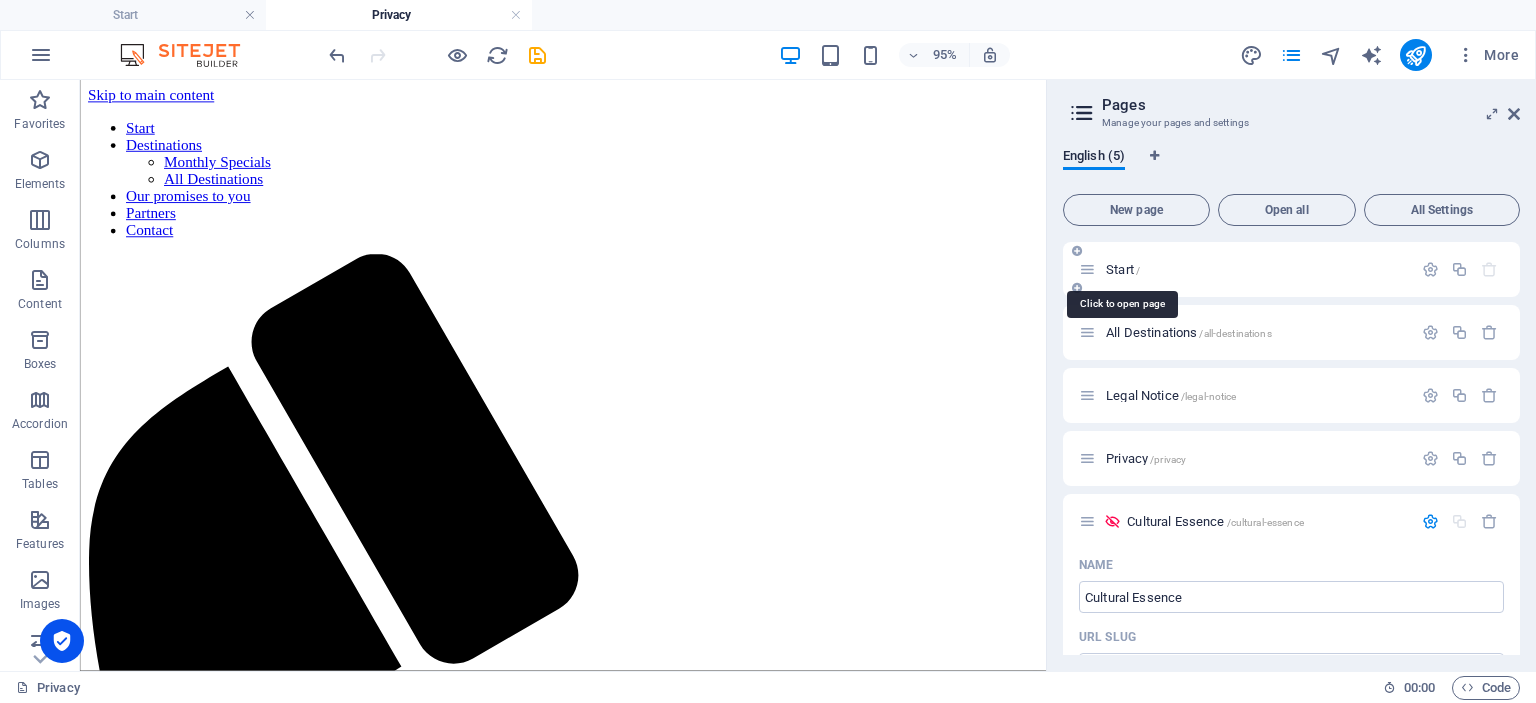 click on "Start /" at bounding box center (1123, 269) 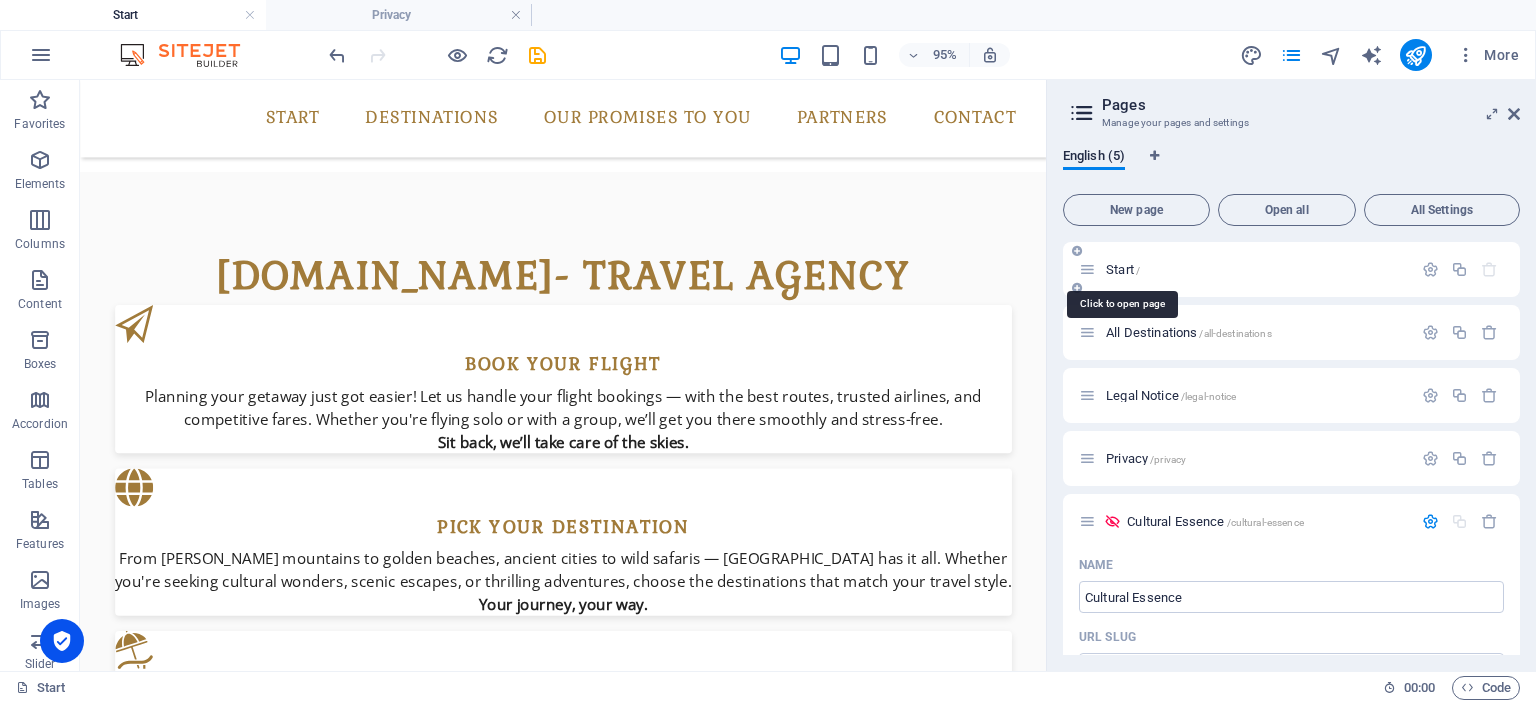 scroll, scrollTop: 1680, scrollLeft: 0, axis: vertical 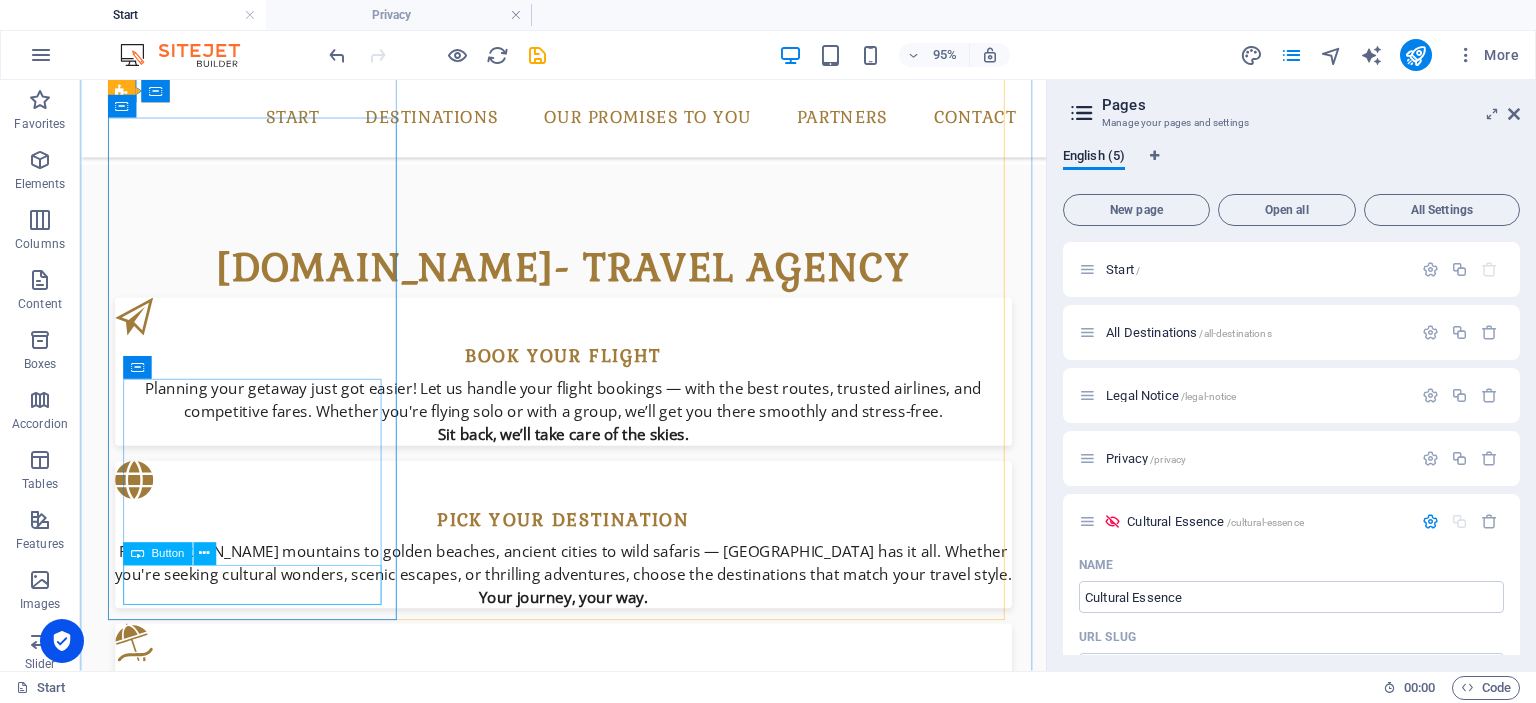 click on "Button" at bounding box center (167, 554) 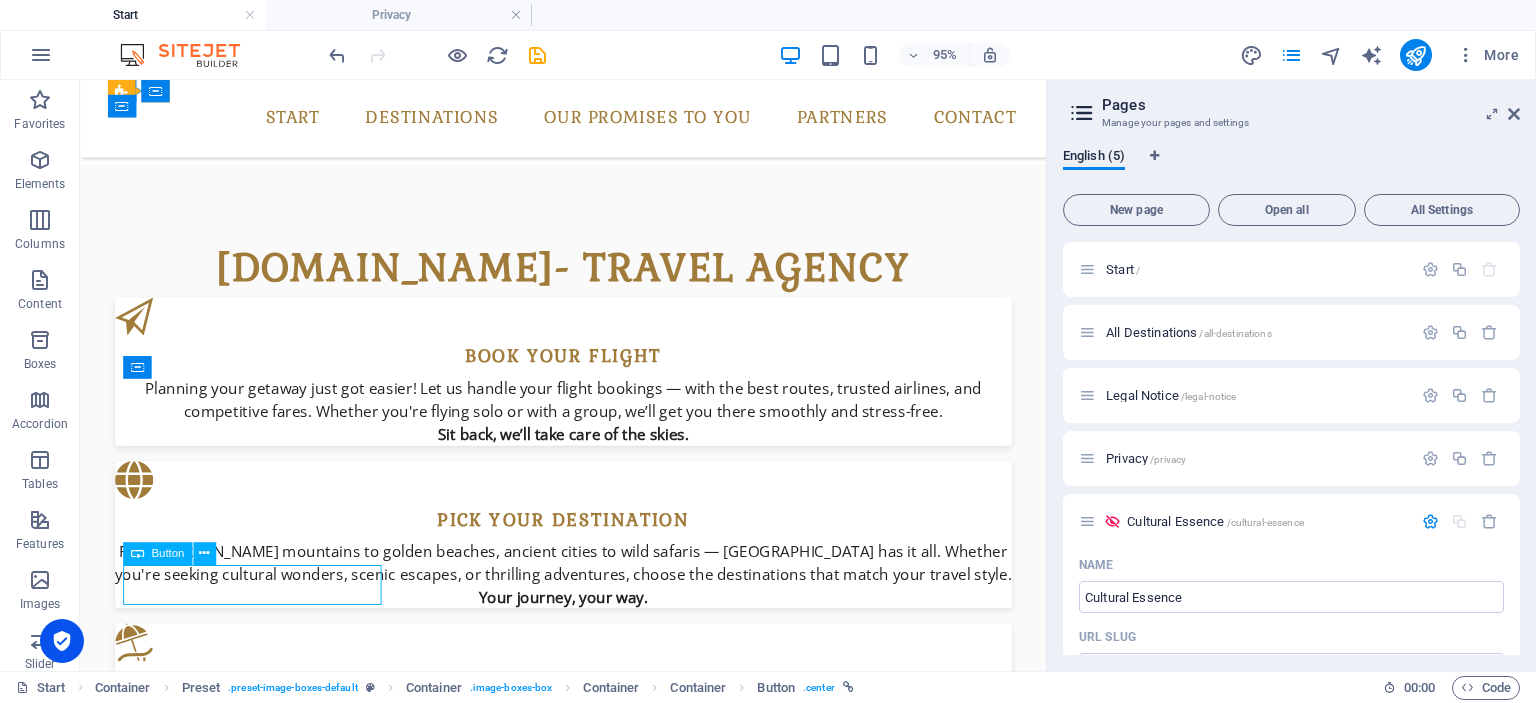 click on "Button" at bounding box center (167, 554) 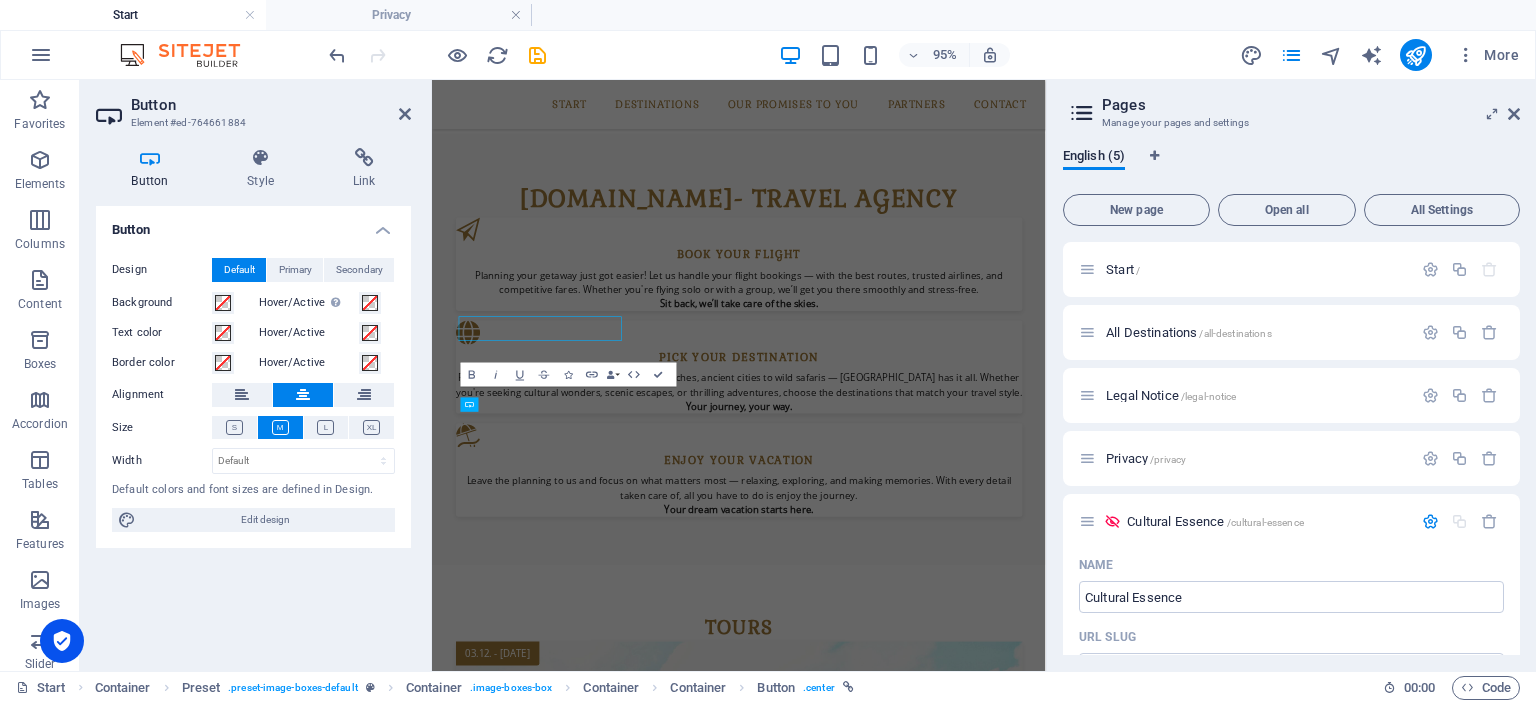 scroll, scrollTop: 1797, scrollLeft: 0, axis: vertical 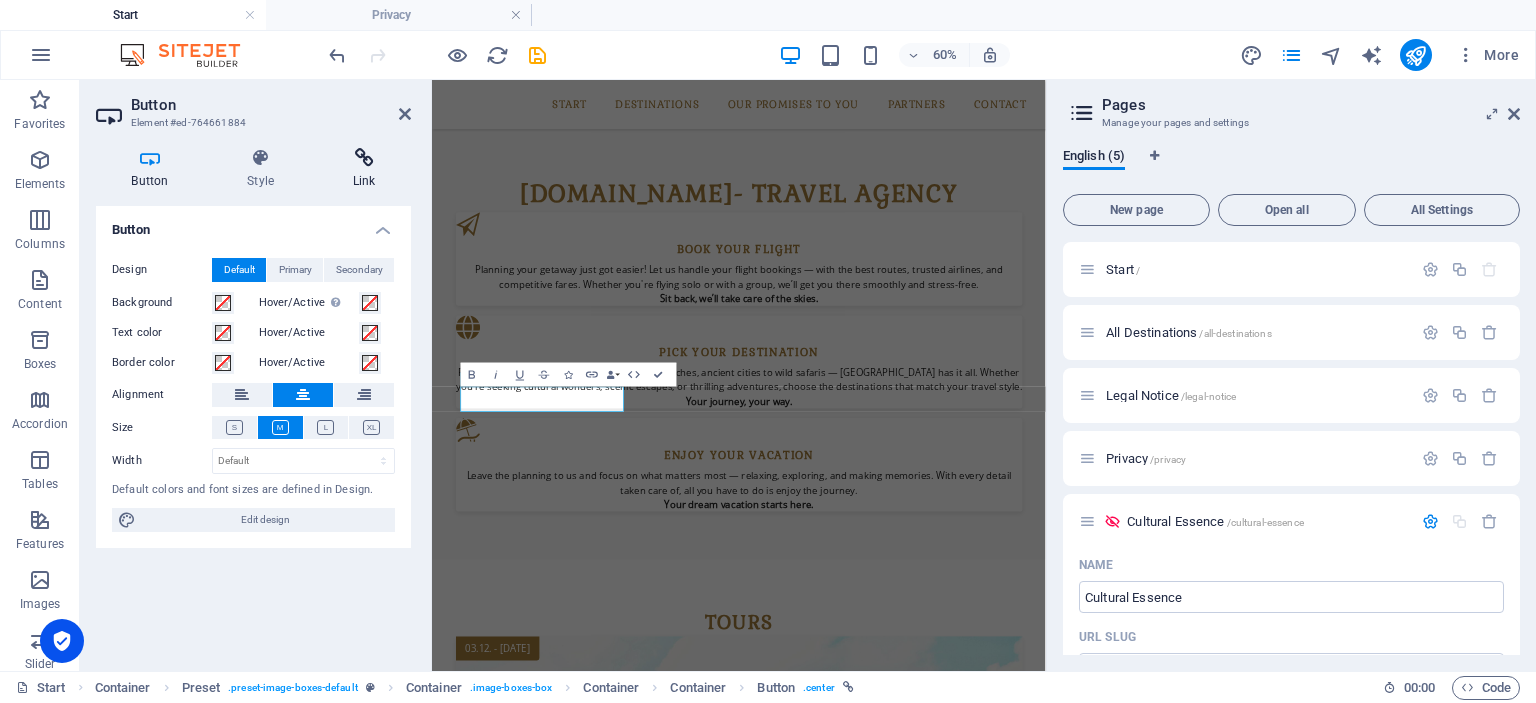 click at bounding box center [364, 158] 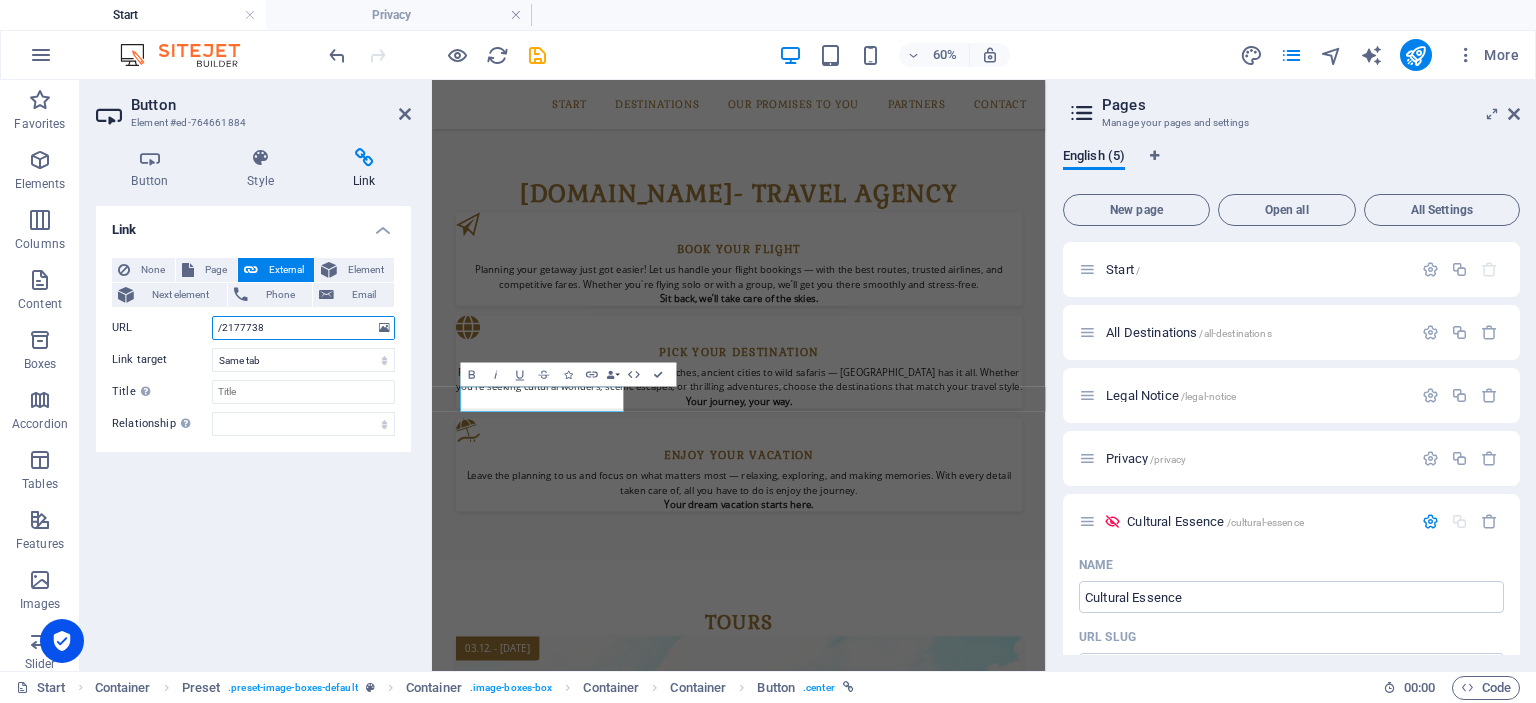 click on "/2177738" at bounding box center (303, 328) 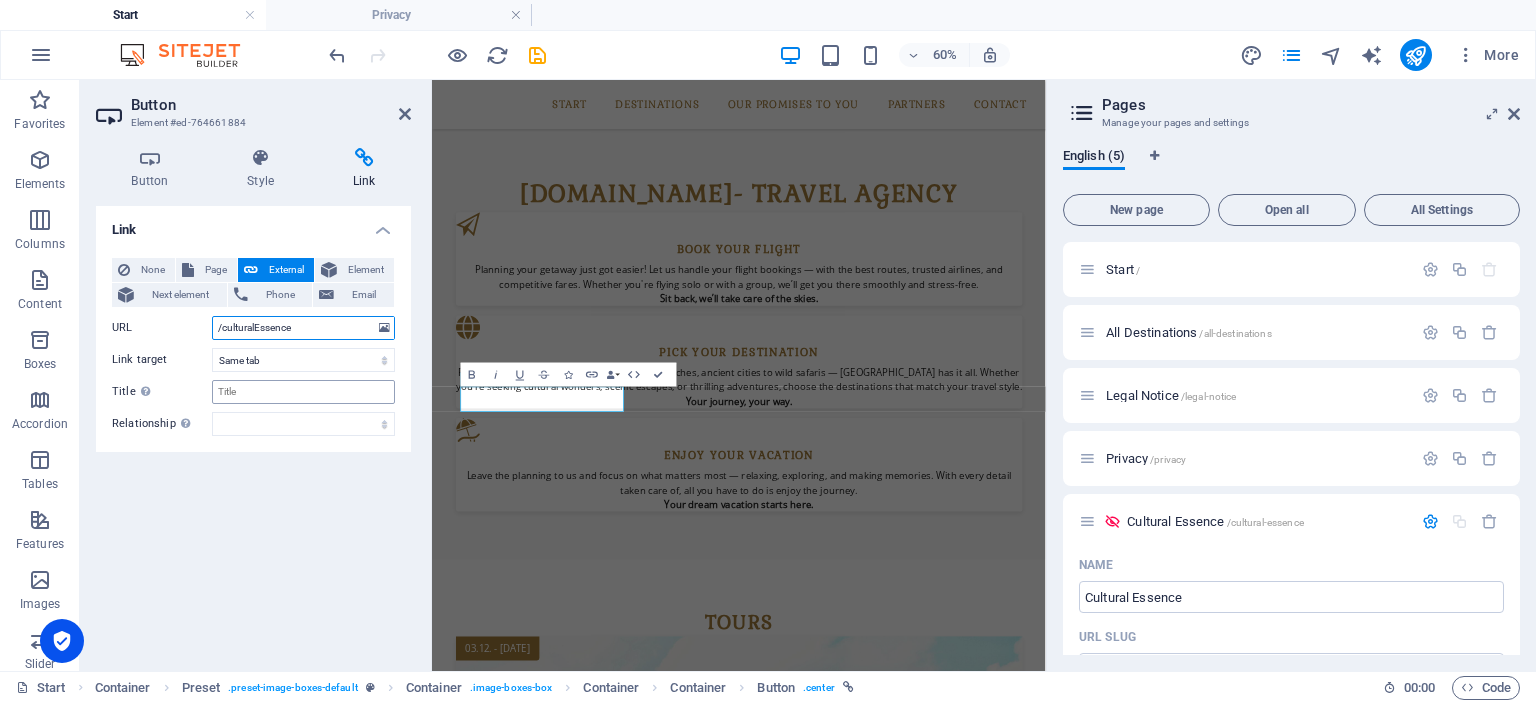type on "/culturalEssence" 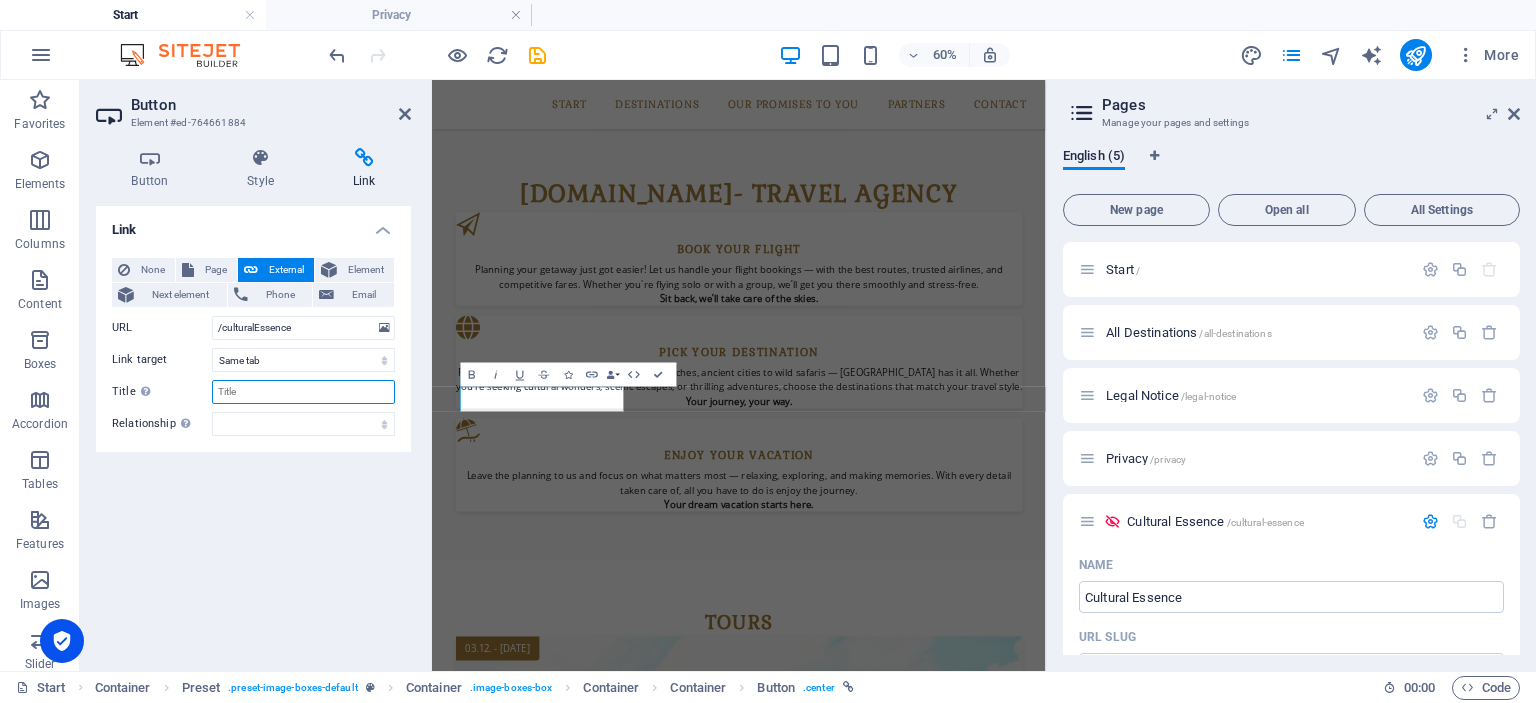 click on "Title Additional link description, should not be the same as the link text. The title is most often shown as a tooltip text when the mouse moves over the element. Leave empty if uncertain." at bounding box center (303, 392) 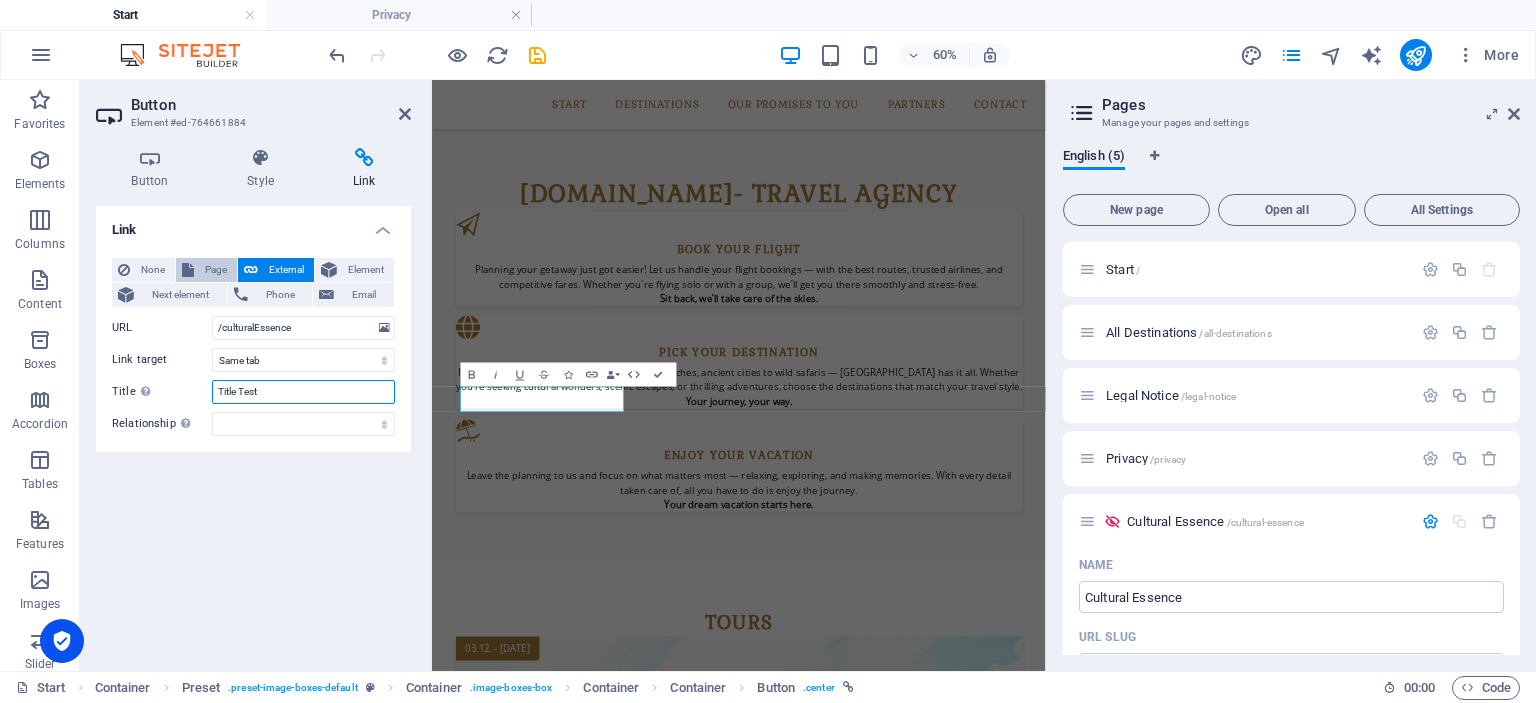 type on "Title Test" 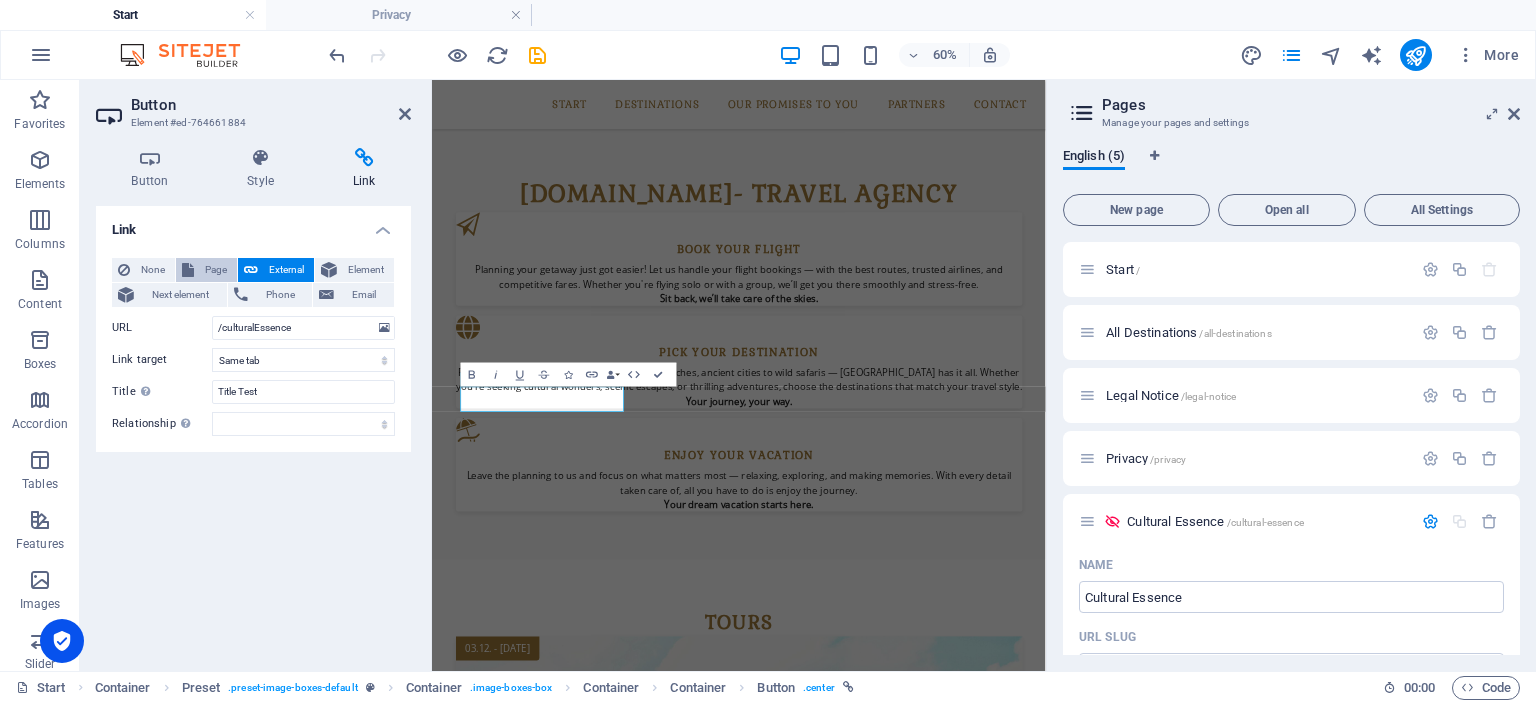 click on "Page" at bounding box center (206, 270) 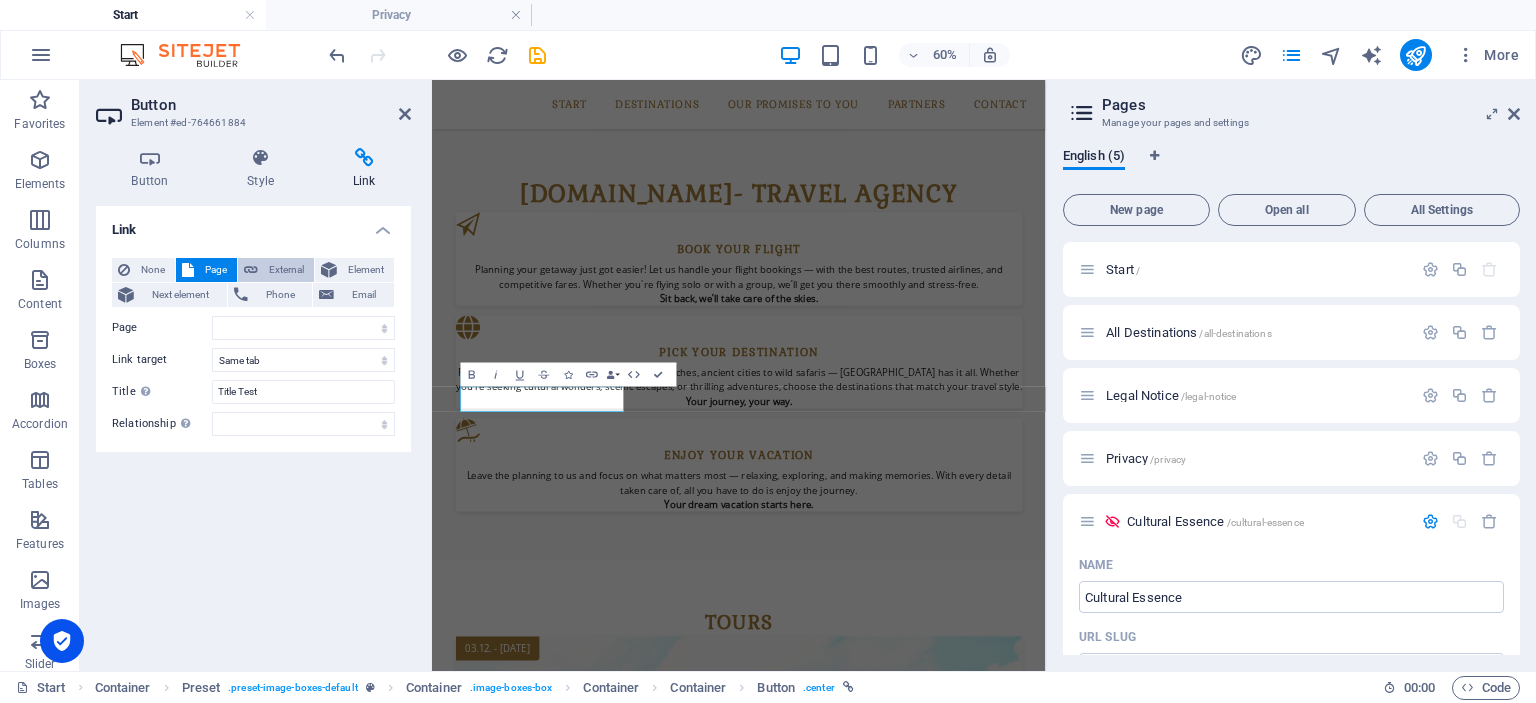 click on "External" at bounding box center [286, 270] 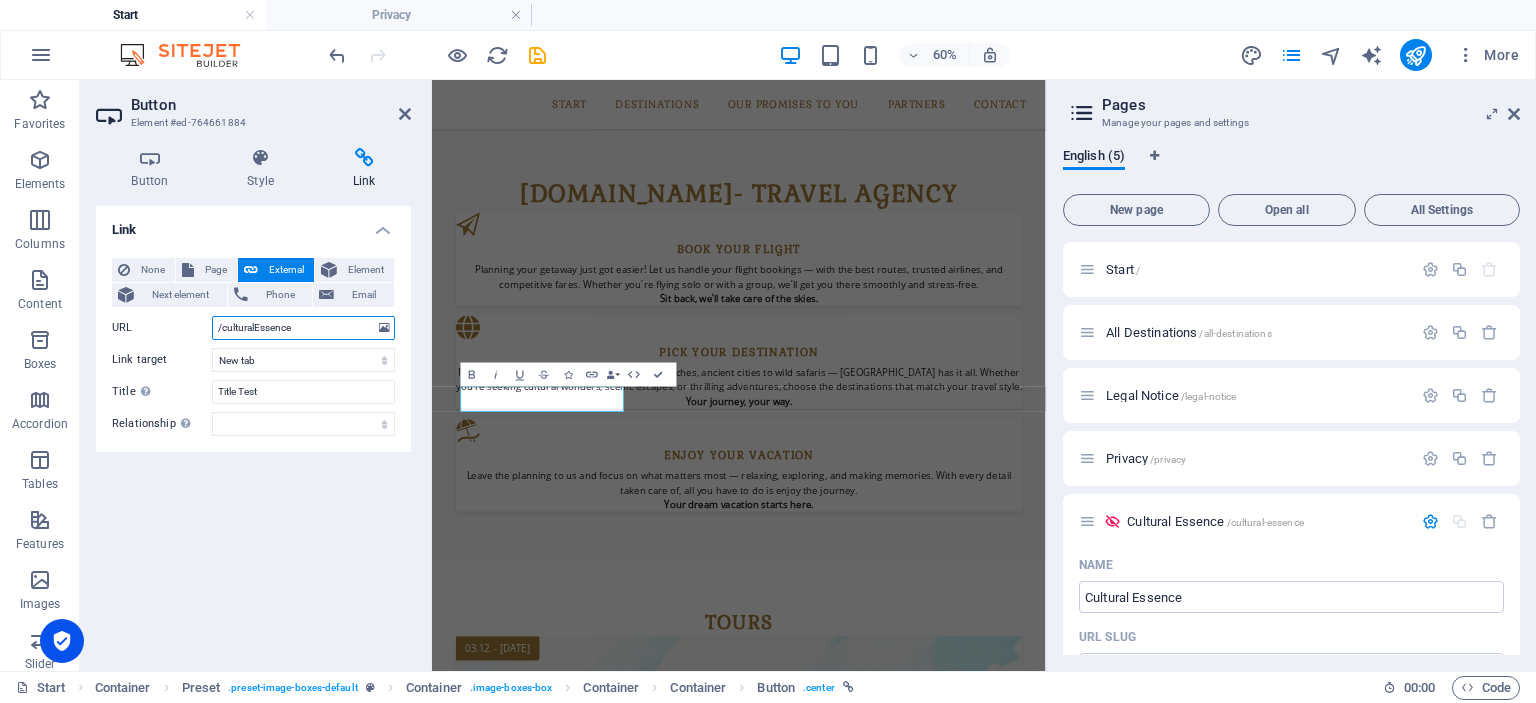 click on "/culturalEssence" at bounding box center (303, 328) 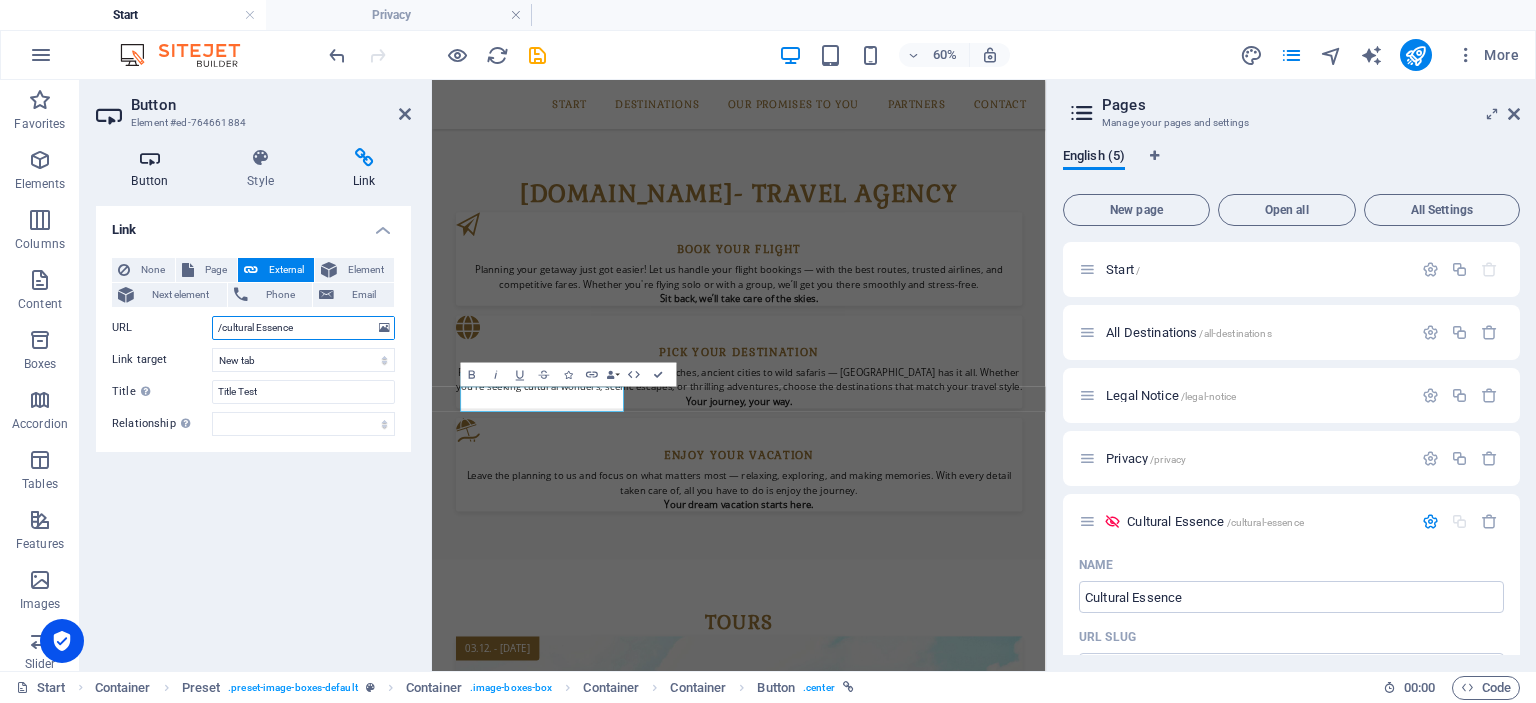 type on "/cultural Essence" 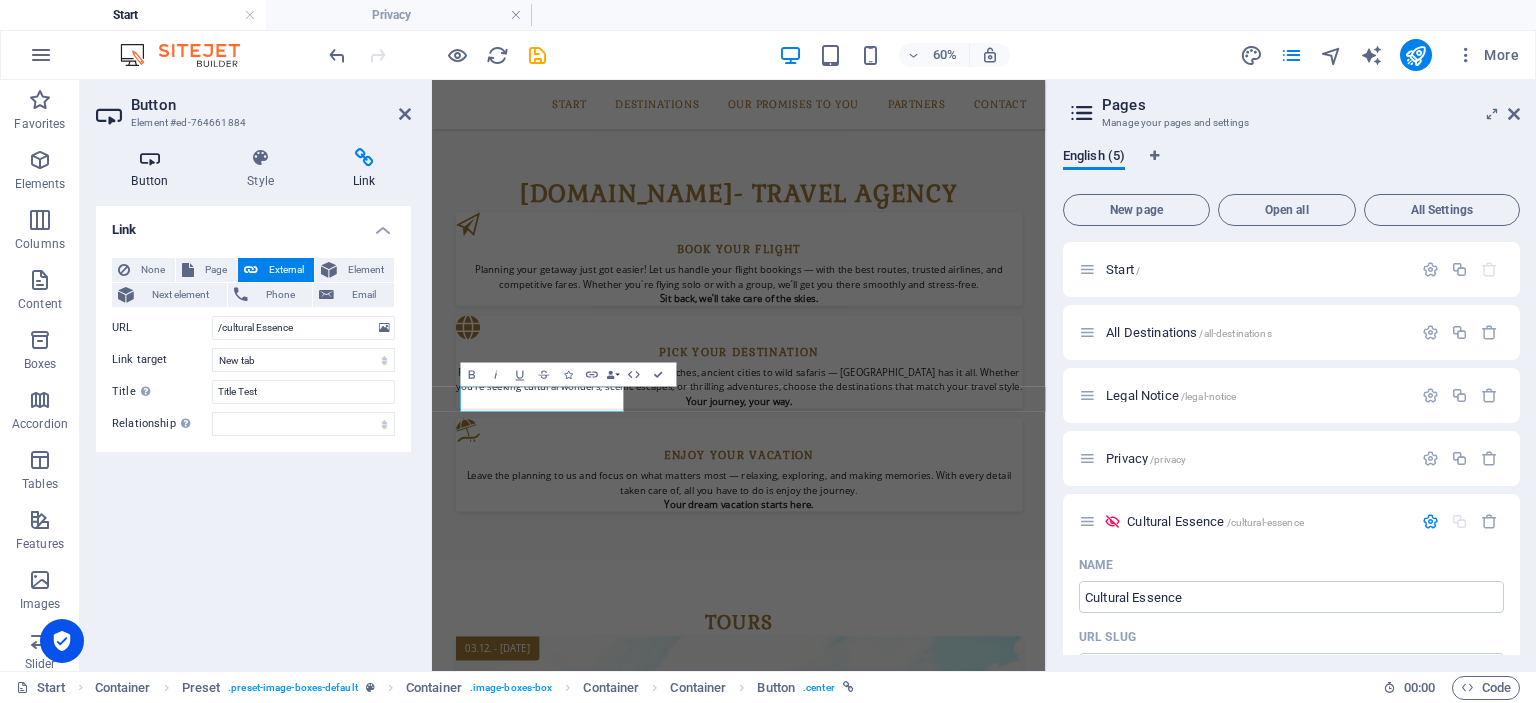 click at bounding box center (150, 158) 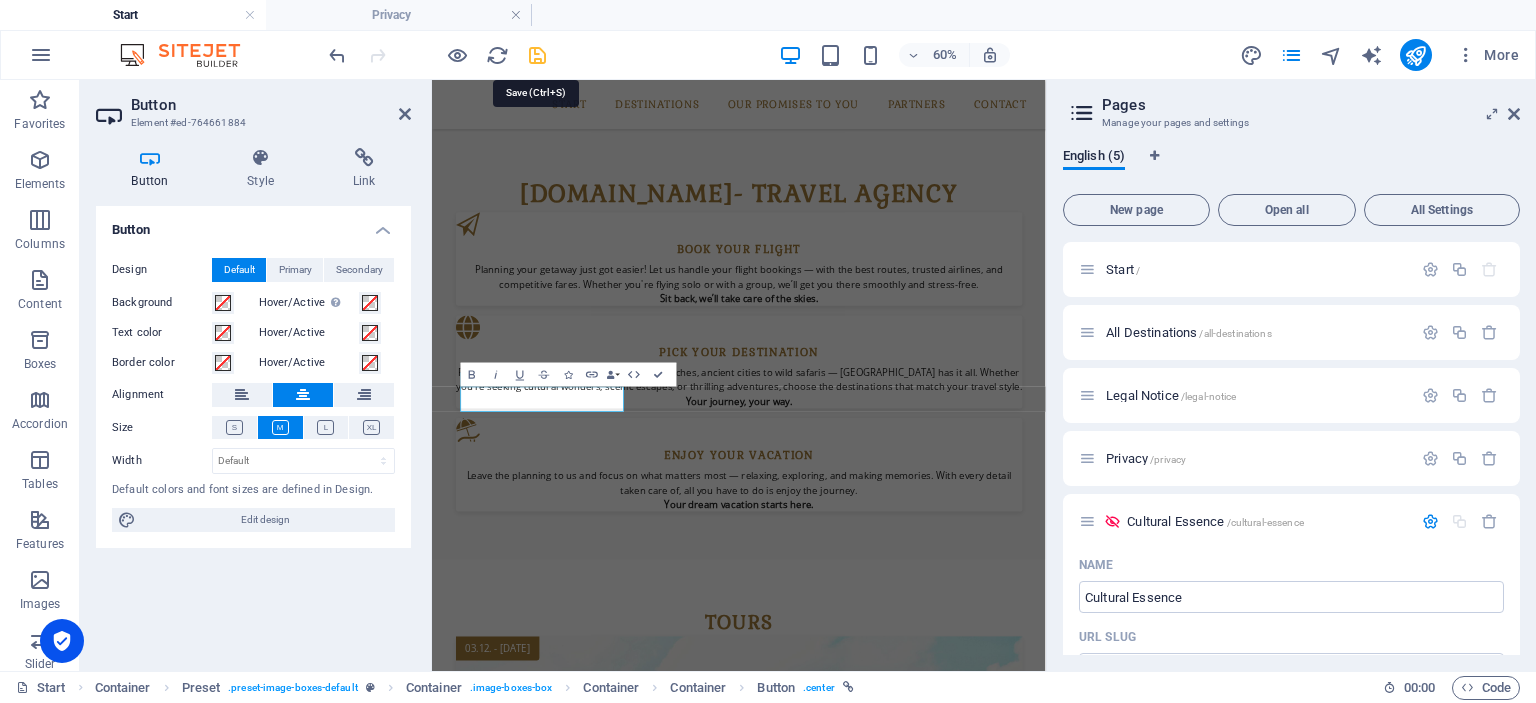 click at bounding box center [537, 55] 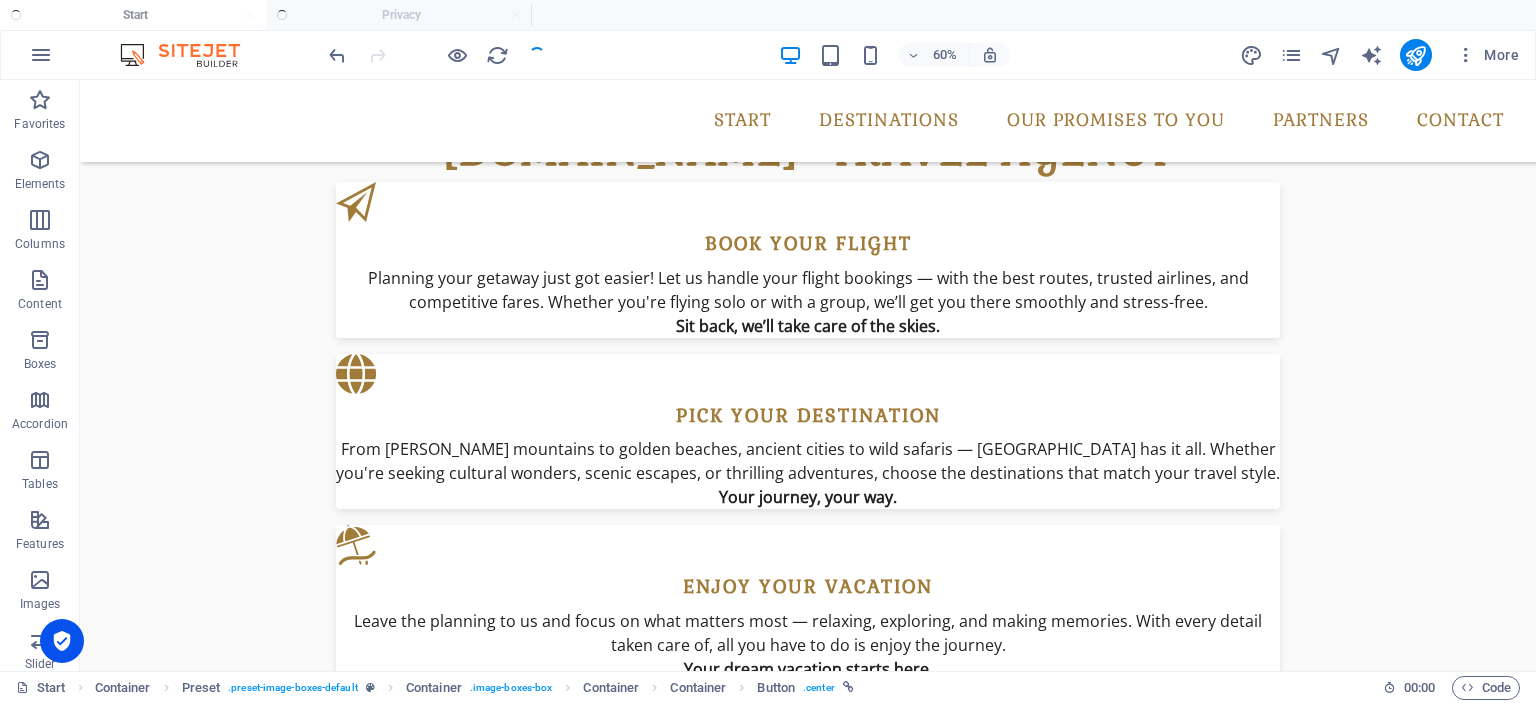 scroll, scrollTop: 1680, scrollLeft: 0, axis: vertical 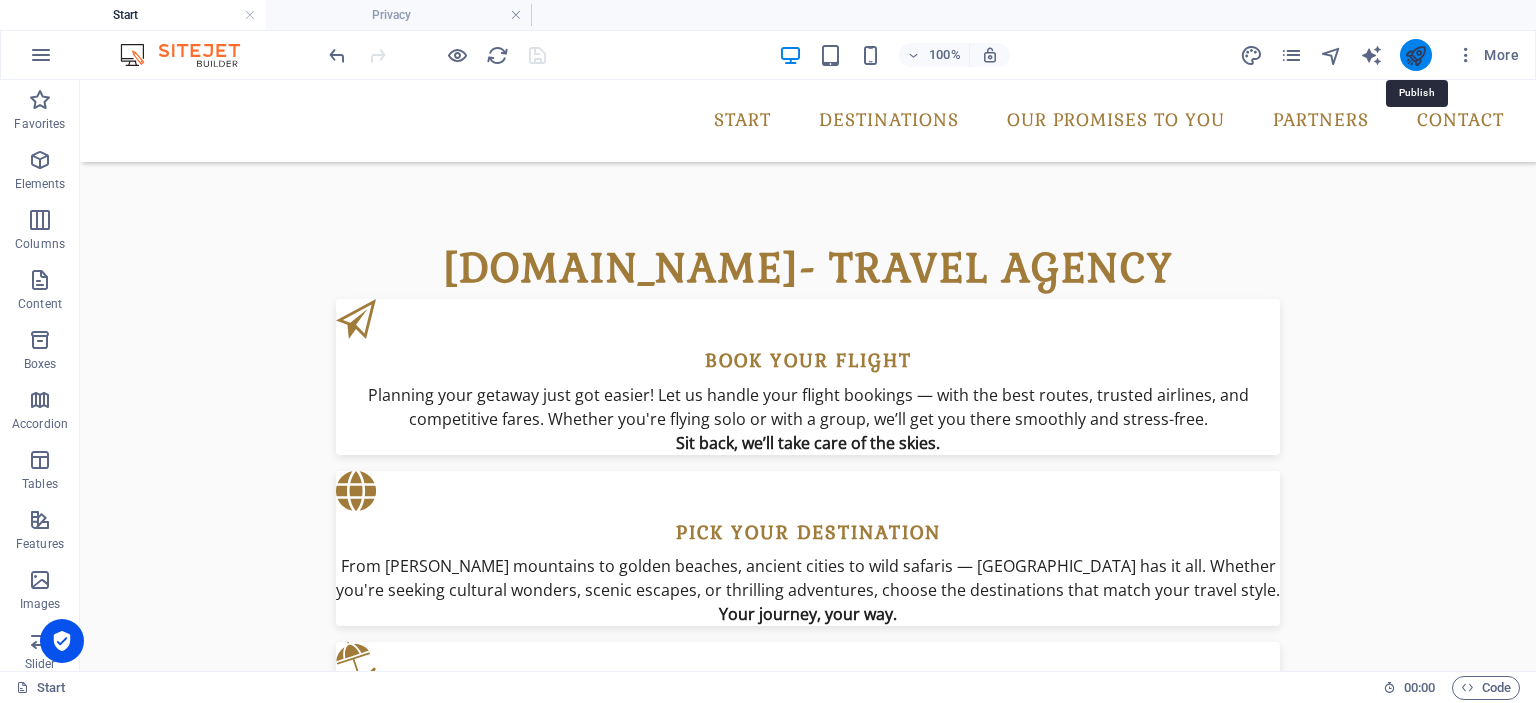 click at bounding box center [1415, 55] 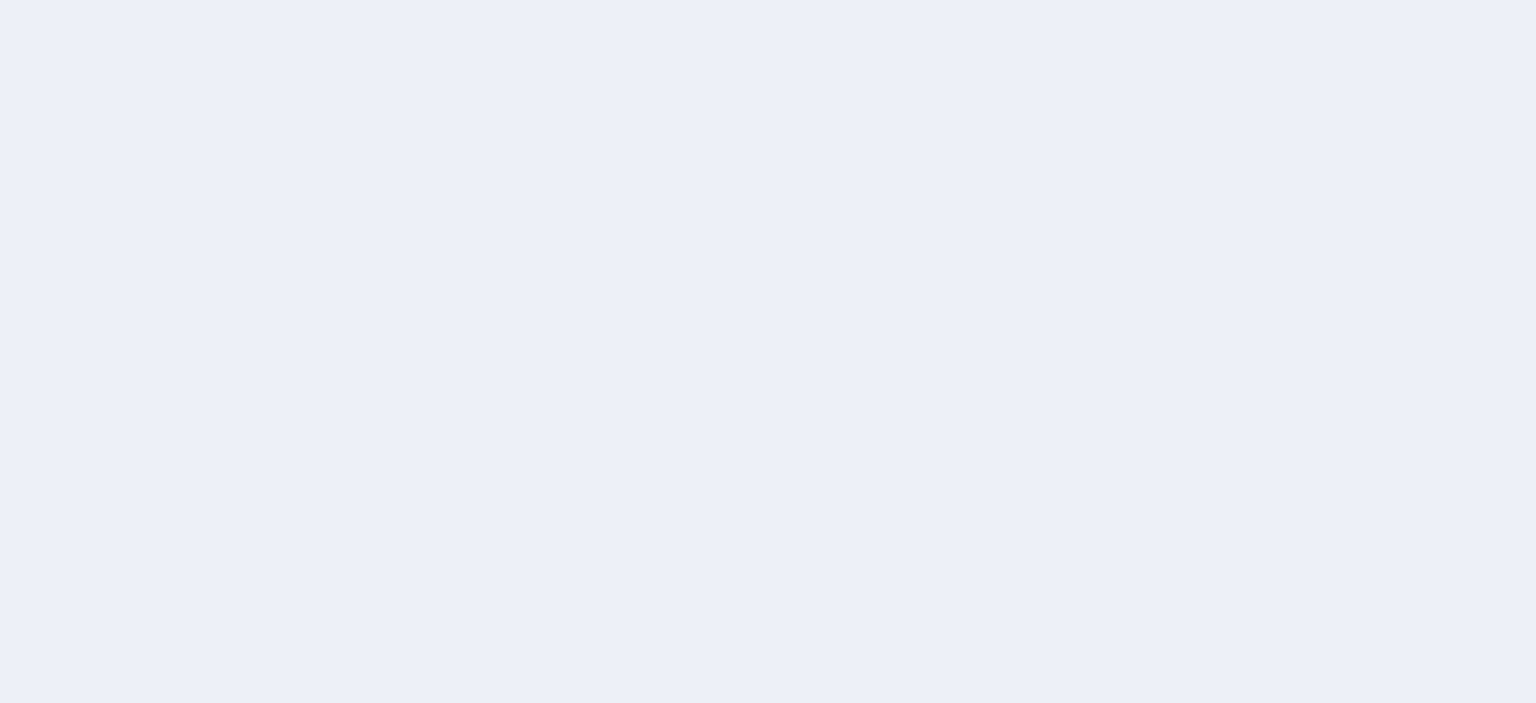 scroll, scrollTop: 0, scrollLeft: 0, axis: both 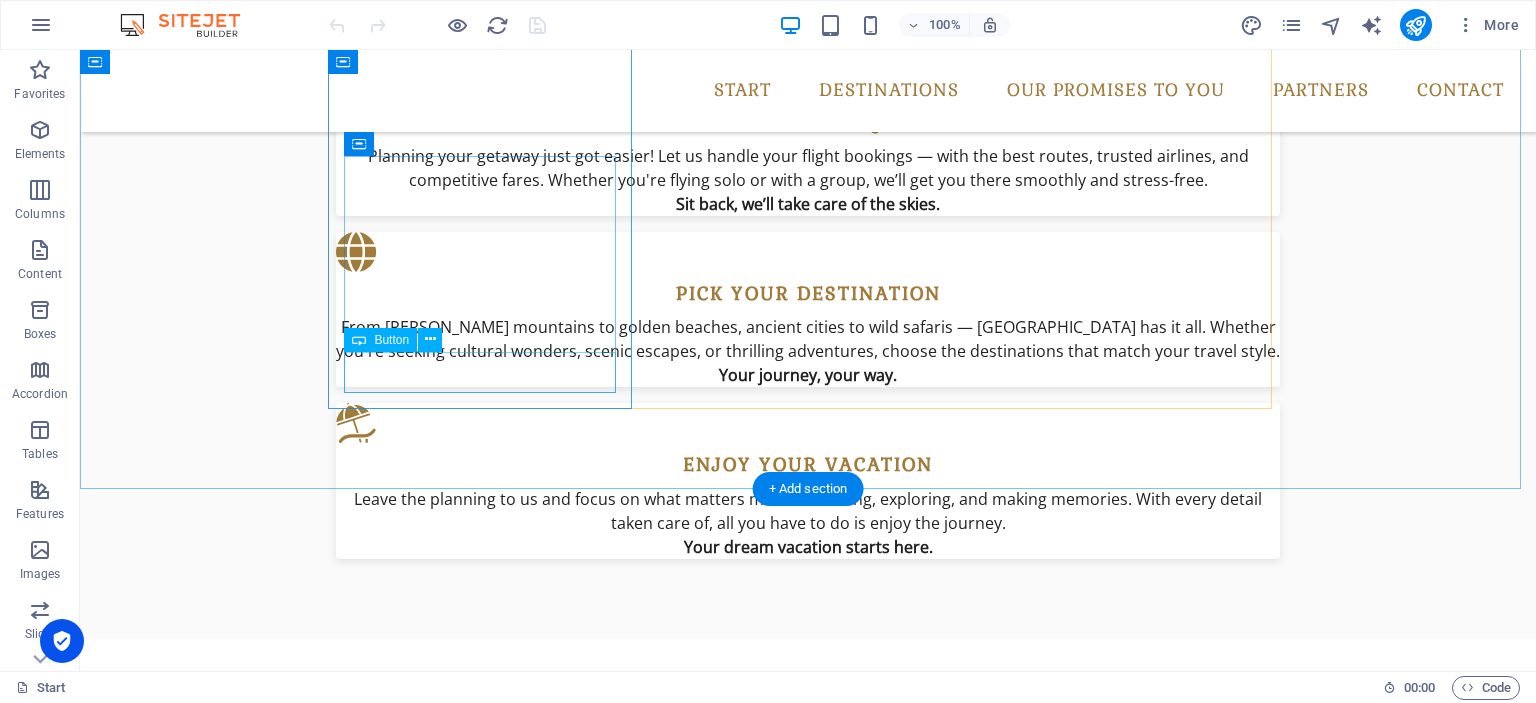 click on "Learn more" at bounding box center [808, 1823] 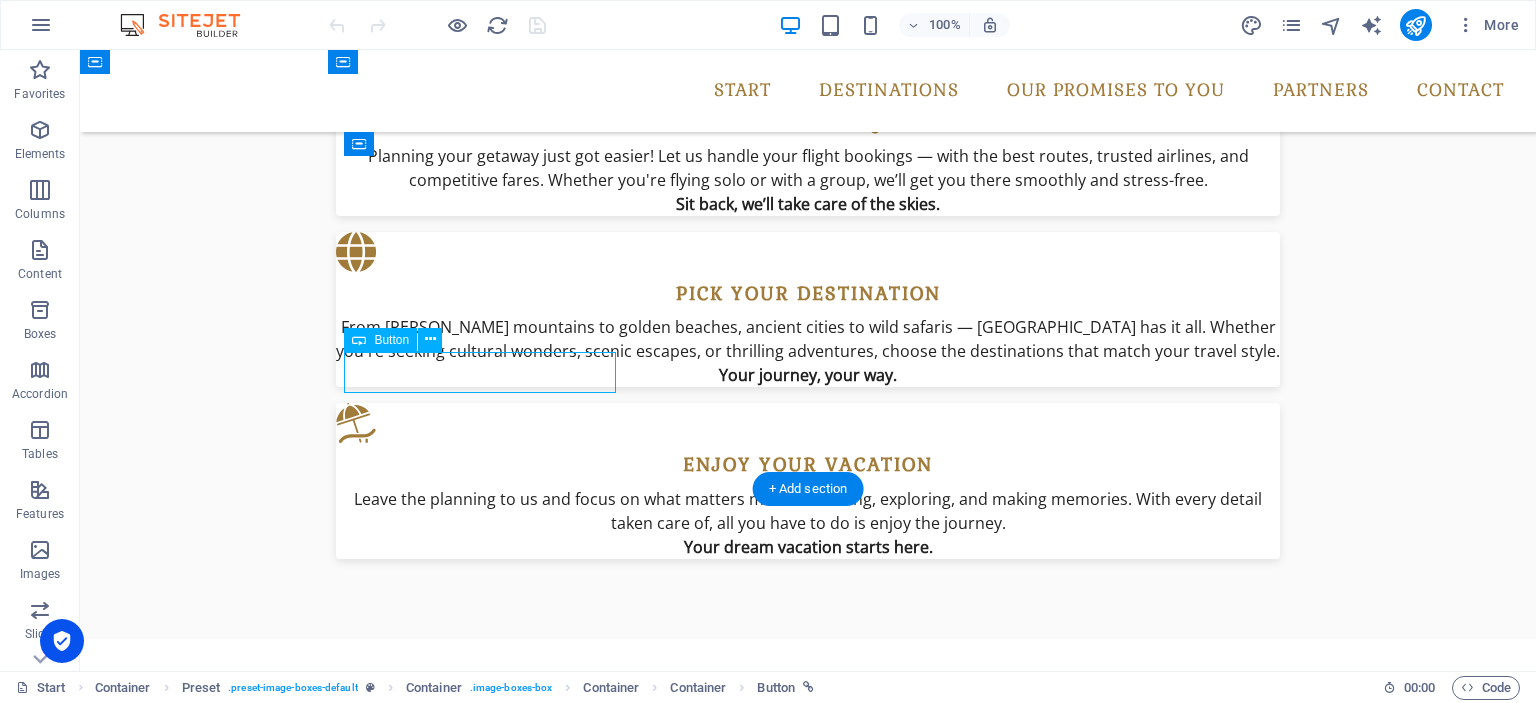 click on "Learn more" at bounding box center [808, 1823] 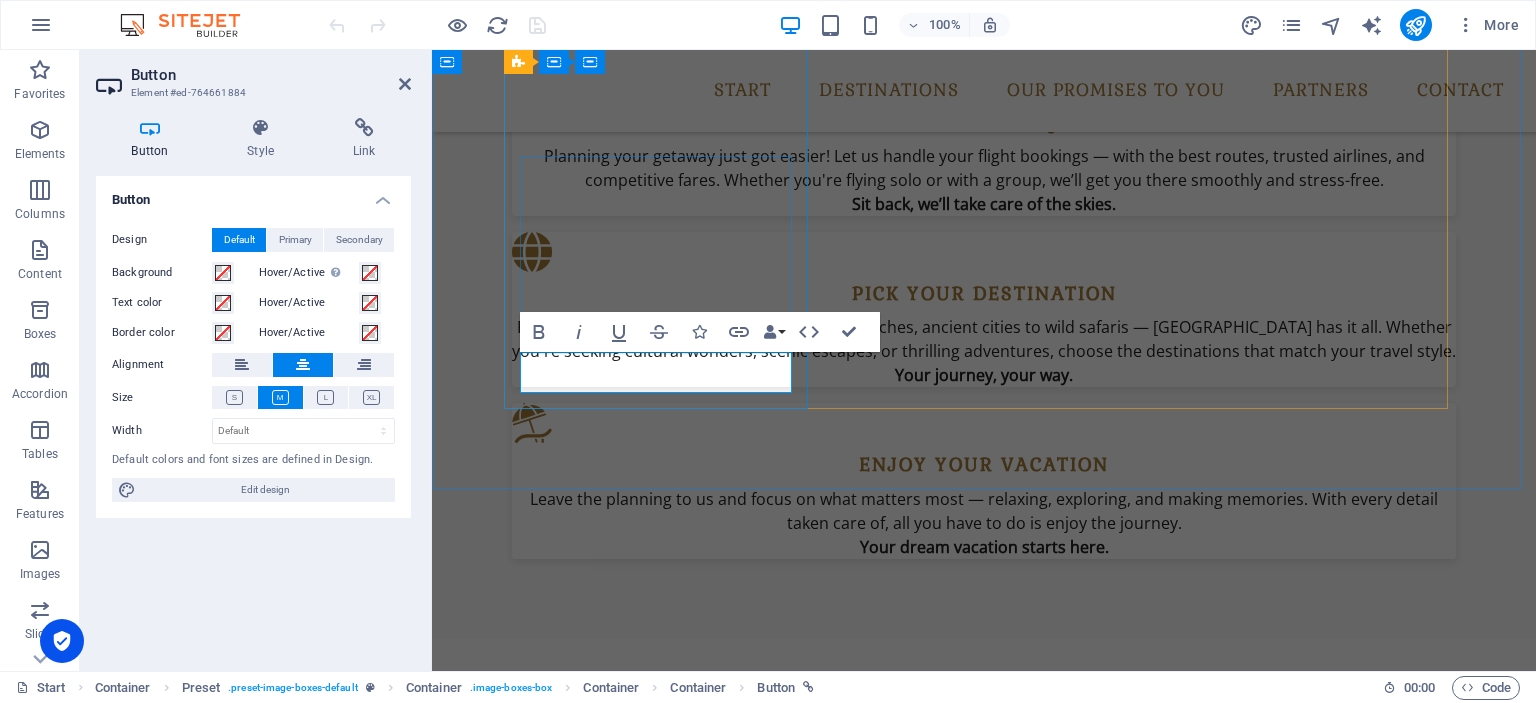click on "Learn more" at bounding box center (984, 1823) 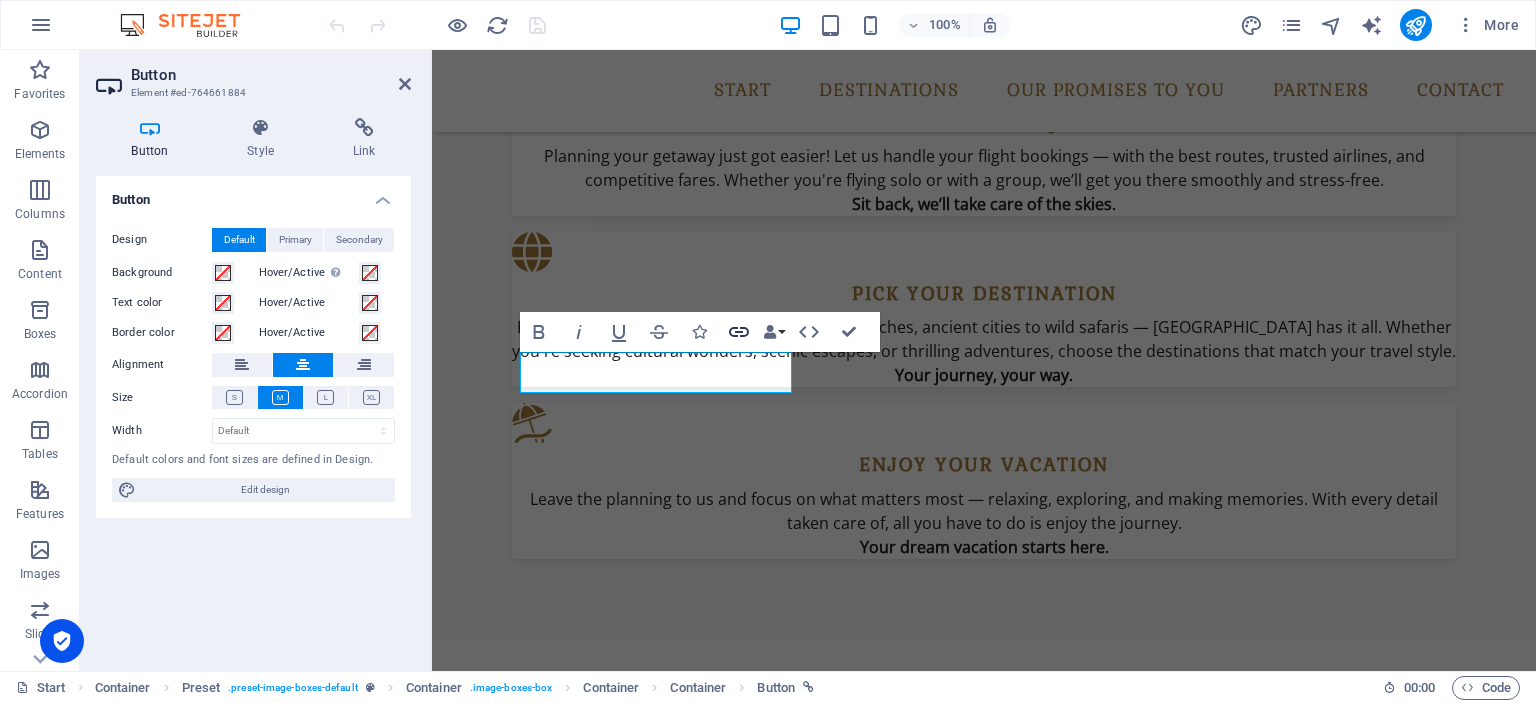 click 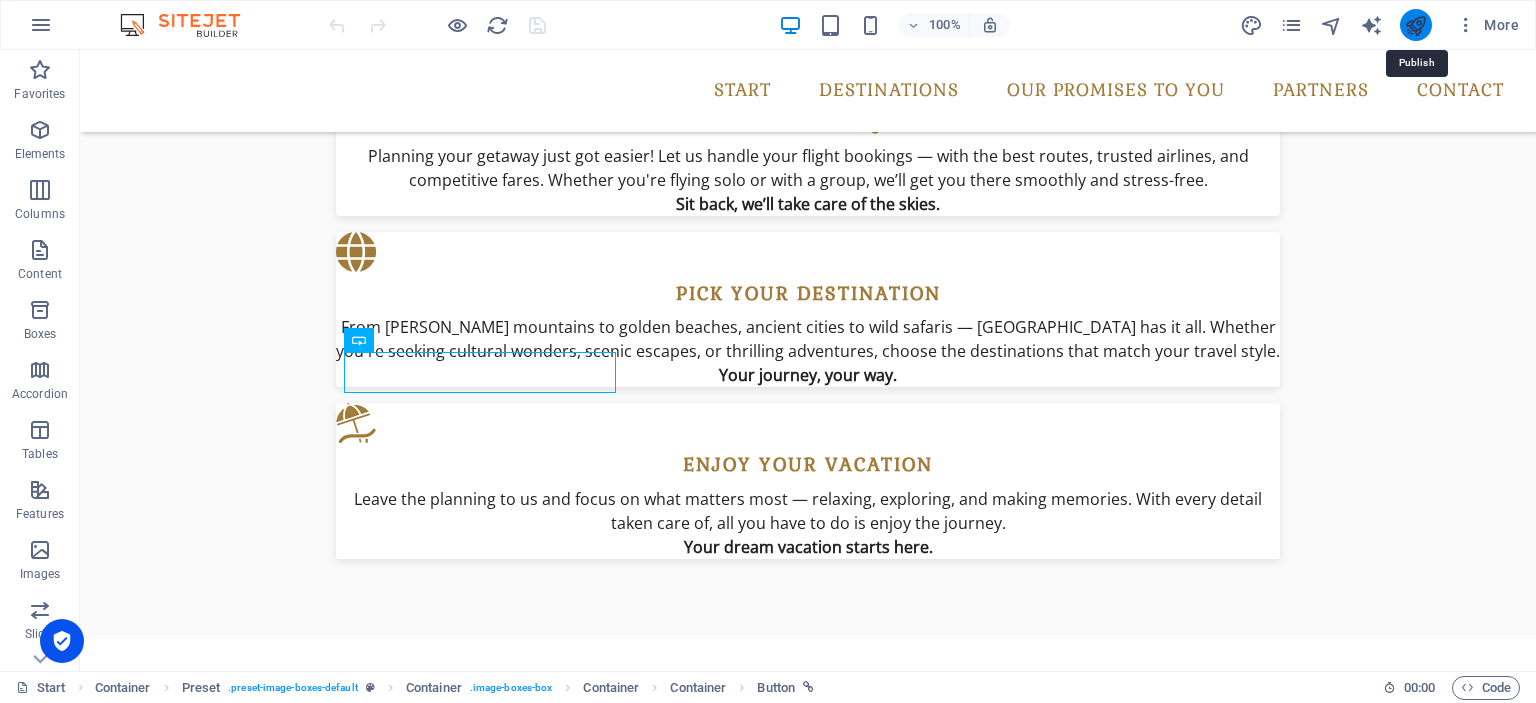 click at bounding box center (1415, 25) 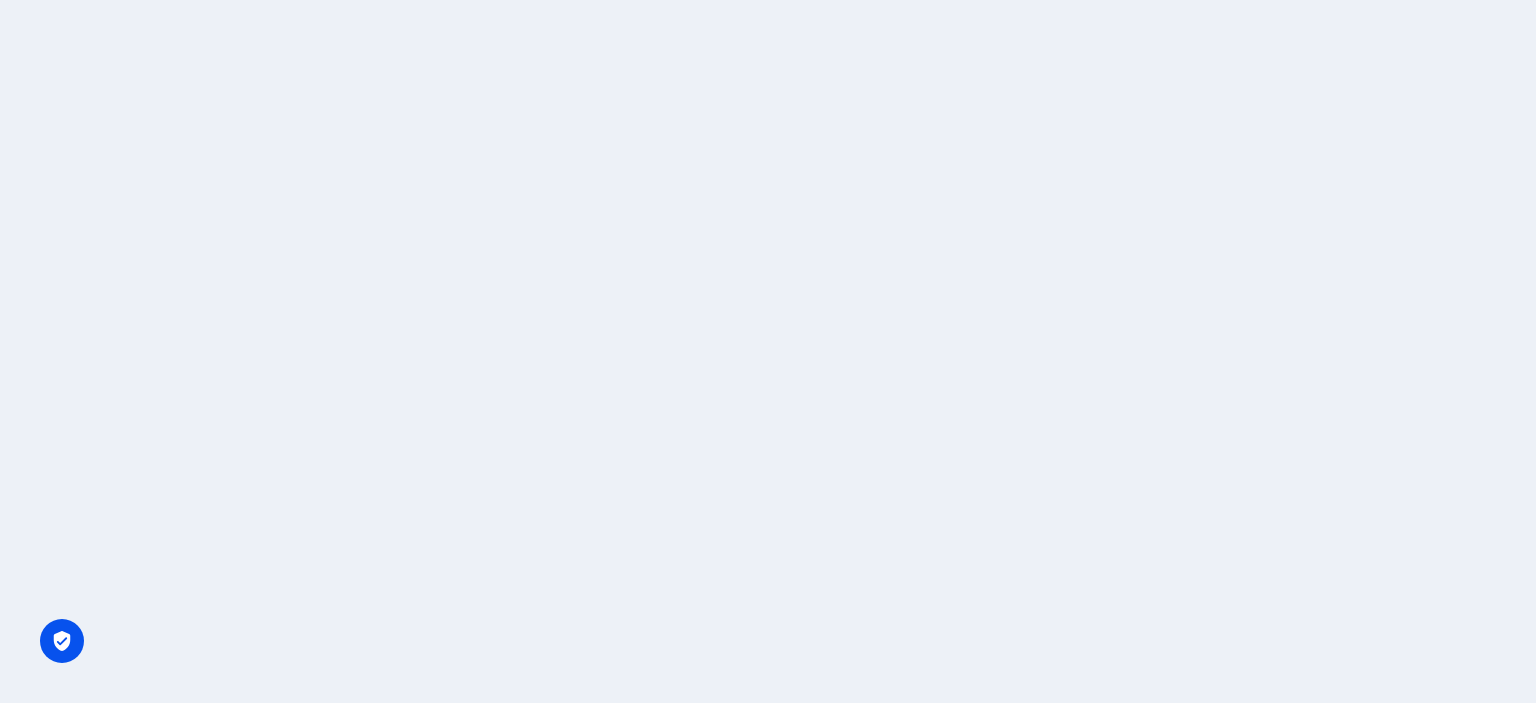 scroll, scrollTop: 0, scrollLeft: 0, axis: both 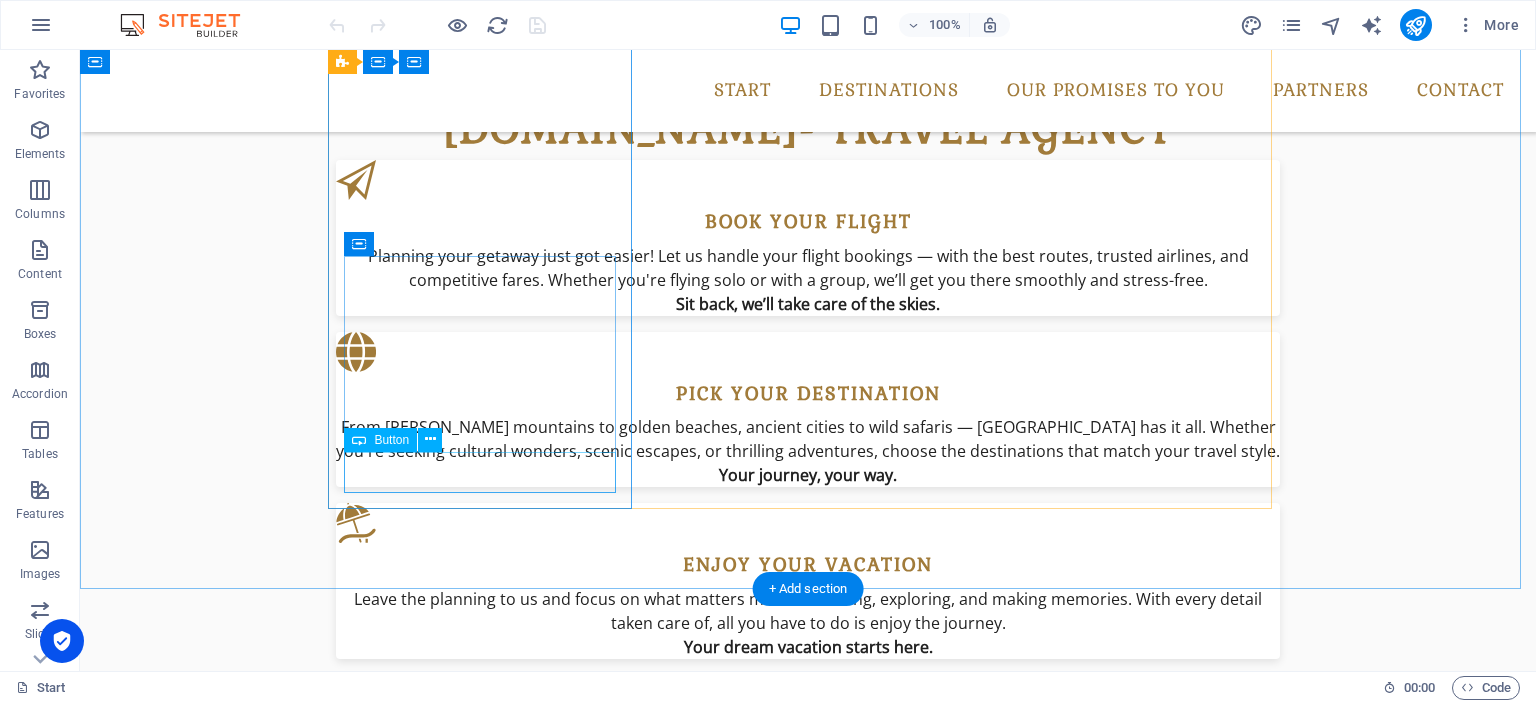 click on "Learn more" at bounding box center (808, 1923) 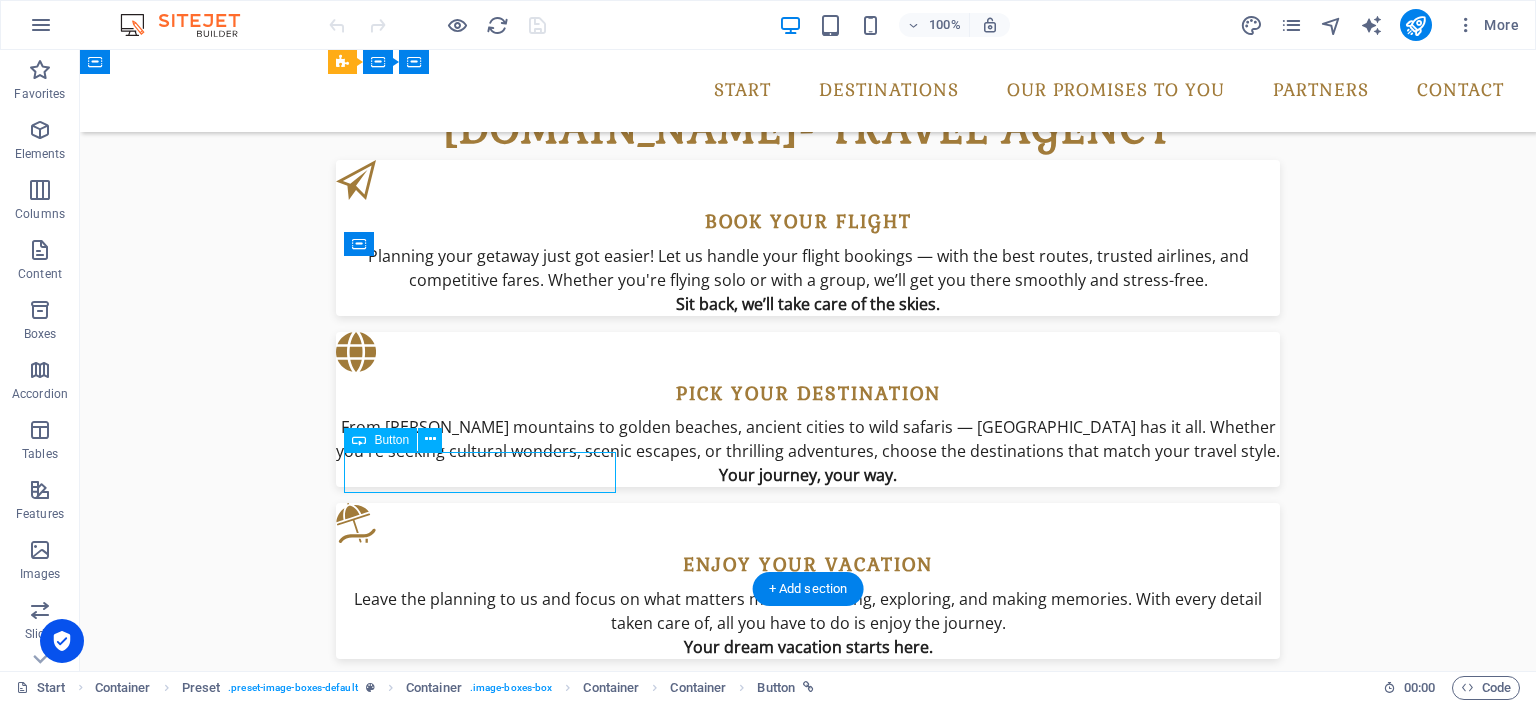 click on "Learn more" at bounding box center [808, 1923] 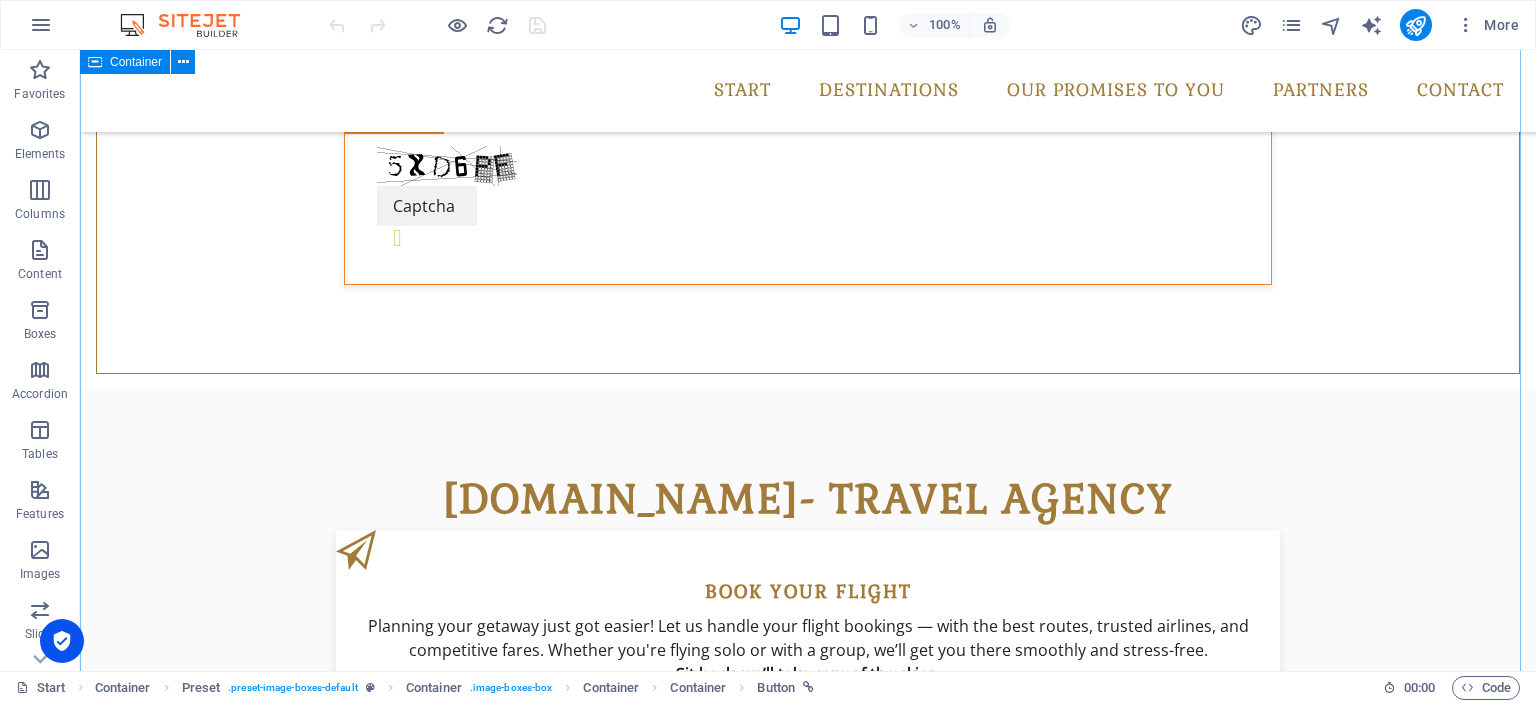scroll, scrollTop: 1389, scrollLeft: 0, axis: vertical 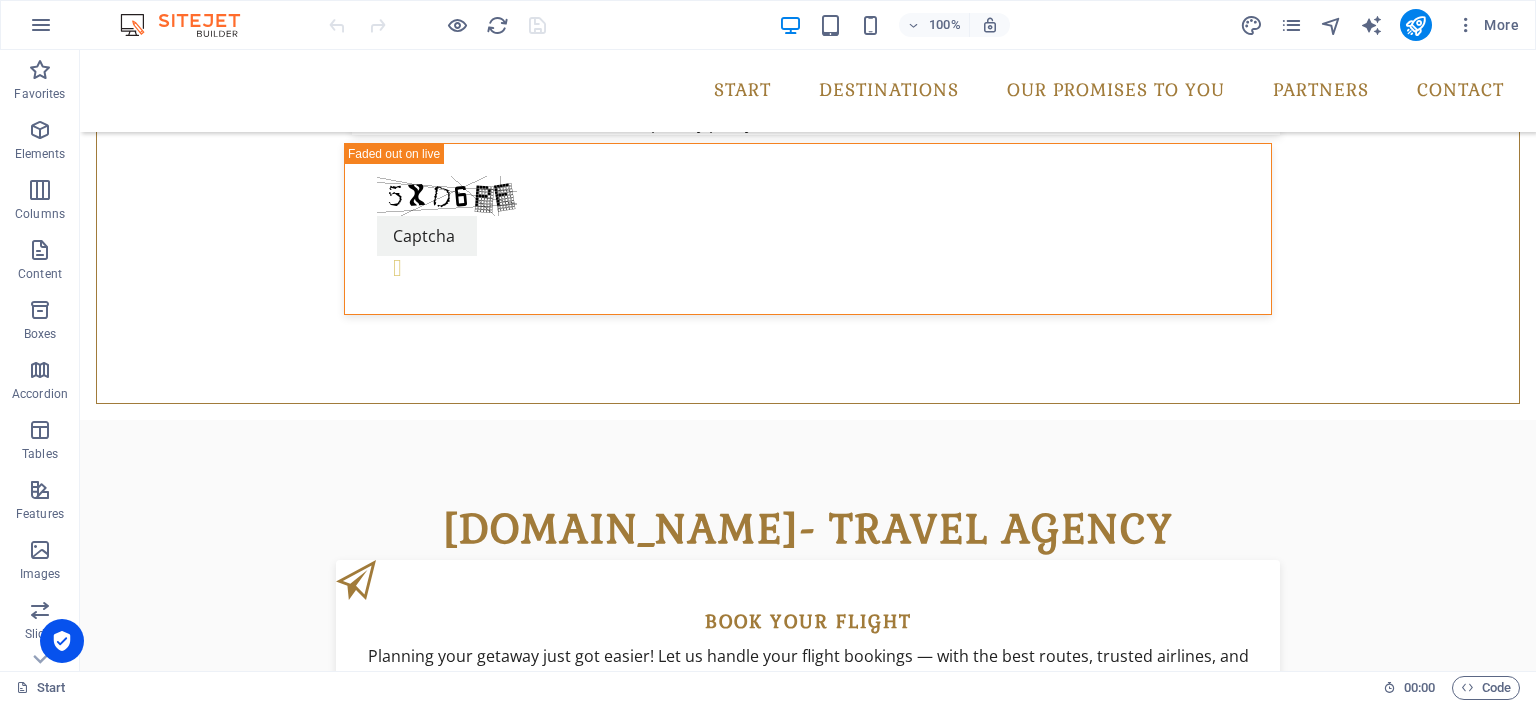 click on "More" at bounding box center (1383, 25) 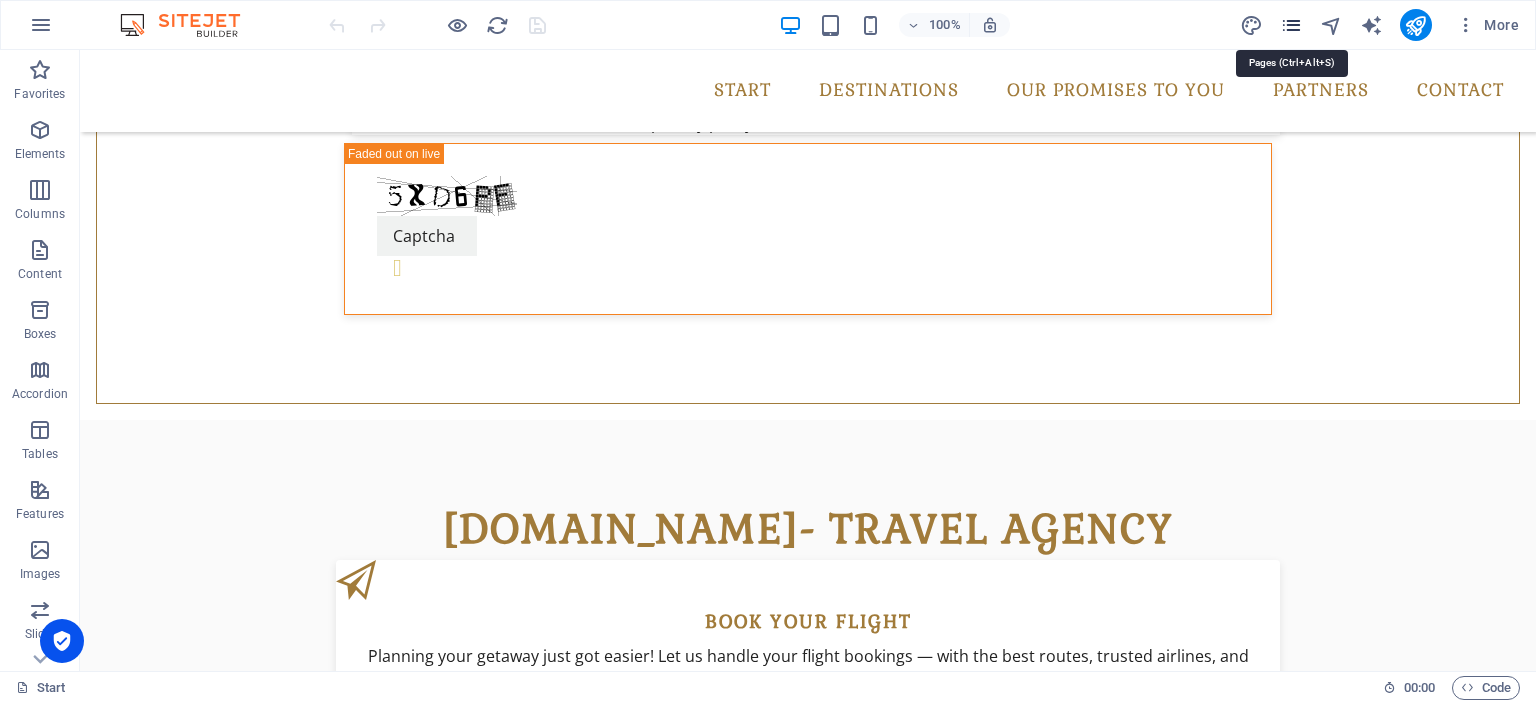 click at bounding box center (1291, 25) 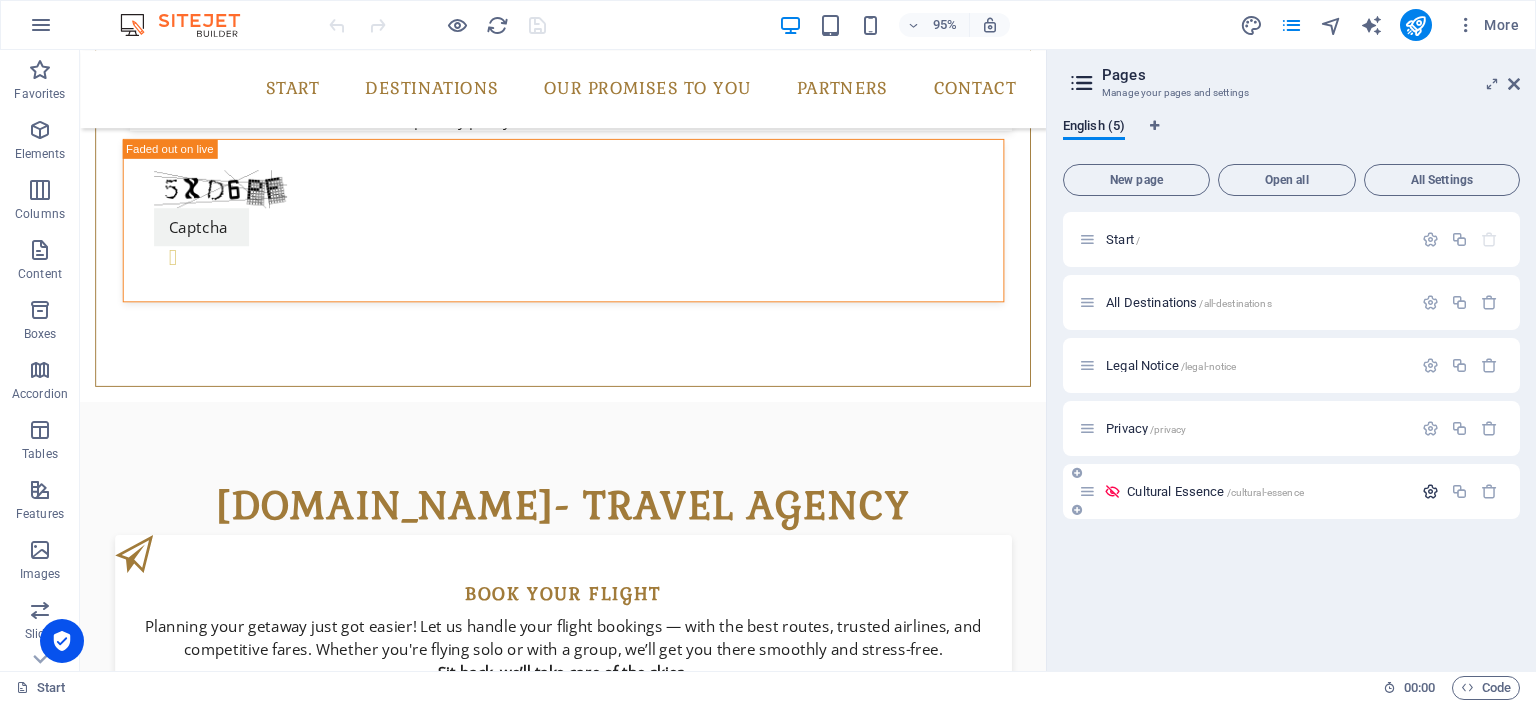 click at bounding box center (1430, 491) 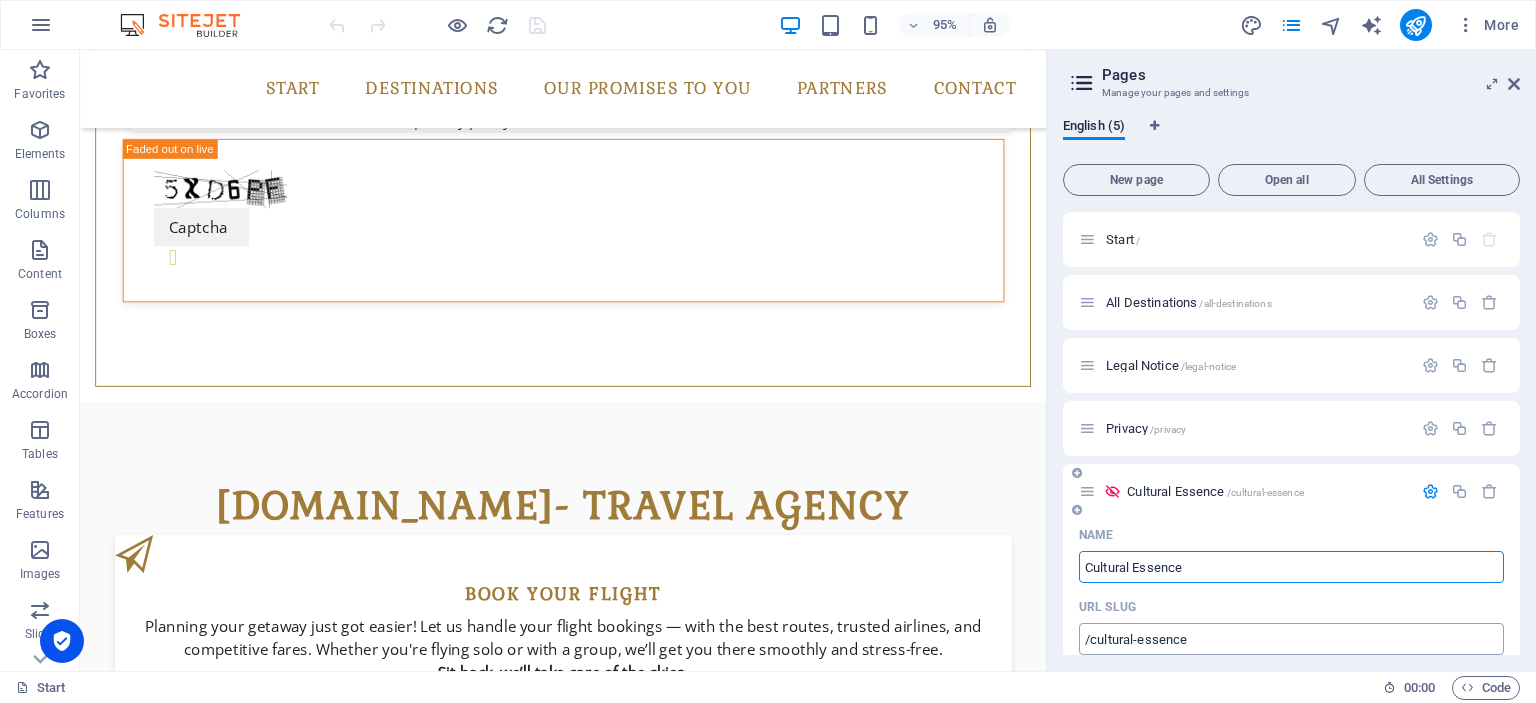 scroll, scrollTop: 0, scrollLeft: 0, axis: both 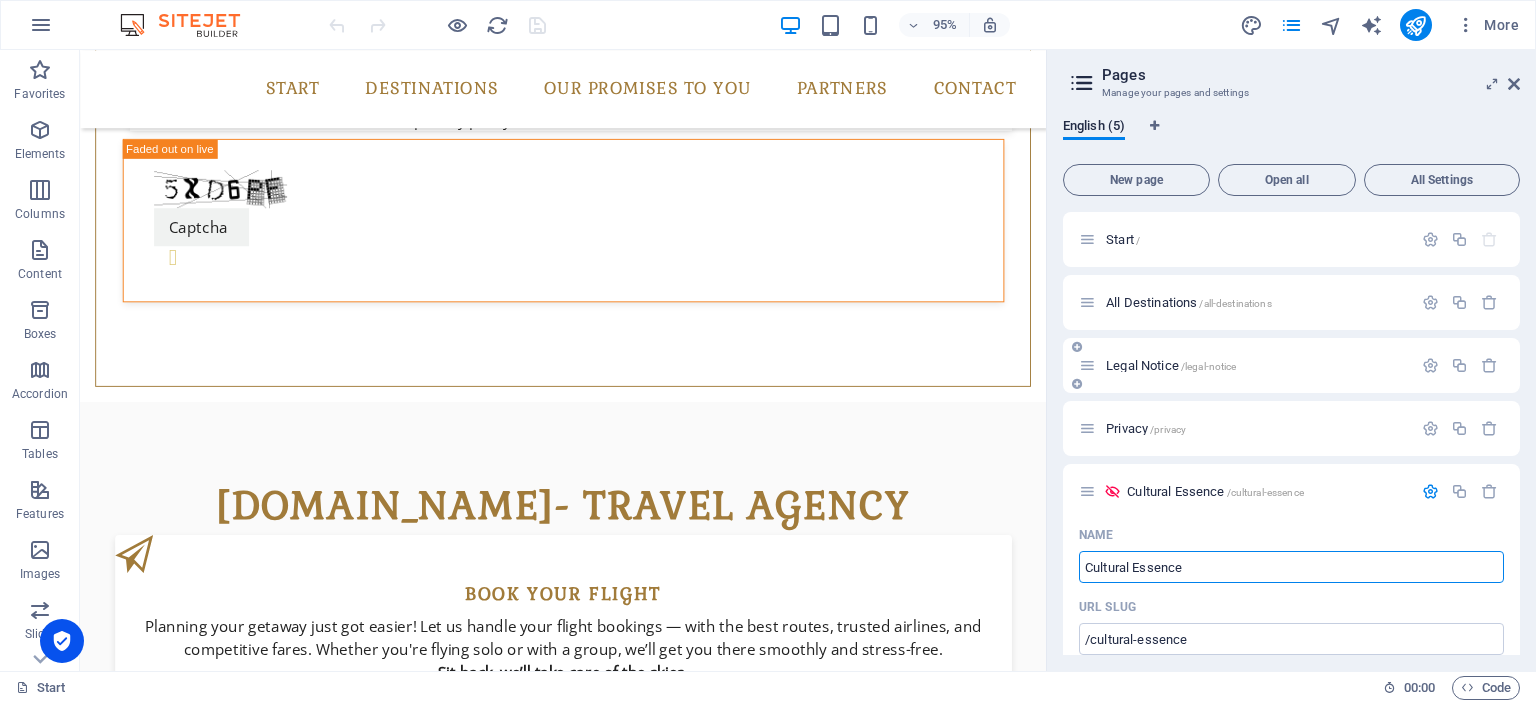 click at bounding box center [1087, 365] 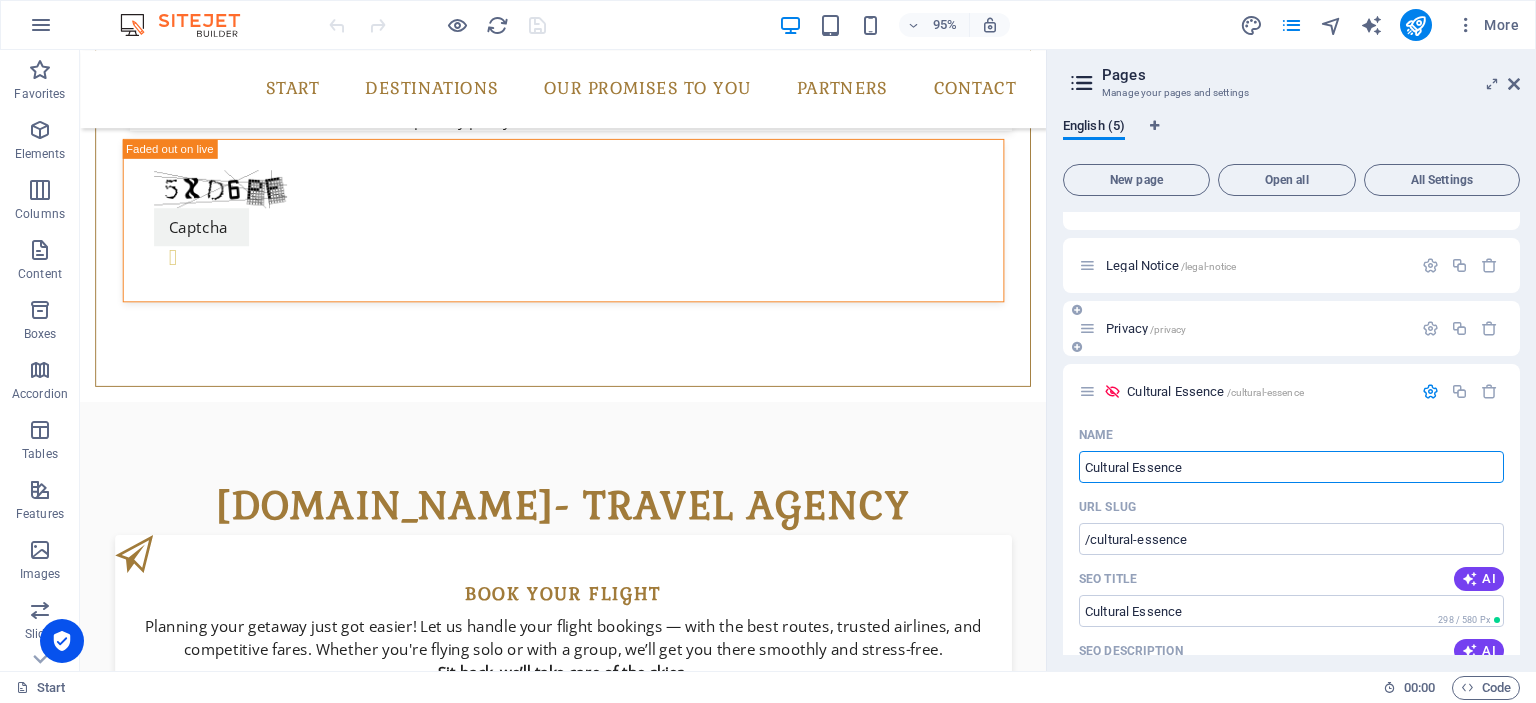 scroll, scrollTop: 0, scrollLeft: 0, axis: both 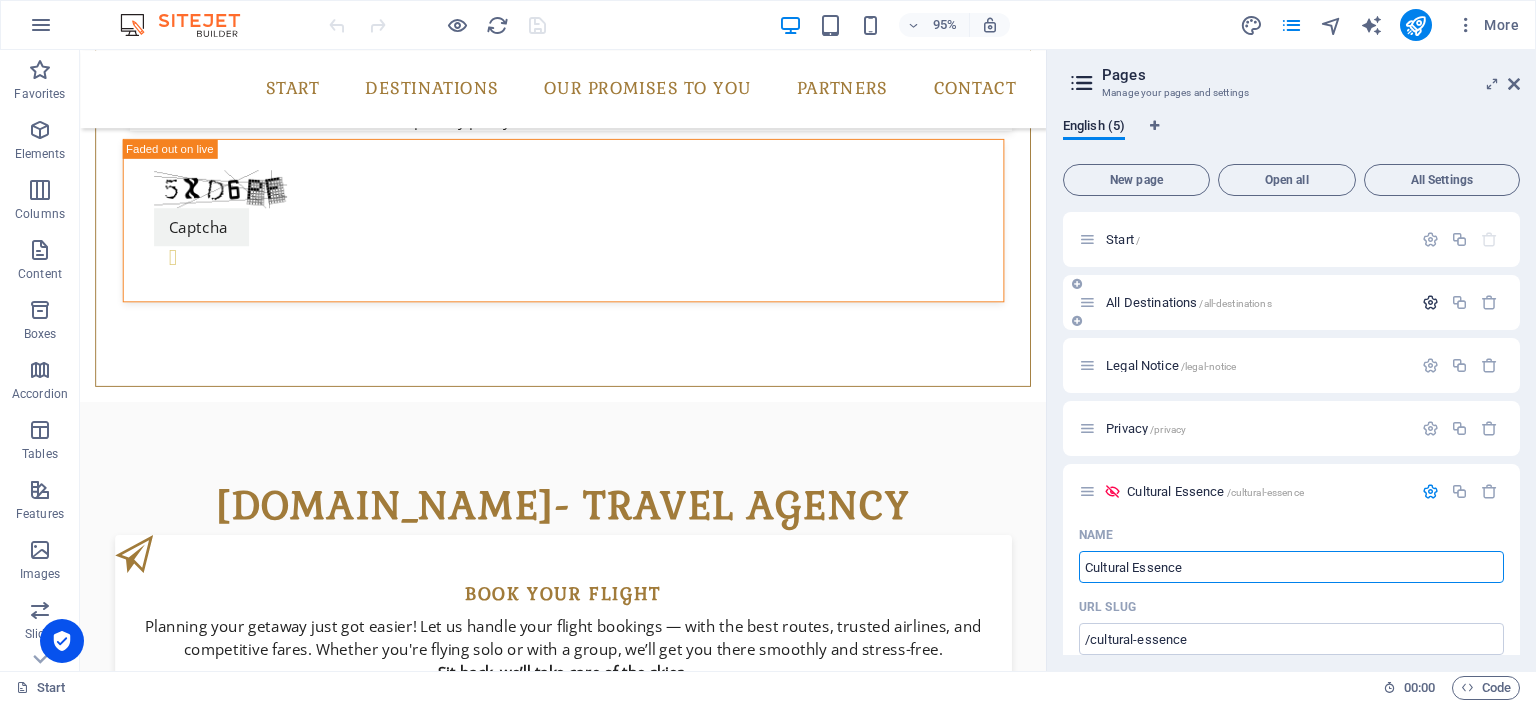 click at bounding box center [1430, 302] 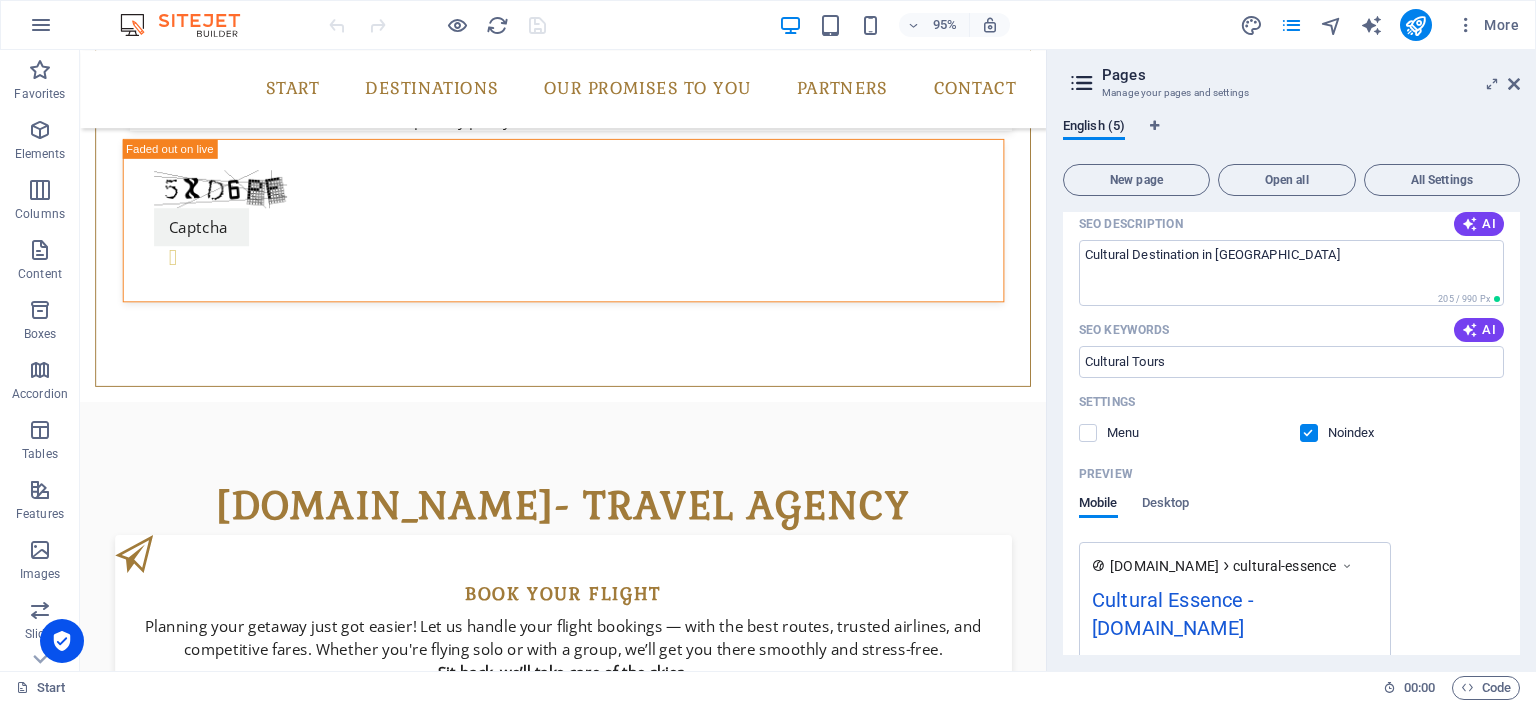 scroll, scrollTop: 1417, scrollLeft: 0, axis: vertical 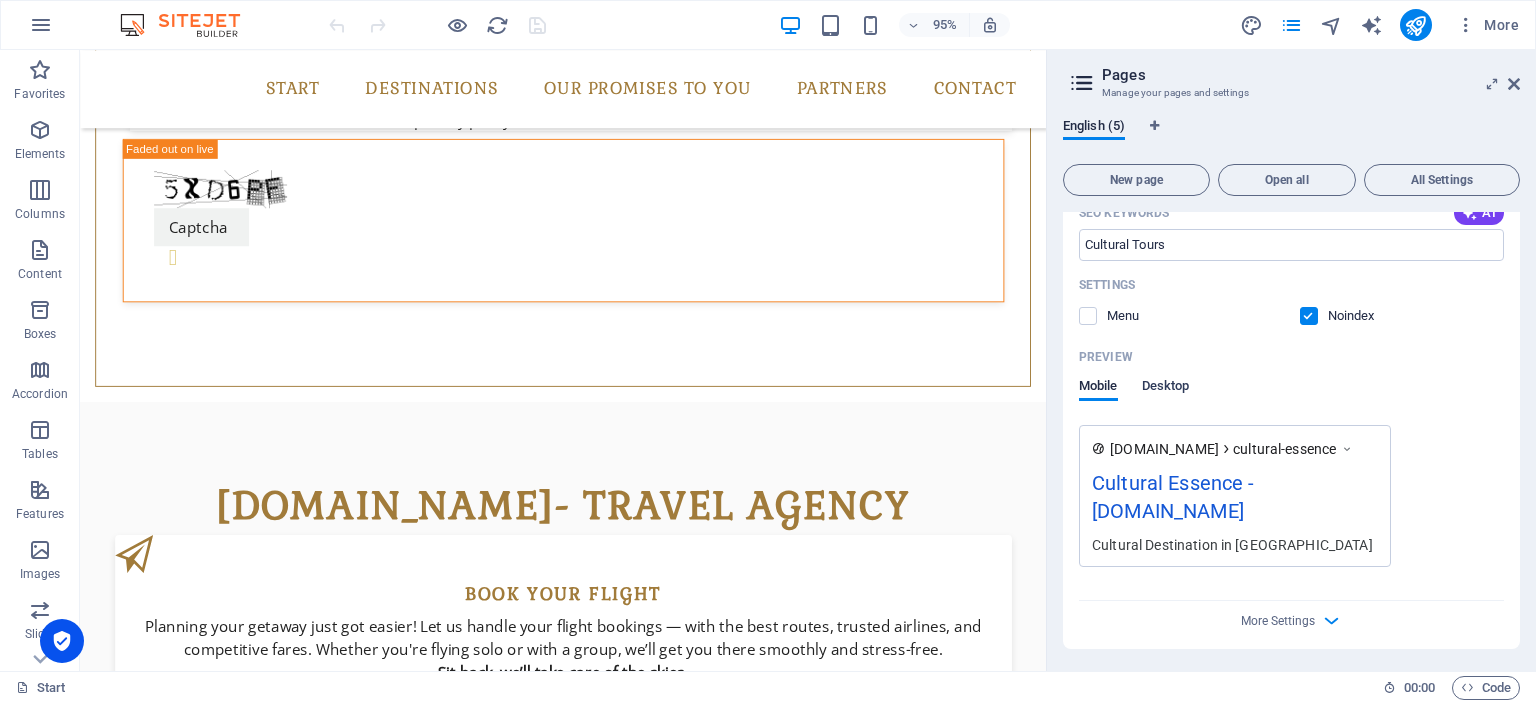 click on "Desktop" at bounding box center (1166, 388) 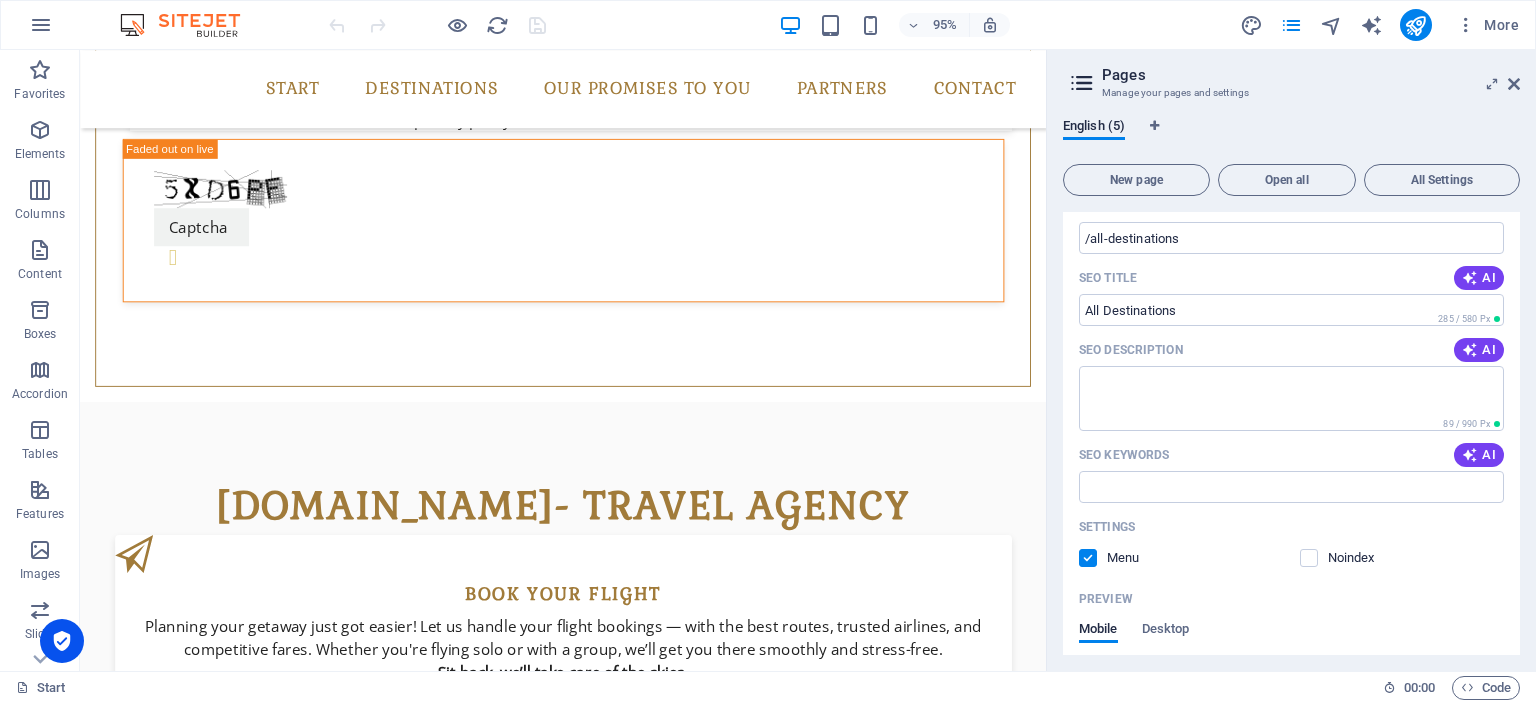scroll, scrollTop: 0, scrollLeft: 0, axis: both 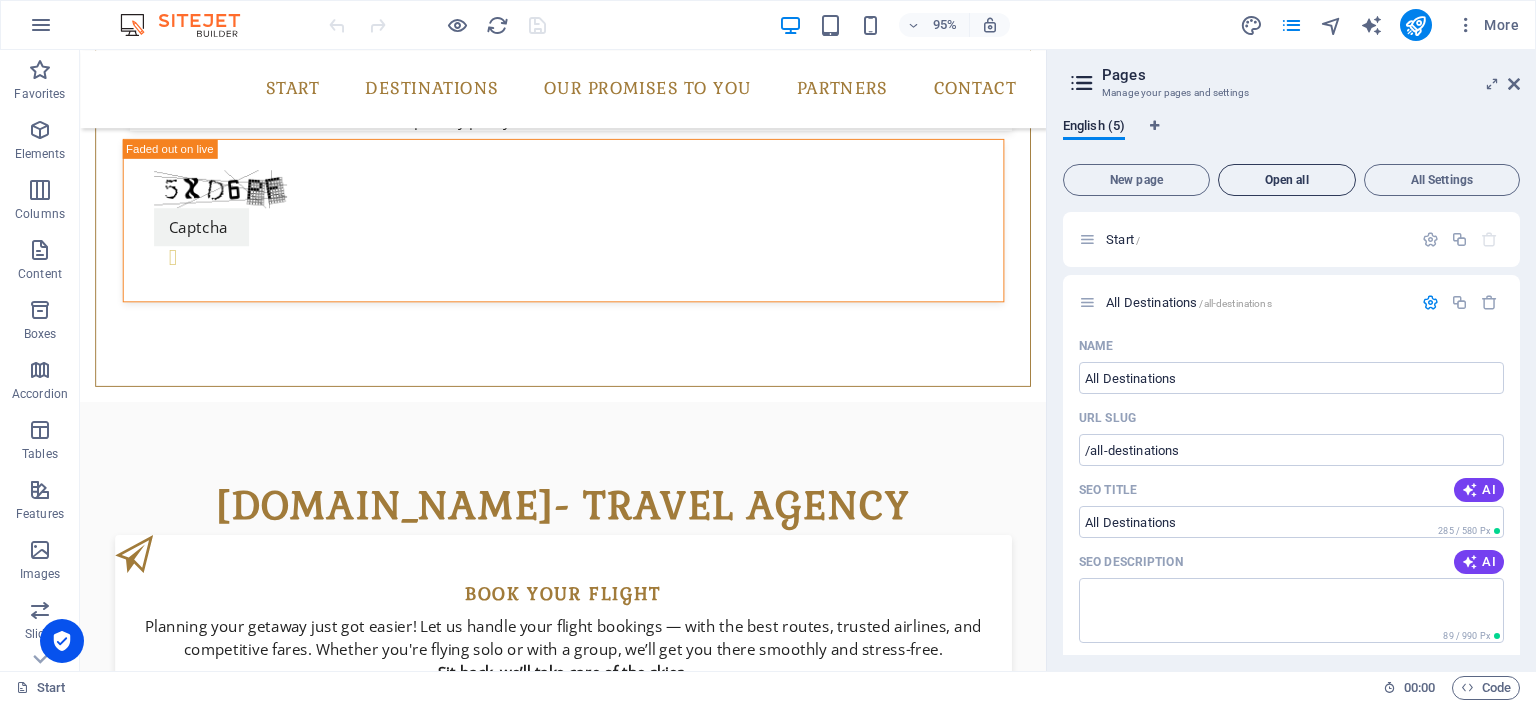 click on "Open all" at bounding box center [1287, 180] 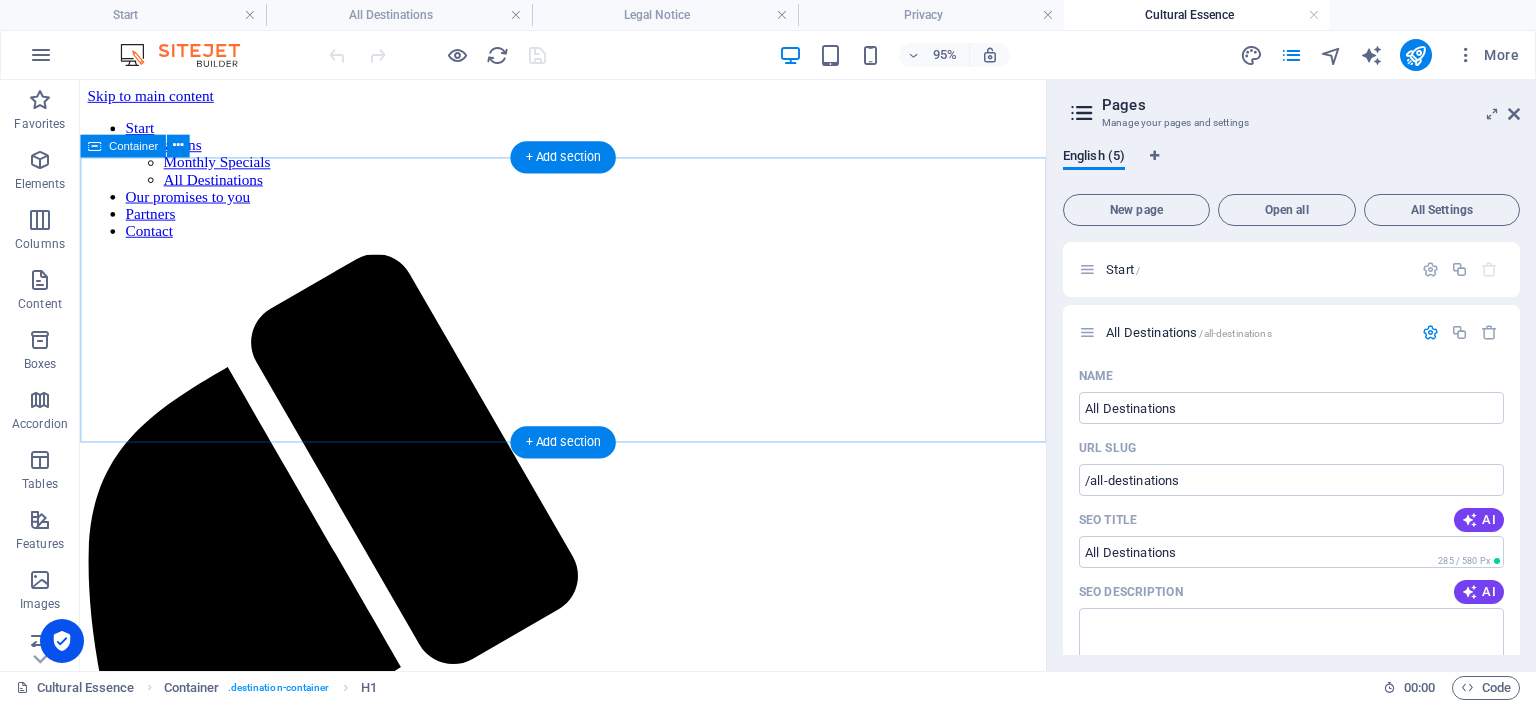 scroll, scrollTop: 0, scrollLeft: 0, axis: both 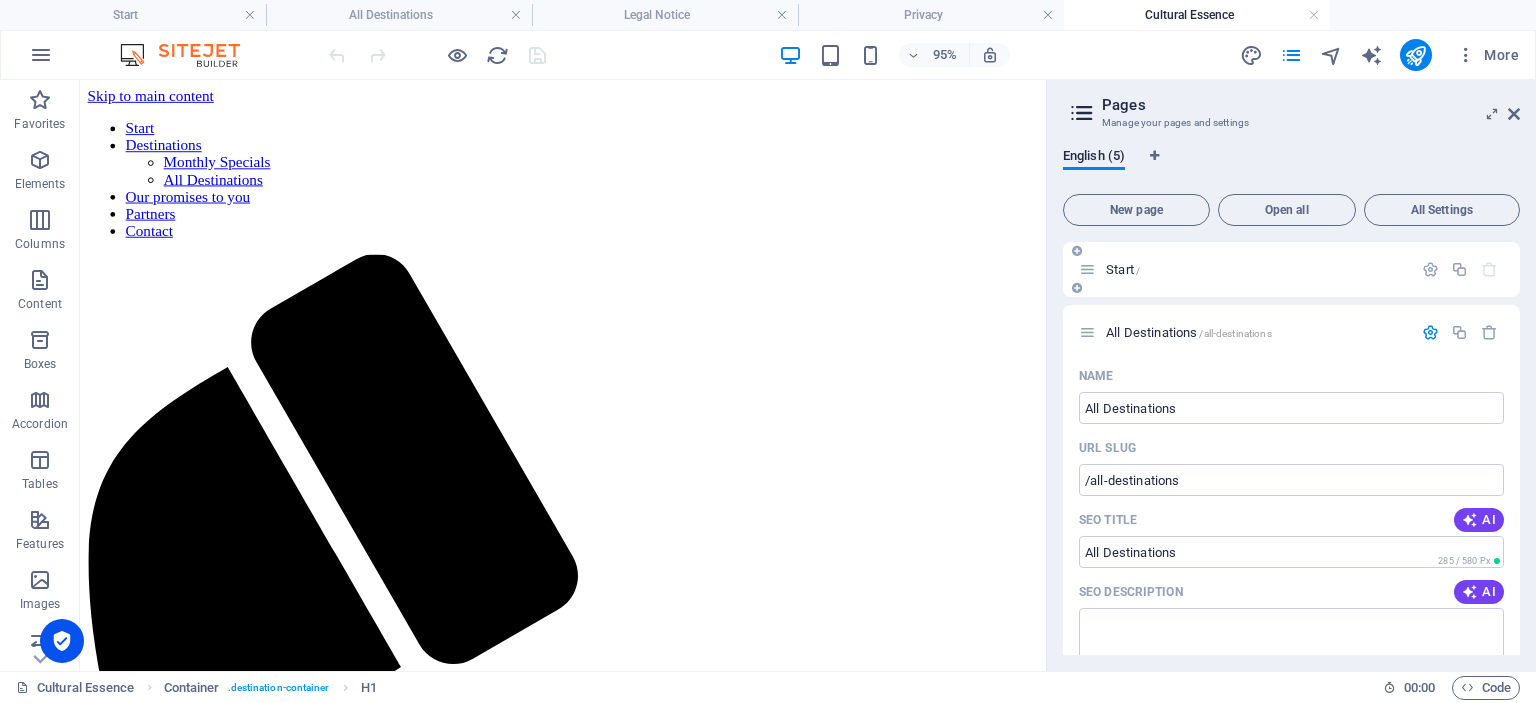 click on "Start /" at bounding box center (1123, 269) 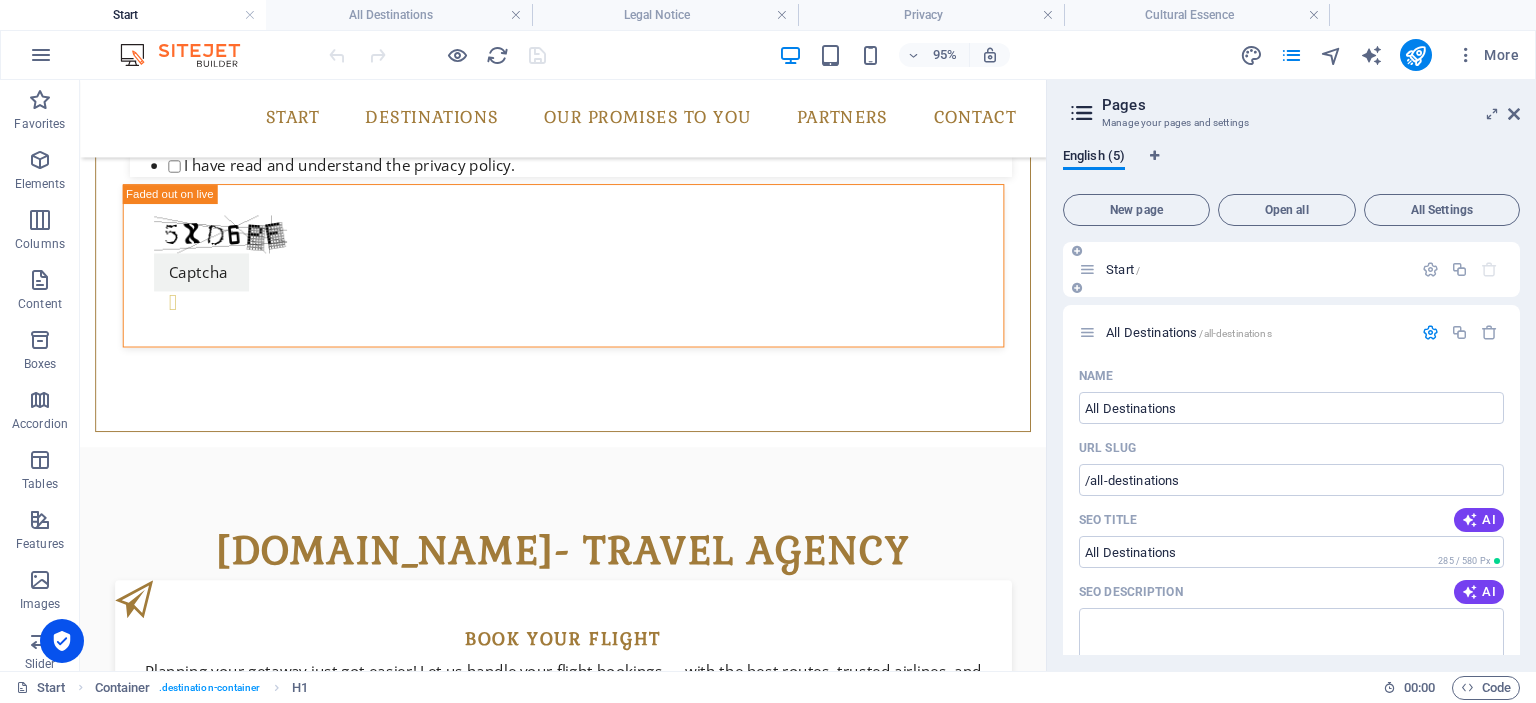 scroll, scrollTop: 1380, scrollLeft: 0, axis: vertical 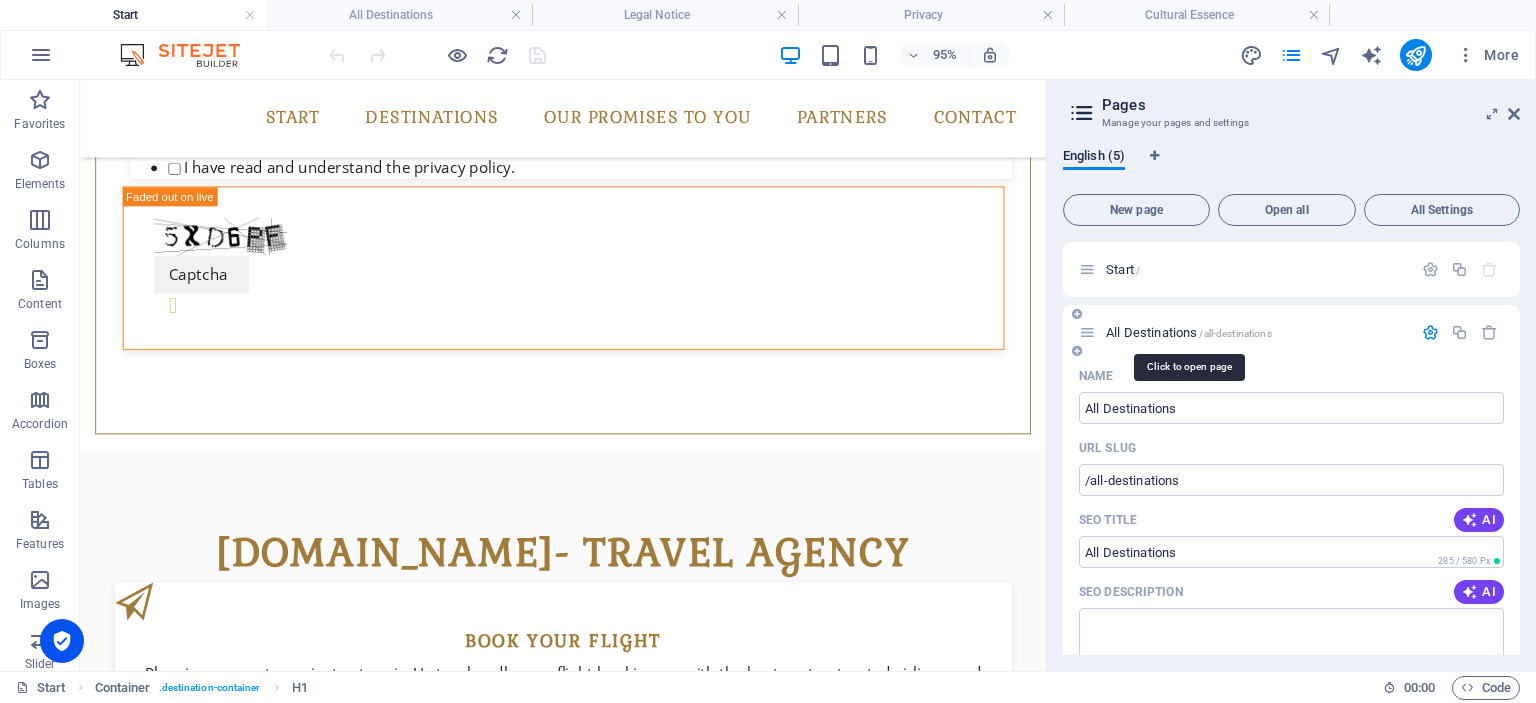 click on "All Destinations /all-destinations" at bounding box center (1189, 332) 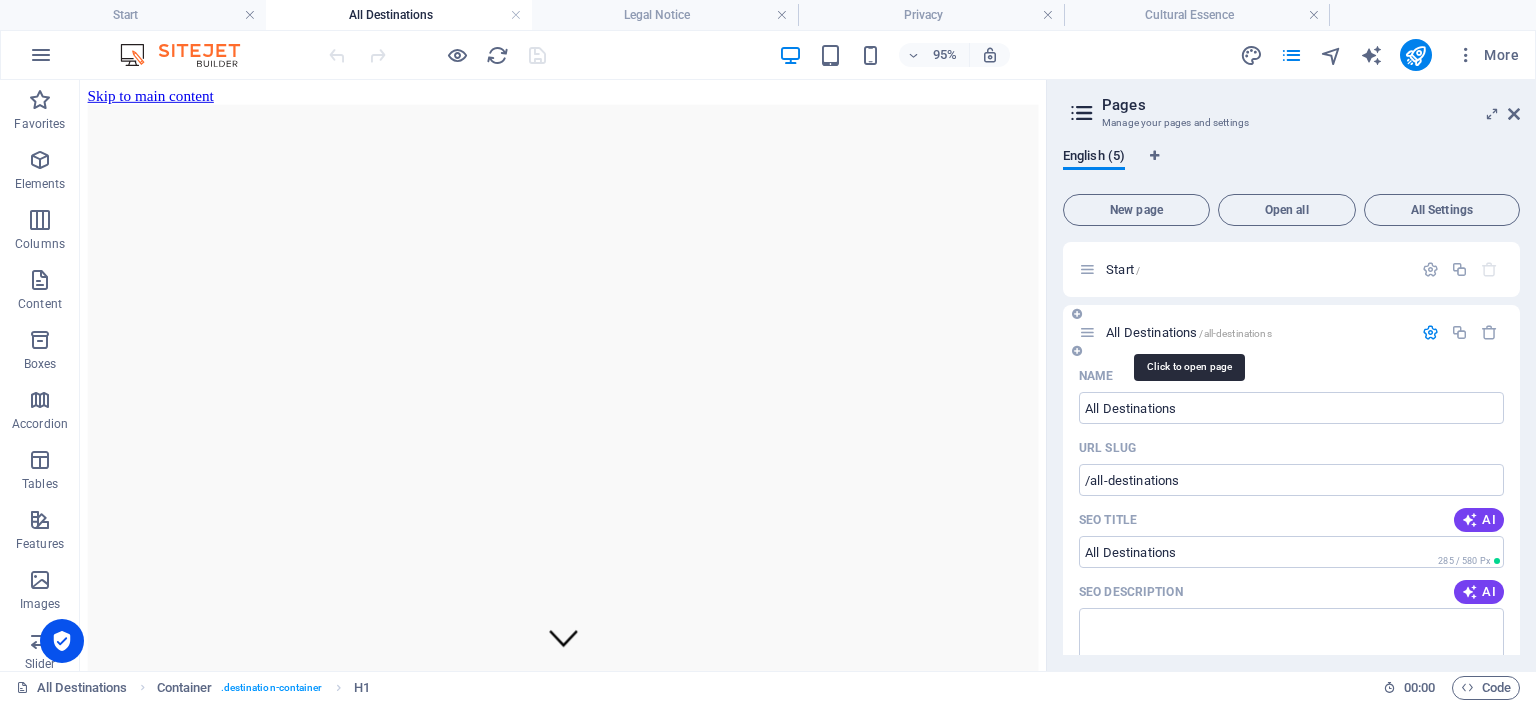 scroll, scrollTop: 1040, scrollLeft: 0, axis: vertical 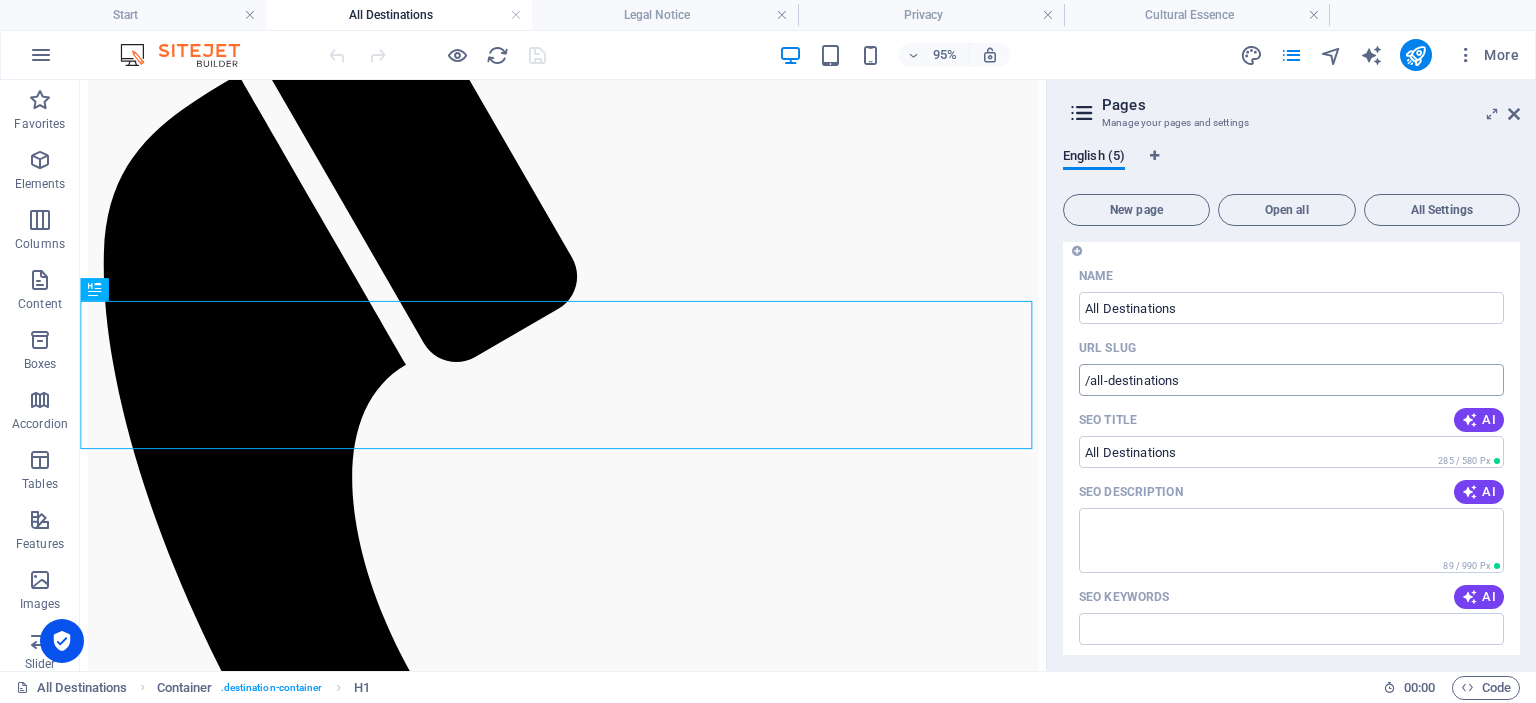 click on "/all-destinations" at bounding box center [1291, 380] 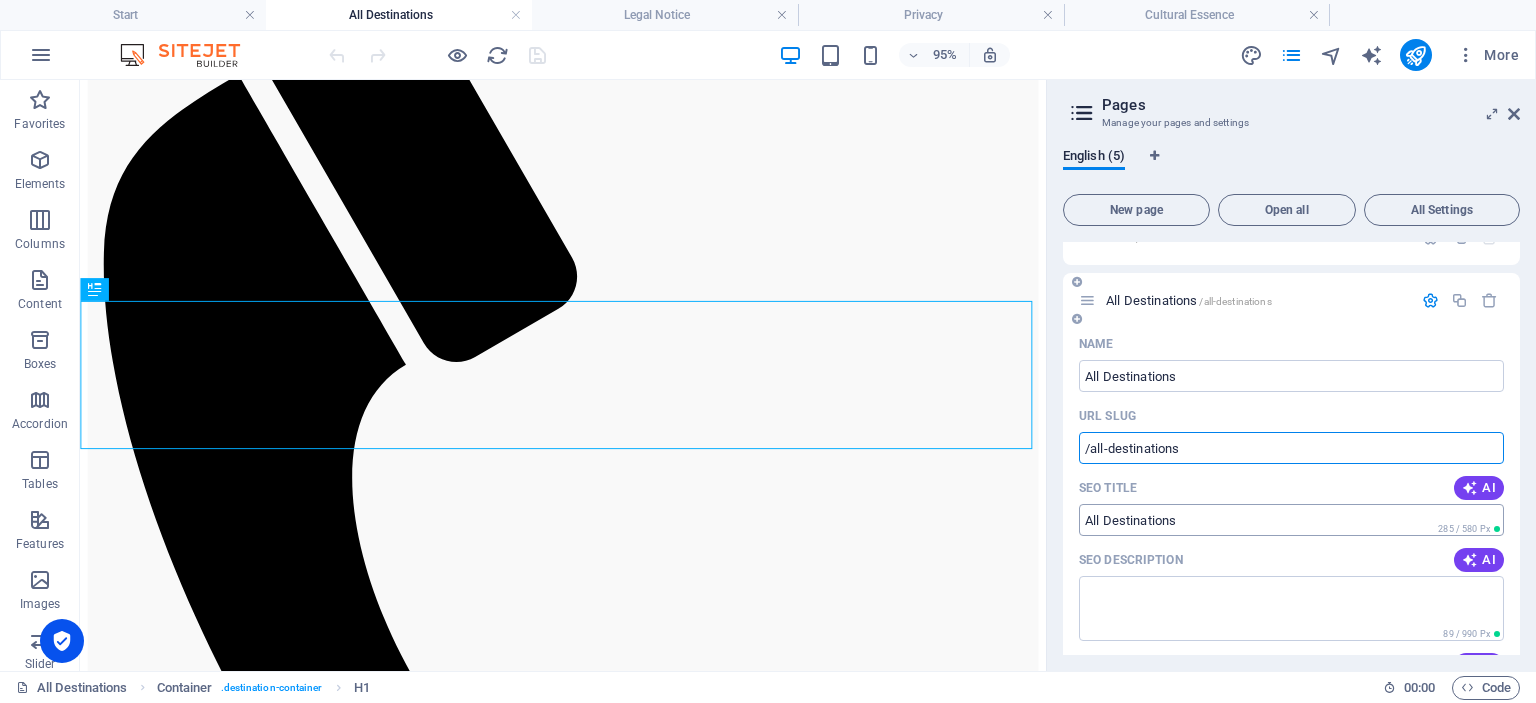 scroll, scrollTop: 0, scrollLeft: 0, axis: both 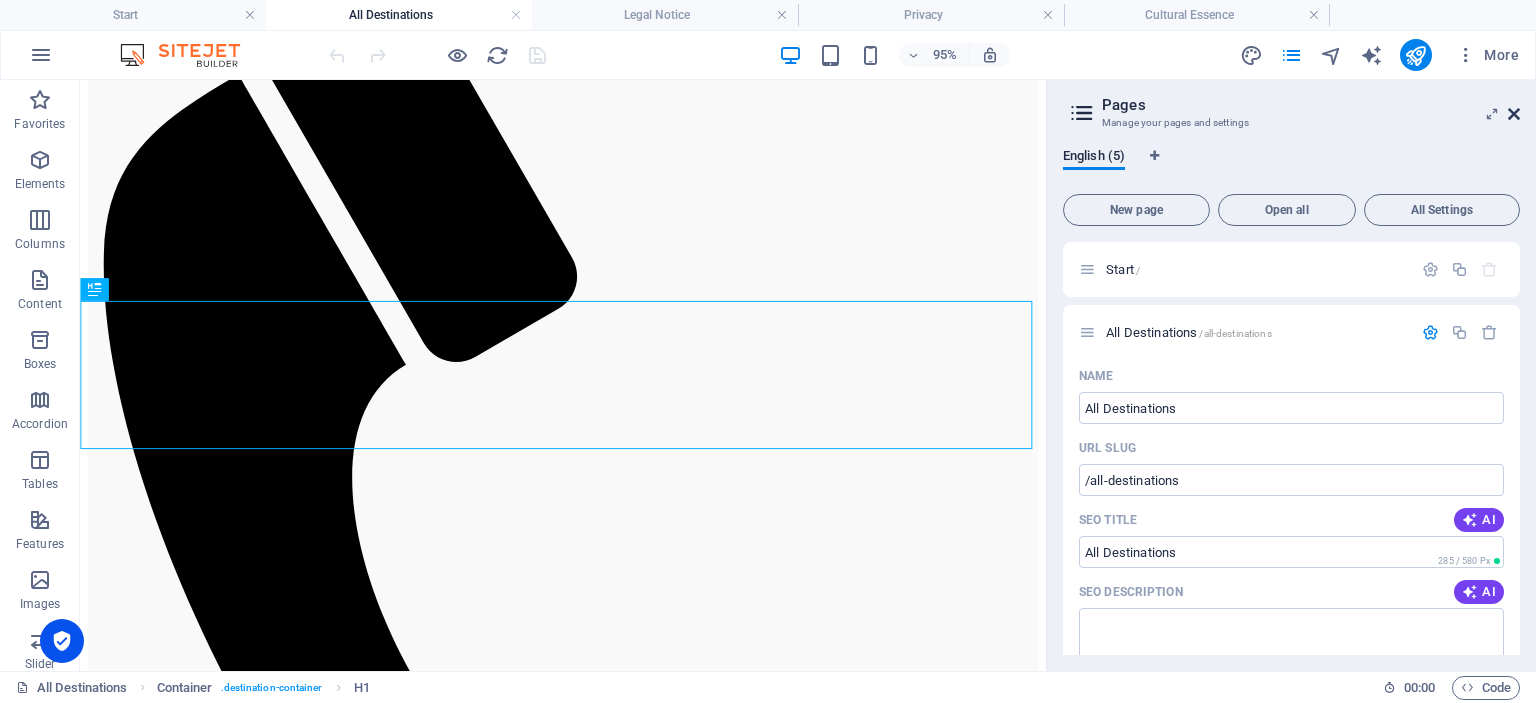 drag, startPoint x: 1509, startPoint y: 114, endPoint x: 995, endPoint y: 247, distance: 530.9284 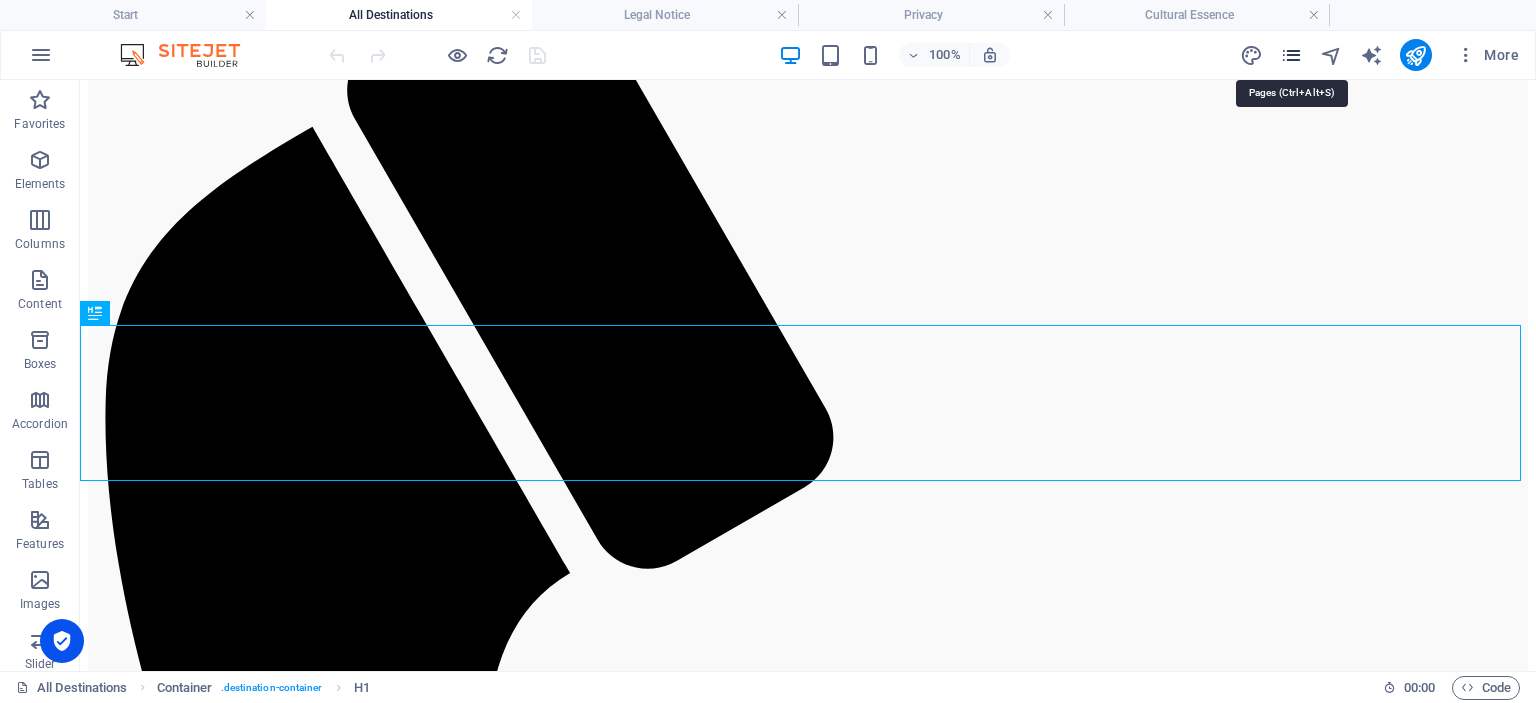 click at bounding box center [1291, 55] 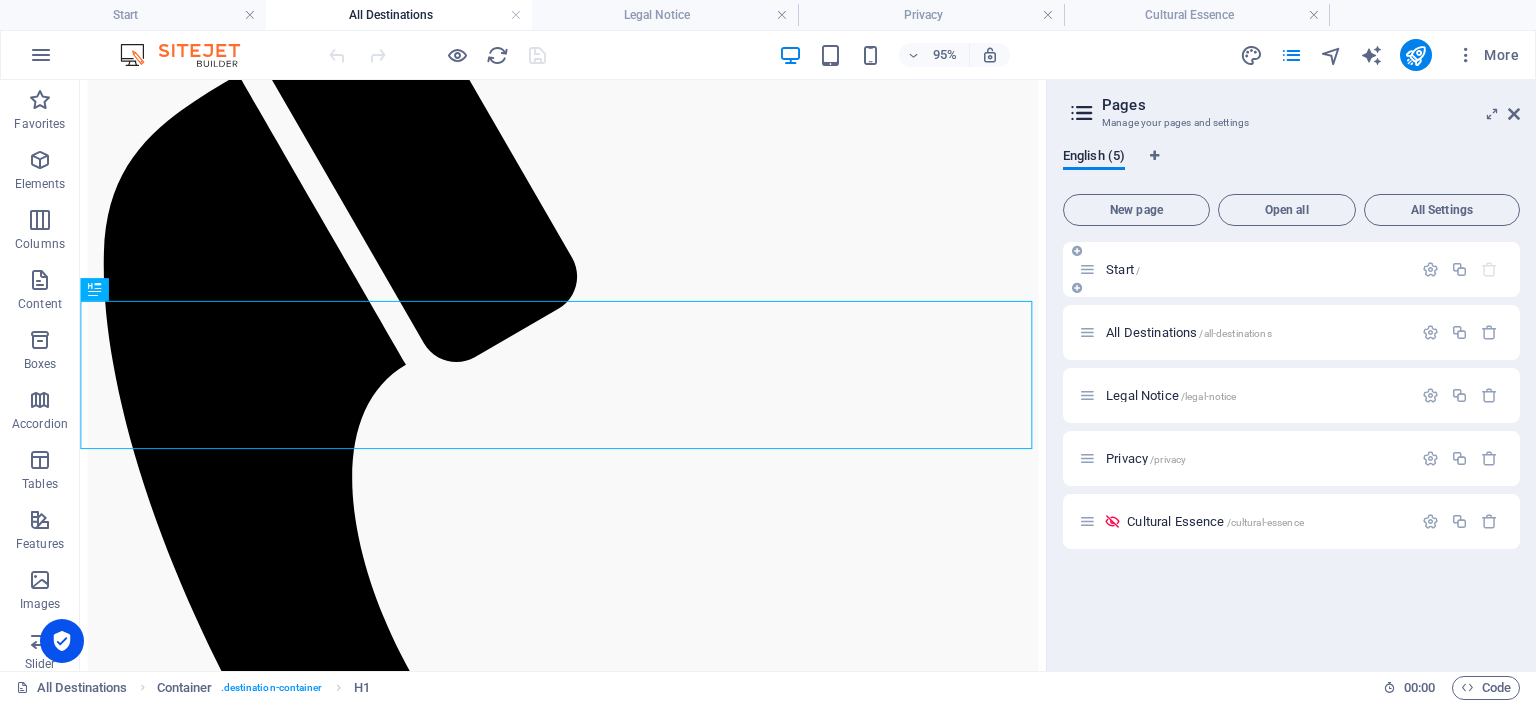 click on "Start /" at bounding box center [1256, 269] 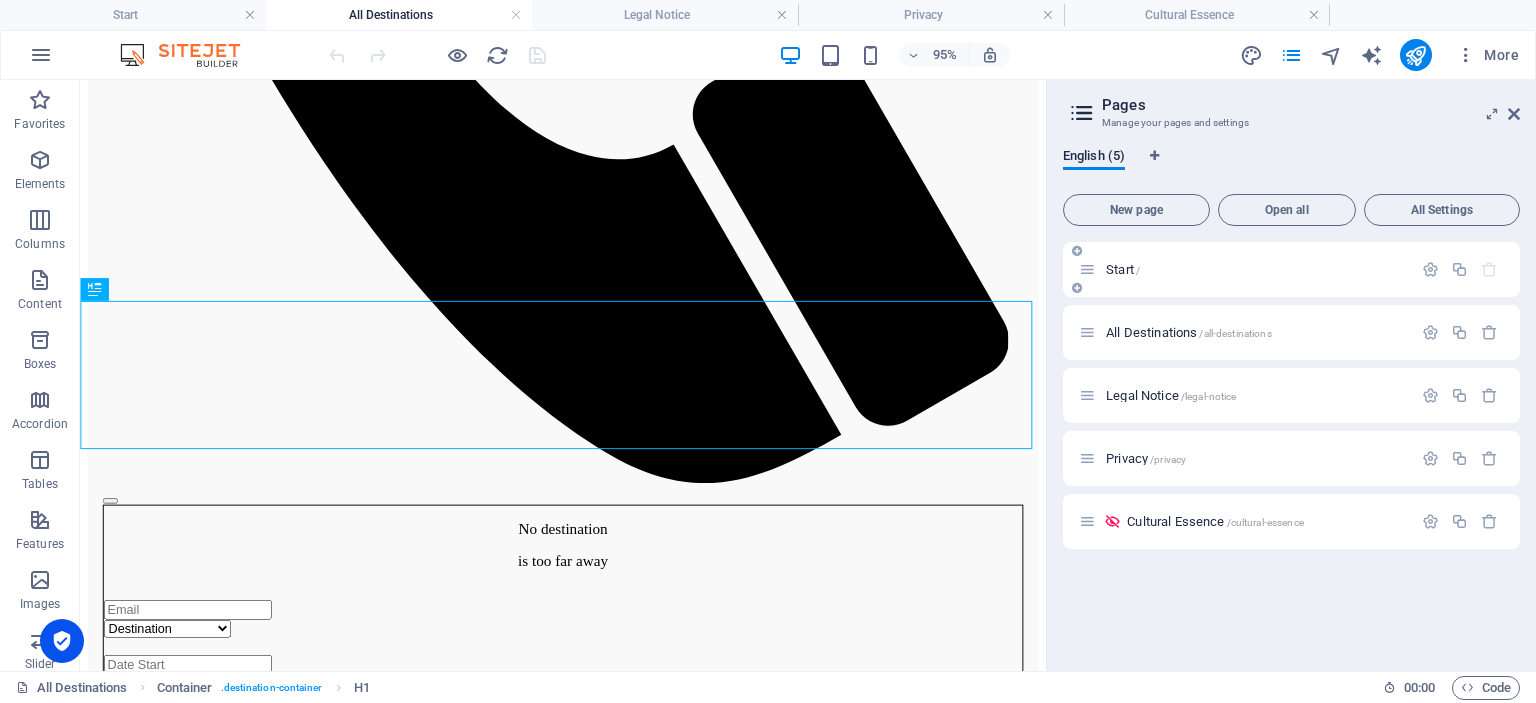 scroll, scrollTop: 0, scrollLeft: 0, axis: both 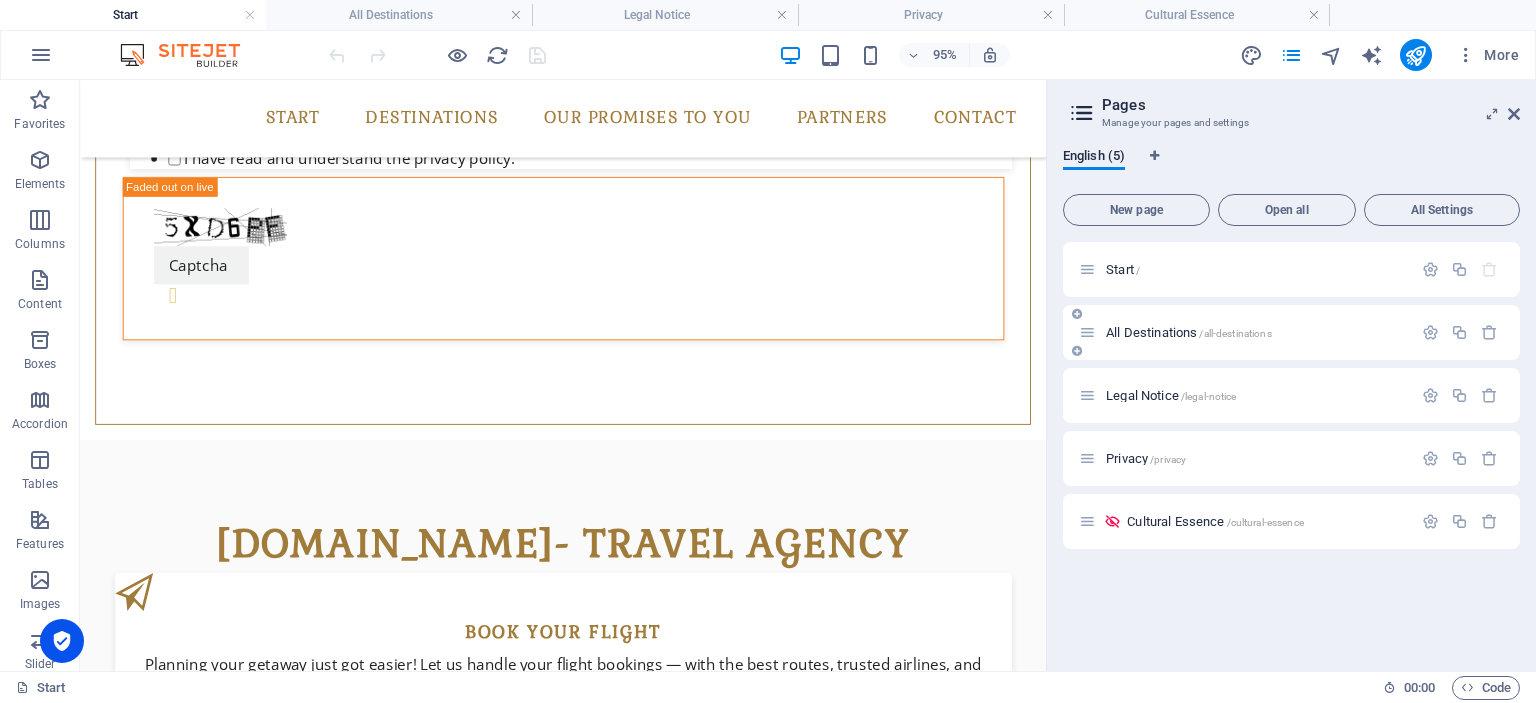 click on "All Destinations /all-destinations" at bounding box center [1189, 332] 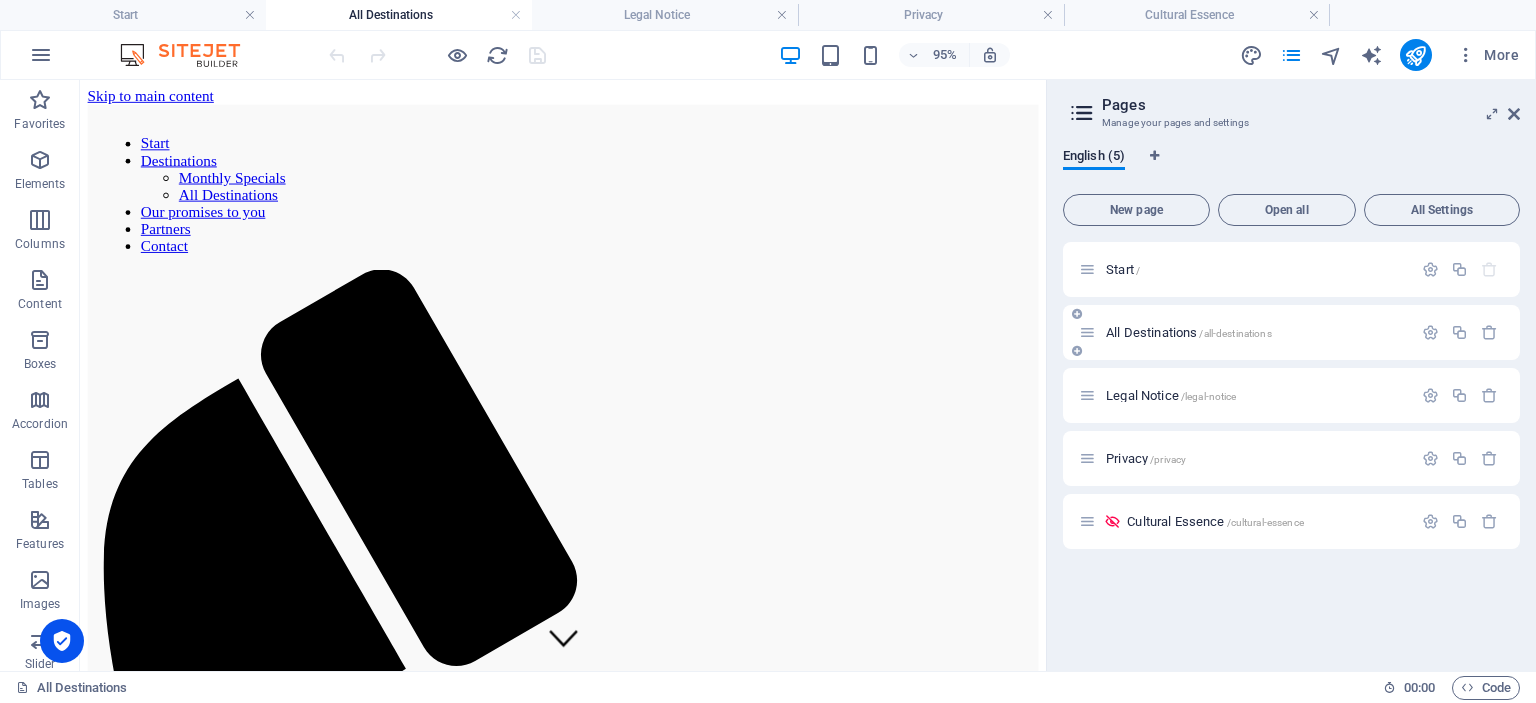 scroll, scrollTop: 1040, scrollLeft: 0, axis: vertical 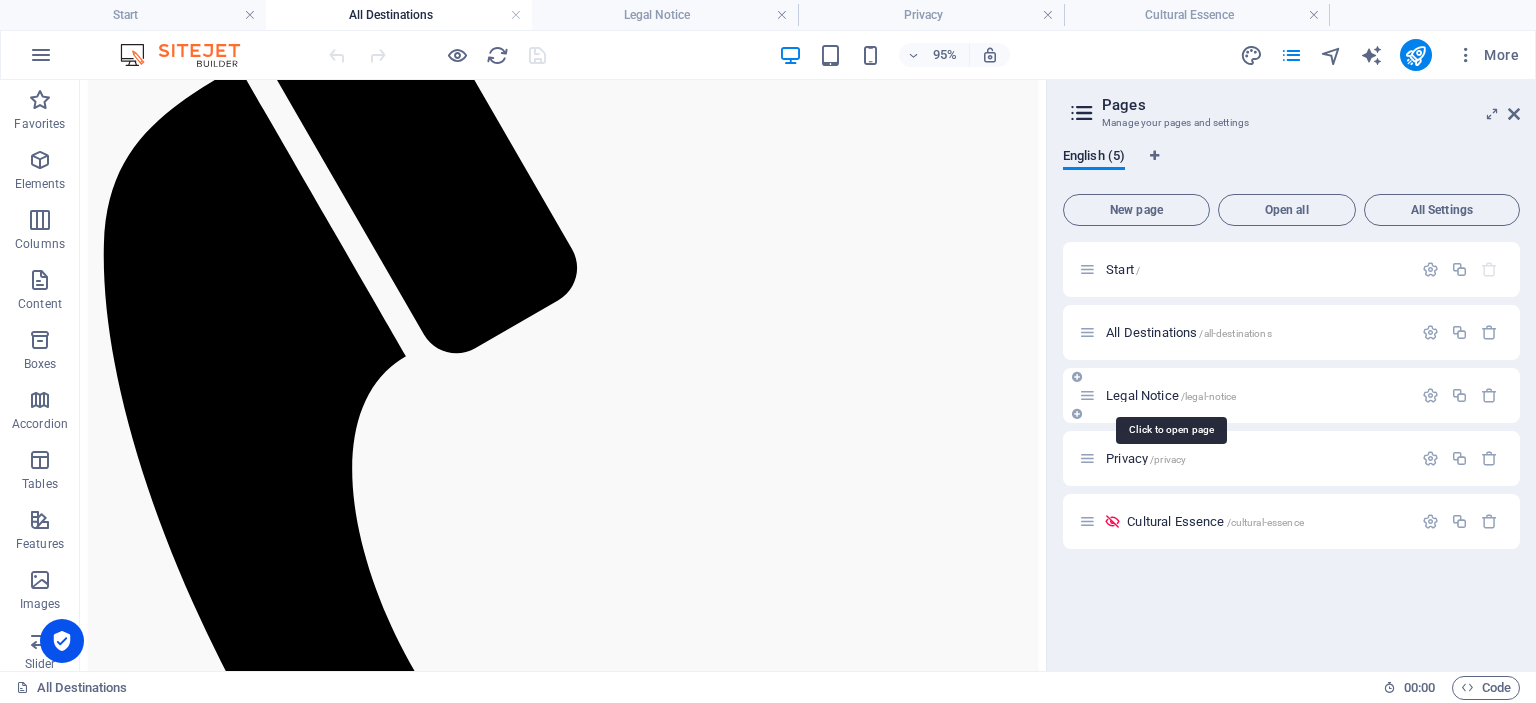click on "Legal Notice /legal-notice" at bounding box center [1171, 395] 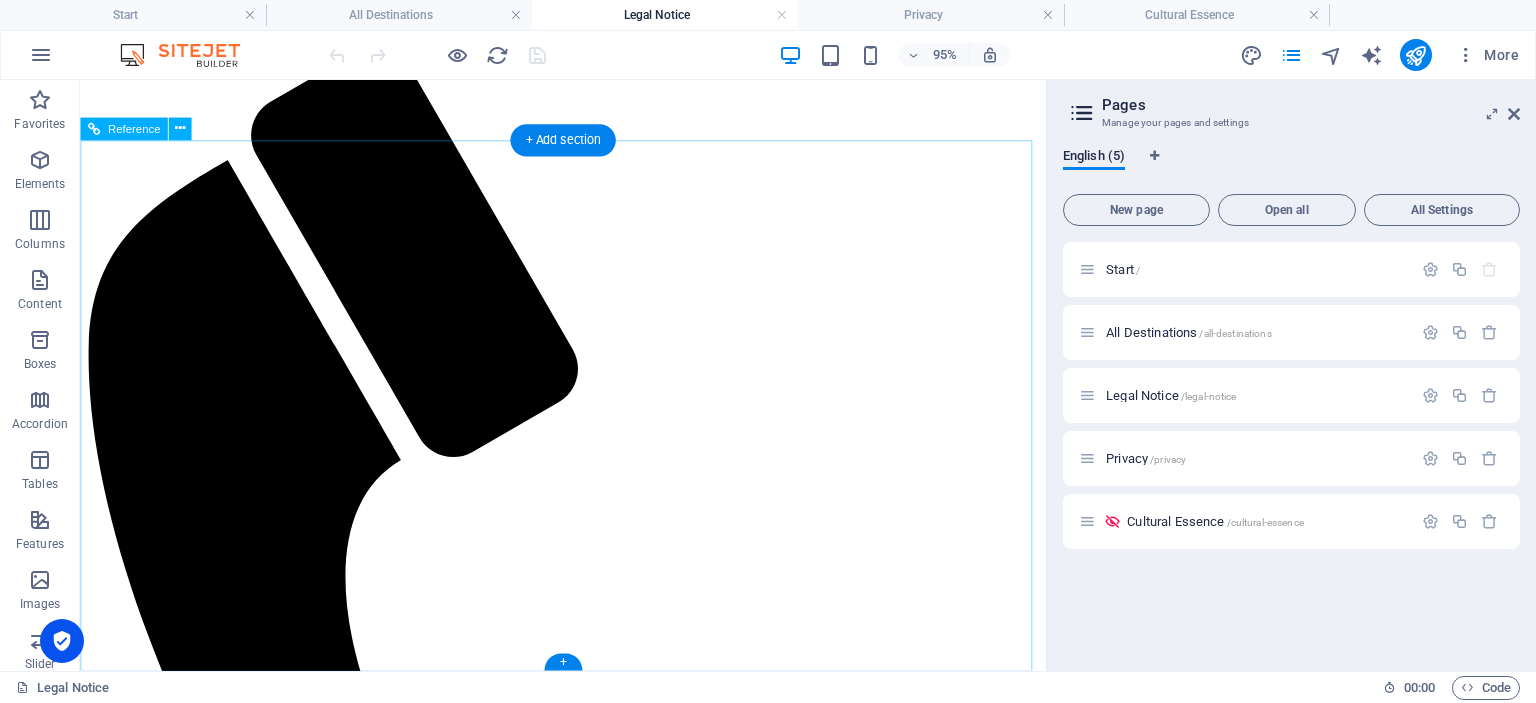 scroll, scrollTop: 0, scrollLeft: 0, axis: both 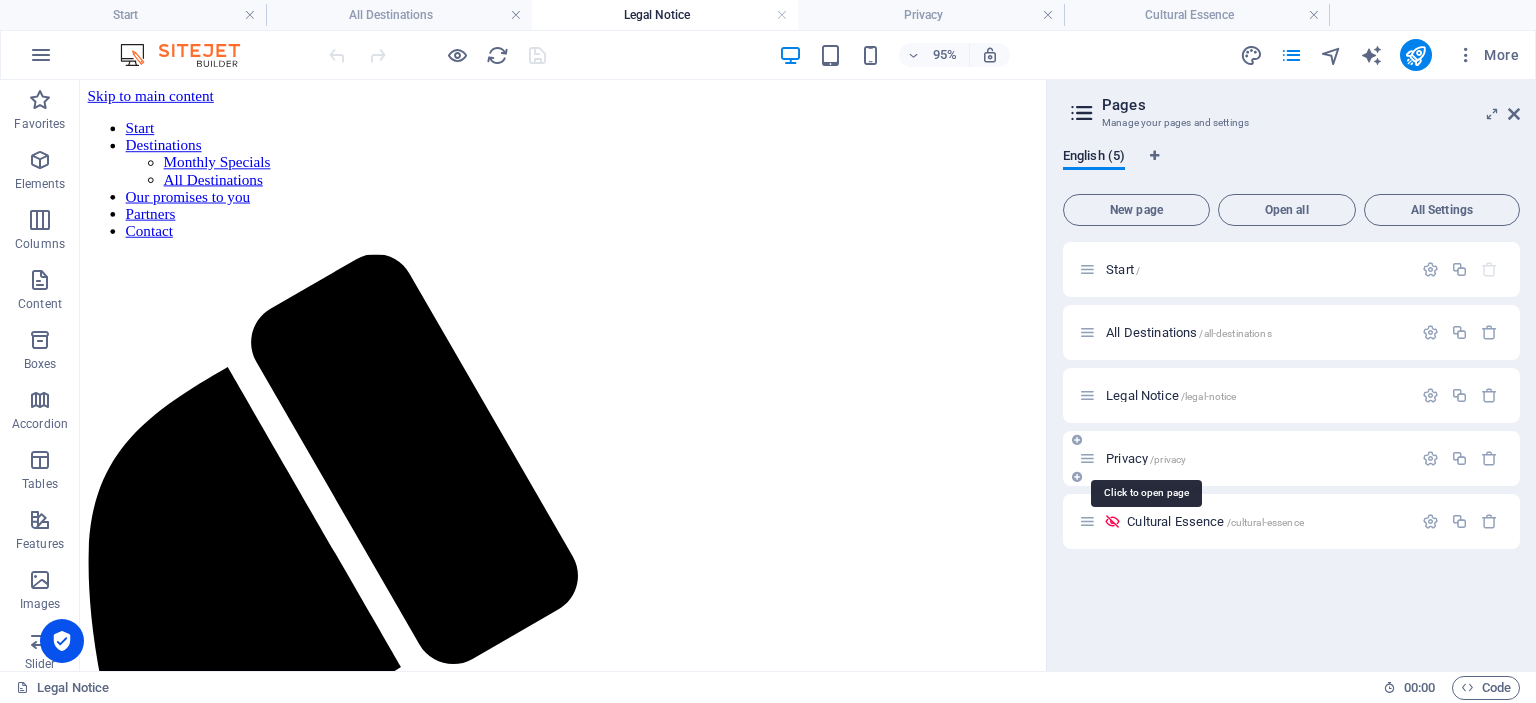 click on "Privacy /privacy" at bounding box center [1146, 458] 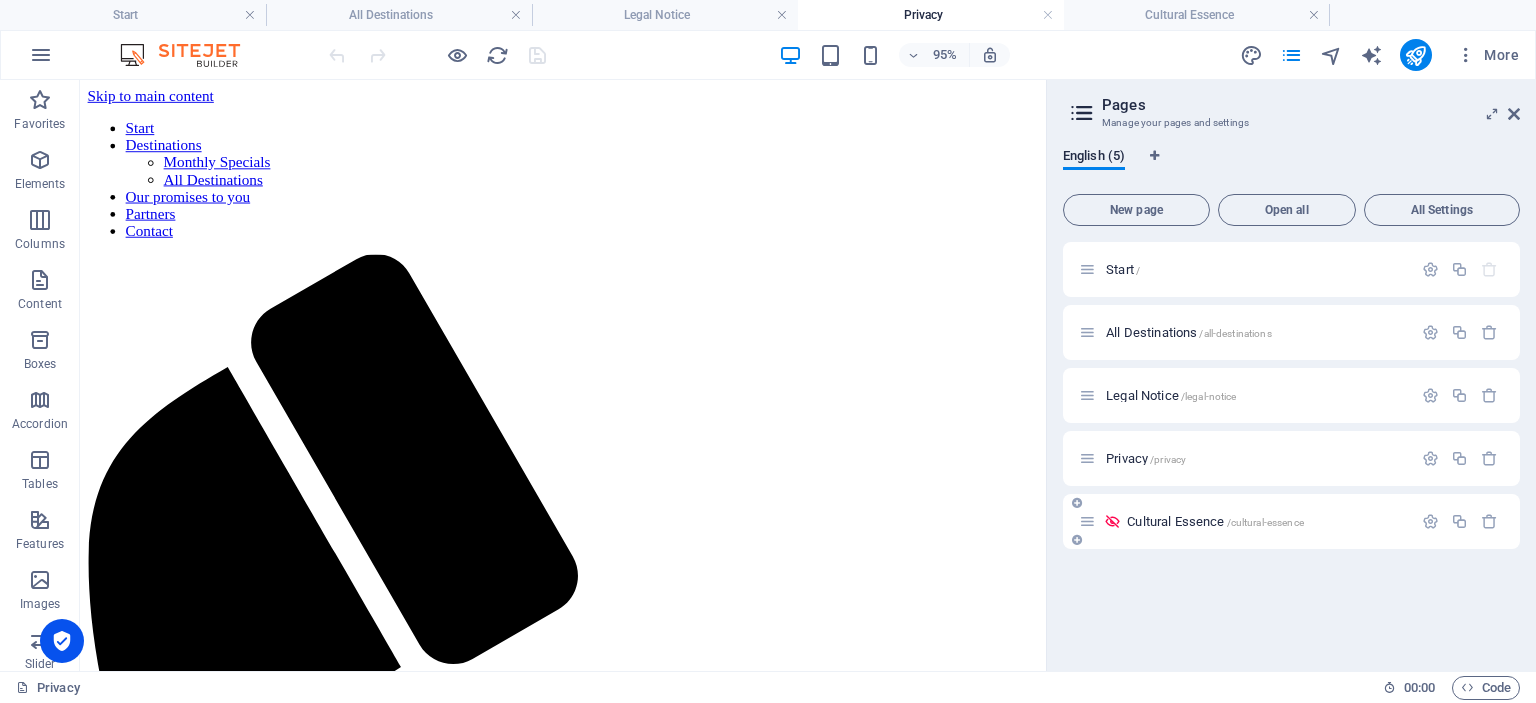 click on "Cultural Essence /cultural-essence" at bounding box center [1215, 521] 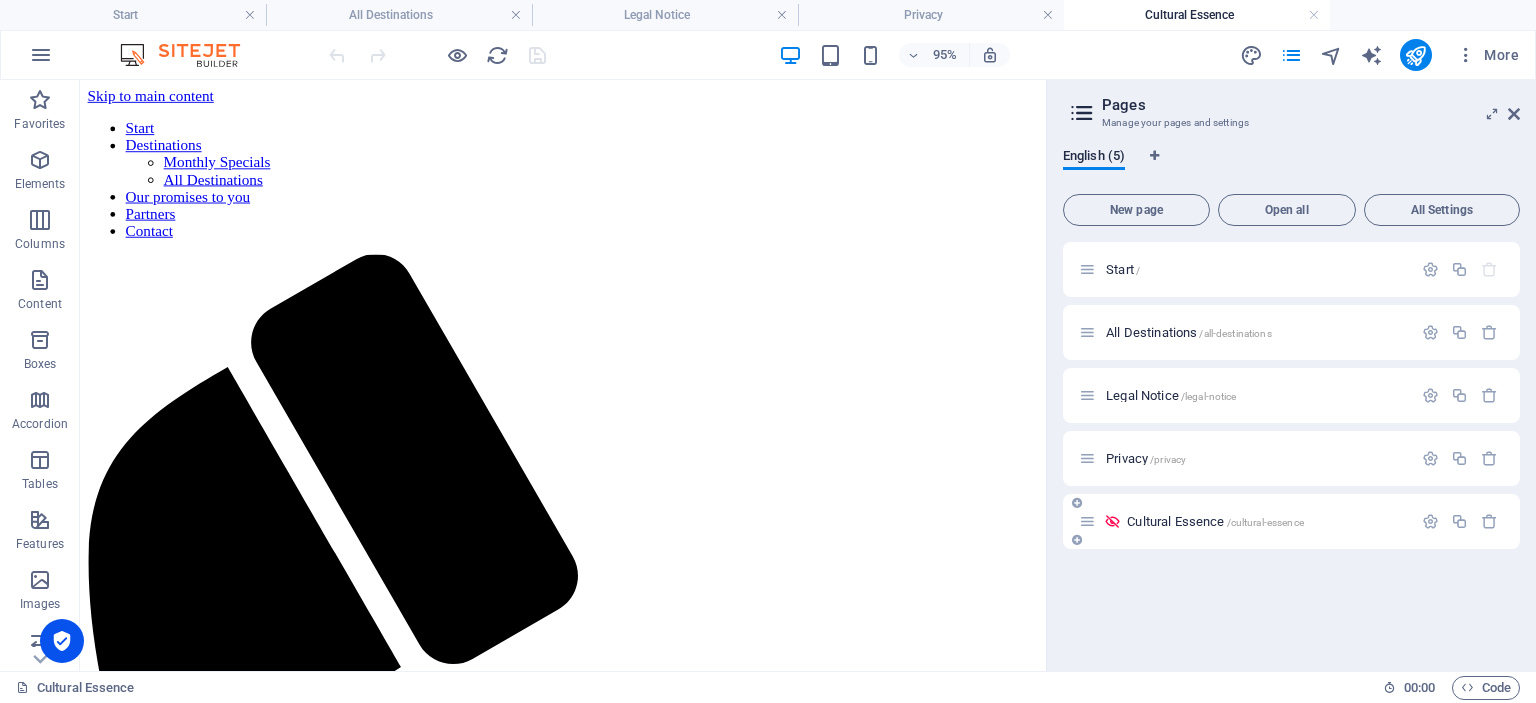 click at bounding box center [1112, 521] 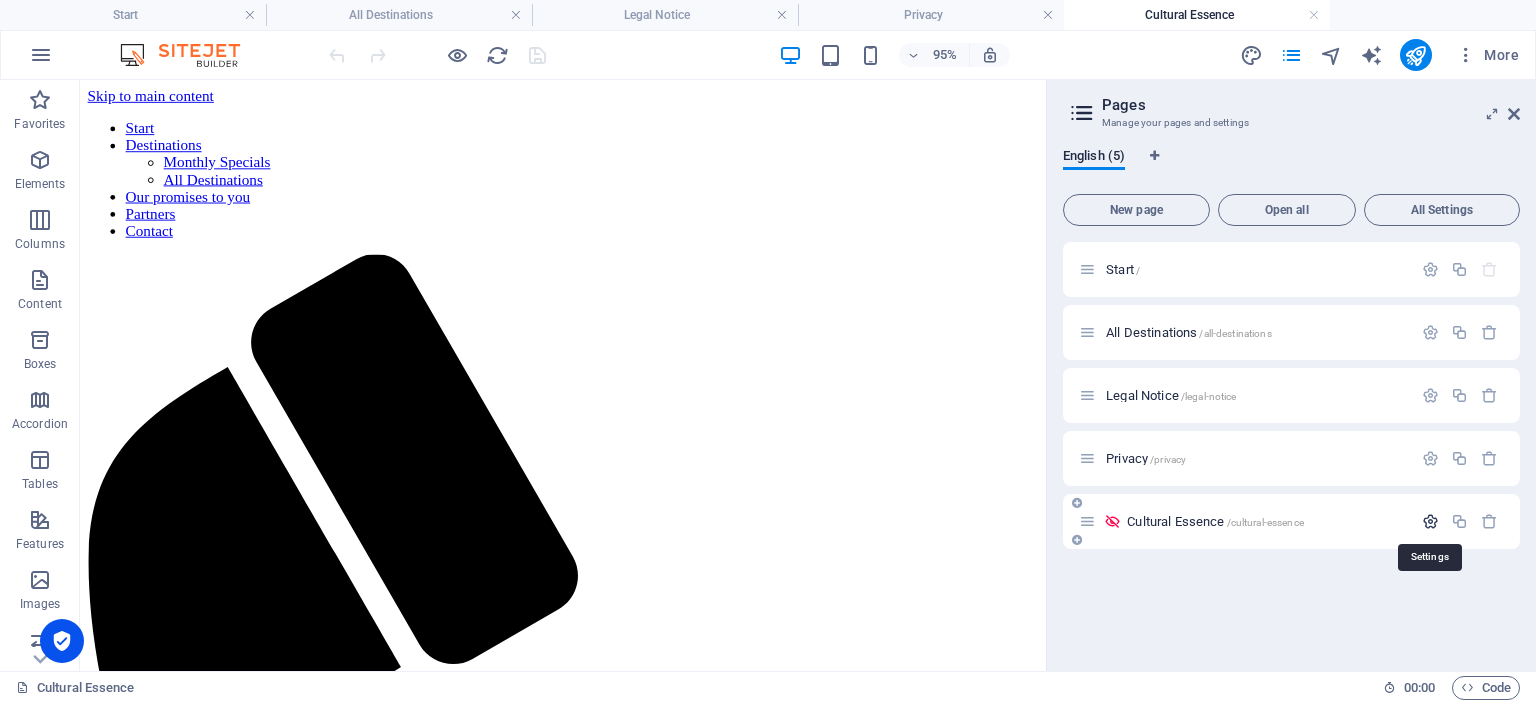 click at bounding box center [1430, 521] 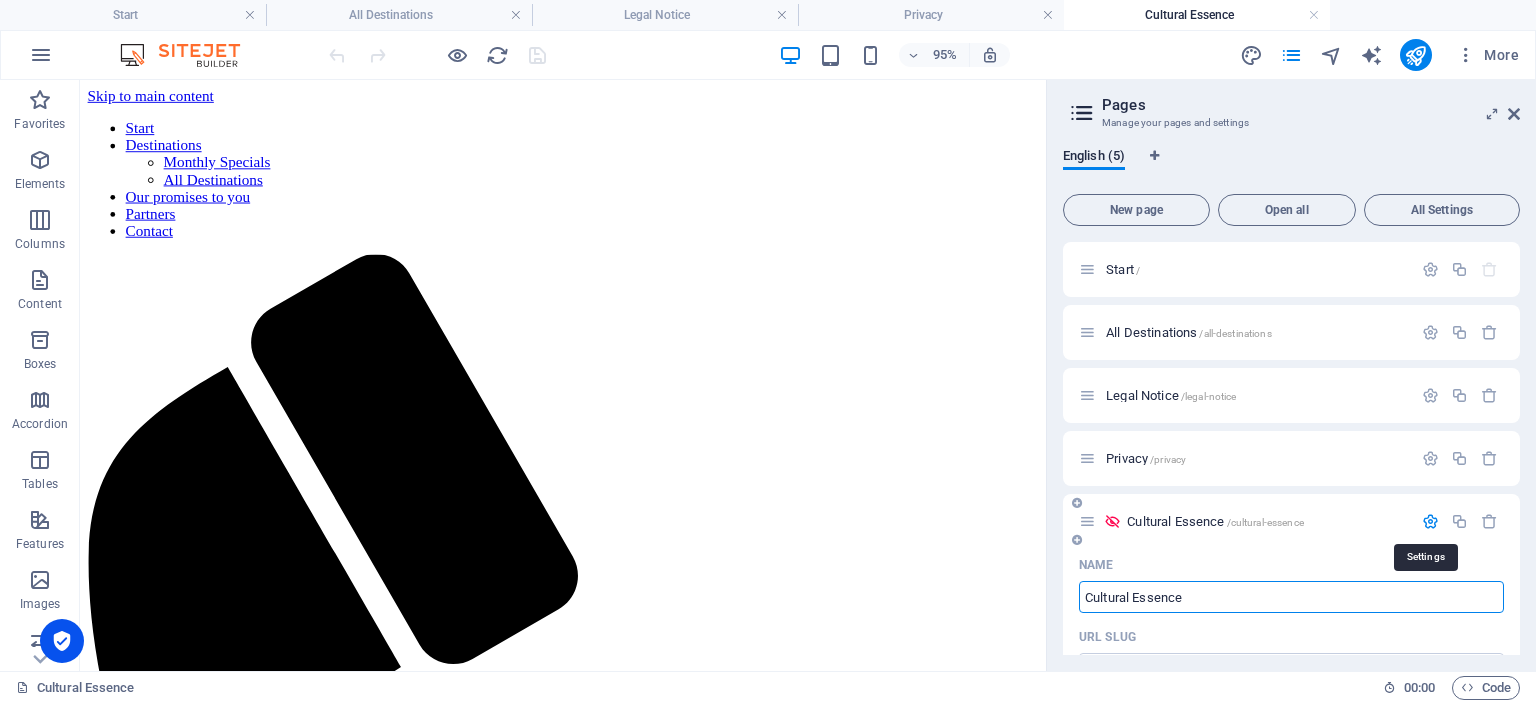 click at bounding box center (1430, 521) 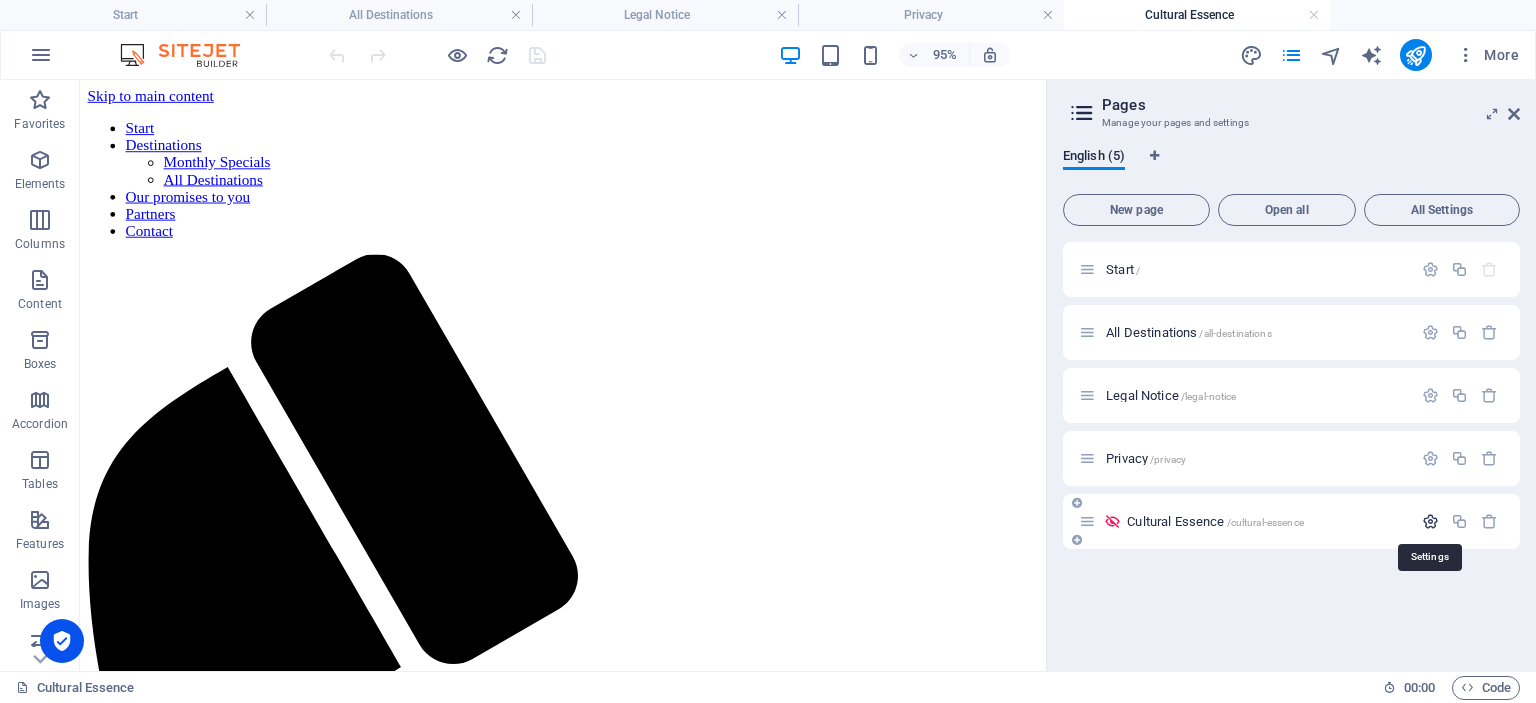 click at bounding box center (1430, 521) 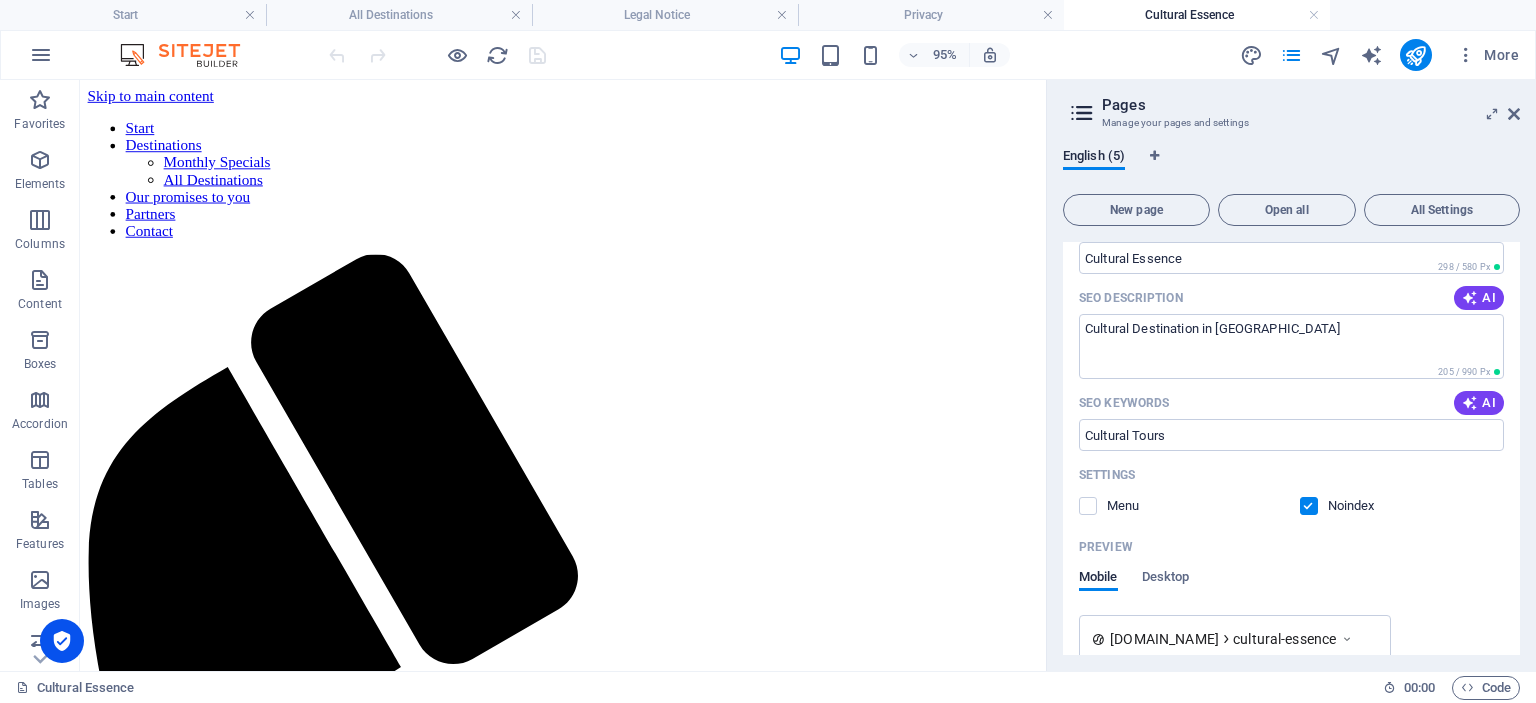 scroll, scrollTop: 500, scrollLeft: 0, axis: vertical 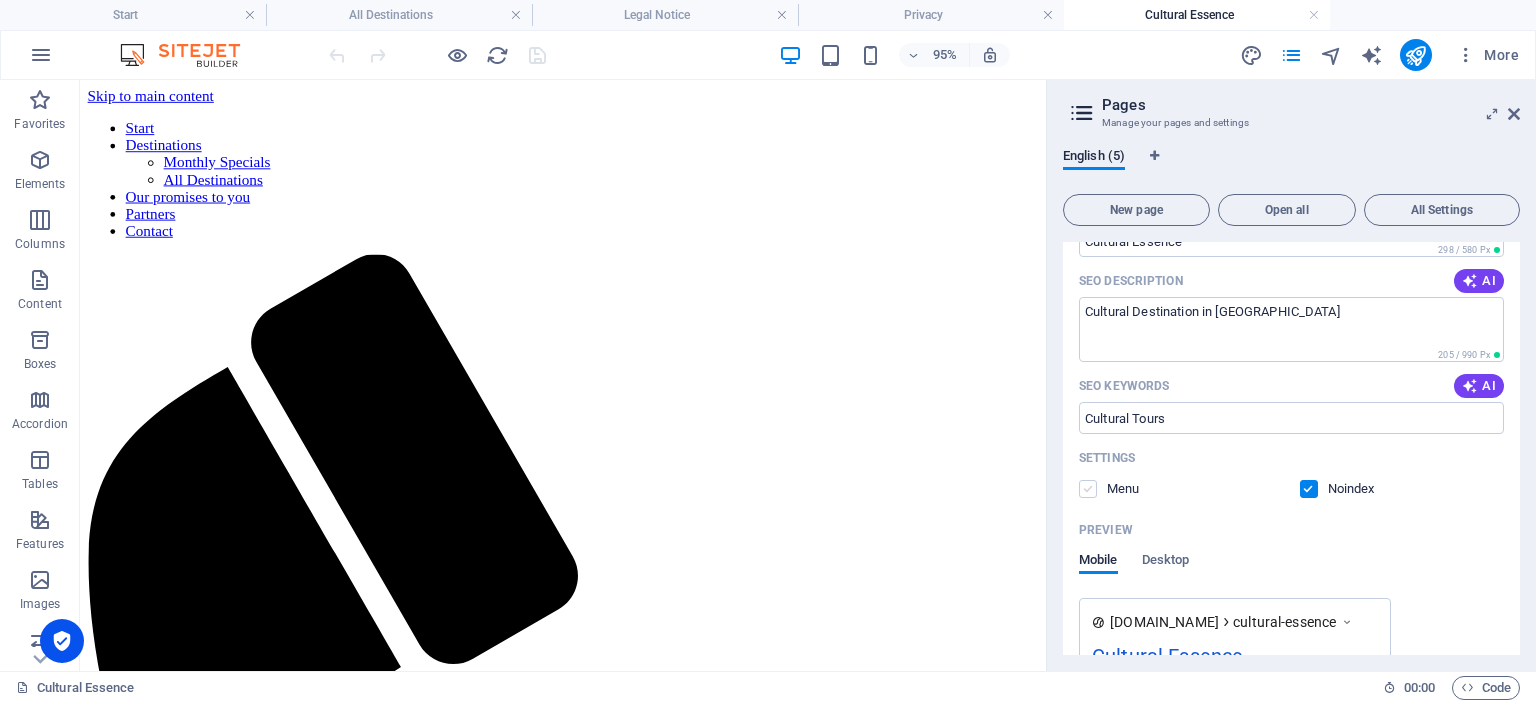 click at bounding box center (1088, 489) 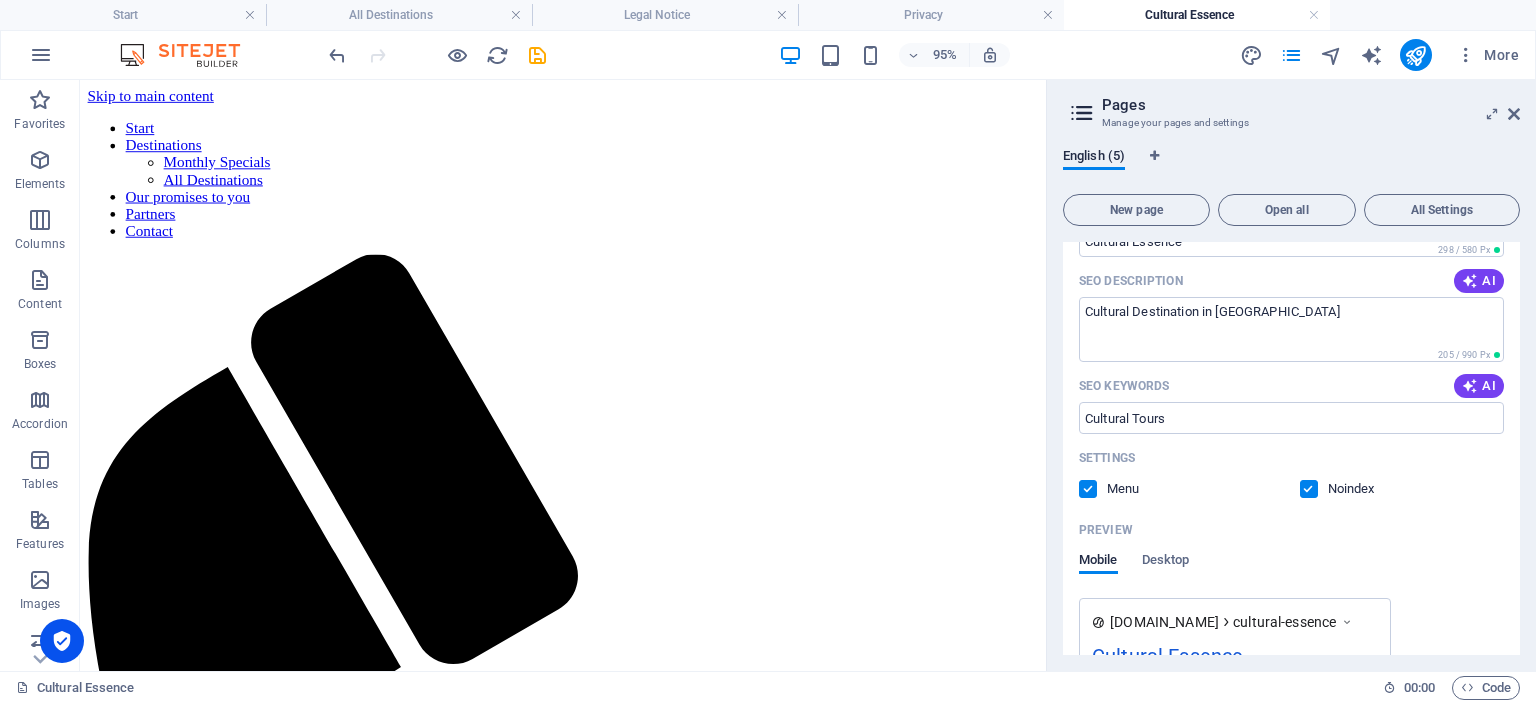 click at bounding box center (1309, 489) 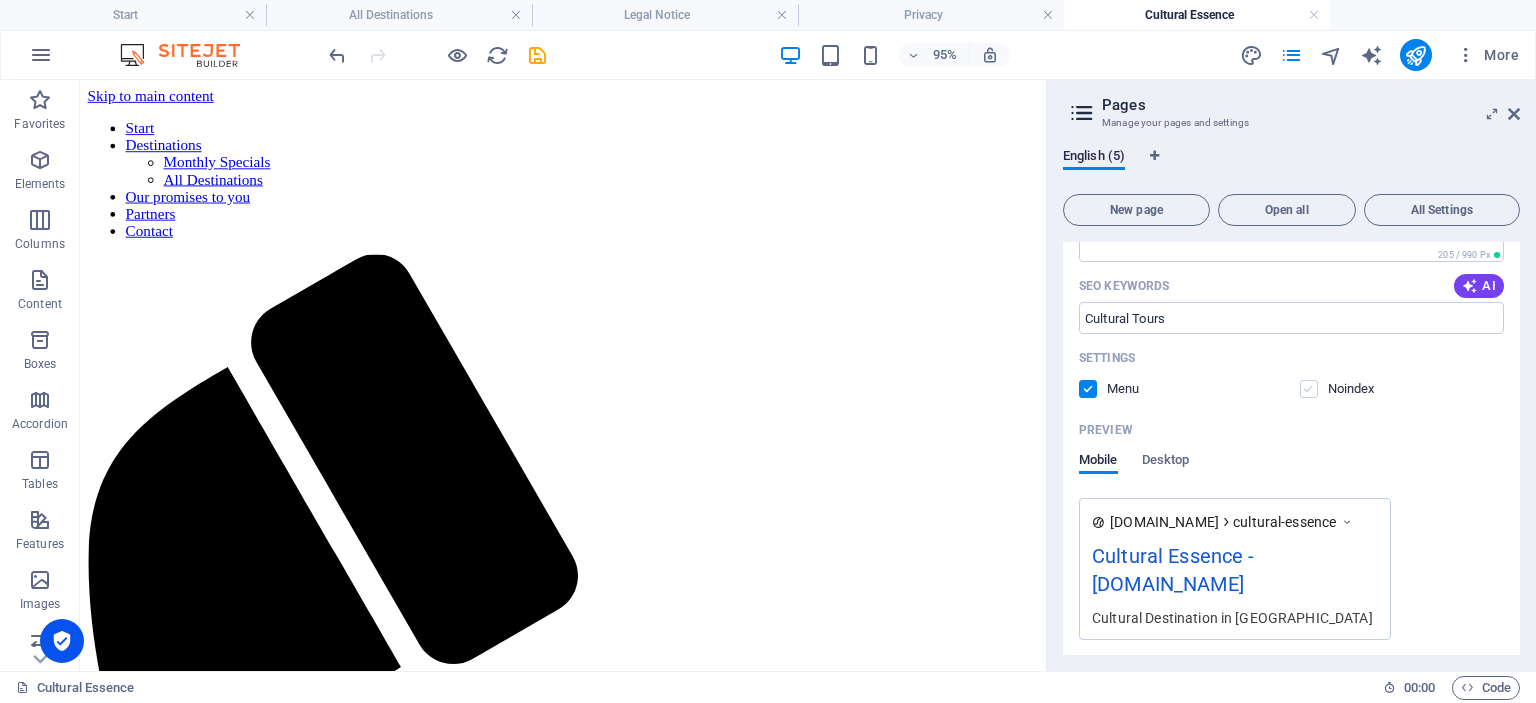 scroll, scrollTop: 674, scrollLeft: 0, axis: vertical 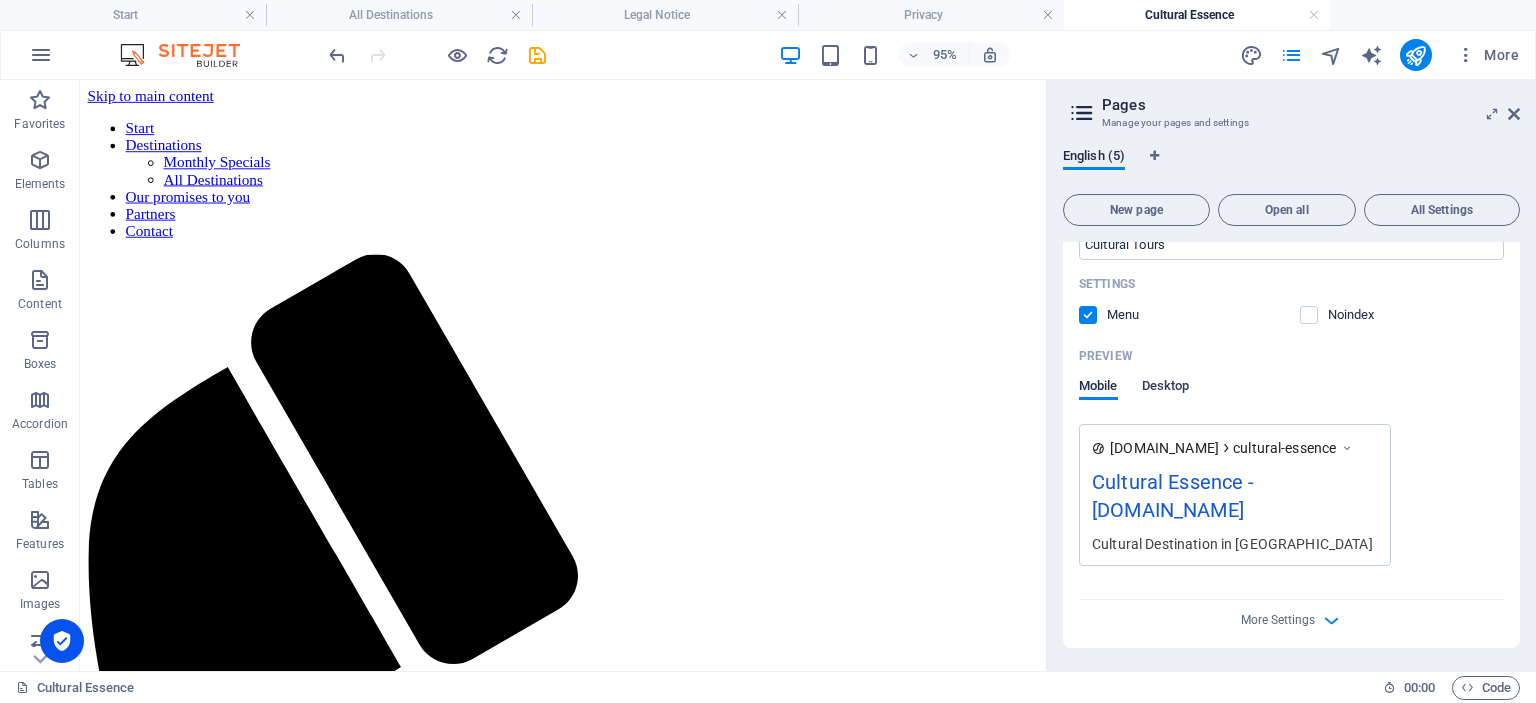 click on "Desktop" at bounding box center (1166, 388) 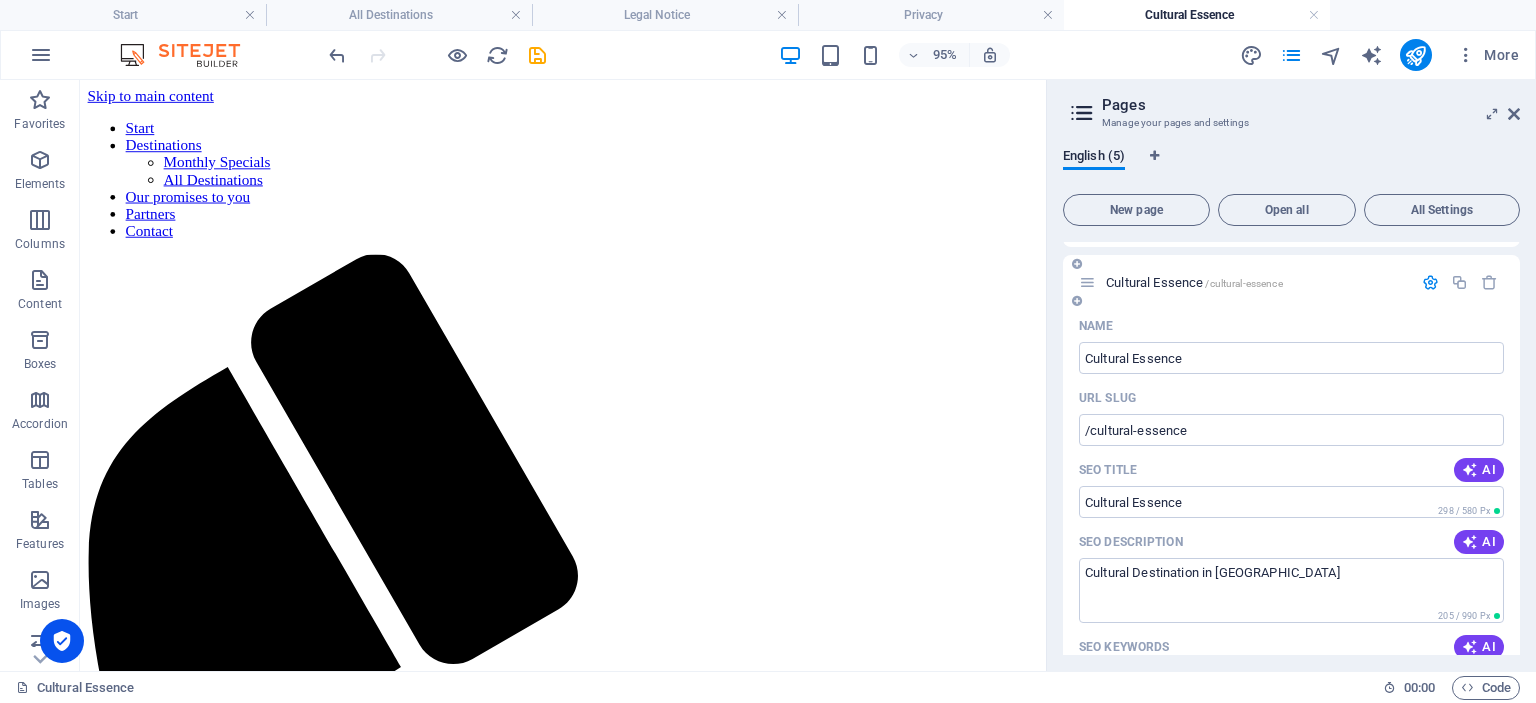 scroll, scrollTop: 210, scrollLeft: 0, axis: vertical 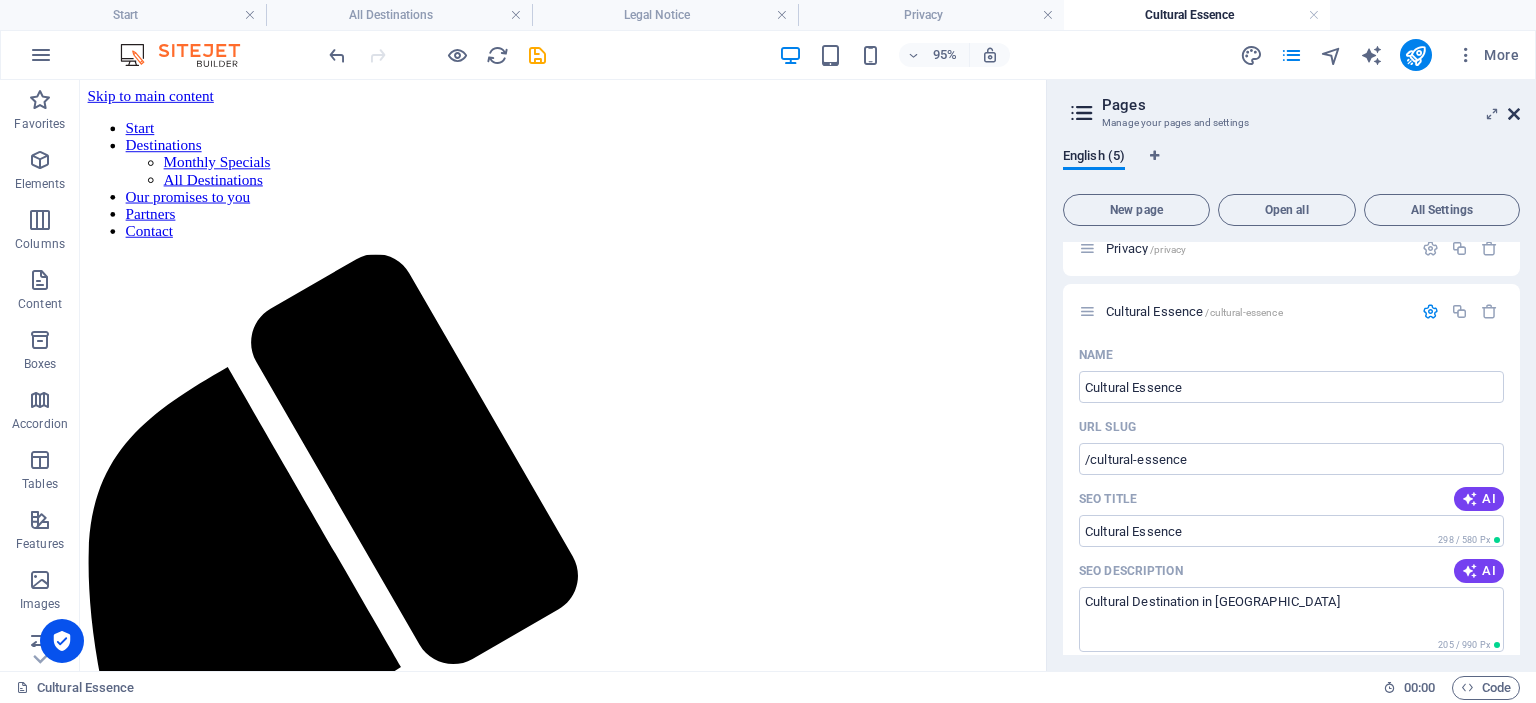click at bounding box center (1514, 114) 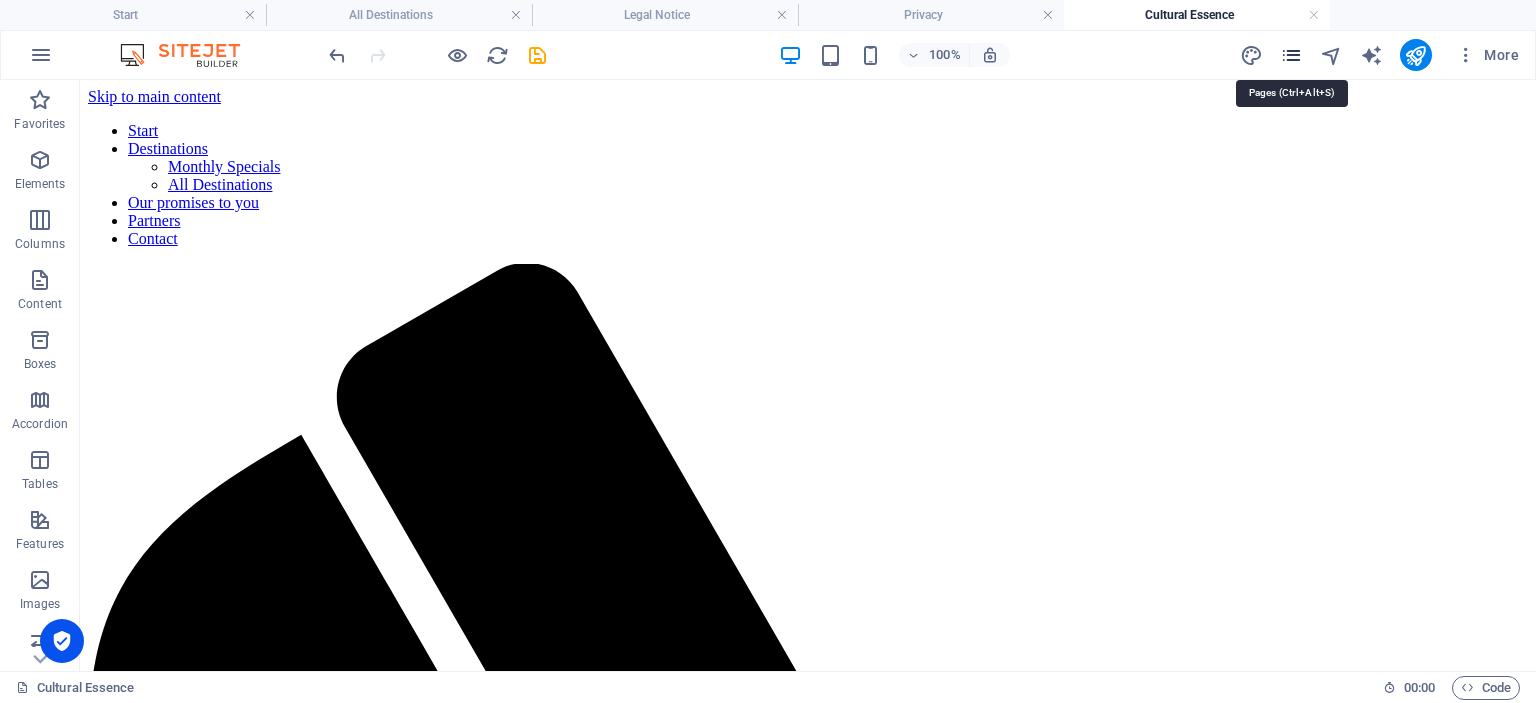 click at bounding box center [1291, 55] 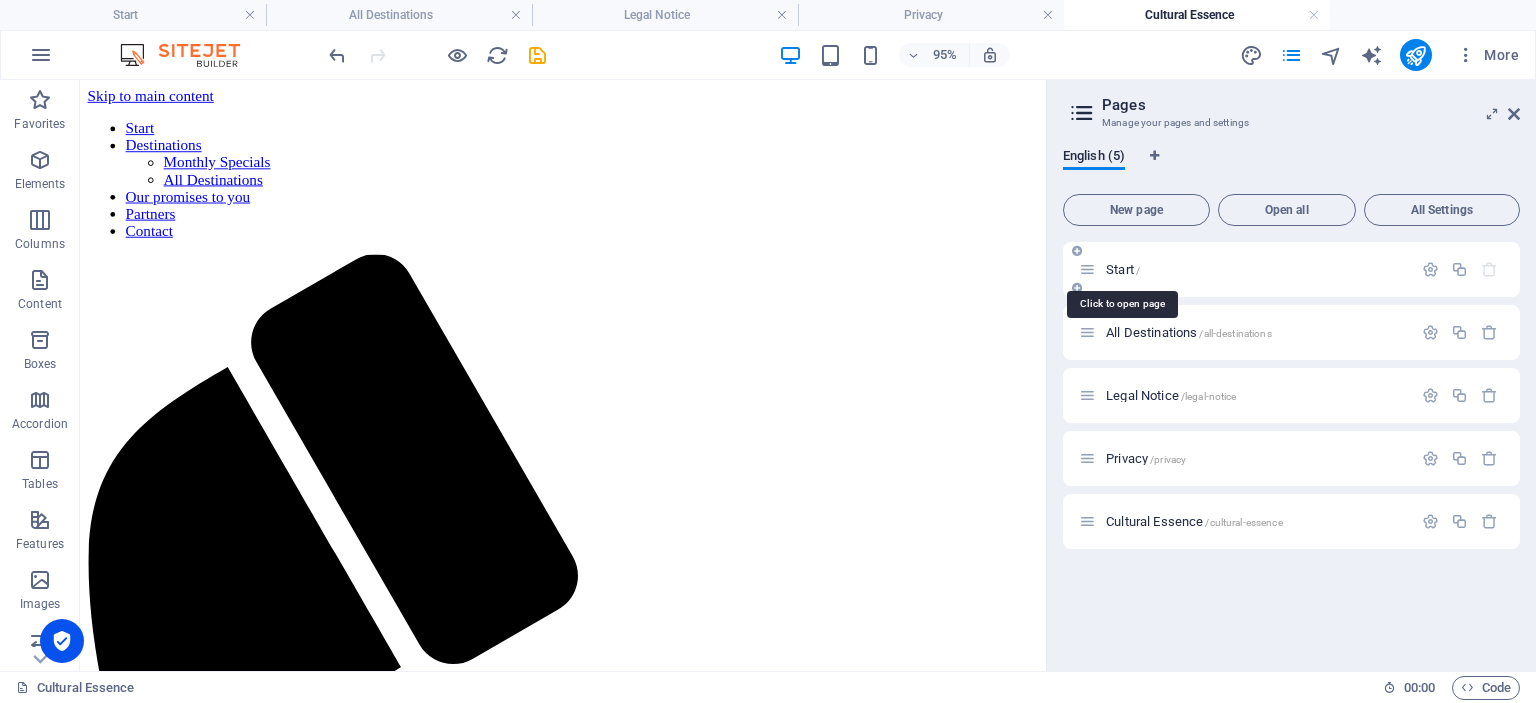 click on "Start /" at bounding box center (1123, 269) 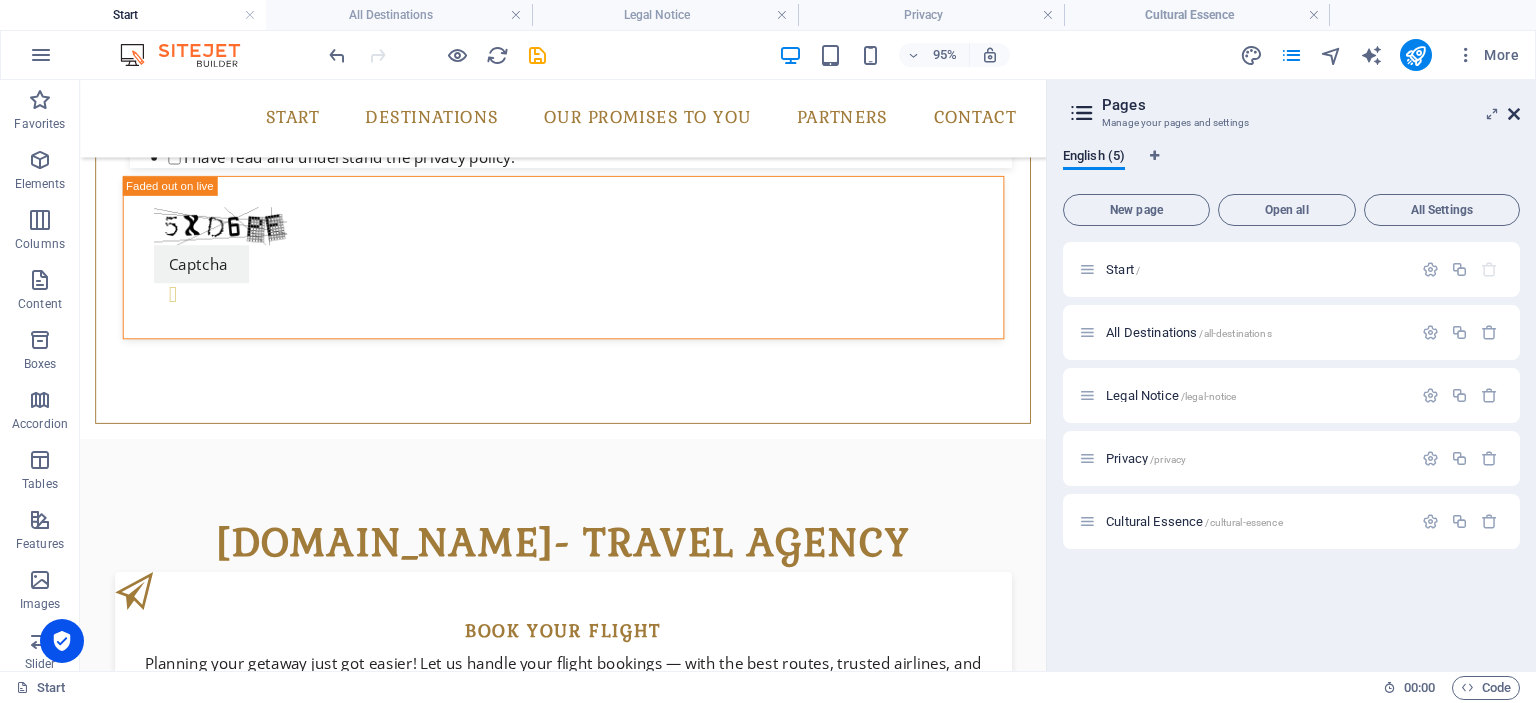 click at bounding box center (1514, 114) 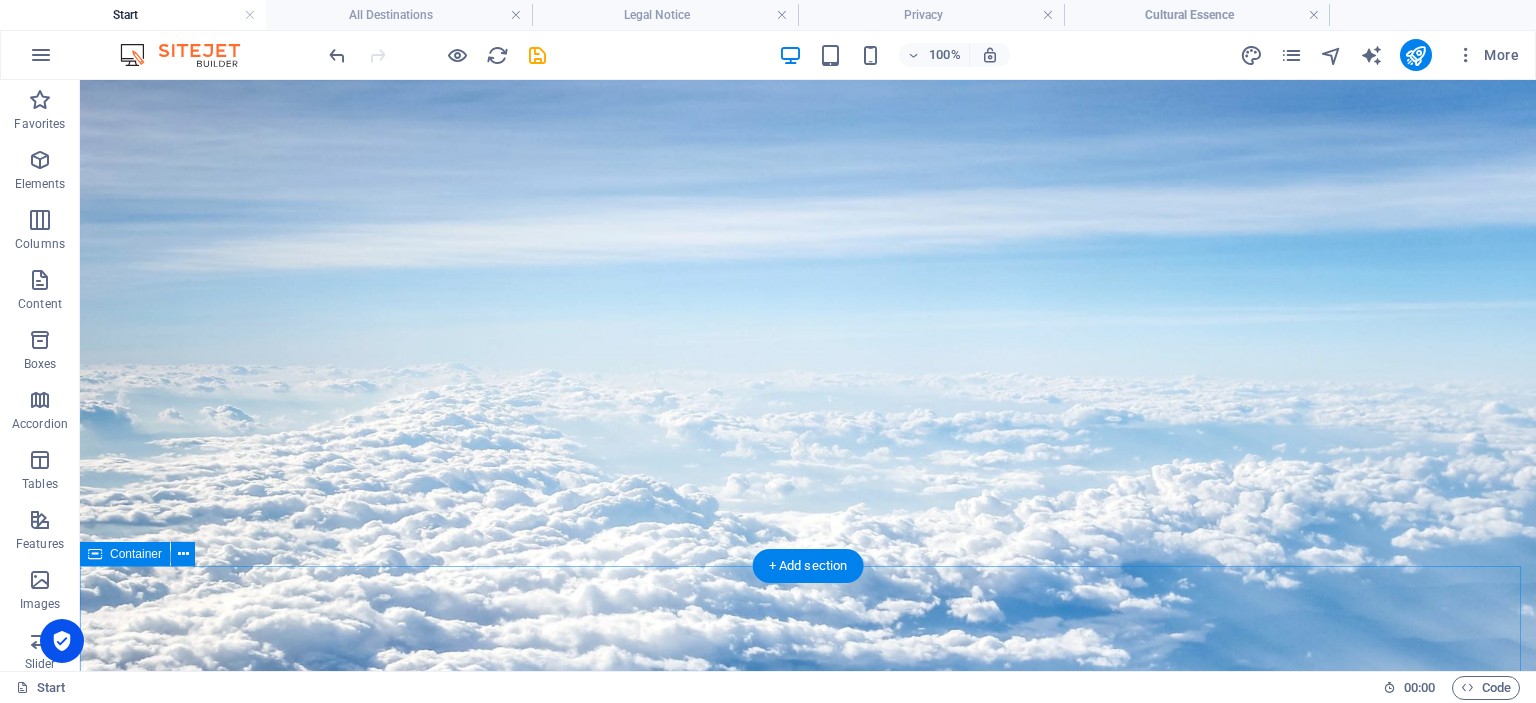 scroll, scrollTop: 0, scrollLeft: 0, axis: both 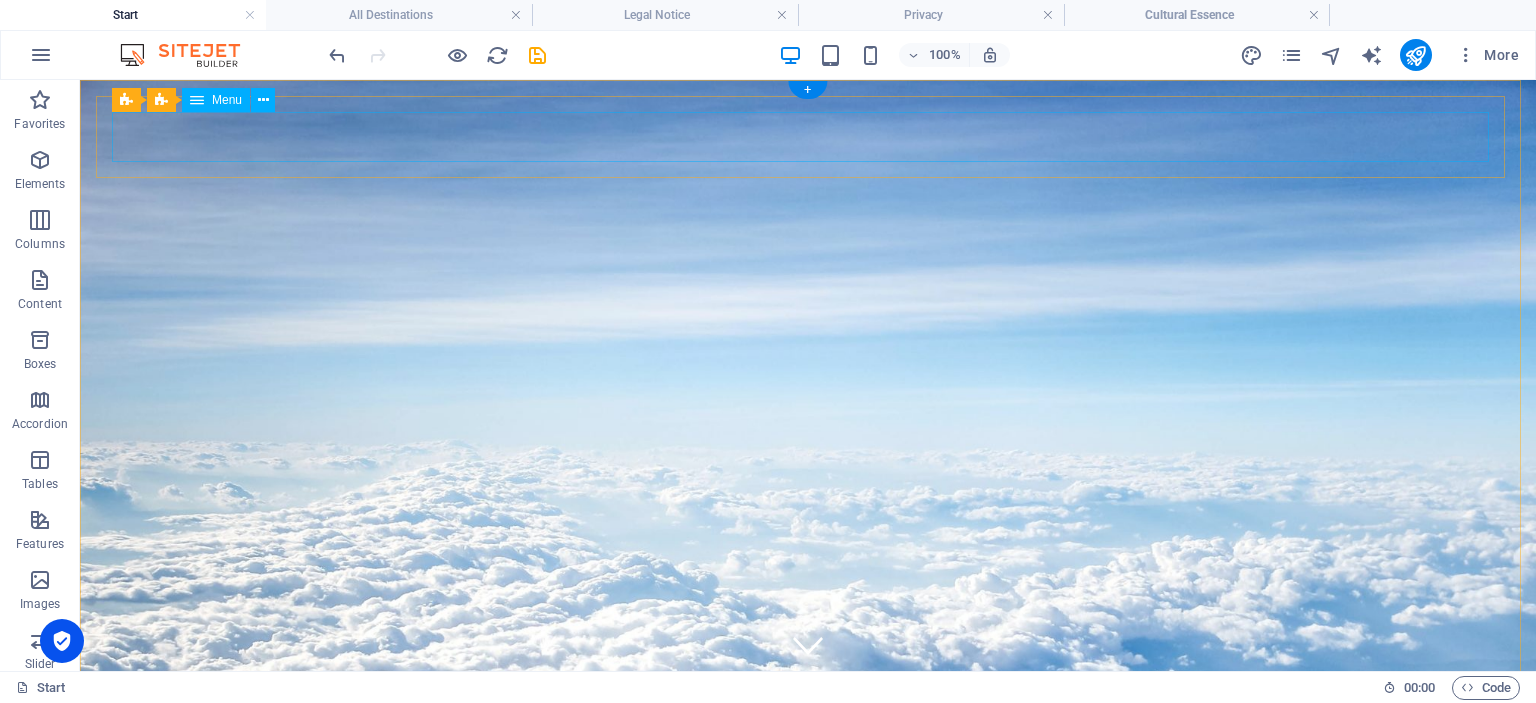 click on "Start Destinations Monthly Specials All Destinations Our promises to you Partners Contact" at bounding box center (808, 1005) 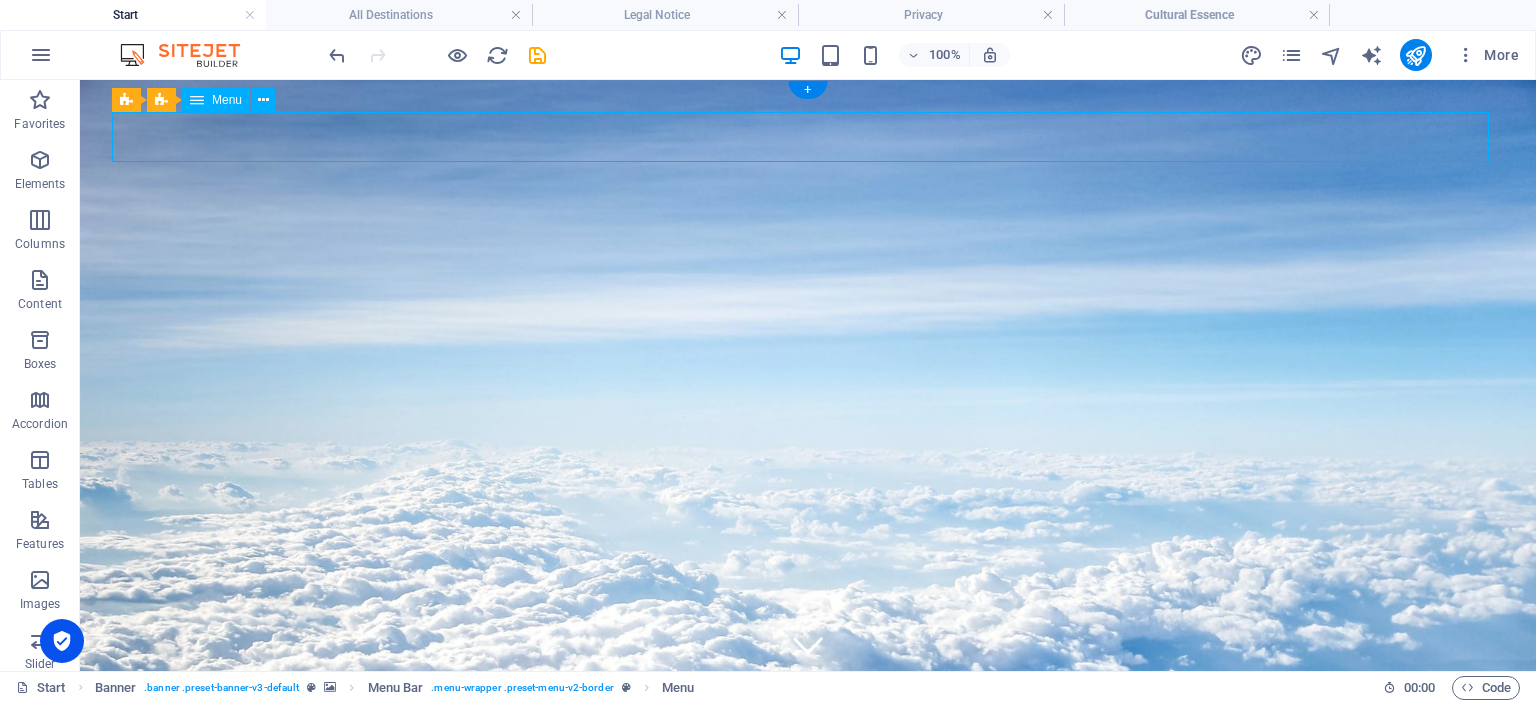 drag, startPoint x: 1350, startPoint y: 150, endPoint x: 1104, endPoint y: 154, distance: 246.03252 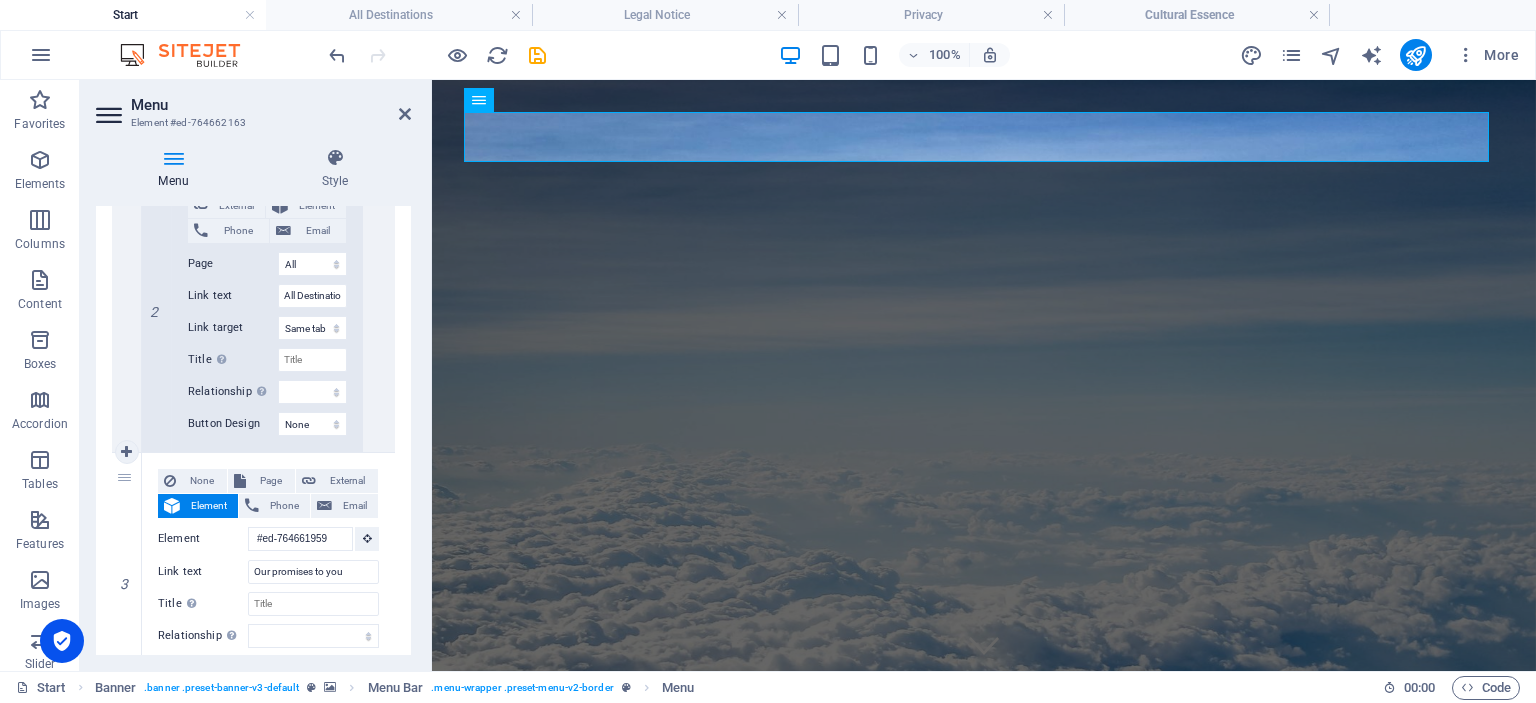 scroll, scrollTop: 1300, scrollLeft: 0, axis: vertical 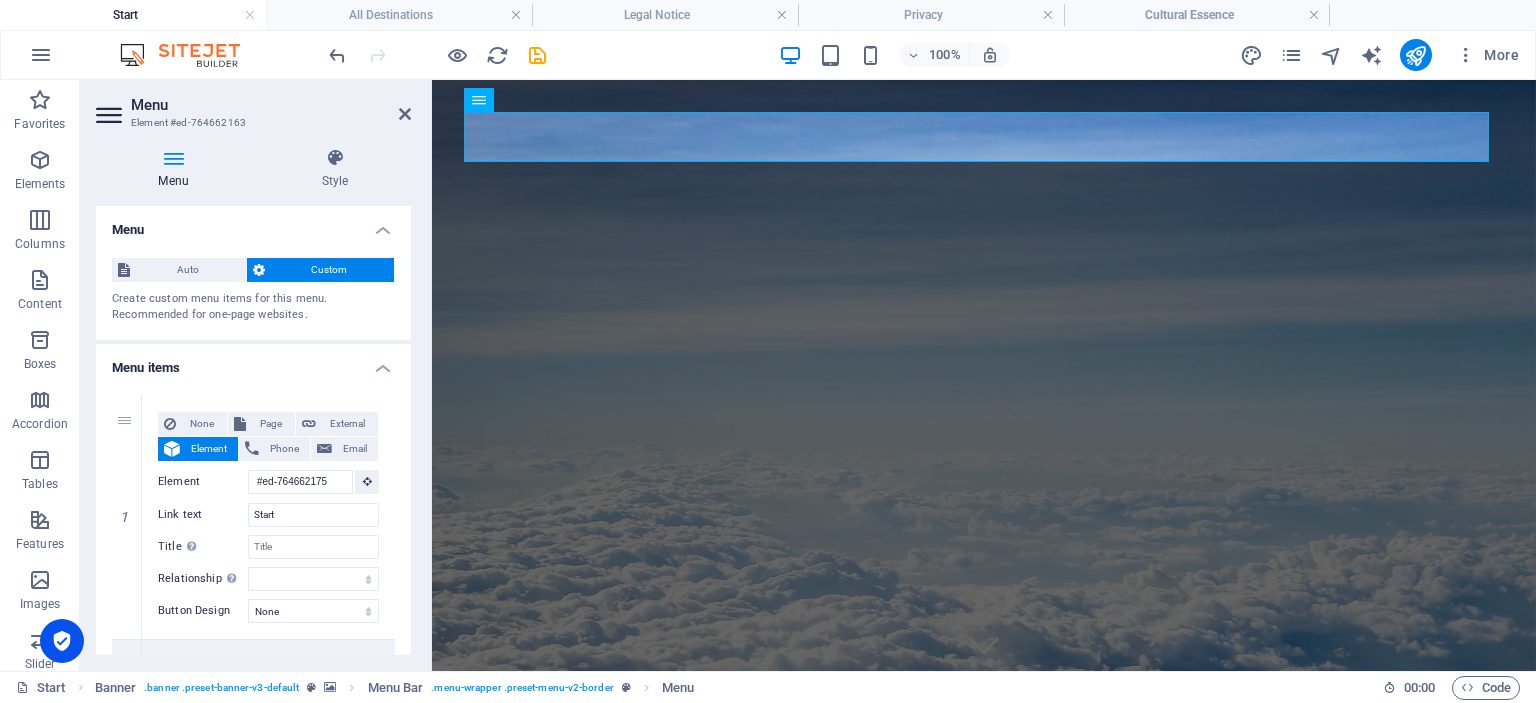 click at bounding box center (173, 158) 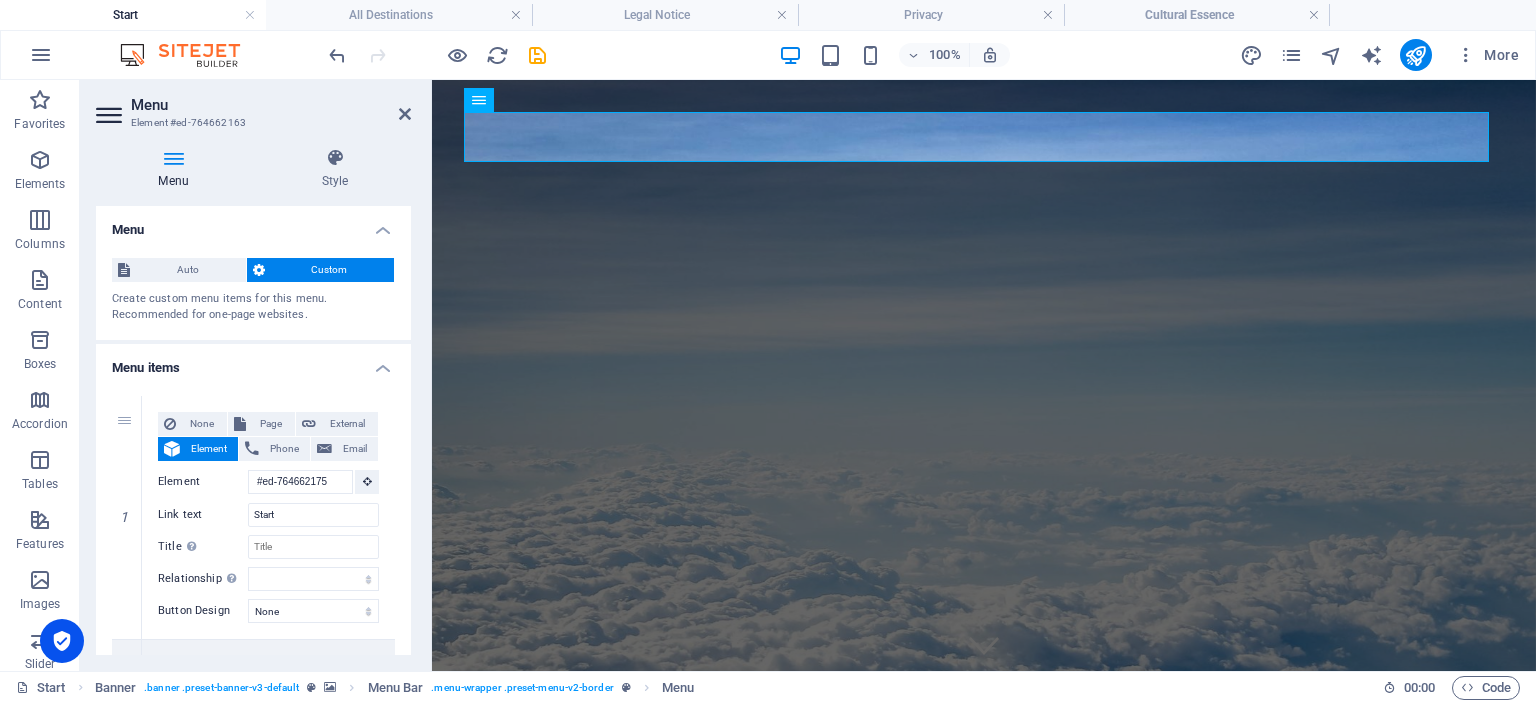 click at bounding box center [111, 115] 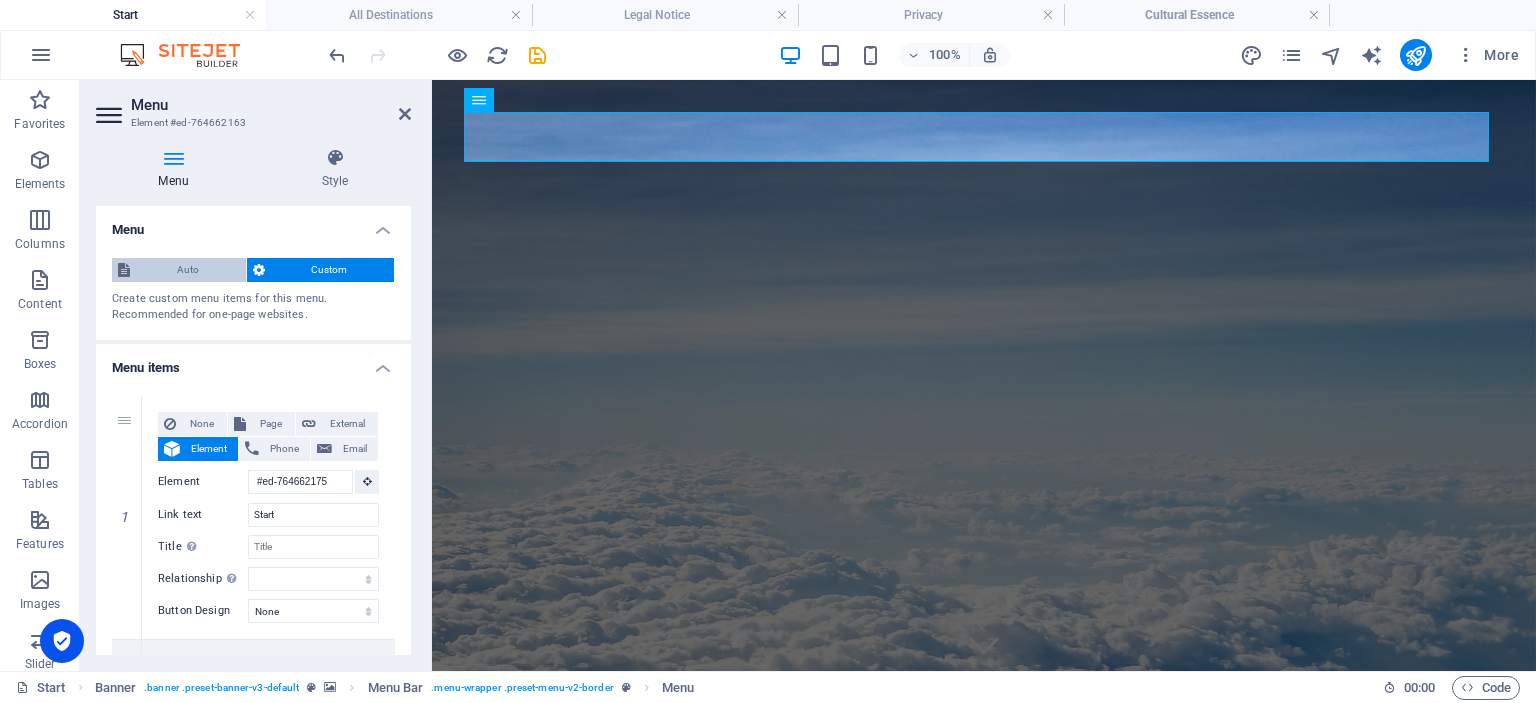 click on "Auto" at bounding box center (188, 270) 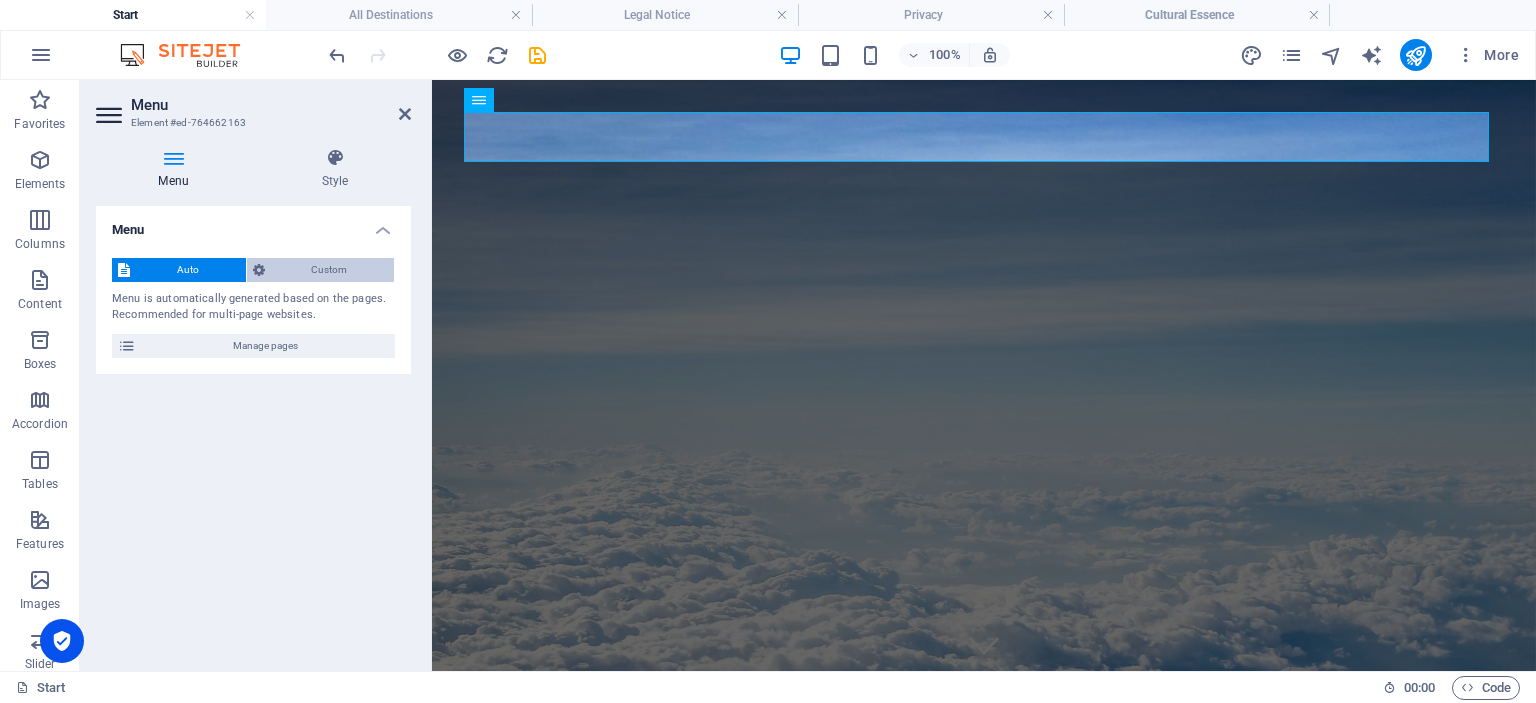click on "Custom" at bounding box center [330, 270] 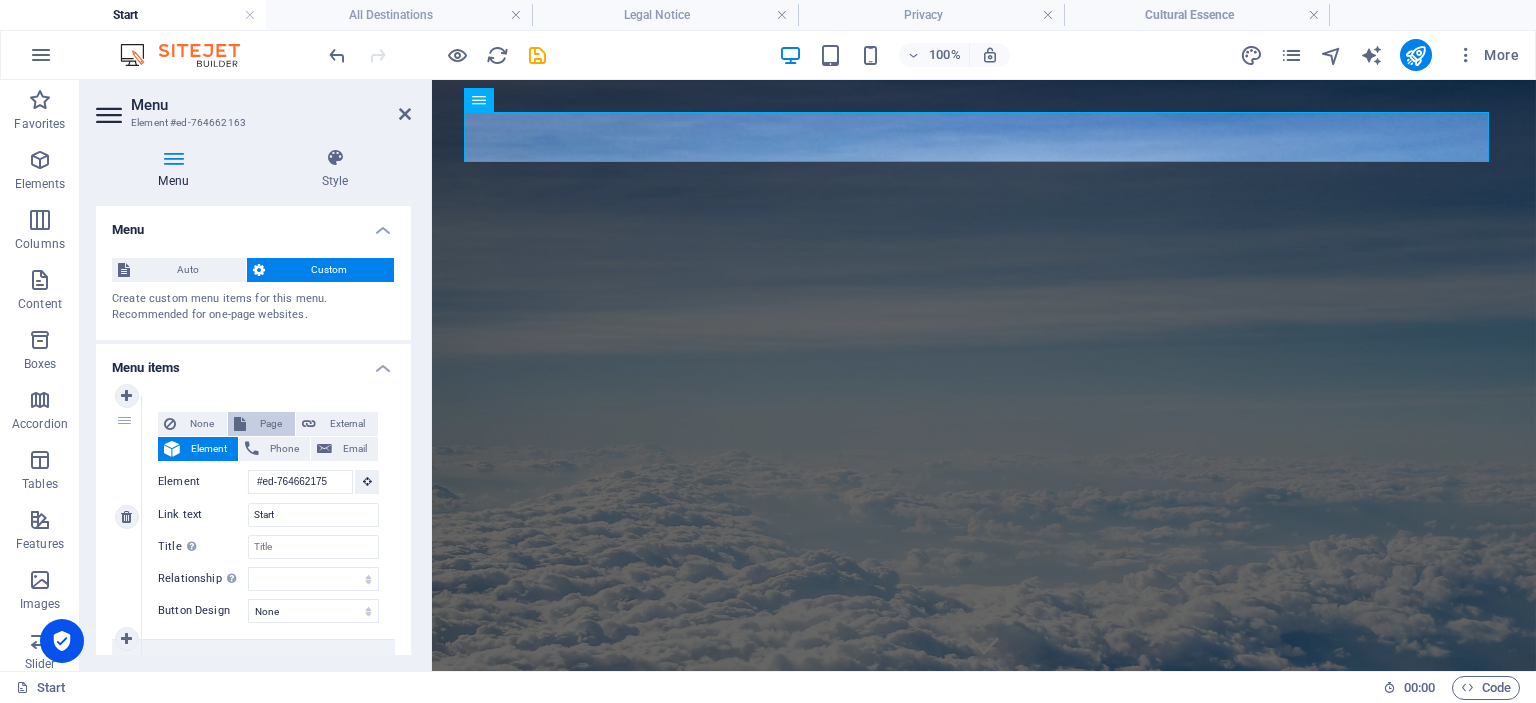 click on "Page" at bounding box center [270, 424] 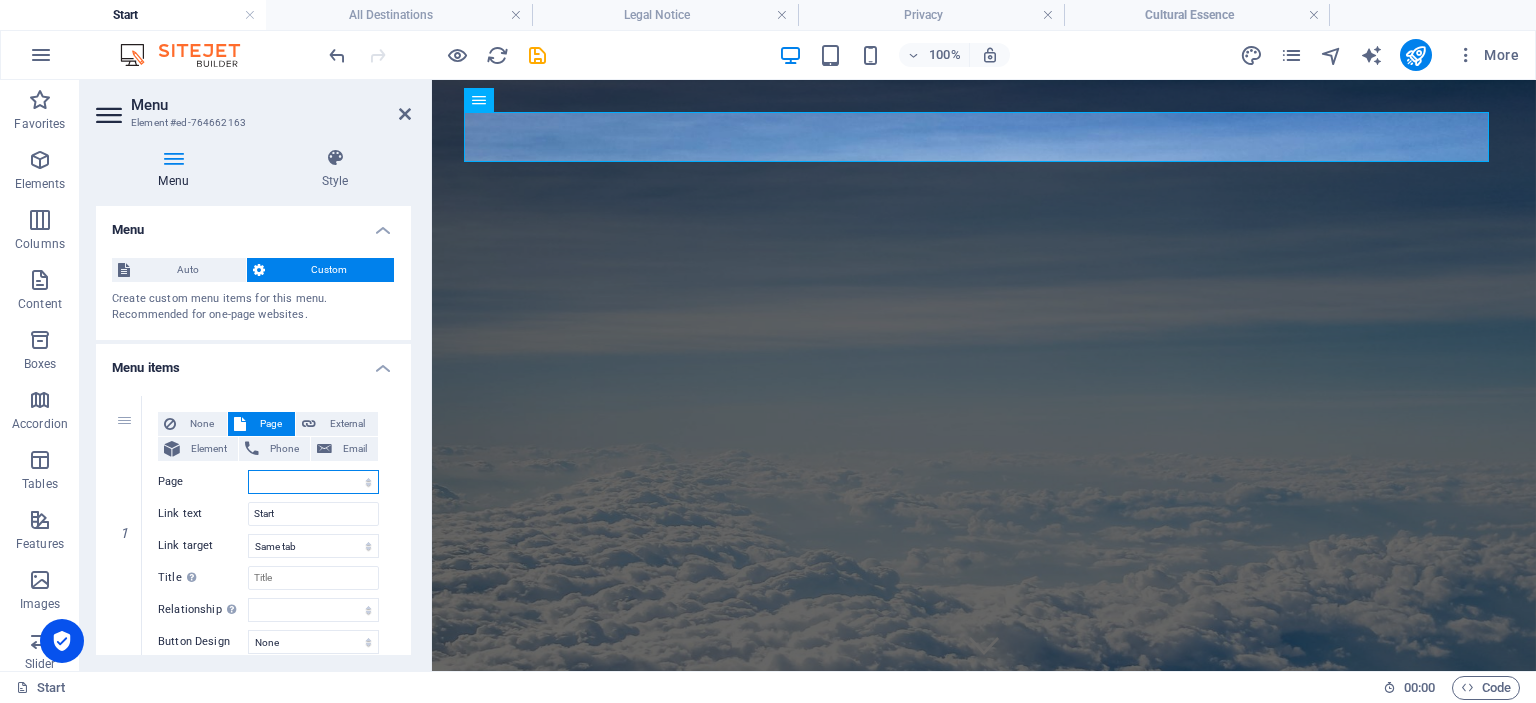 scroll, scrollTop: 100, scrollLeft: 0, axis: vertical 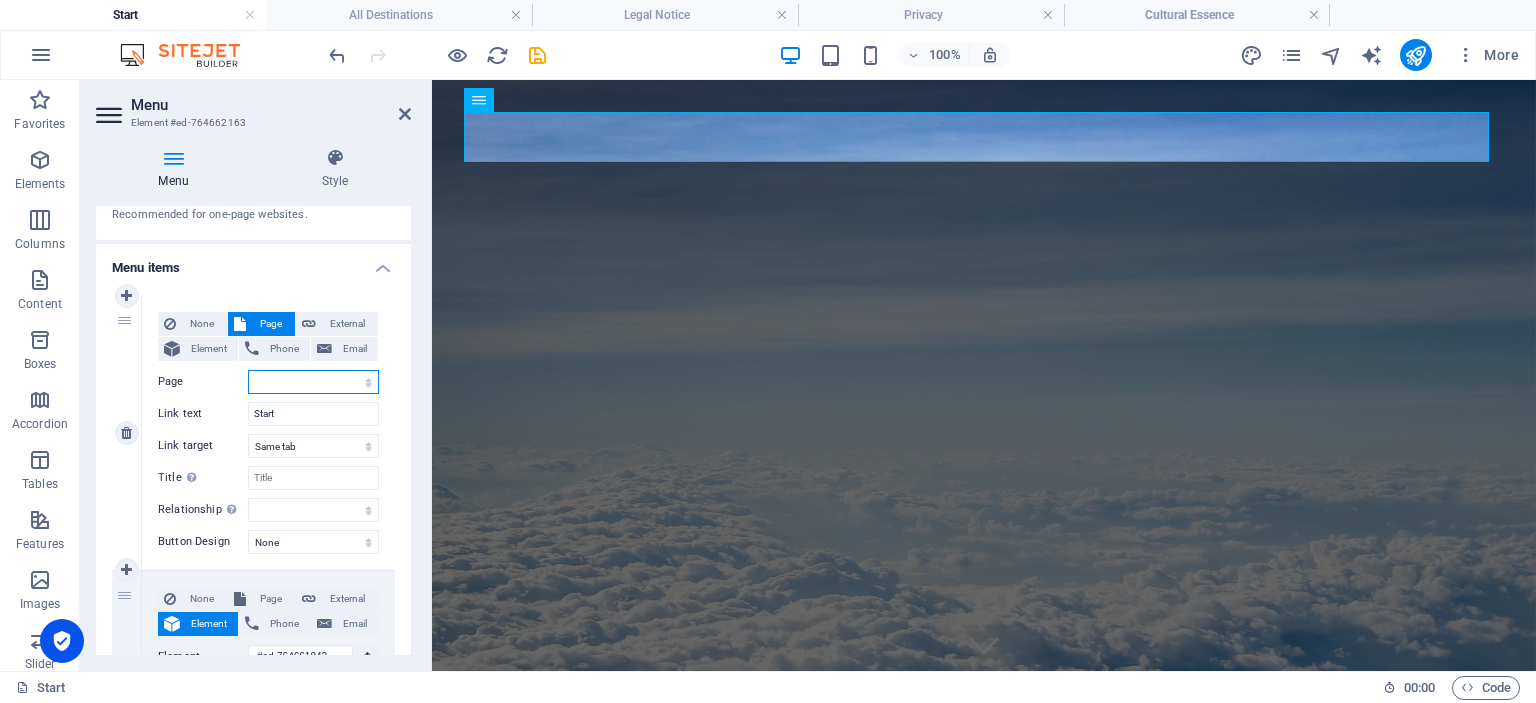 click on "Start All Destinations Legal Notice Privacy Cultural Essence" at bounding box center (313, 382) 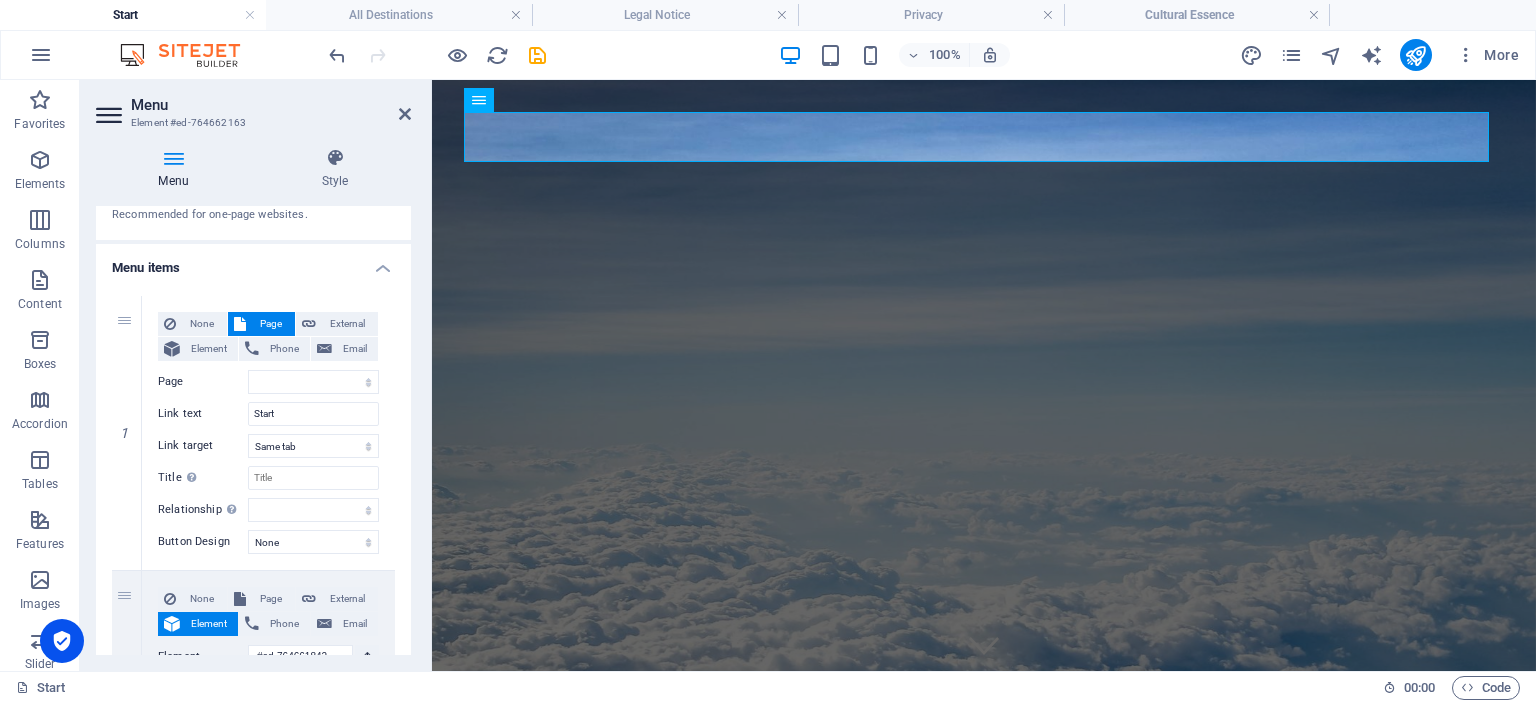 click on "Menu items" at bounding box center (253, 262) 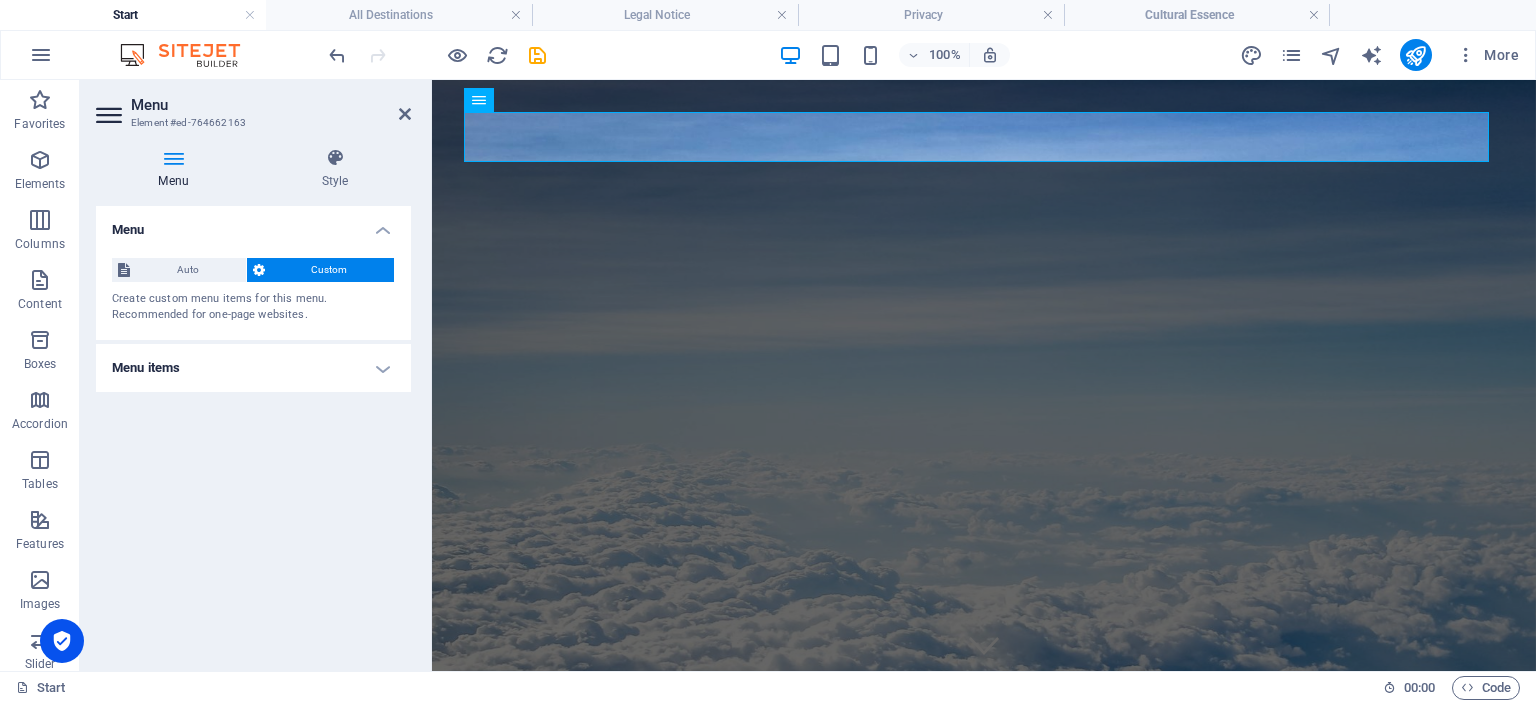 scroll, scrollTop: 0, scrollLeft: 0, axis: both 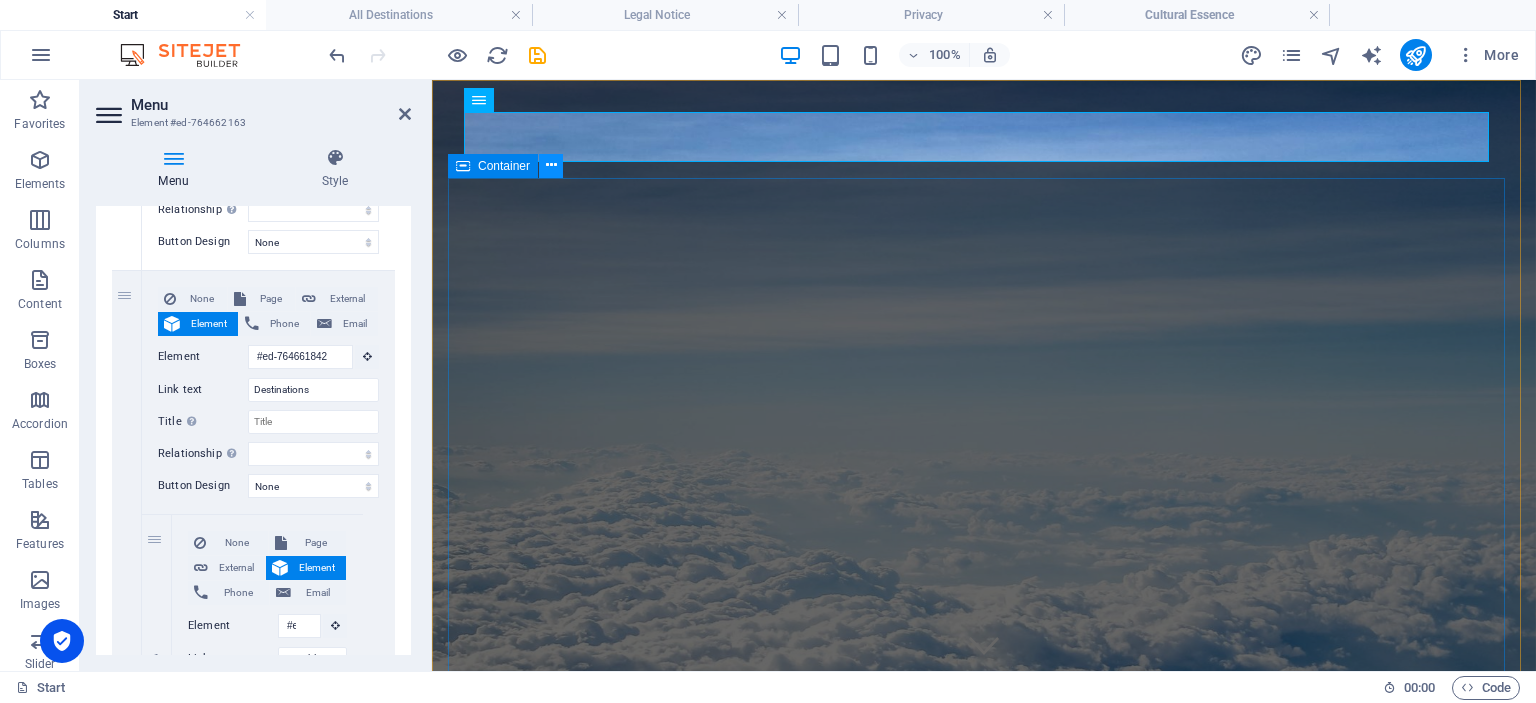 click at bounding box center (551, 165) 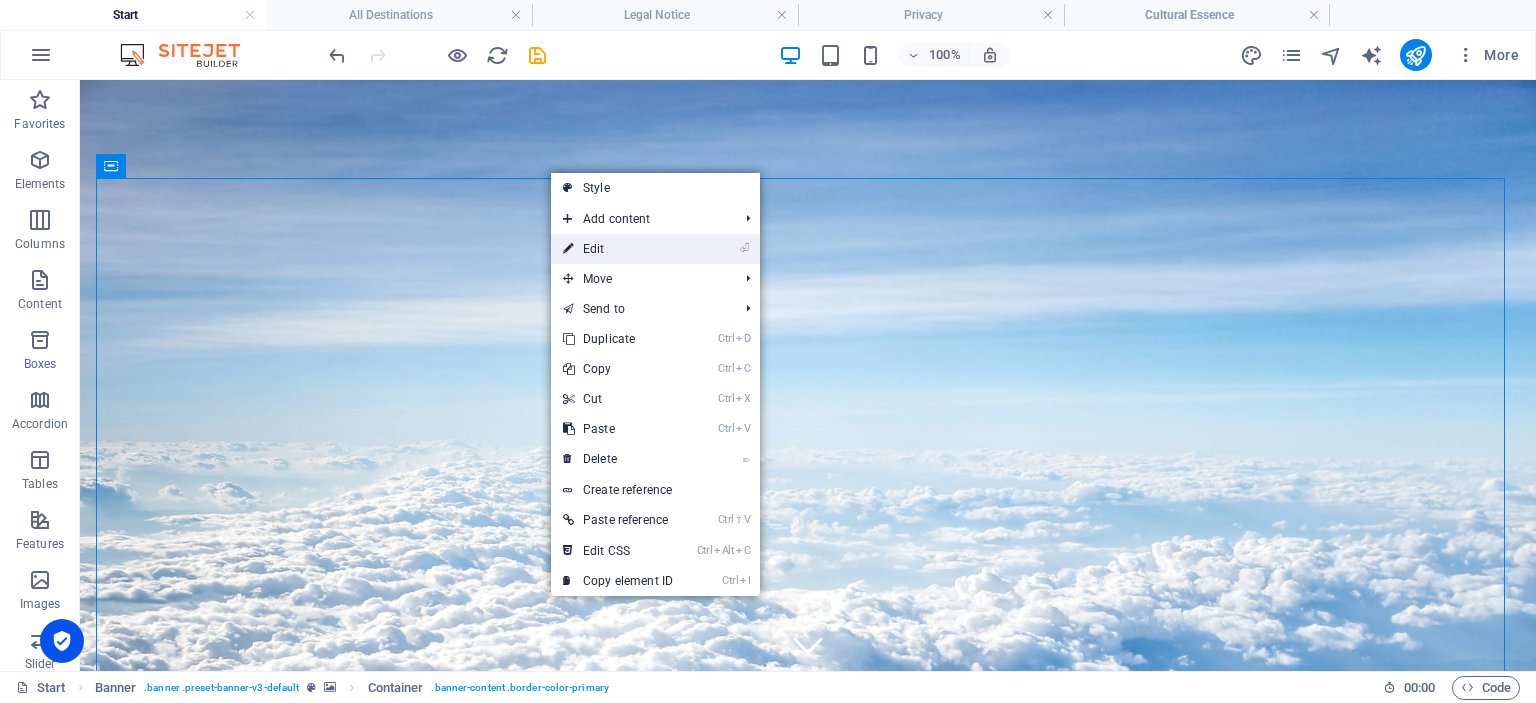 click on "⏎  Edit" at bounding box center (618, 249) 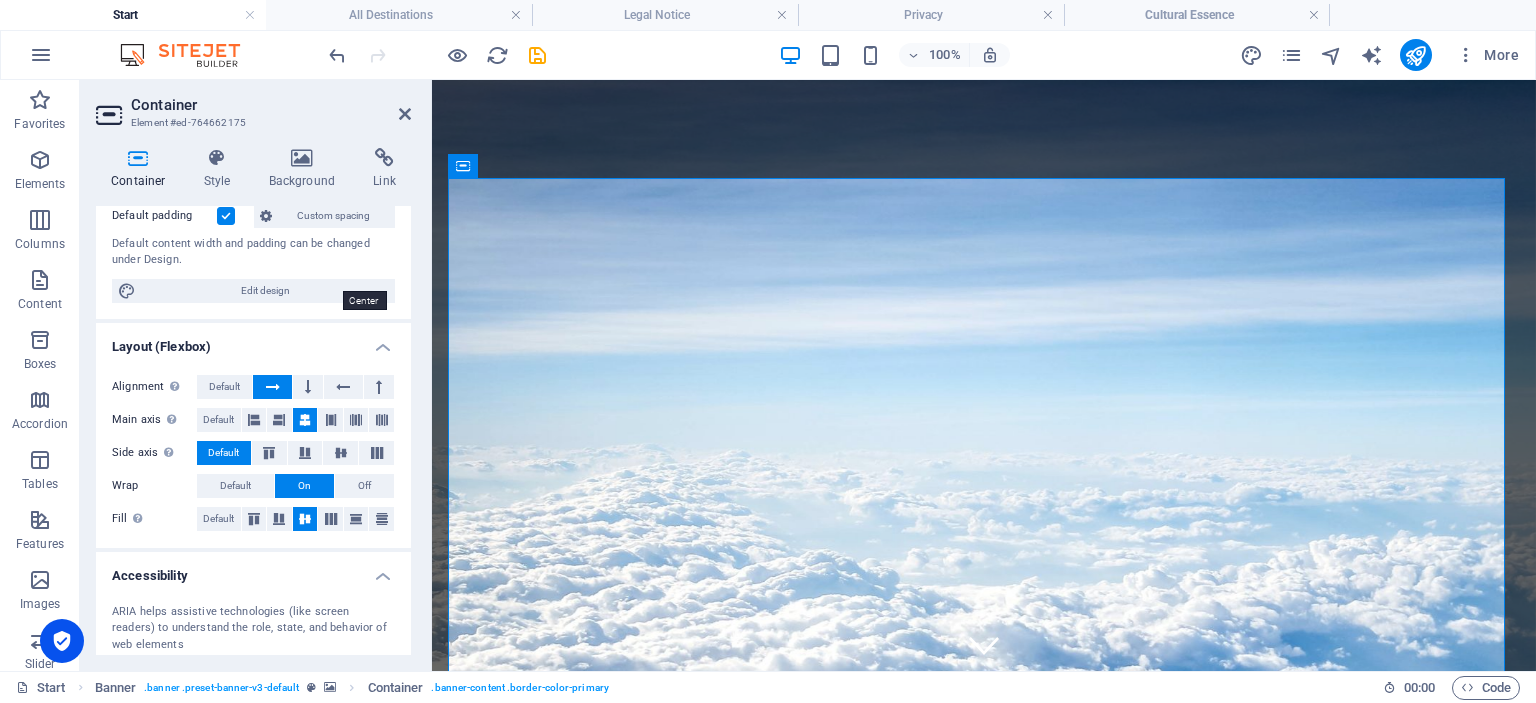 scroll, scrollTop: 0, scrollLeft: 0, axis: both 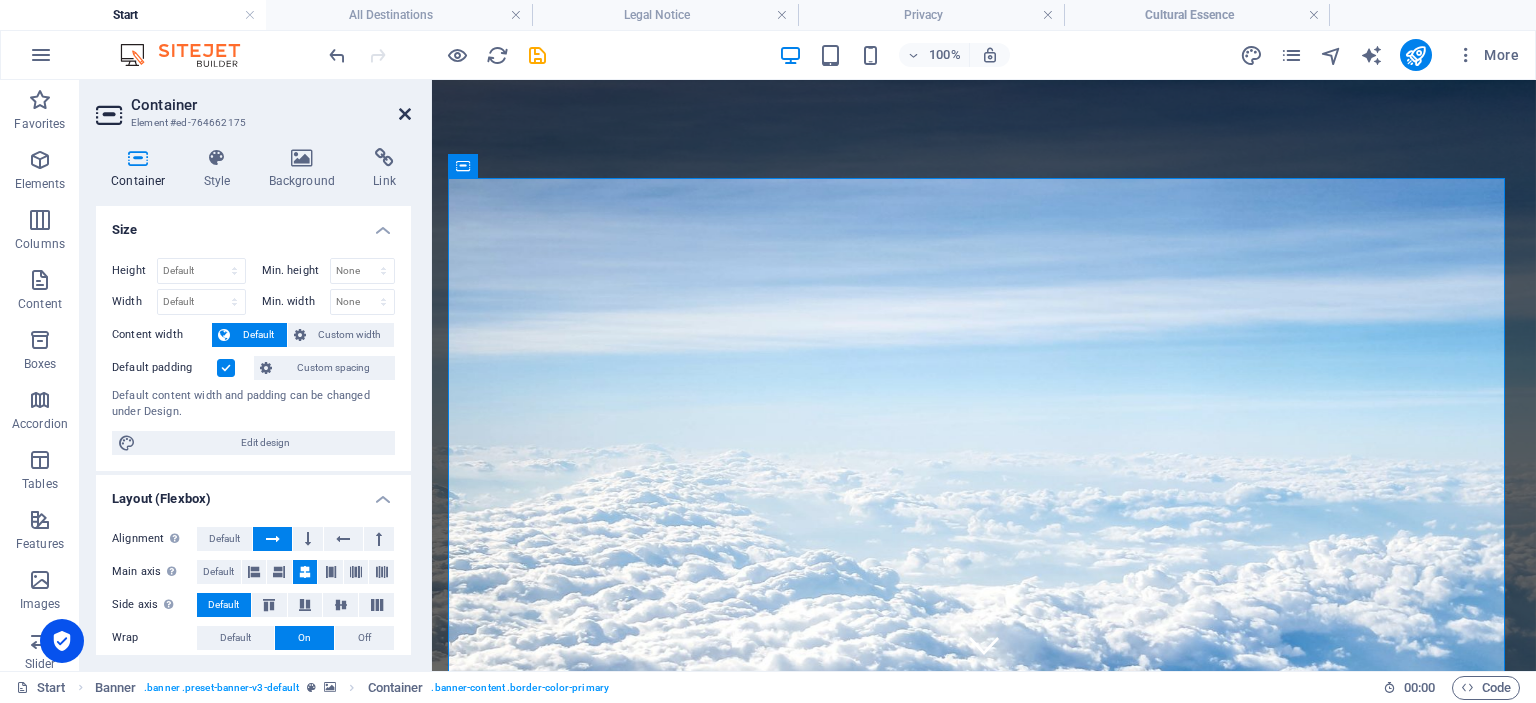 click at bounding box center (405, 114) 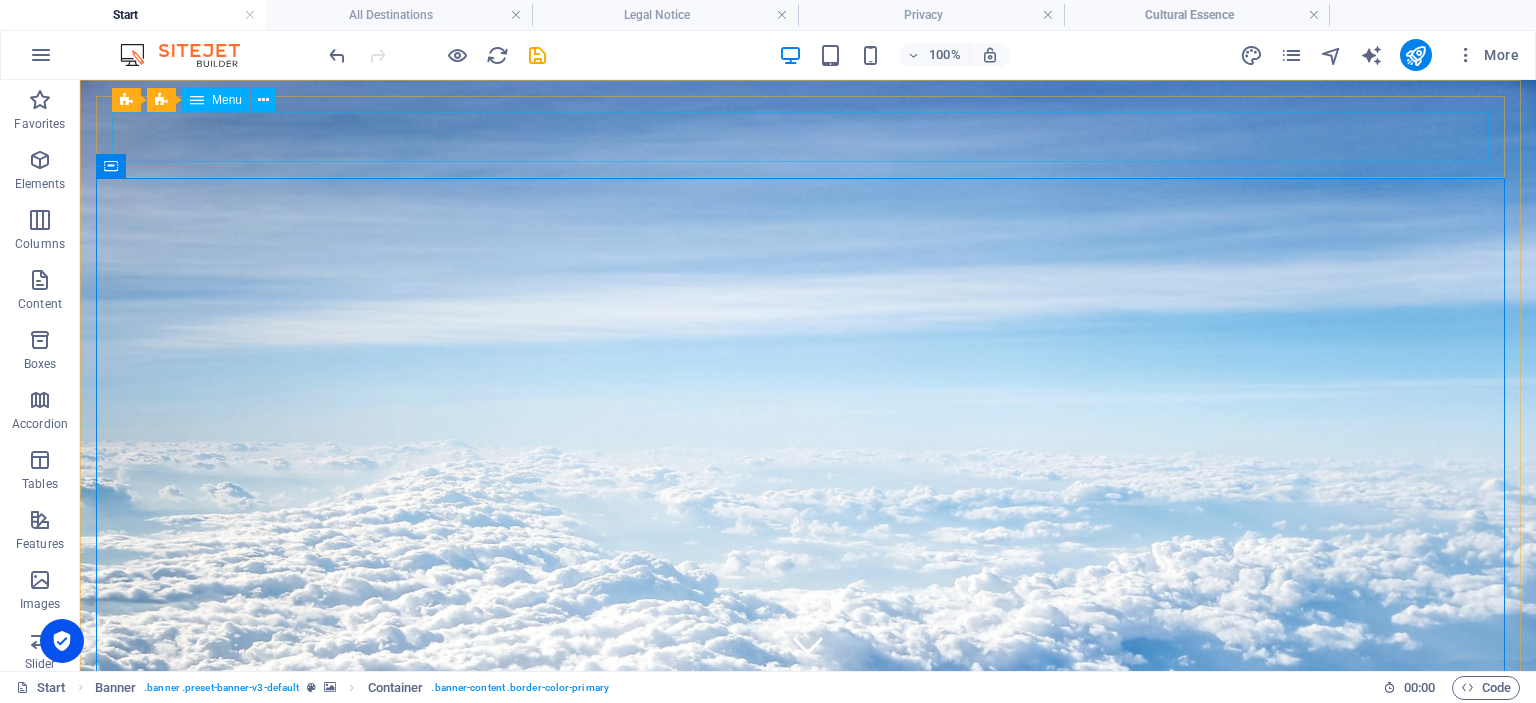 click on "Menu" at bounding box center [227, 100] 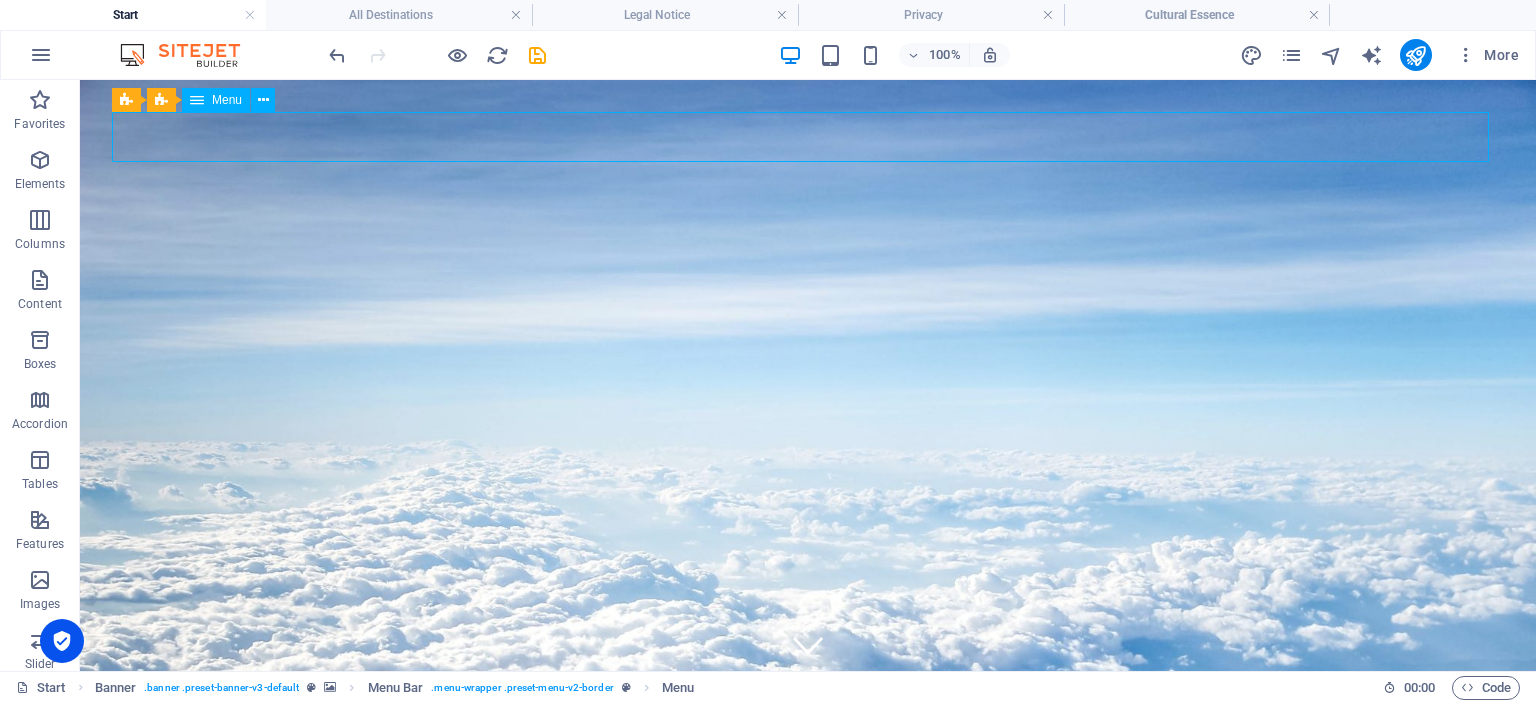 click on "Menu" at bounding box center (227, 100) 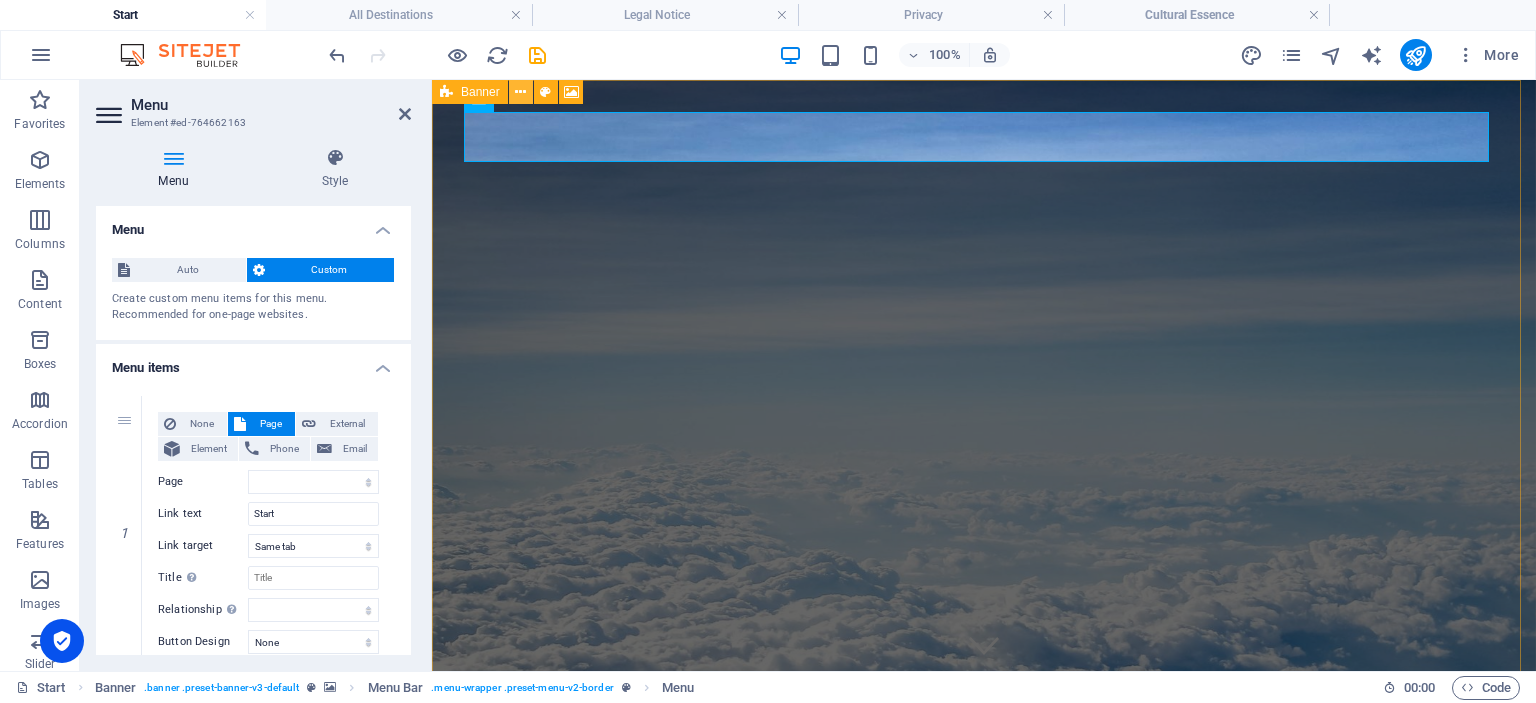 click at bounding box center (520, 92) 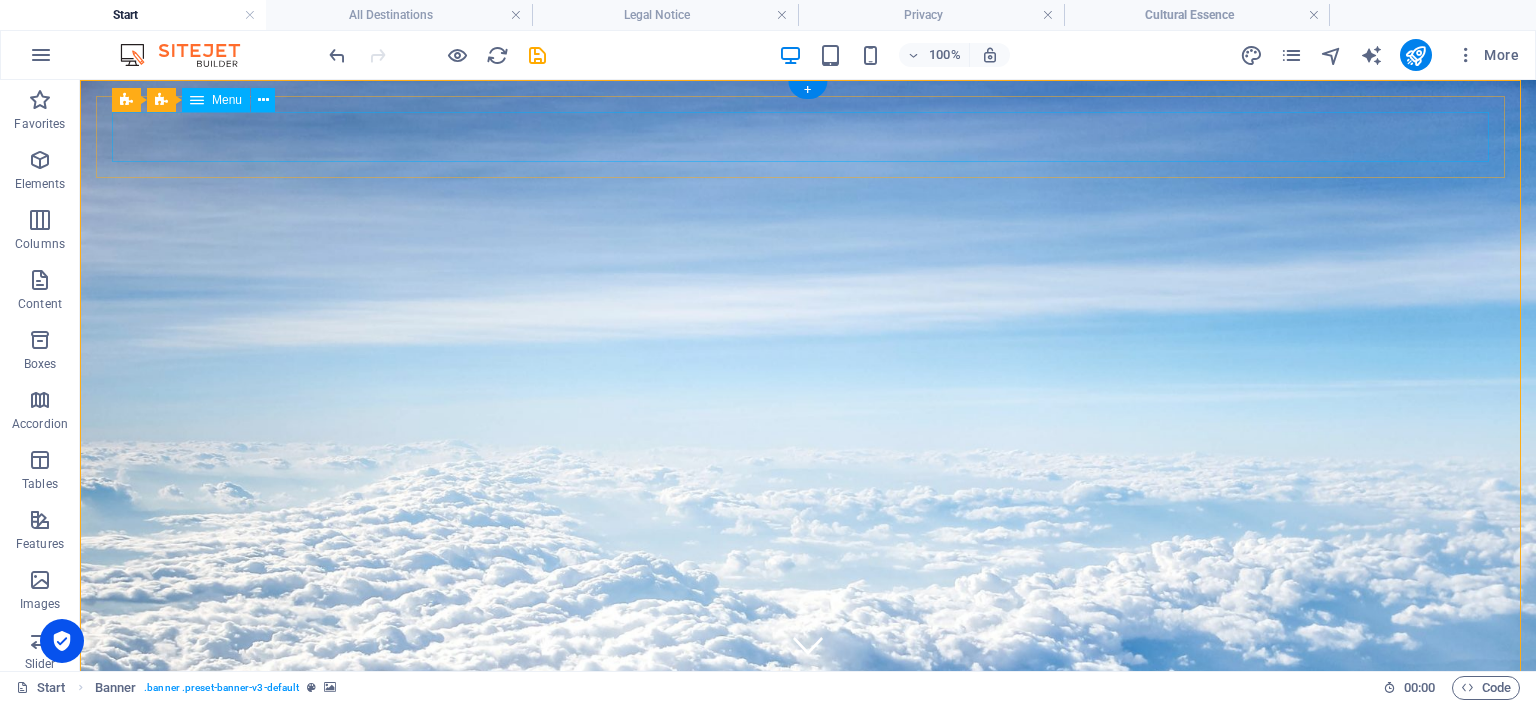 click on "Start Destinations Monthly Specials All Destinations Our promises to you Partners Contact" at bounding box center [808, 1005] 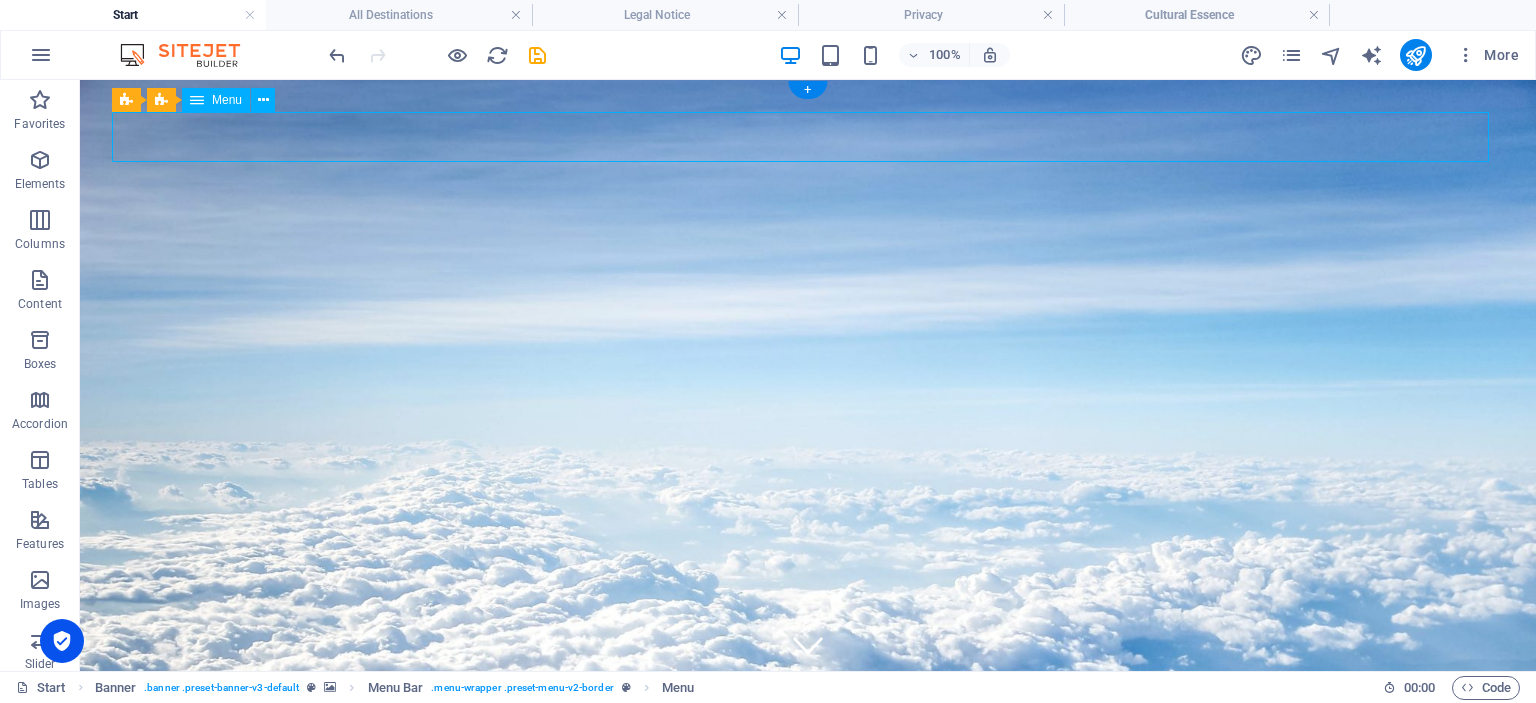 click on "Start Destinations Monthly Specials All Destinations Our promises to you Partners Contact" at bounding box center [808, 1005] 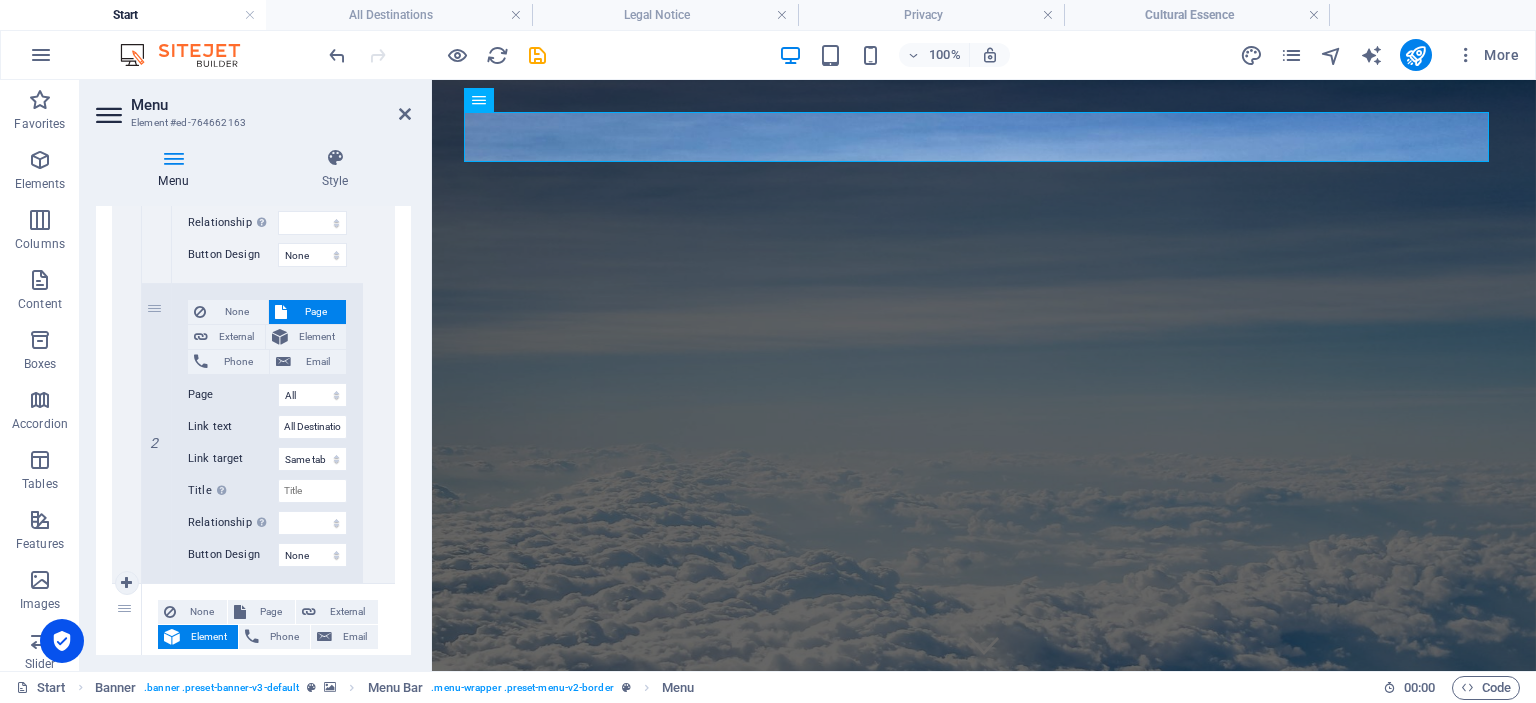 scroll, scrollTop: 1000, scrollLeft: 0, axis: vertical 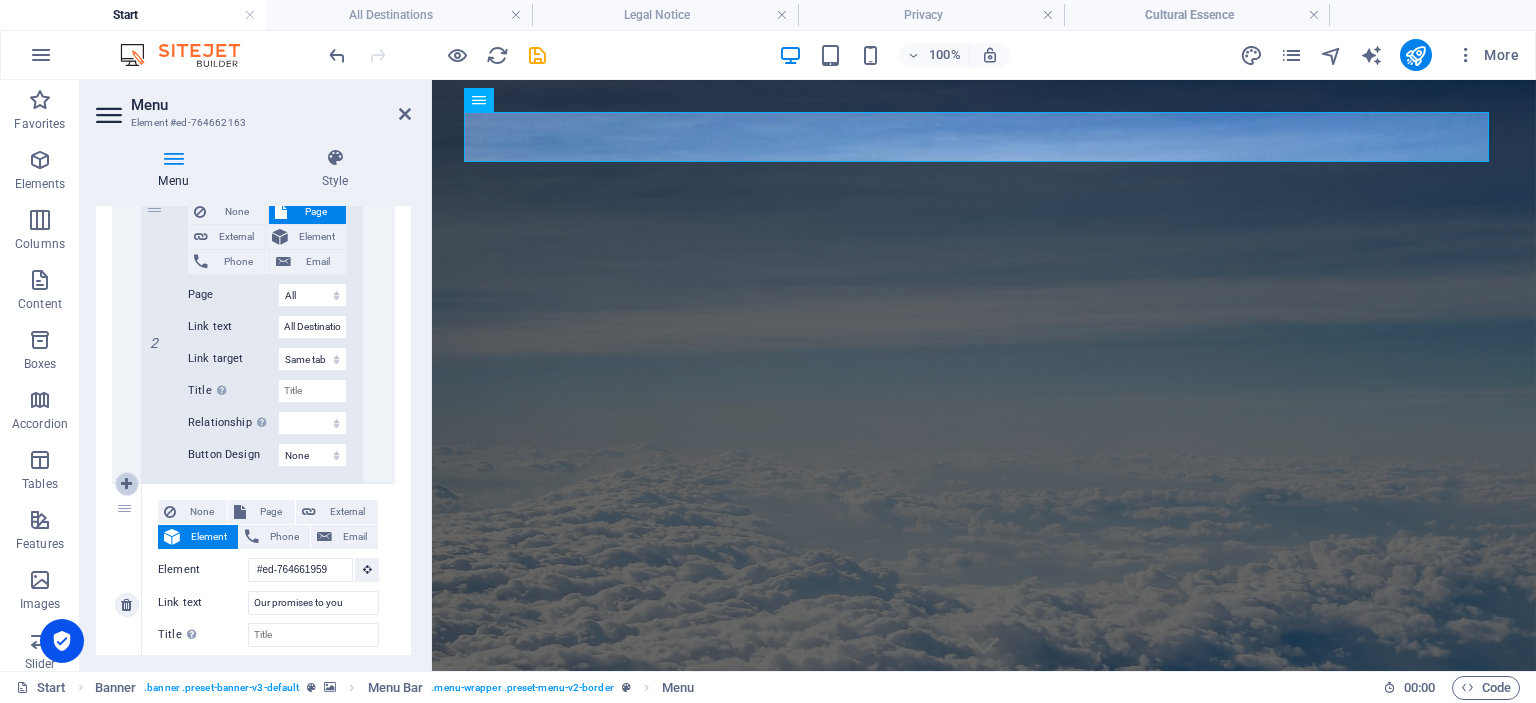click at bounding box center (126, 484) 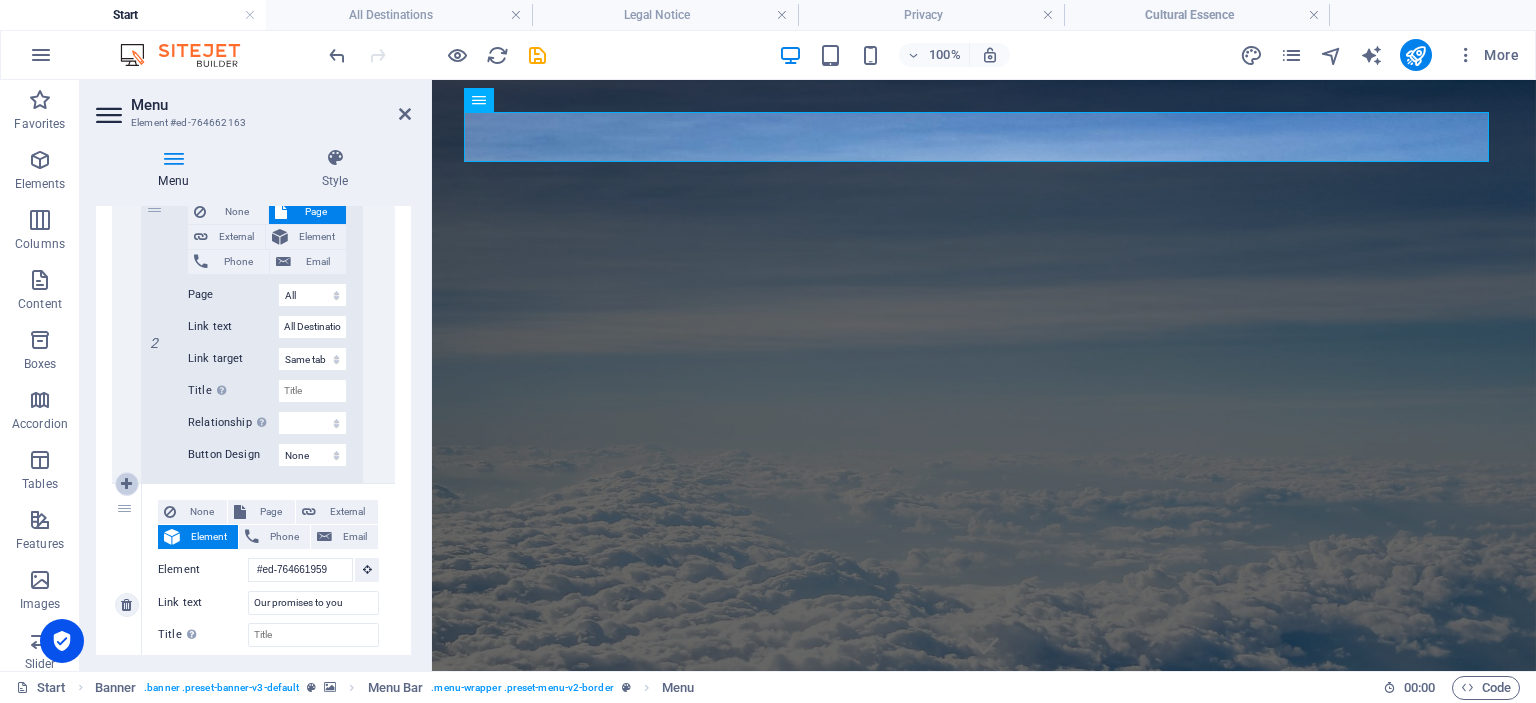 type on "Our promises to you" 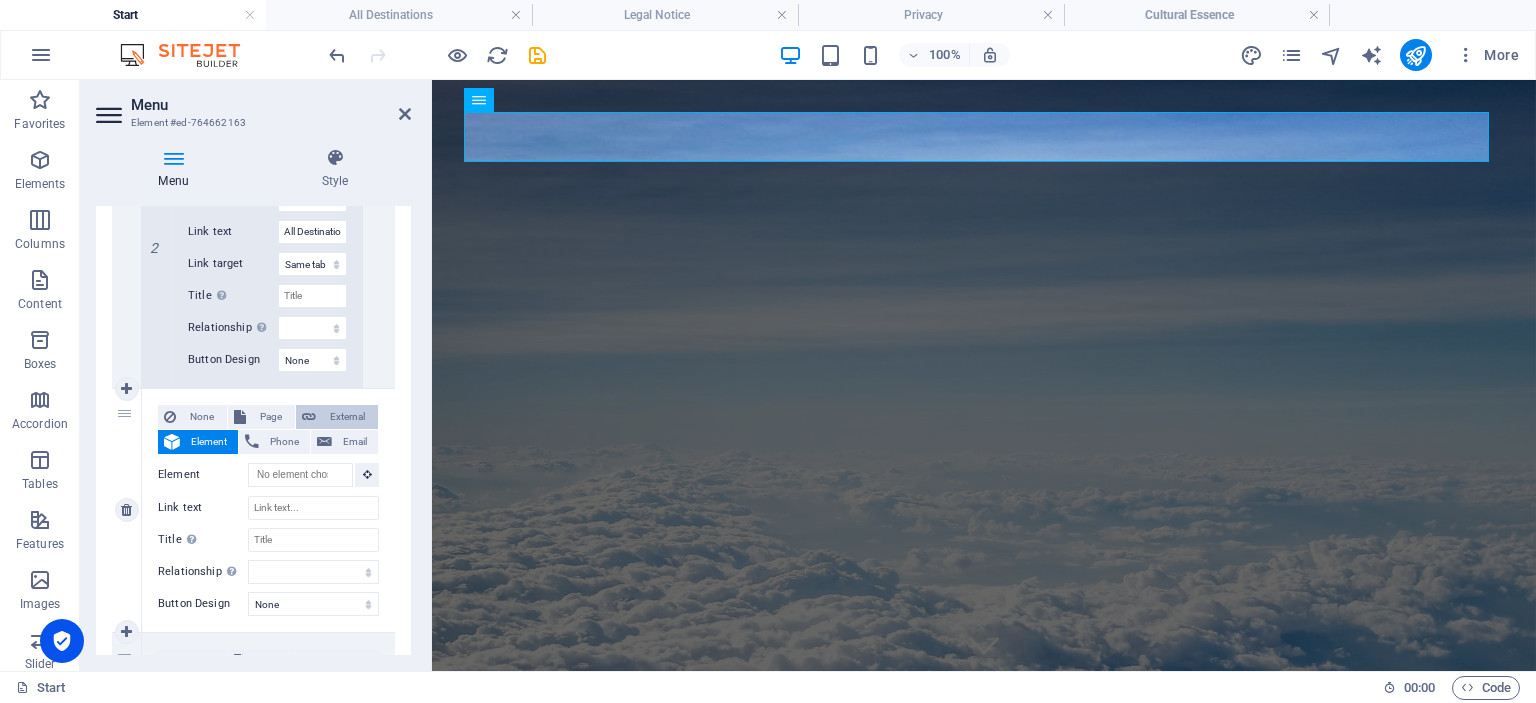 scroll, scrollTop: 1200, scrollLeft: 0, axis: vertical 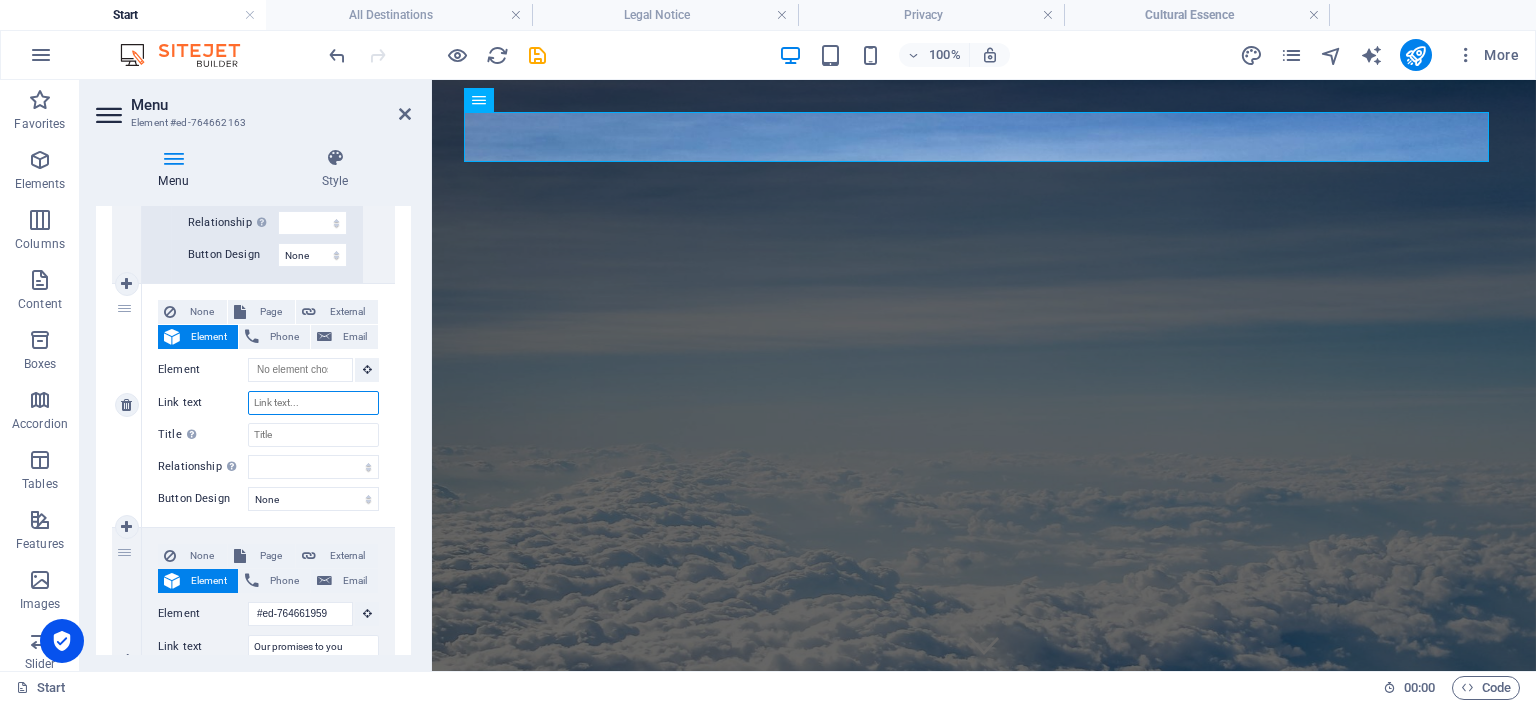 click on "Link text" at bounding box center [313, 403] 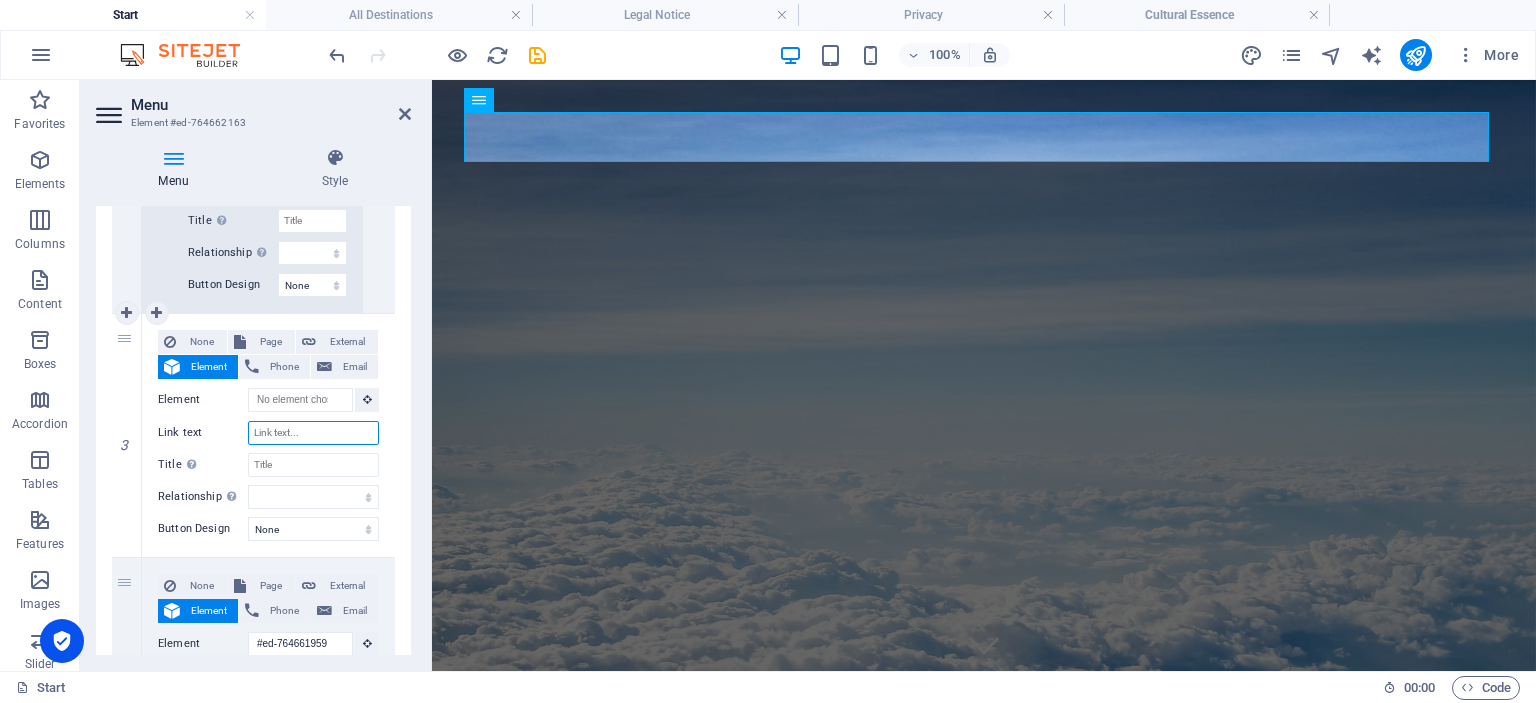 scroll, scrollTop: 1200, scrollLeft: 0, axis: vertical 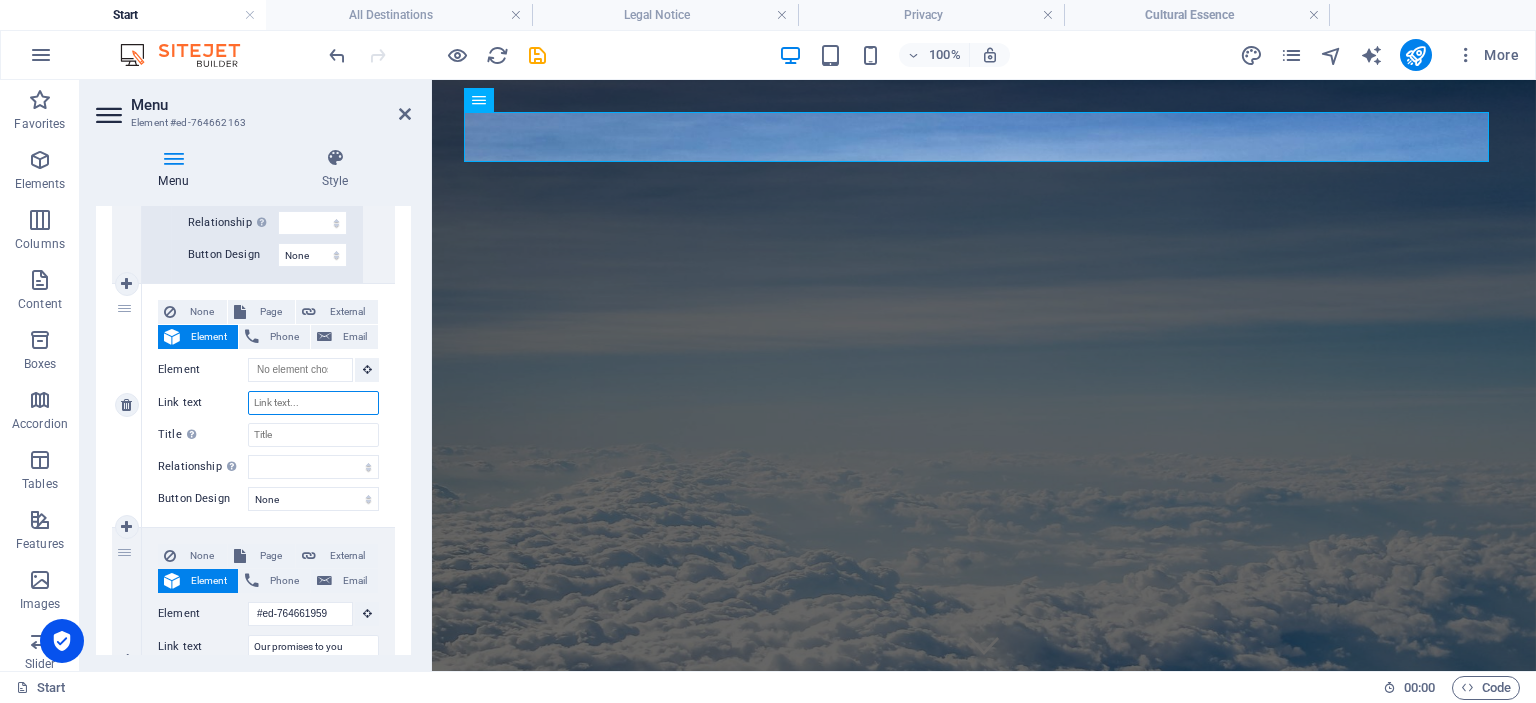 drag, startPoint x: 298, startPoint y: 399, endPoint x: 240, endPoint y: 399, distance: 58 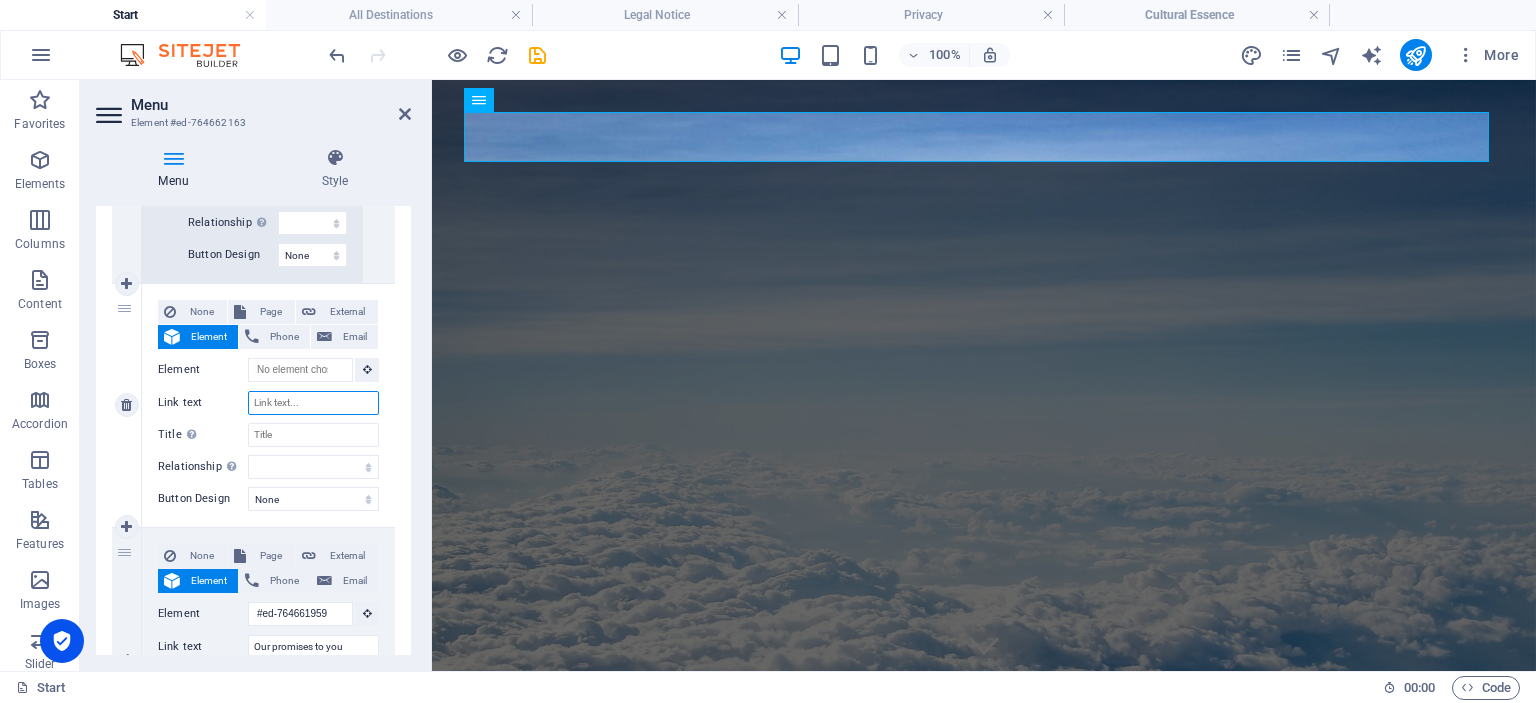 type on "T" 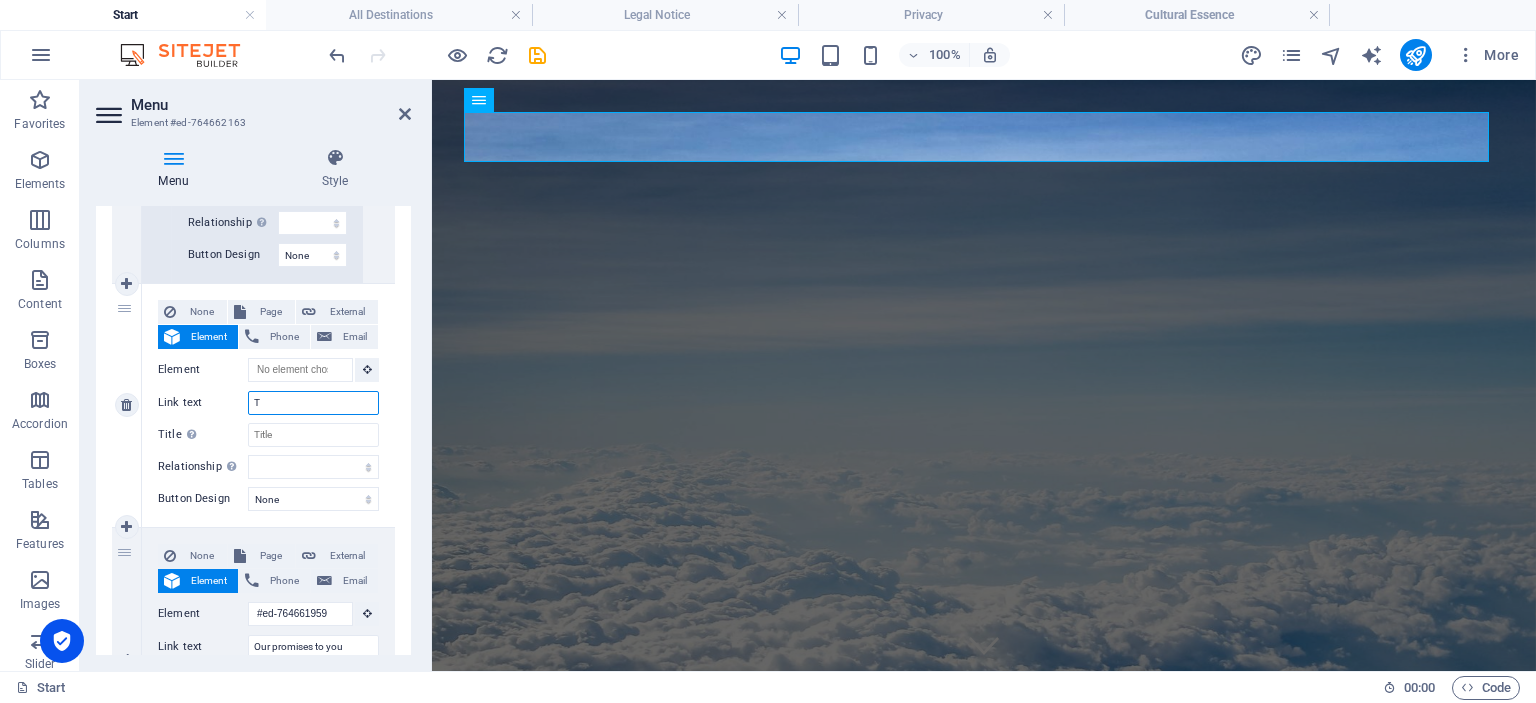 select 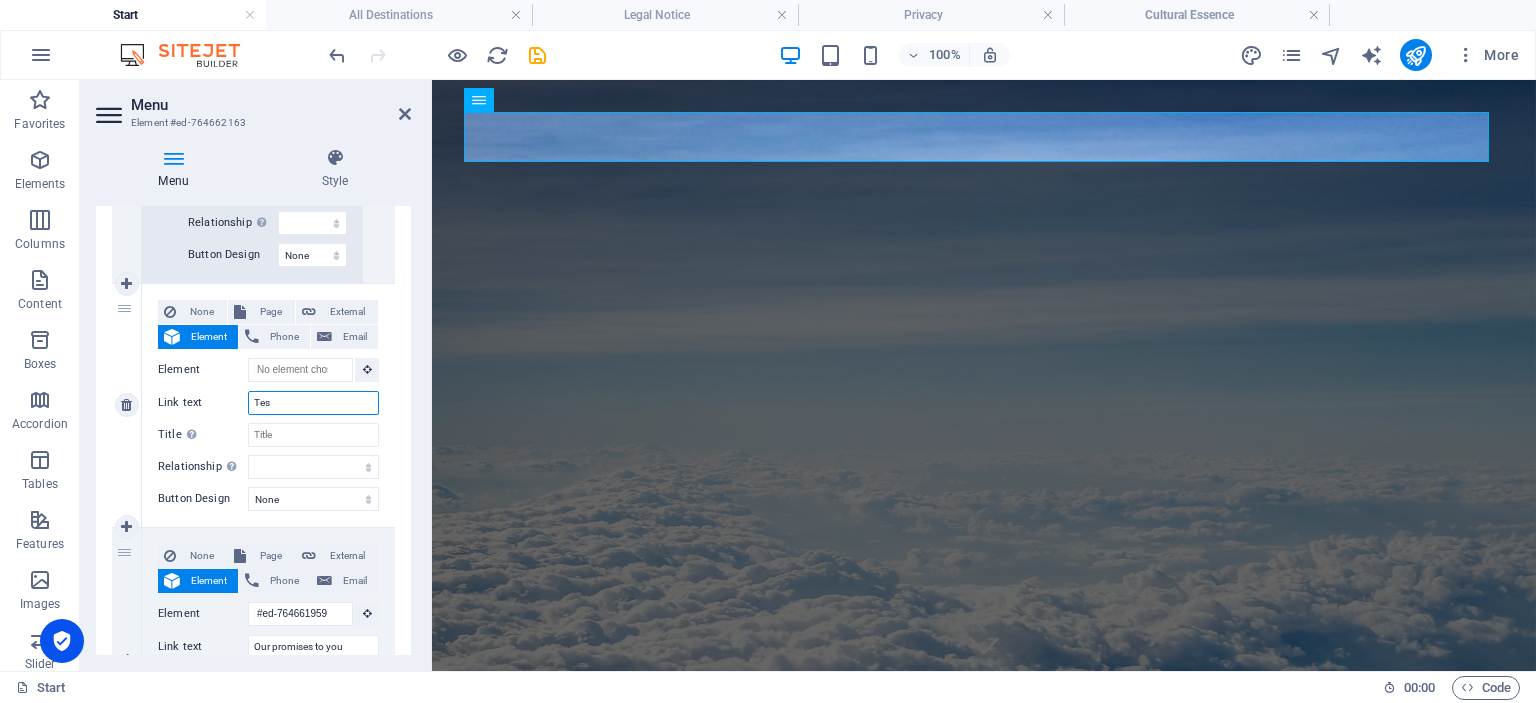 type on "Test" 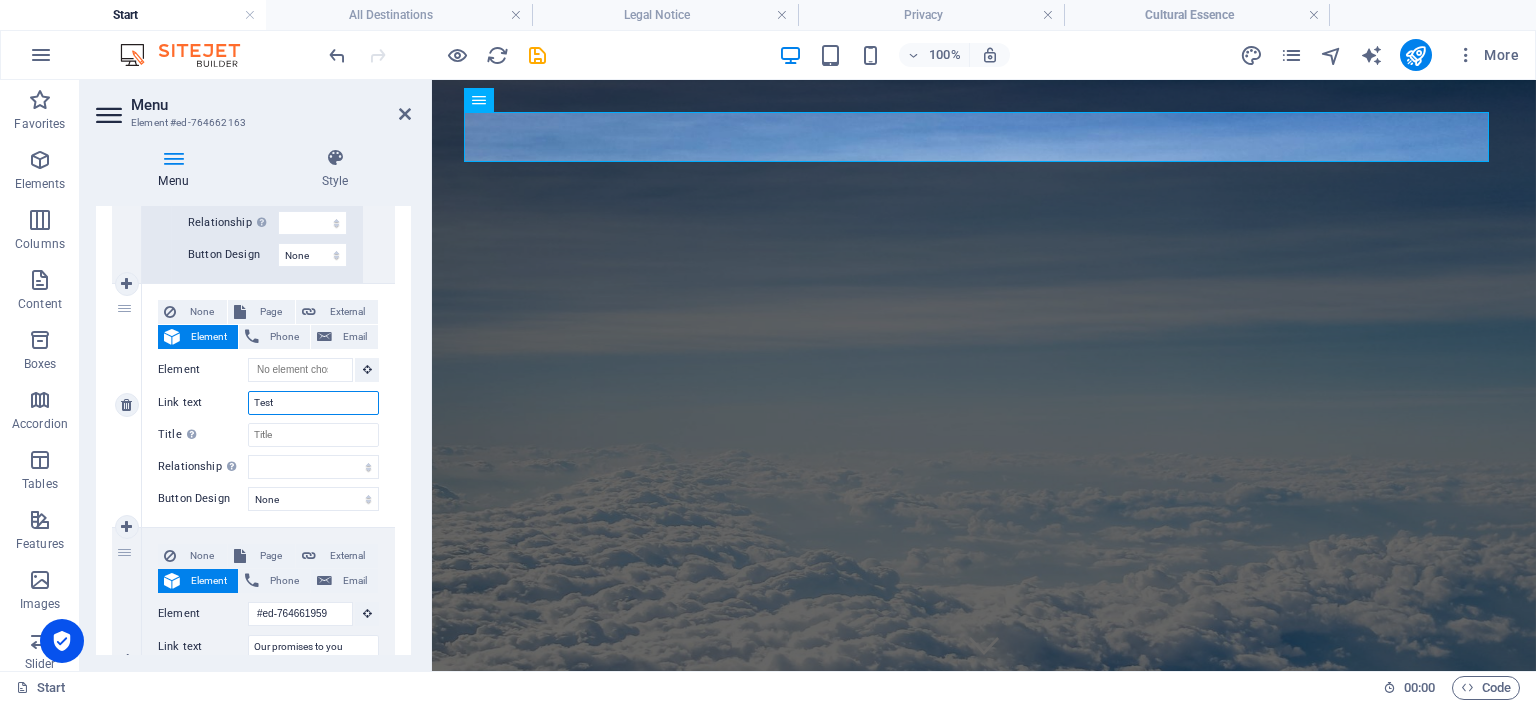 select 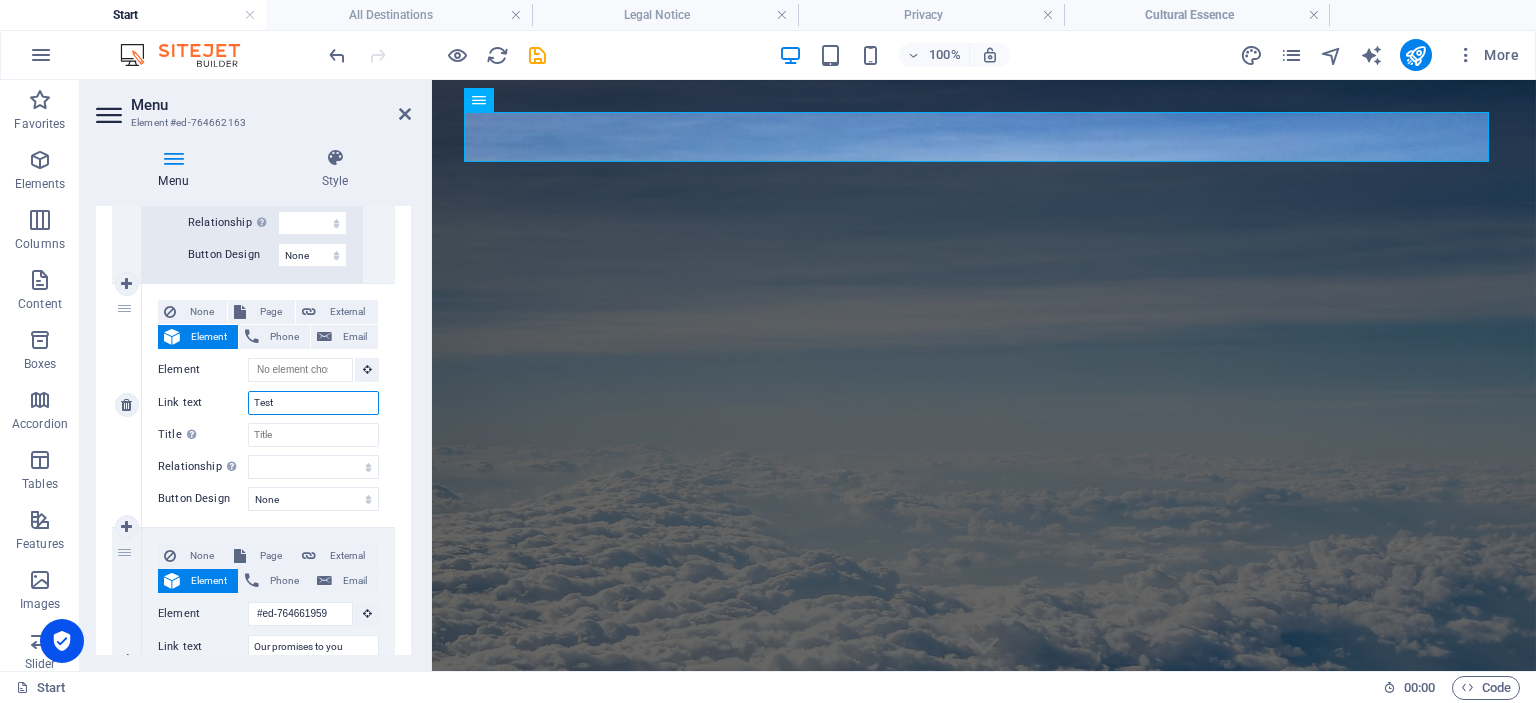 type on "Tes" 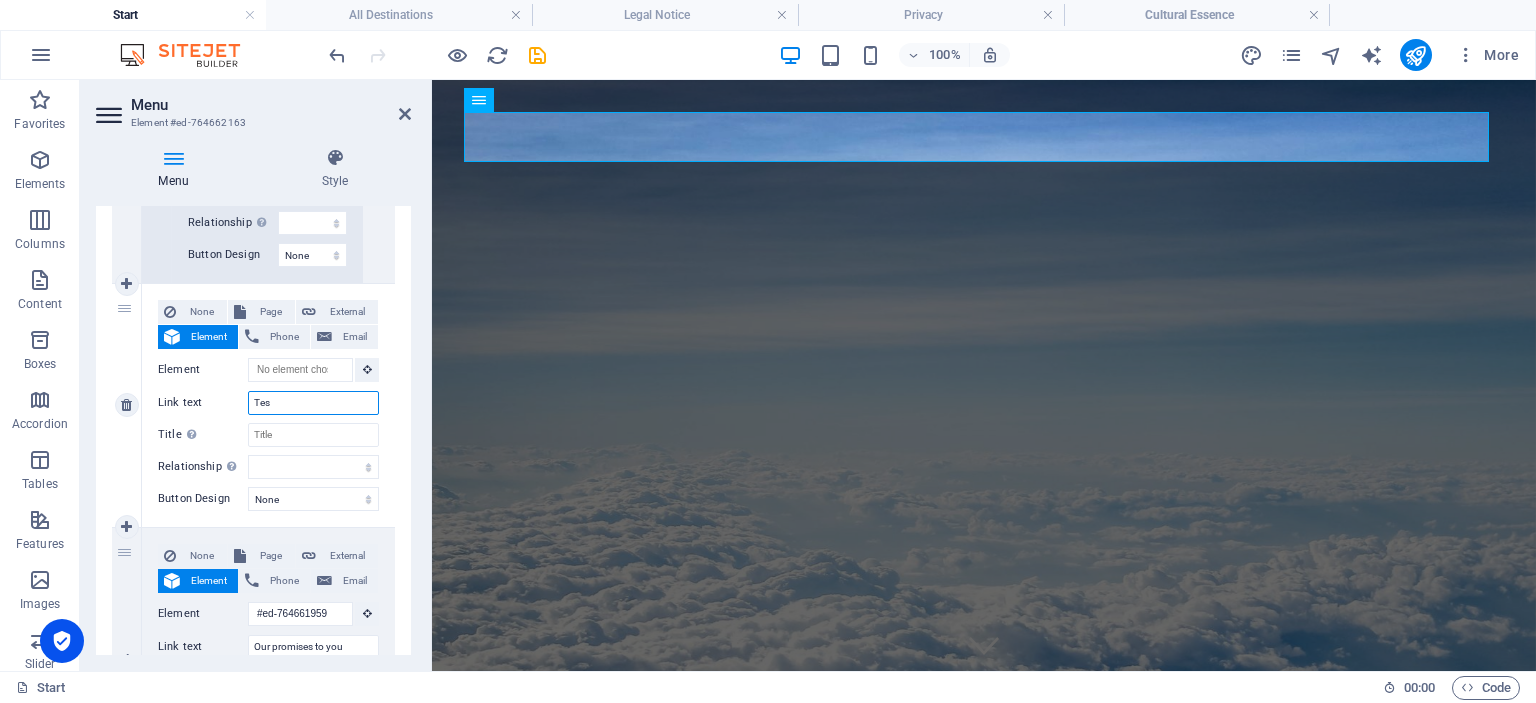select 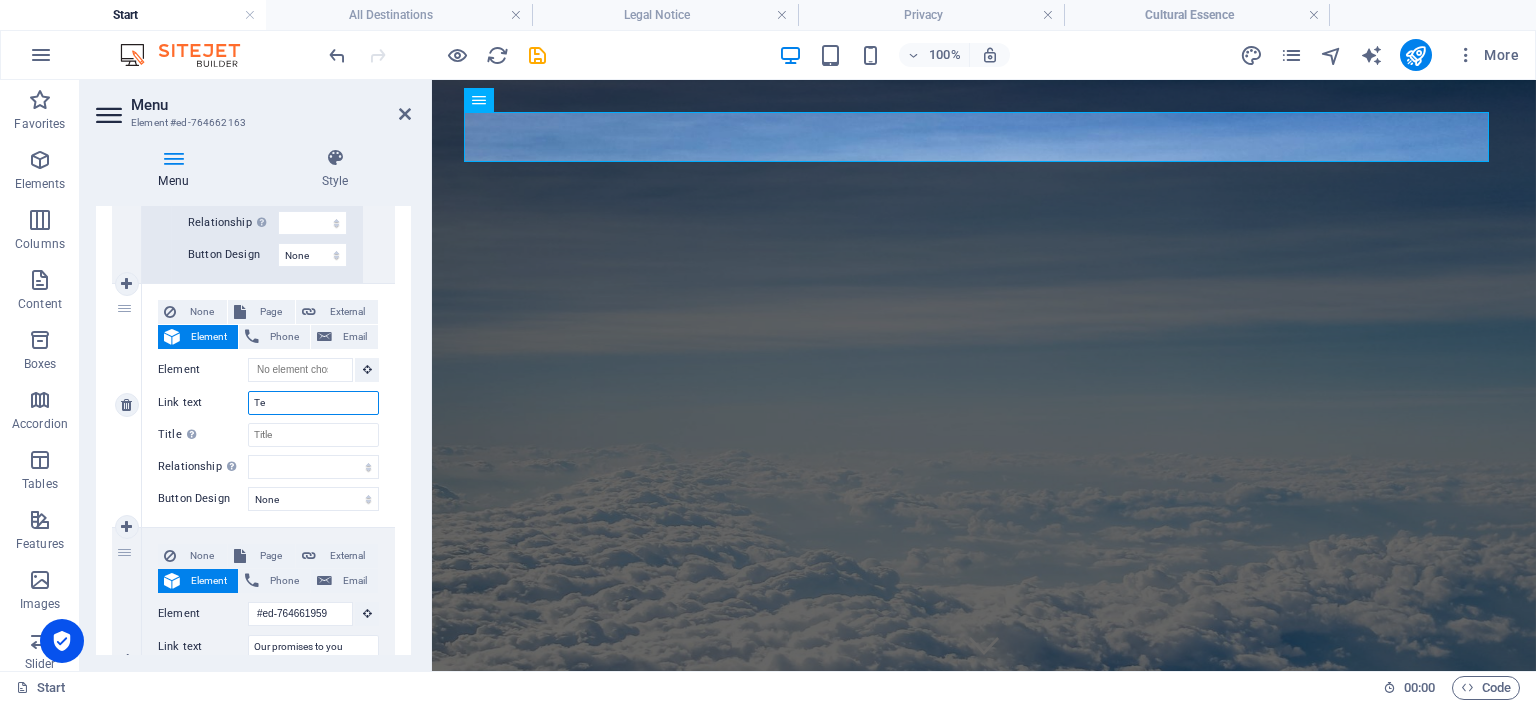 select 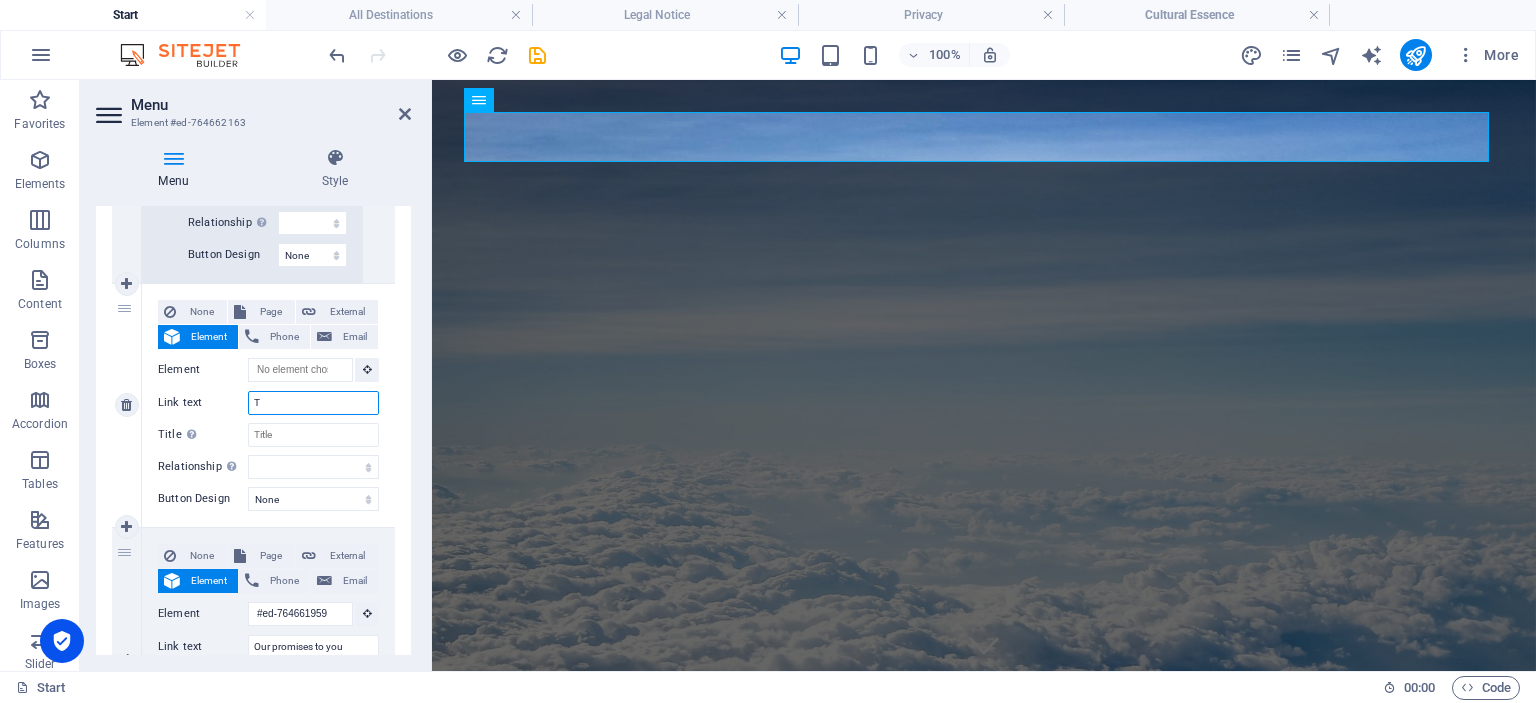 select 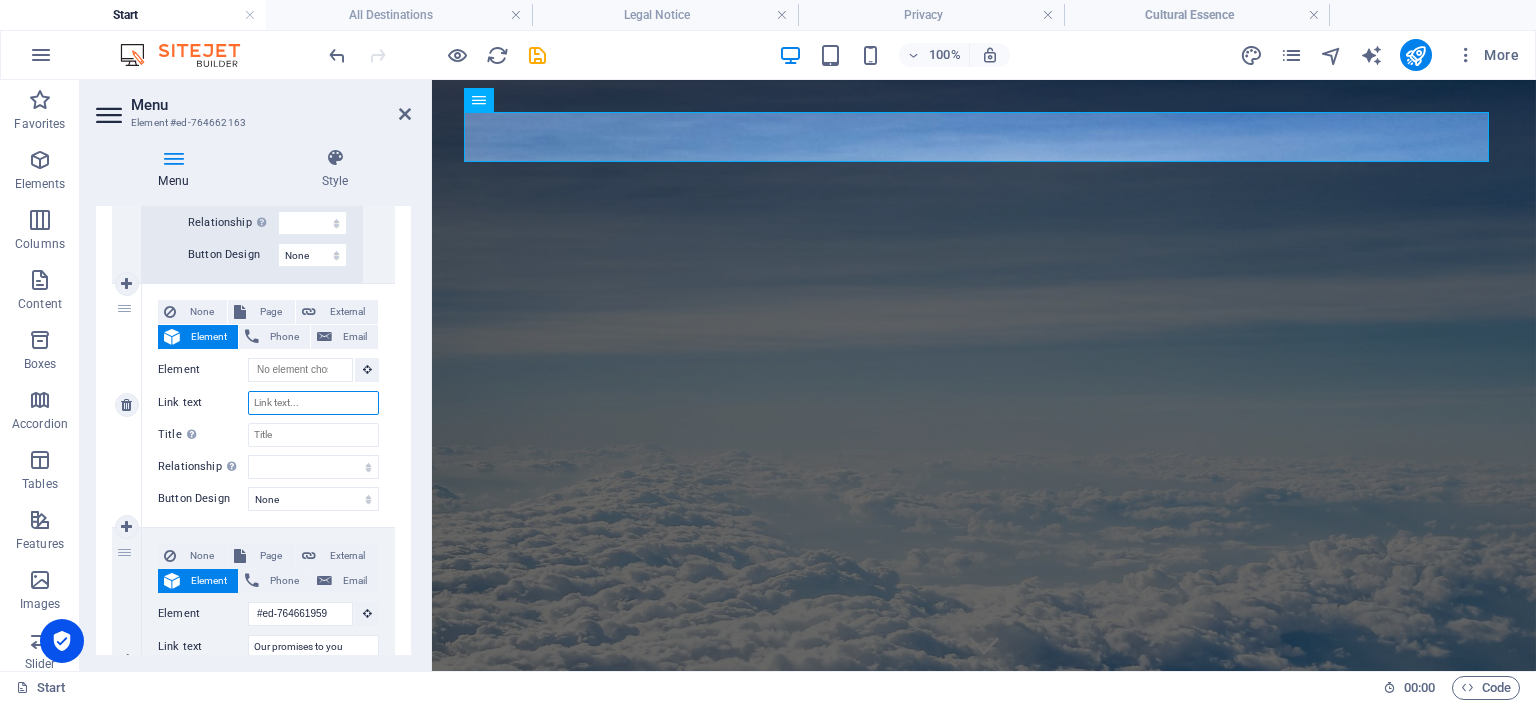 select 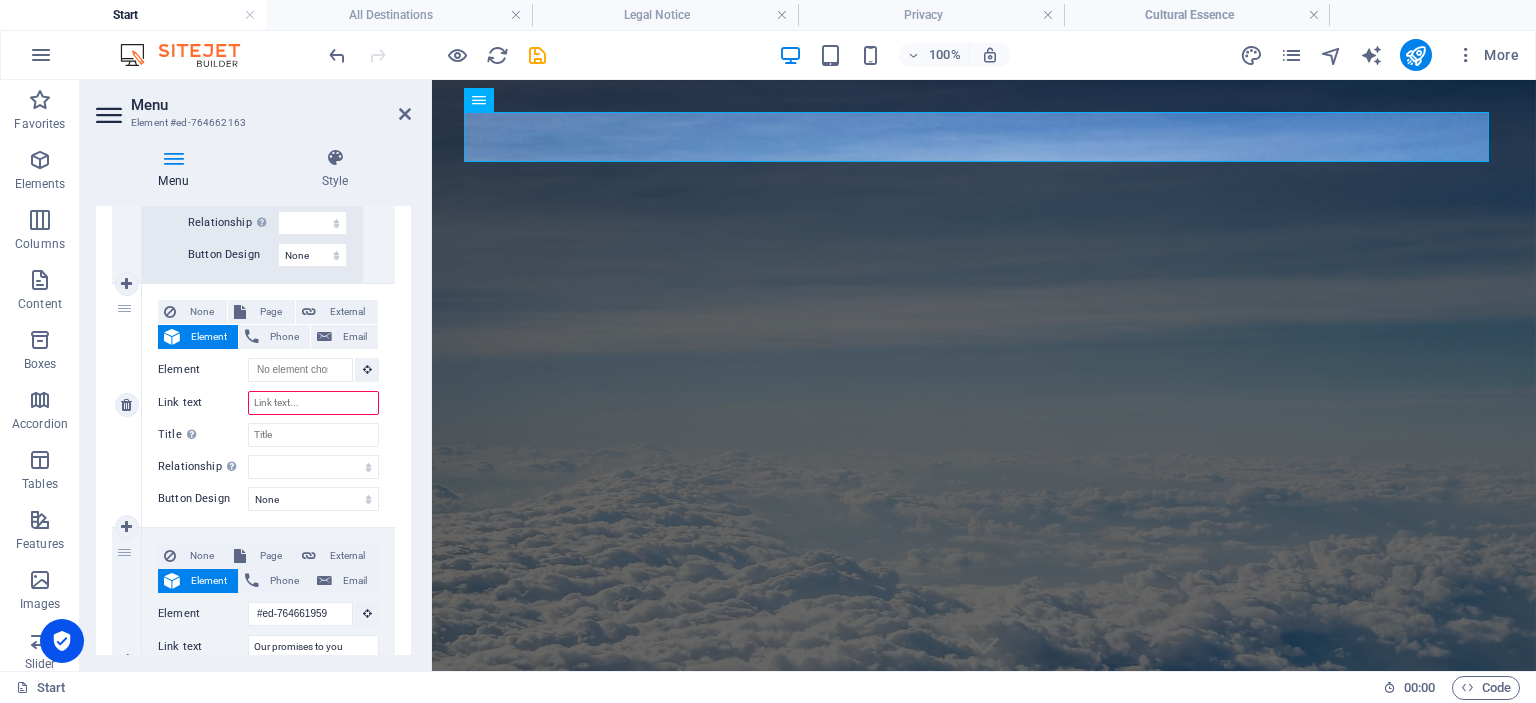 type on "C" 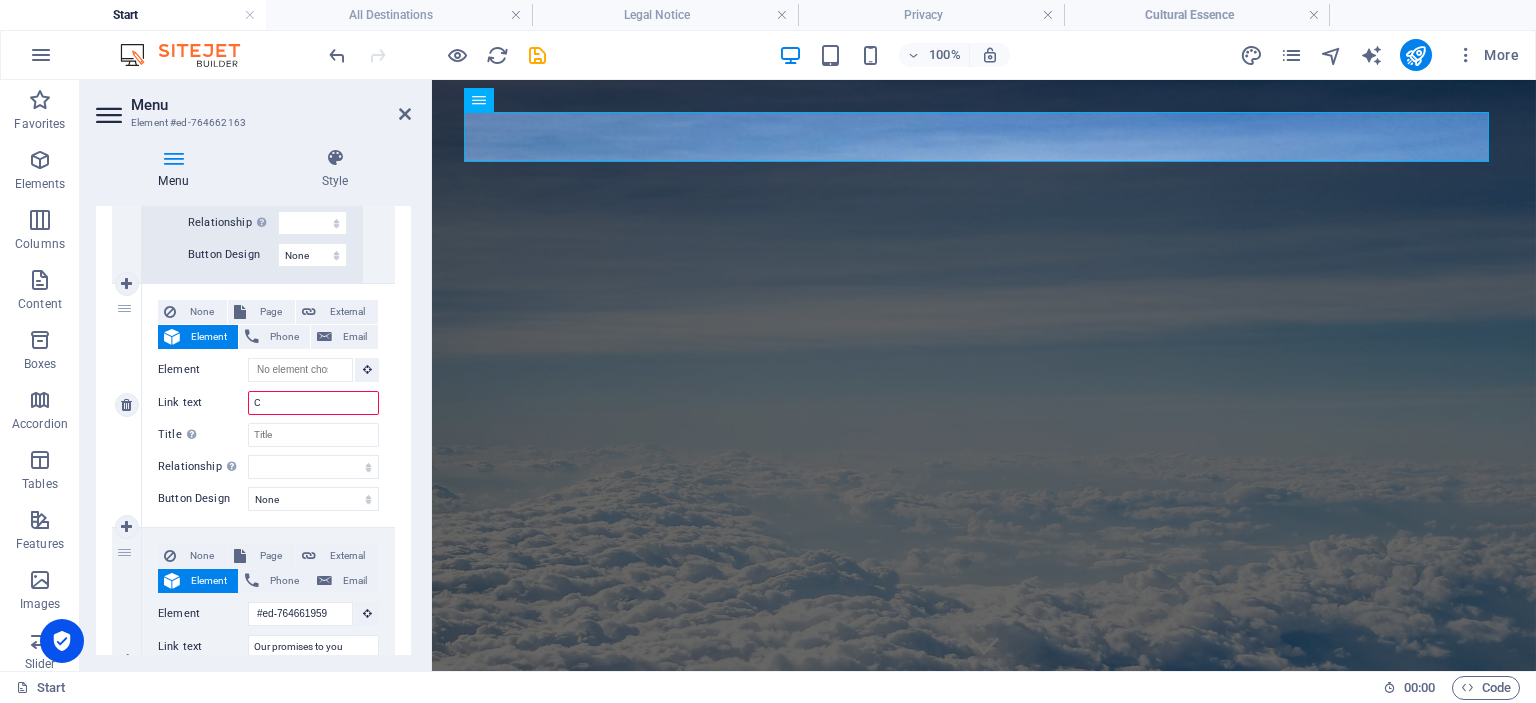 select 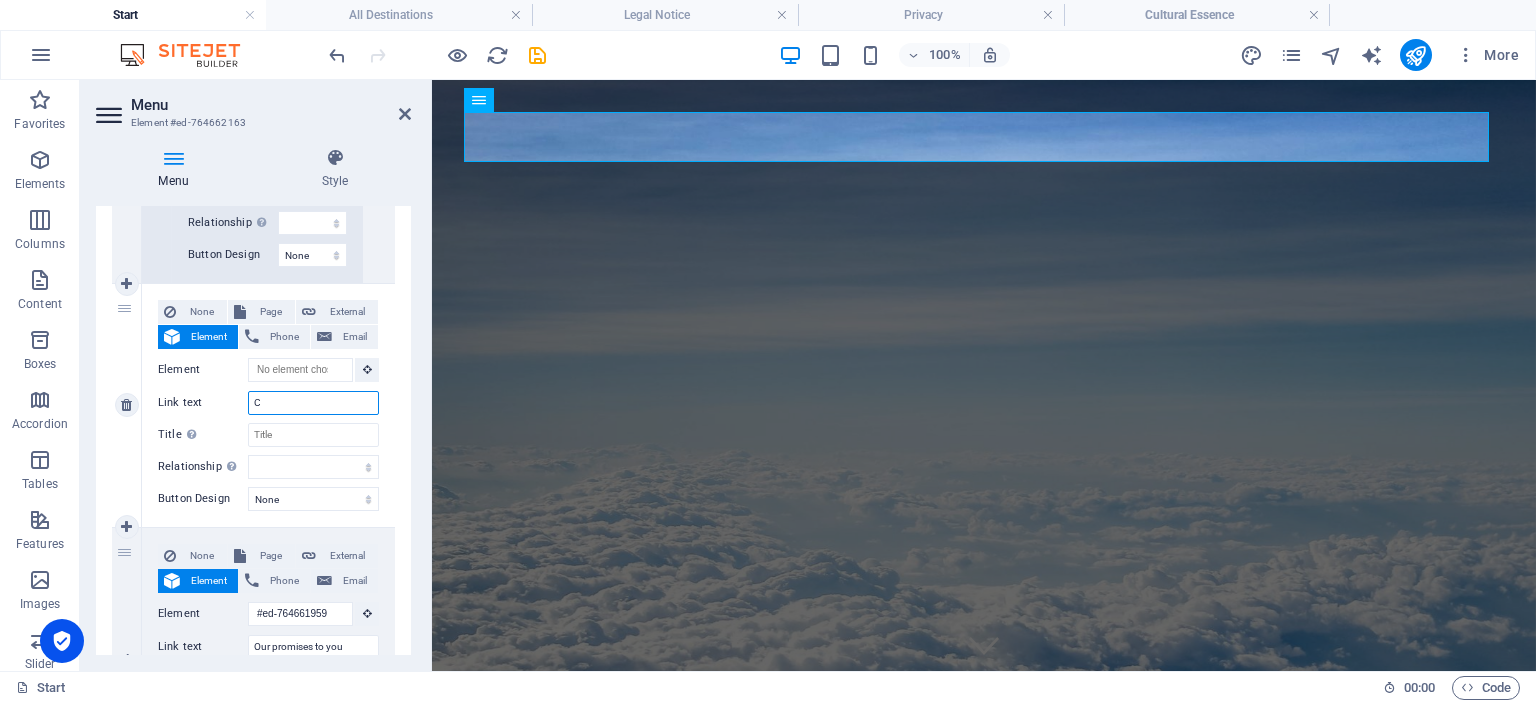 type on "Cu" 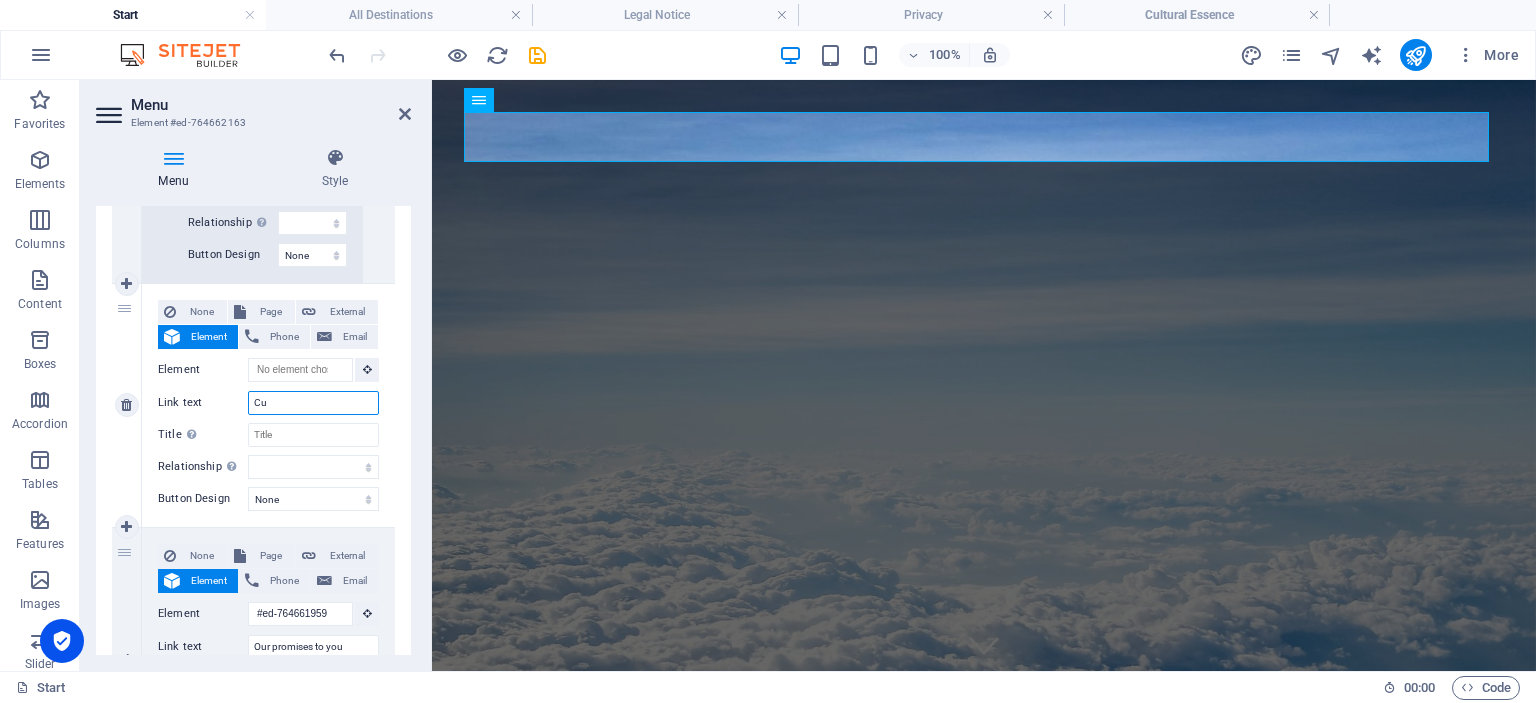 select 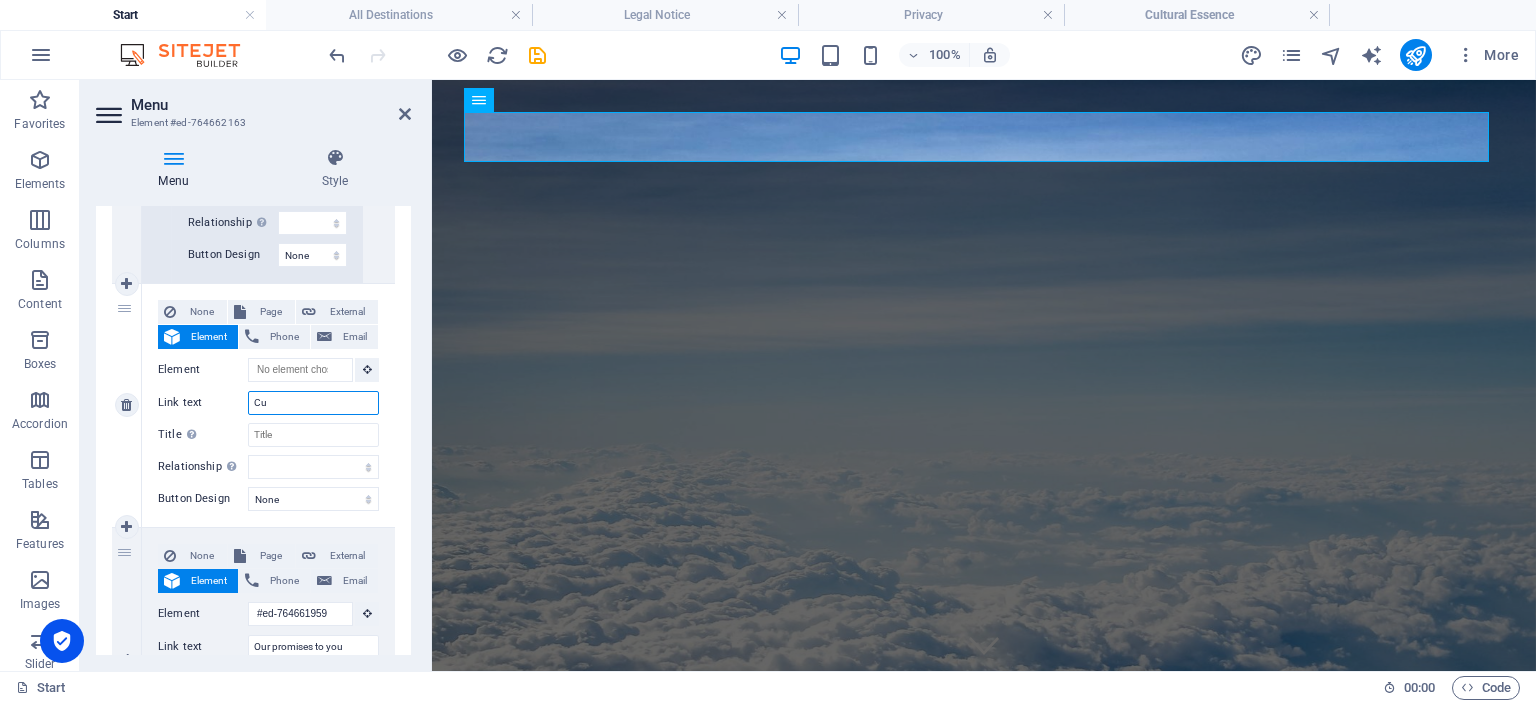 select 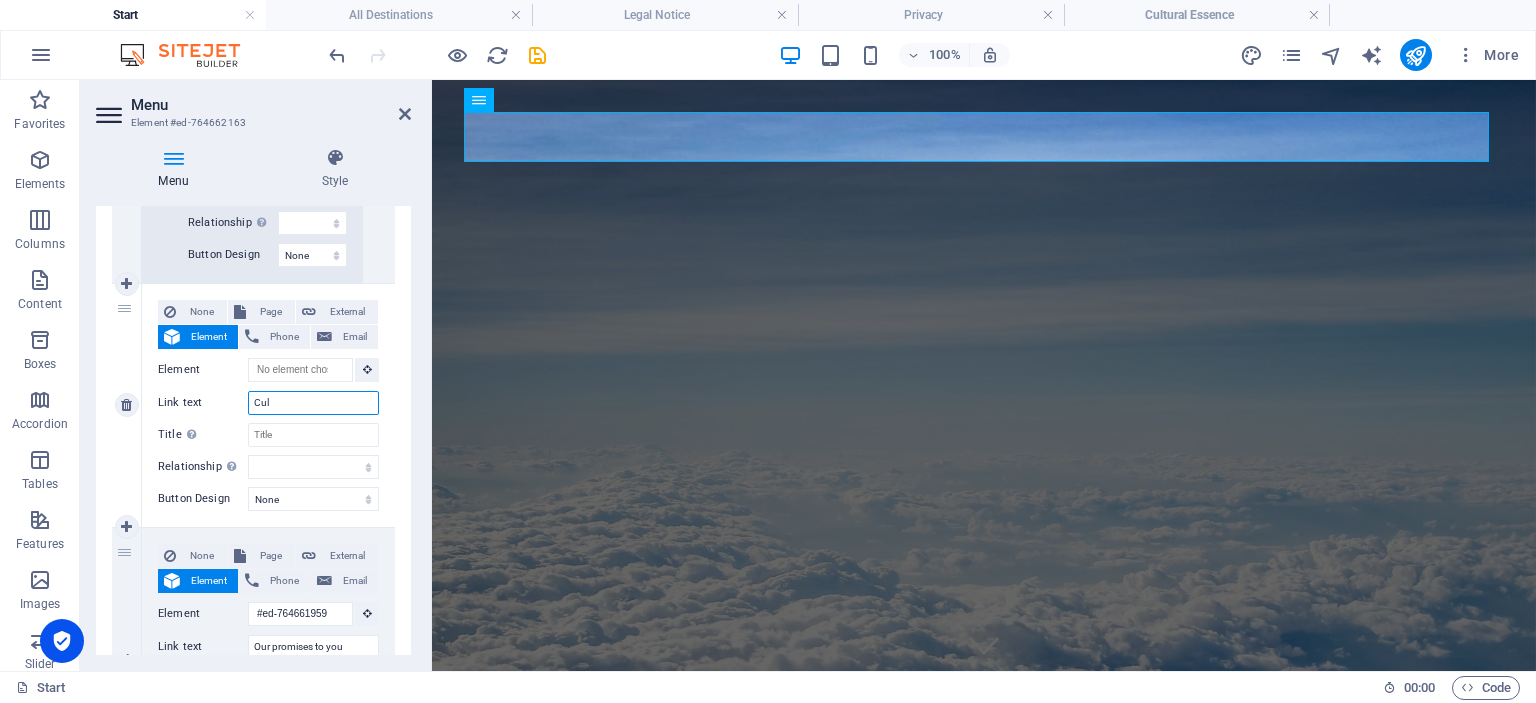 select 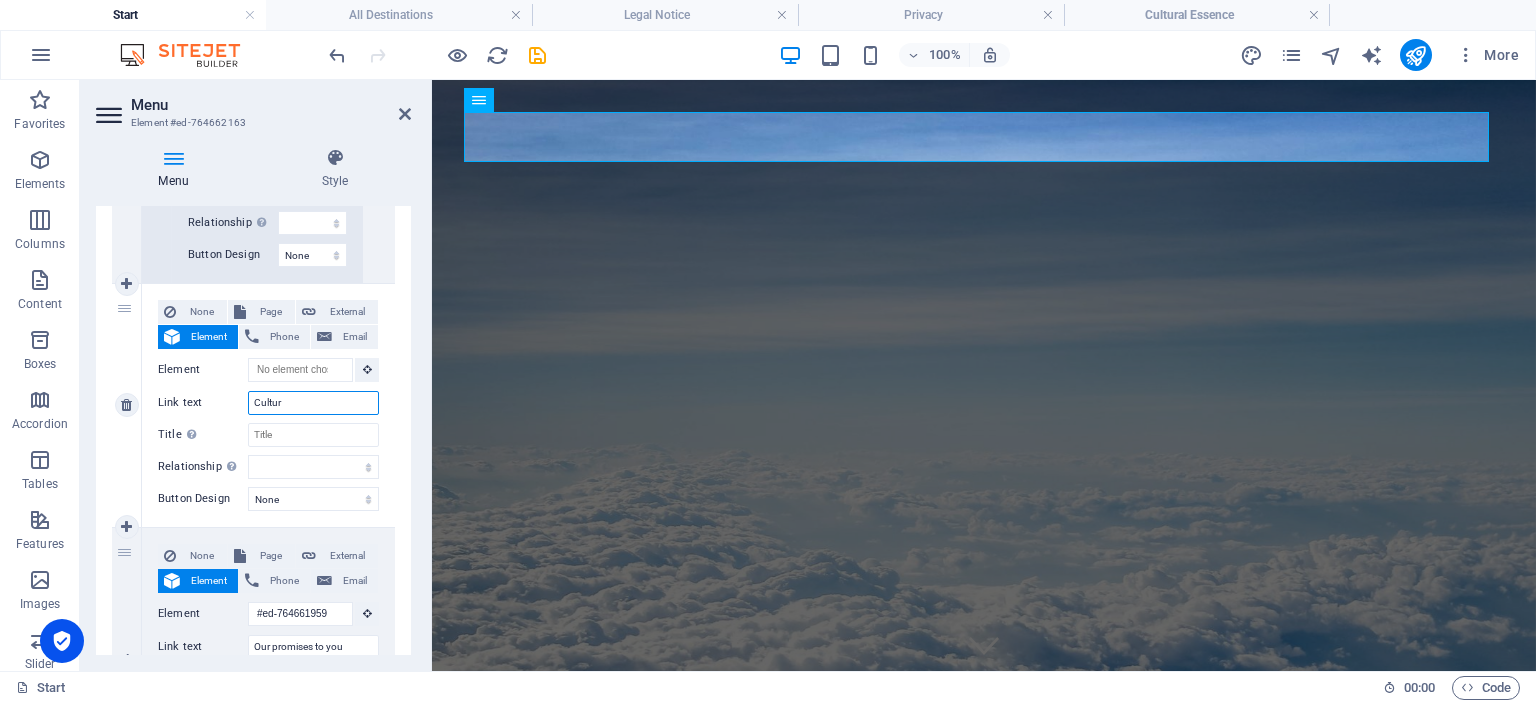 type on "Cultura" 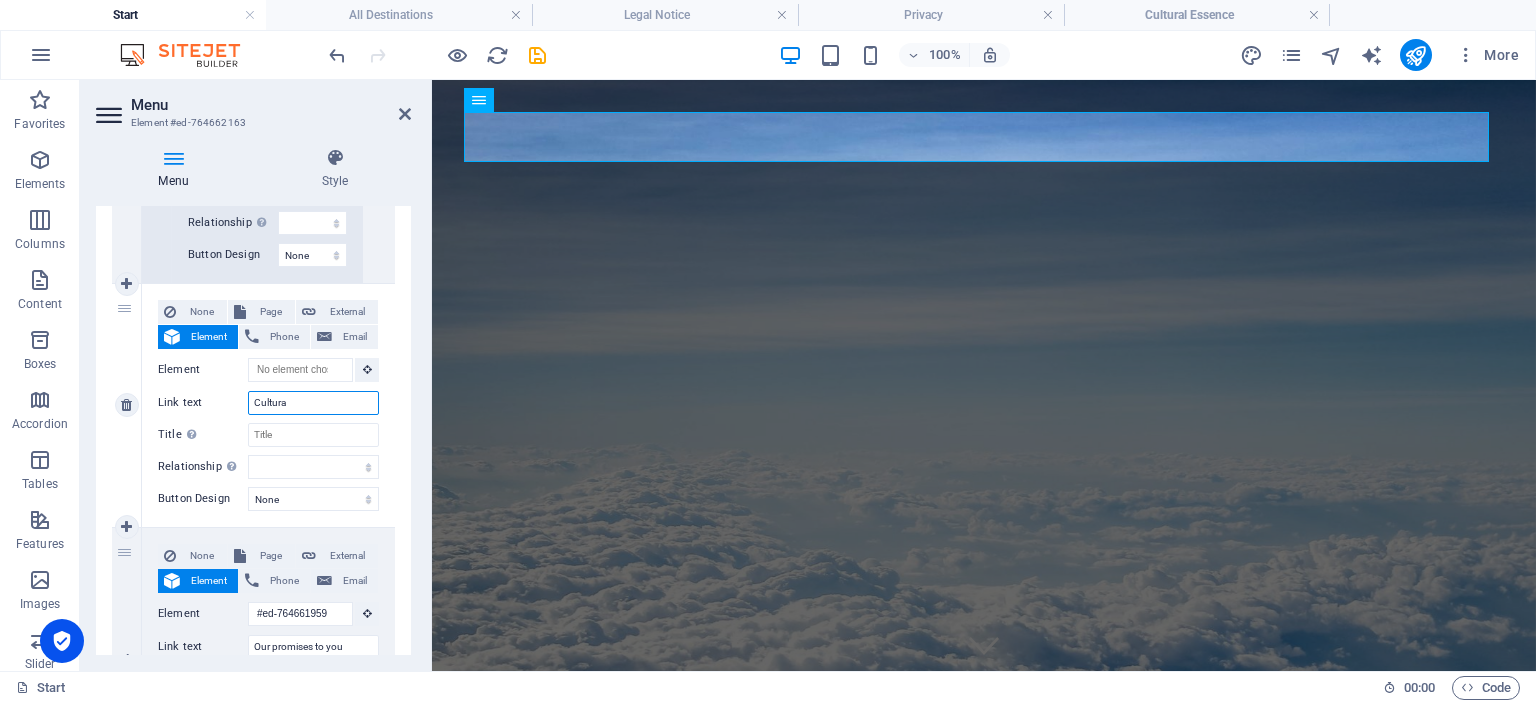 select 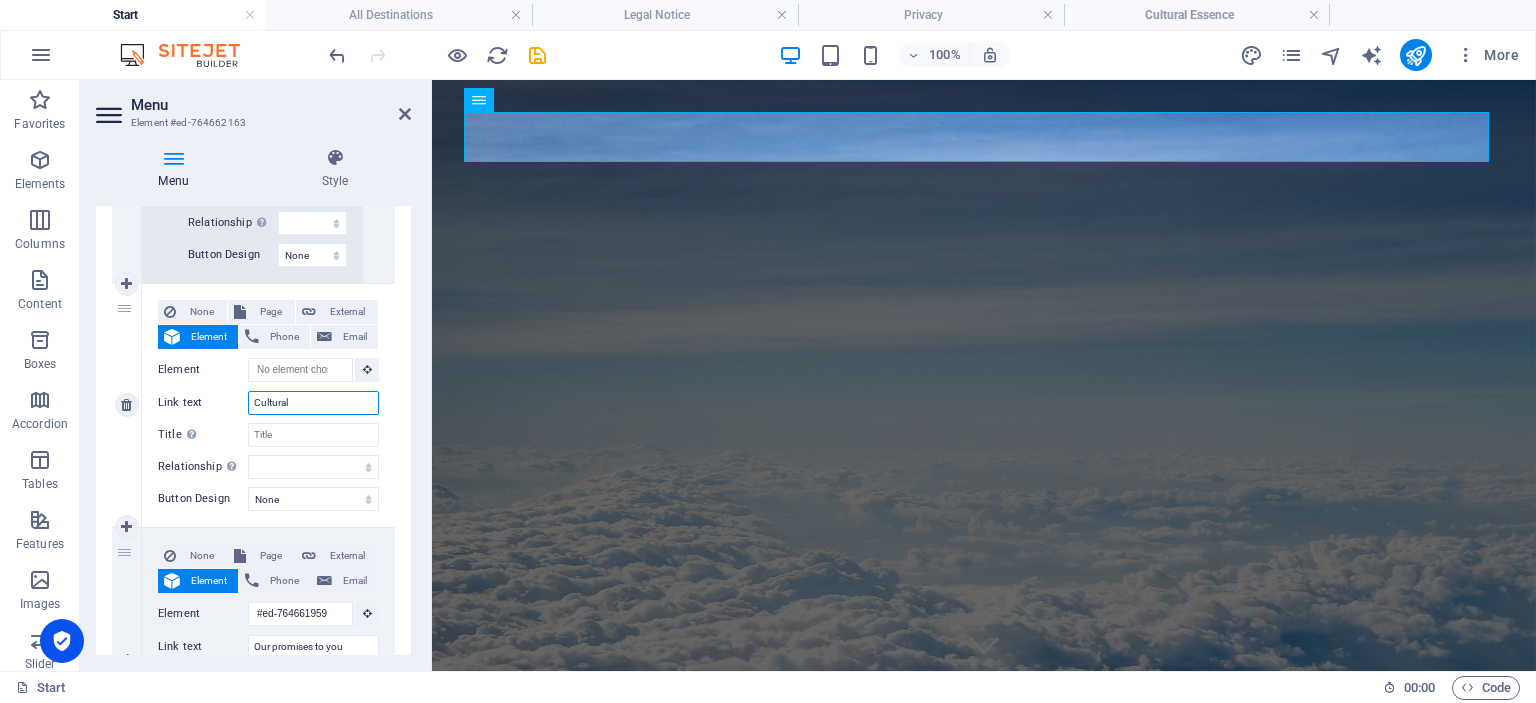 type on "Cultural" 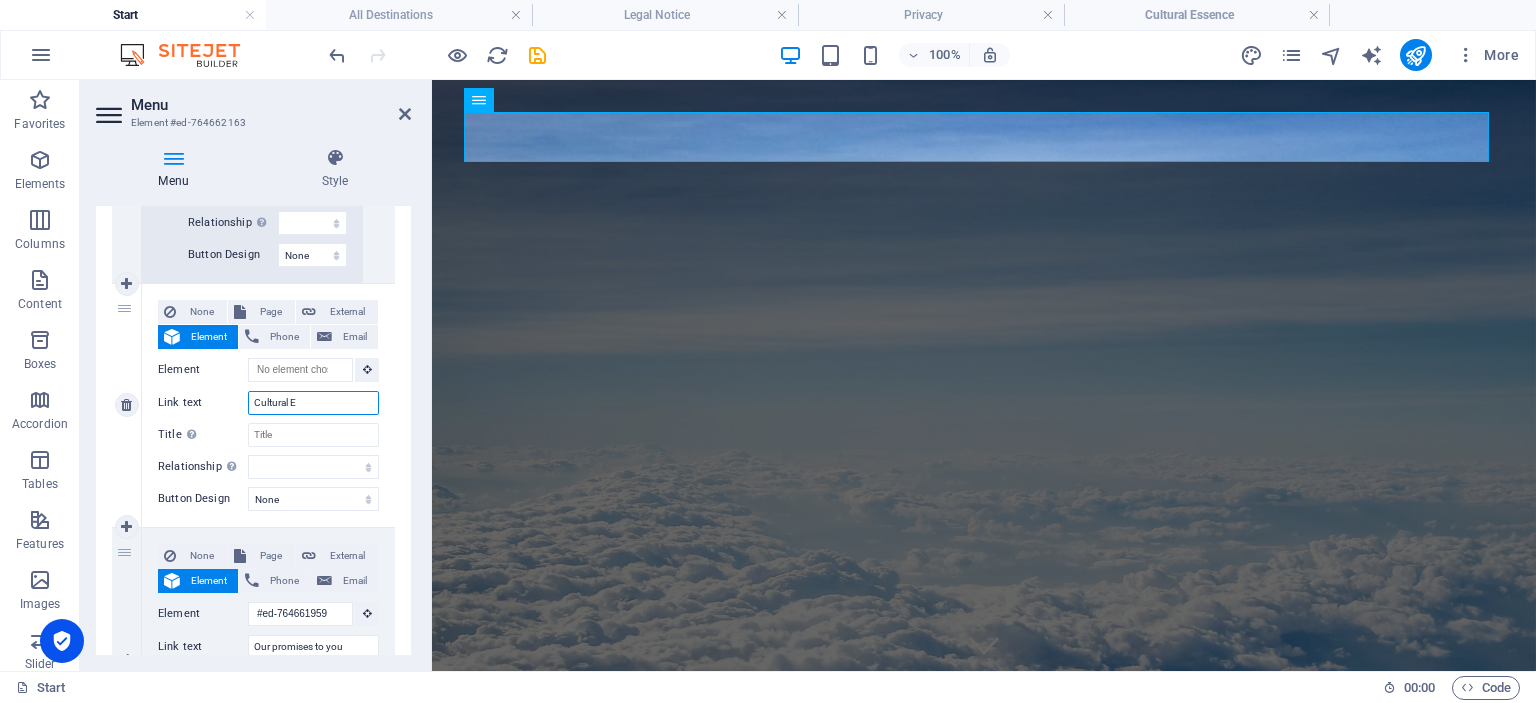 select 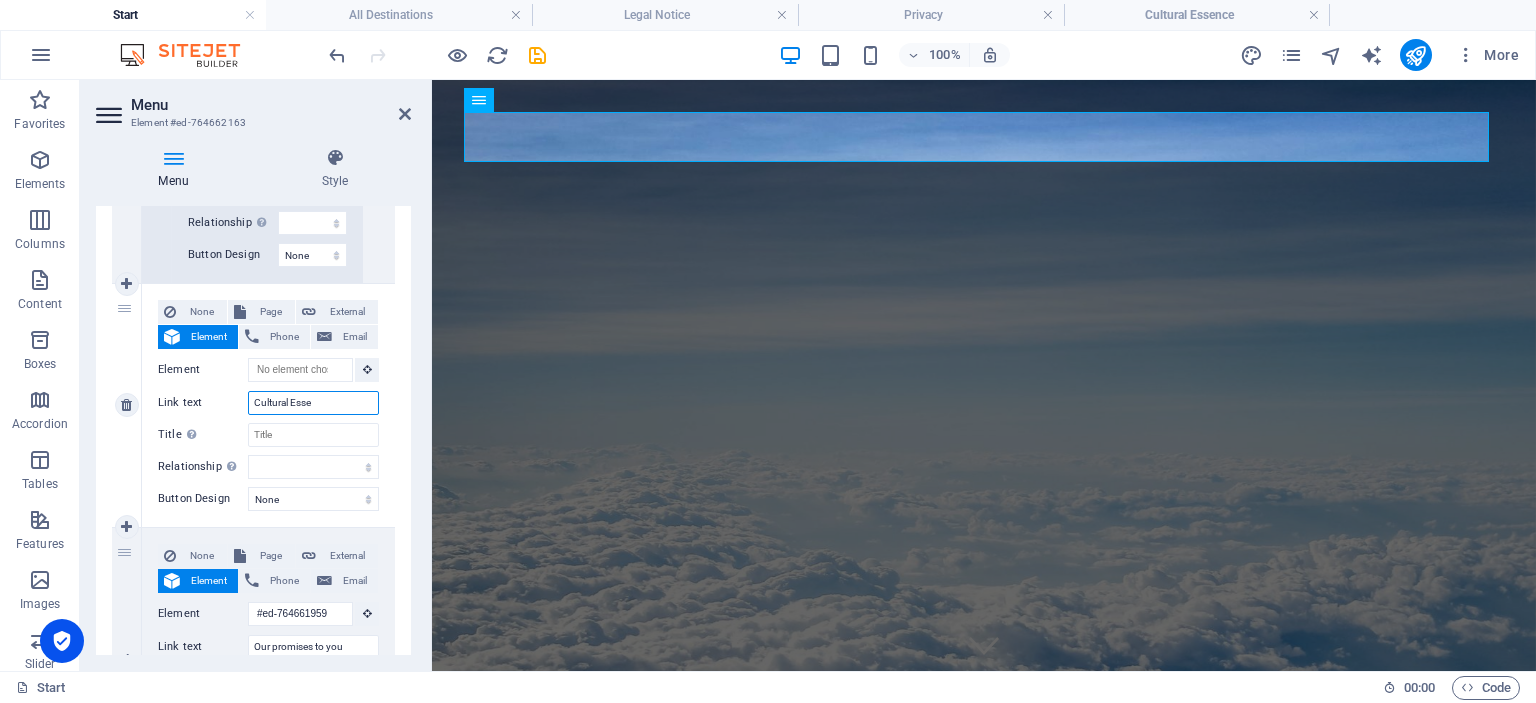 type on "Cultural Essen" 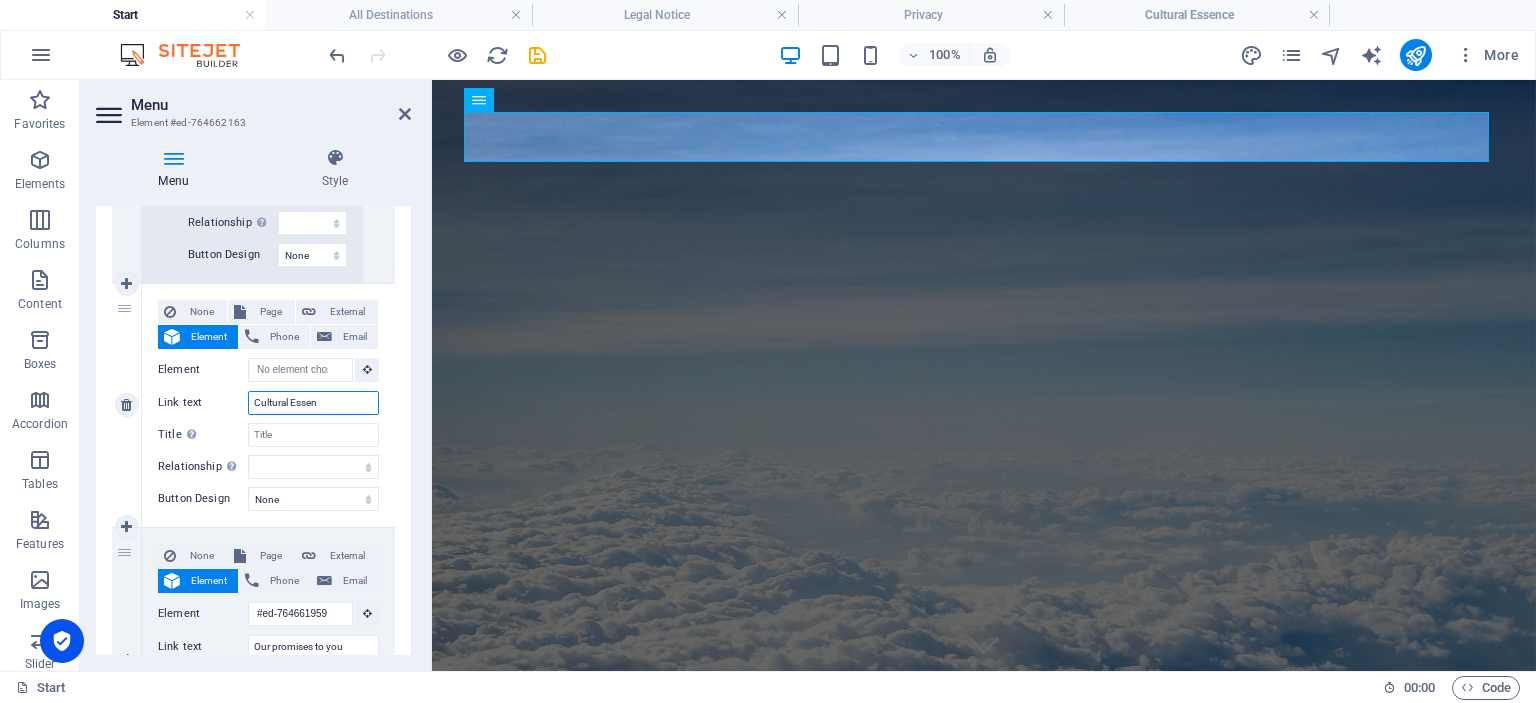 select 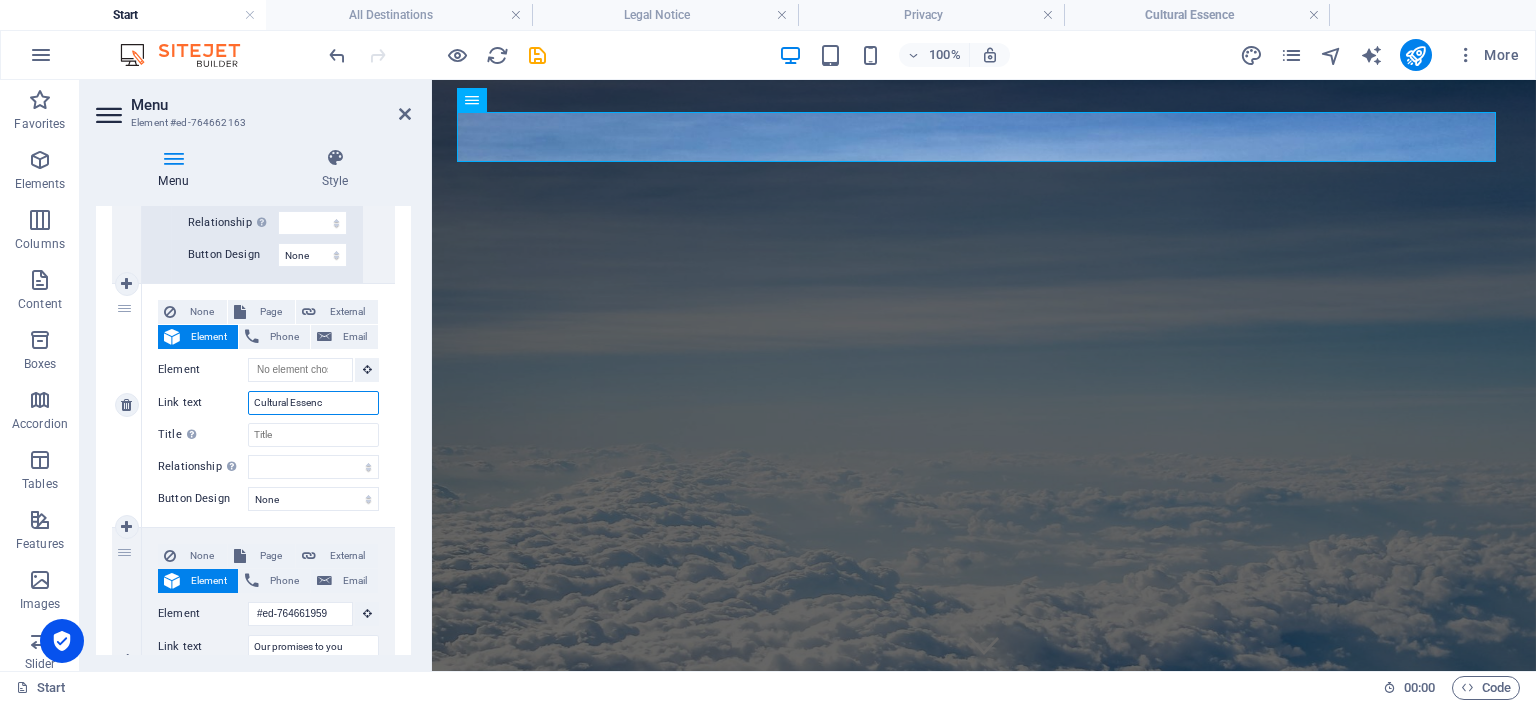 type on "Cultural Essence" 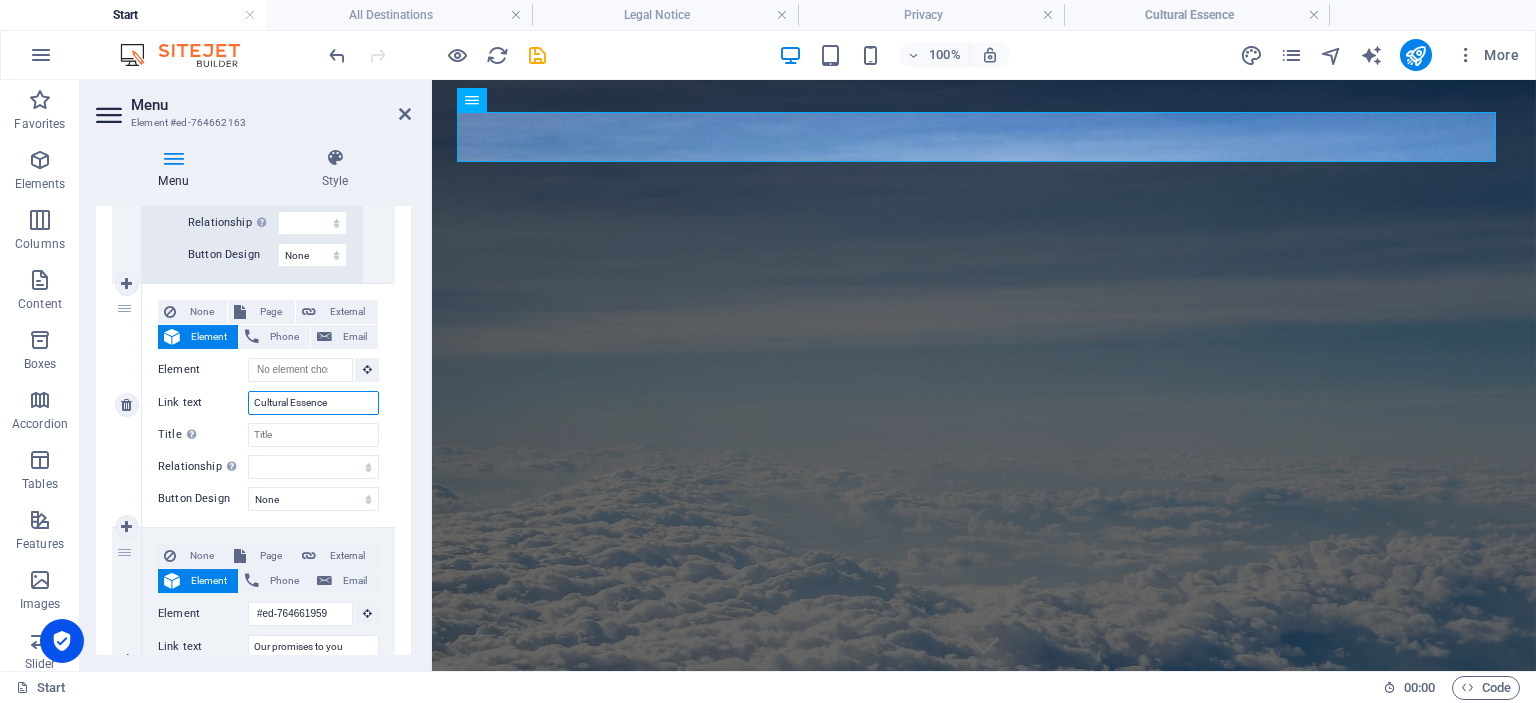 select 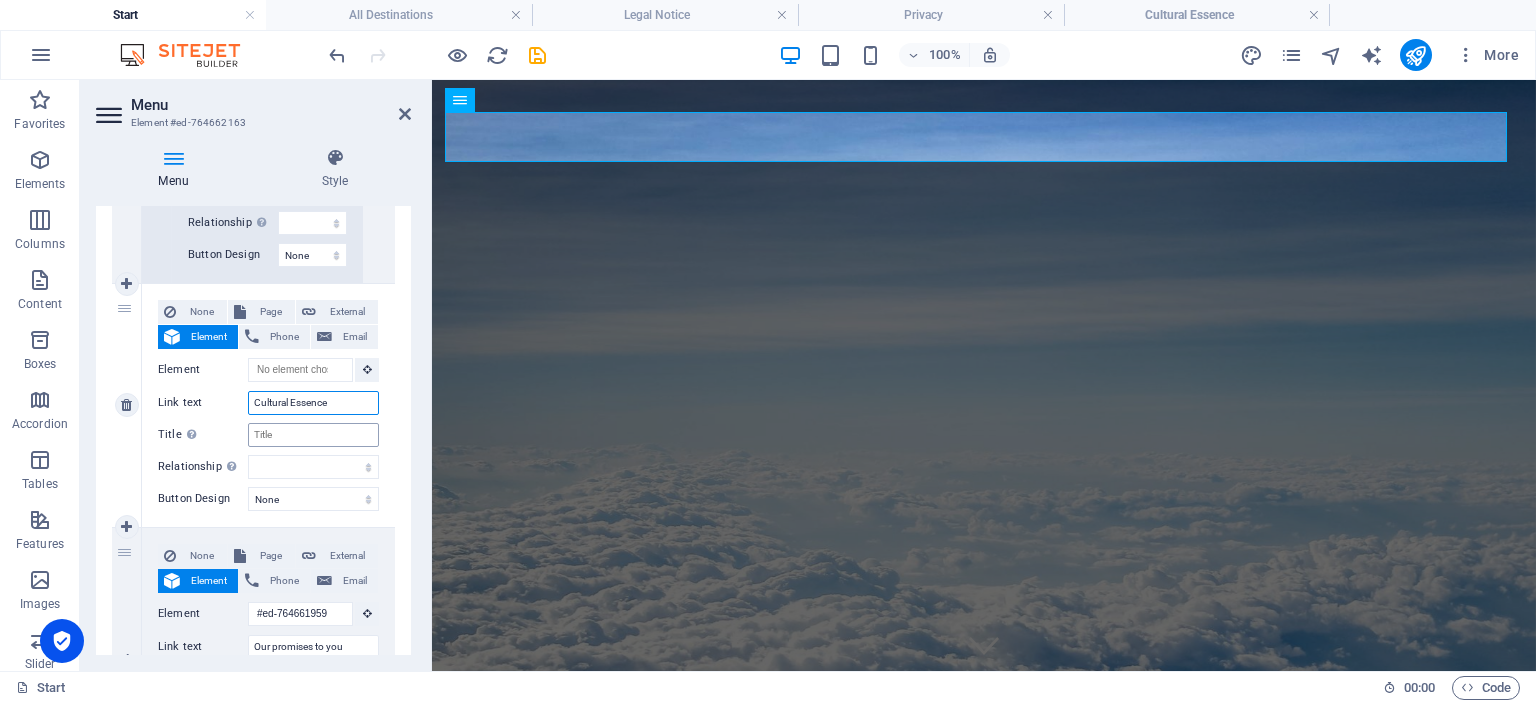 type on "Cultural Essence" 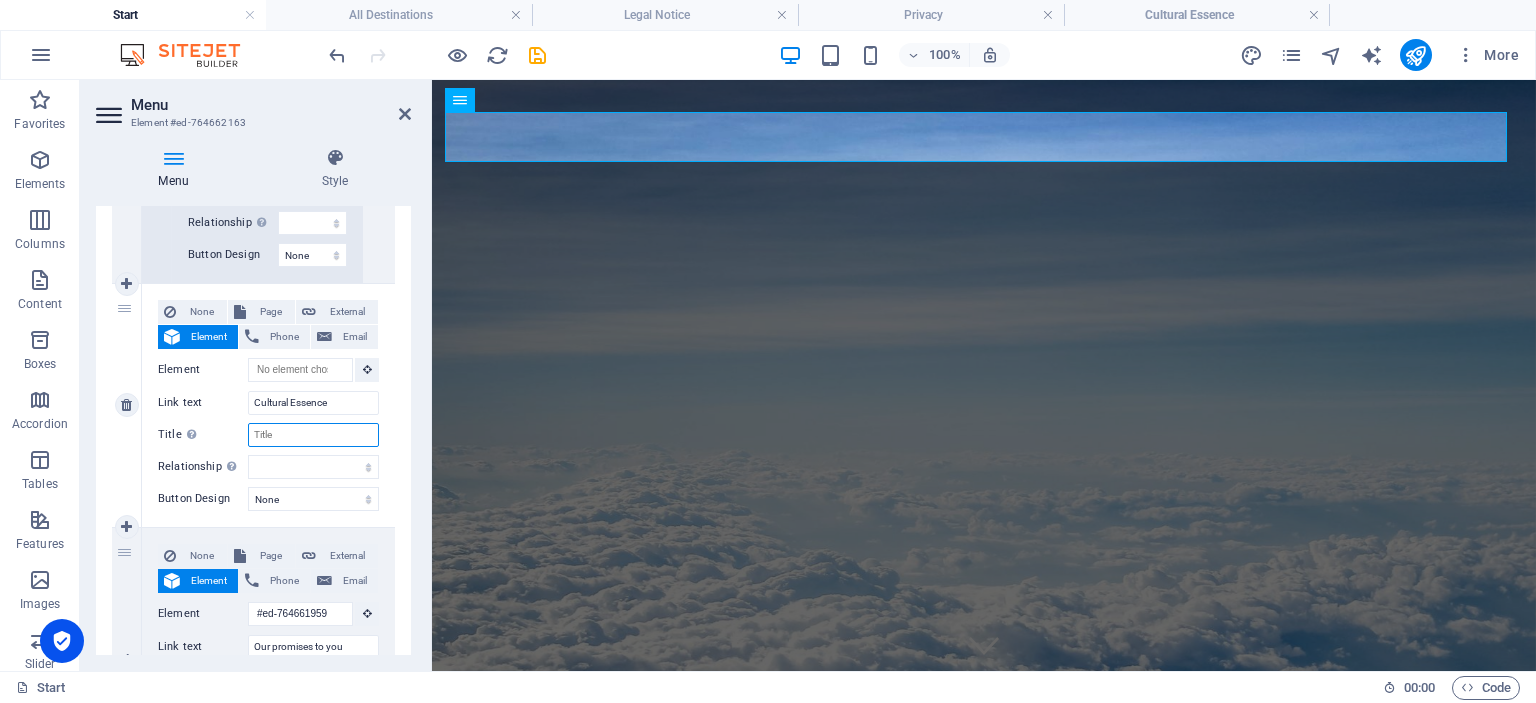 click on "Title Additional link description, should not be the same as the link text. The title is most often shown as a tooltip text when the mouse moves over the element. Leave empty if uncertain." at bounding box center [313, 435] 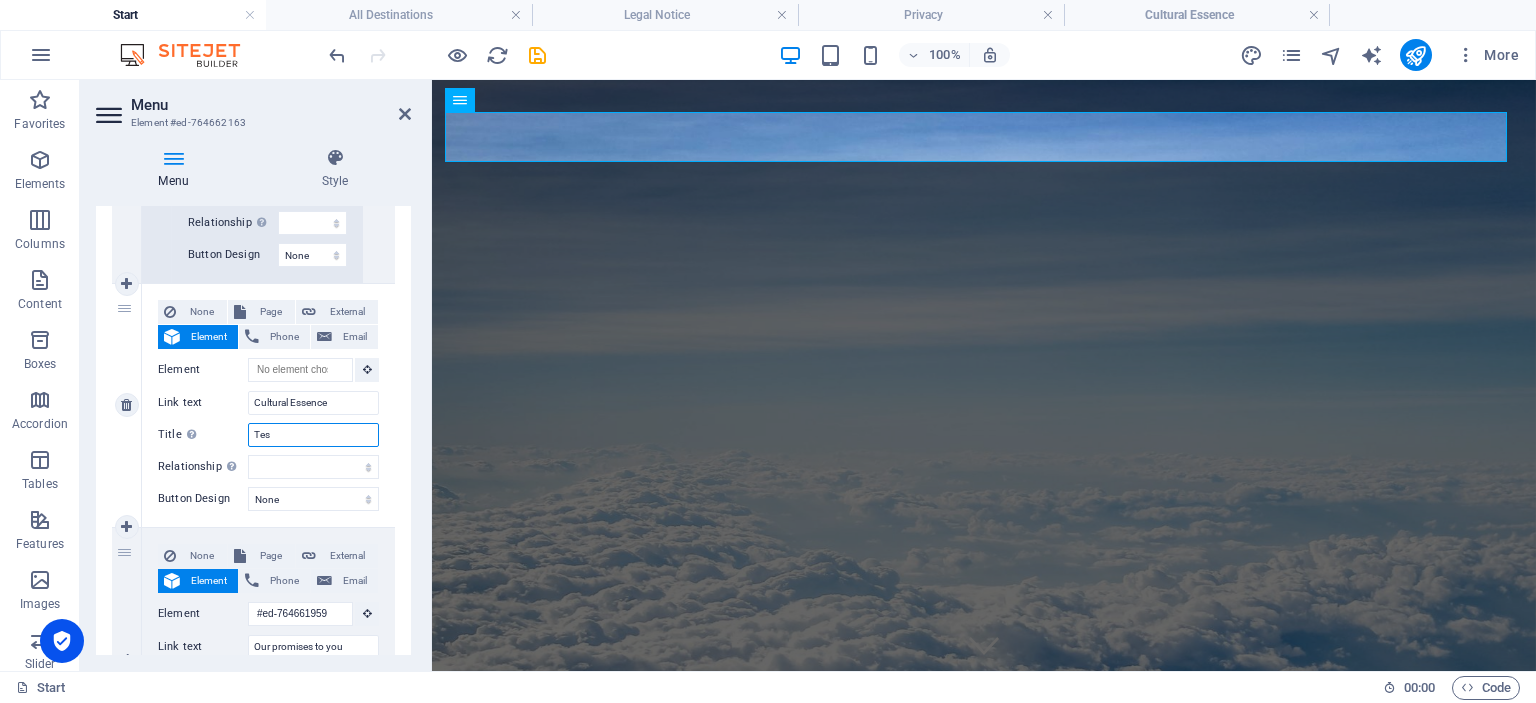 type on "Test" 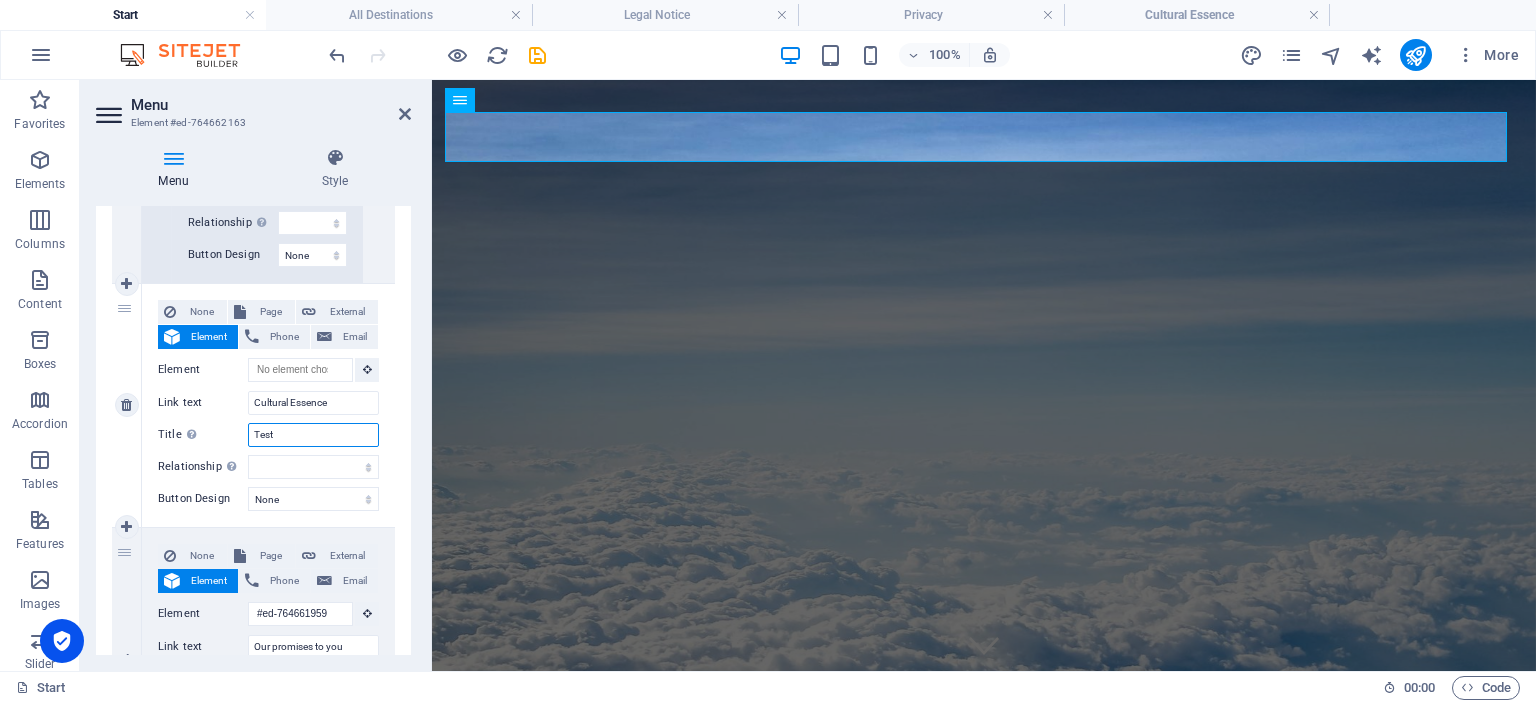 select 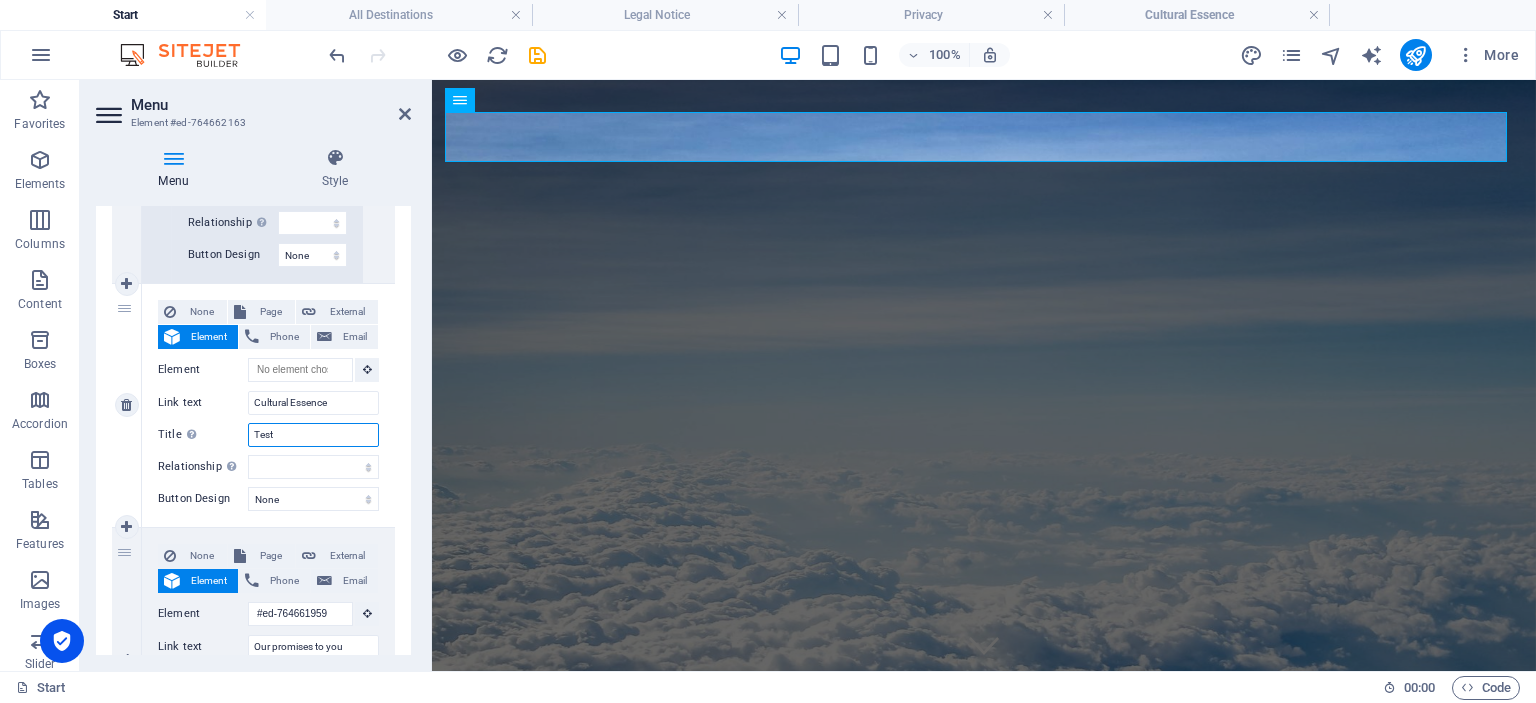 select 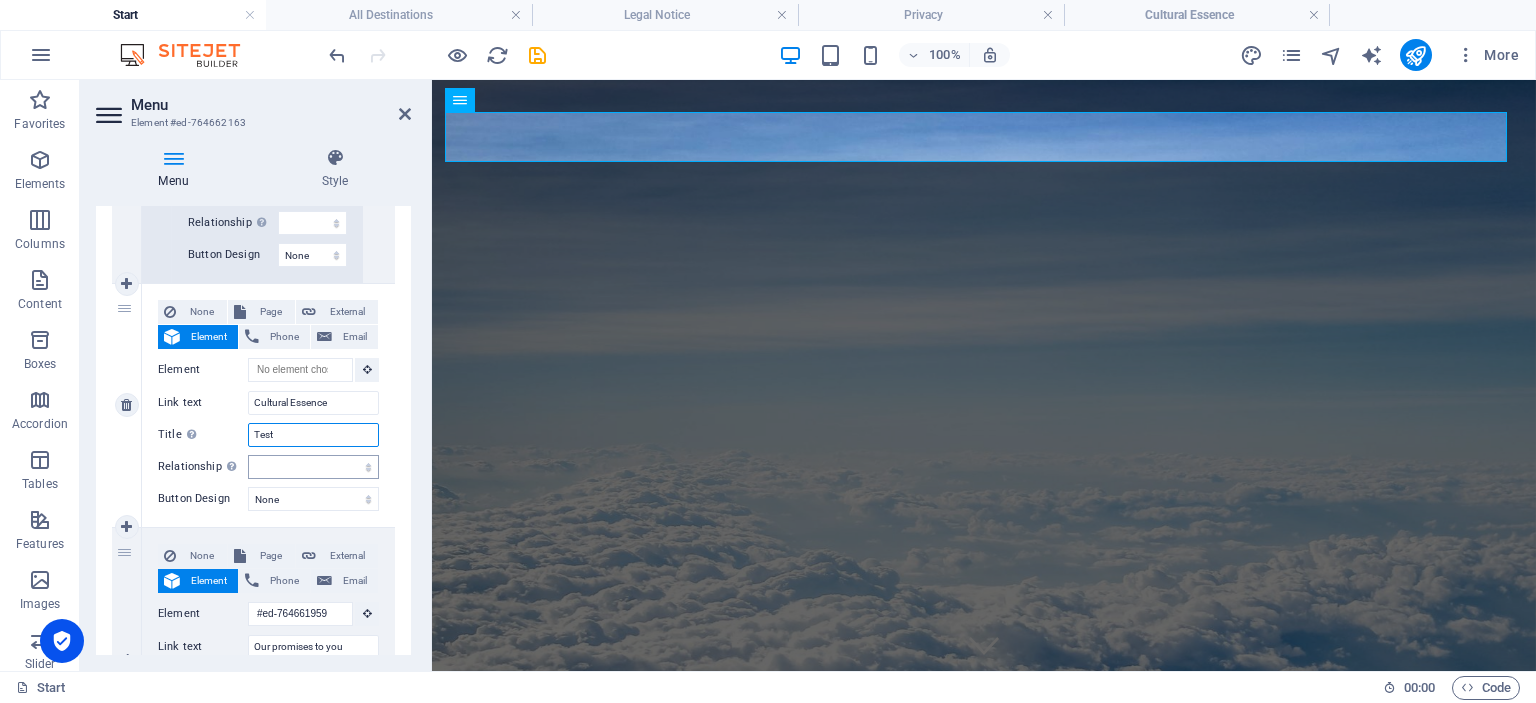 scroll, scrollTop: 1300, scrollLeft: 0, axis: vertical 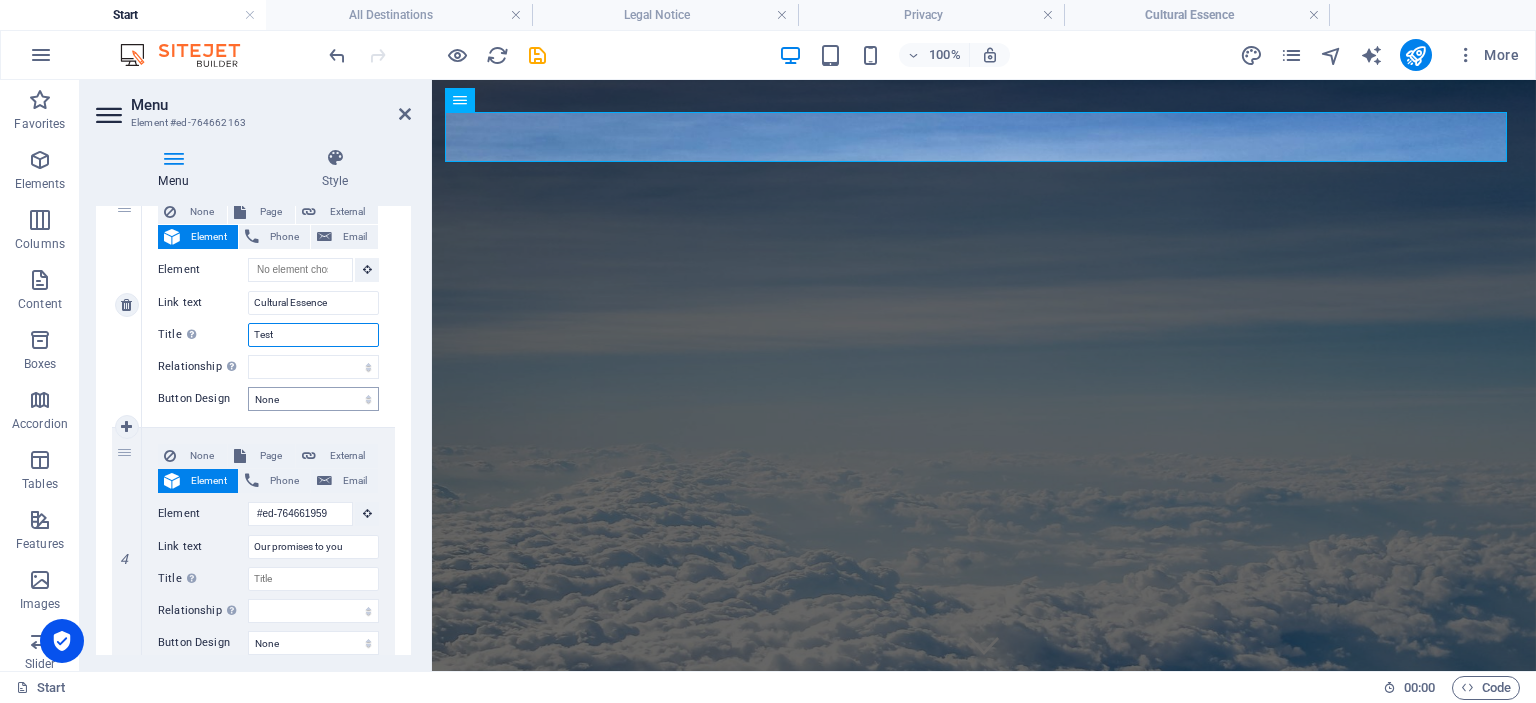 type on "Test" 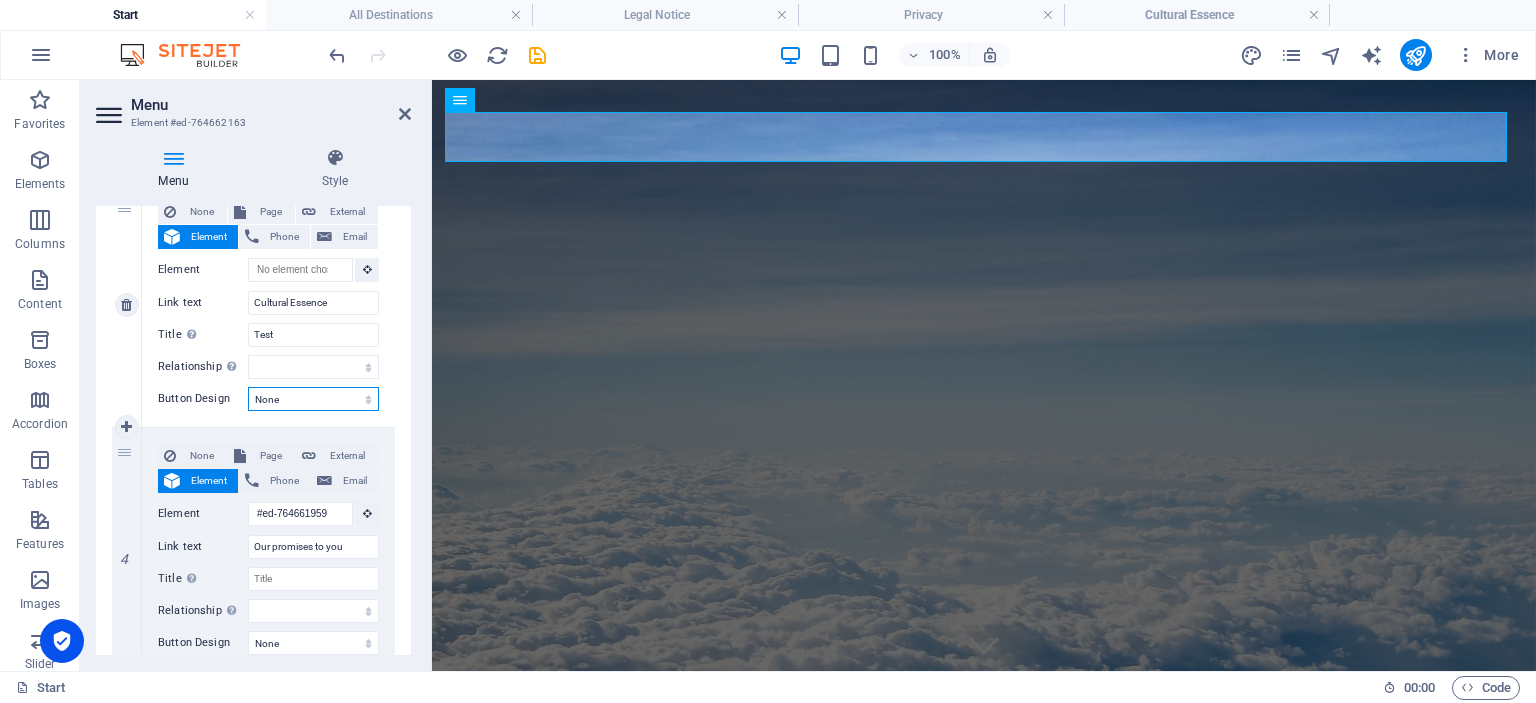 click on "None Default Primary Secondary" at bounding box center [313, 399] 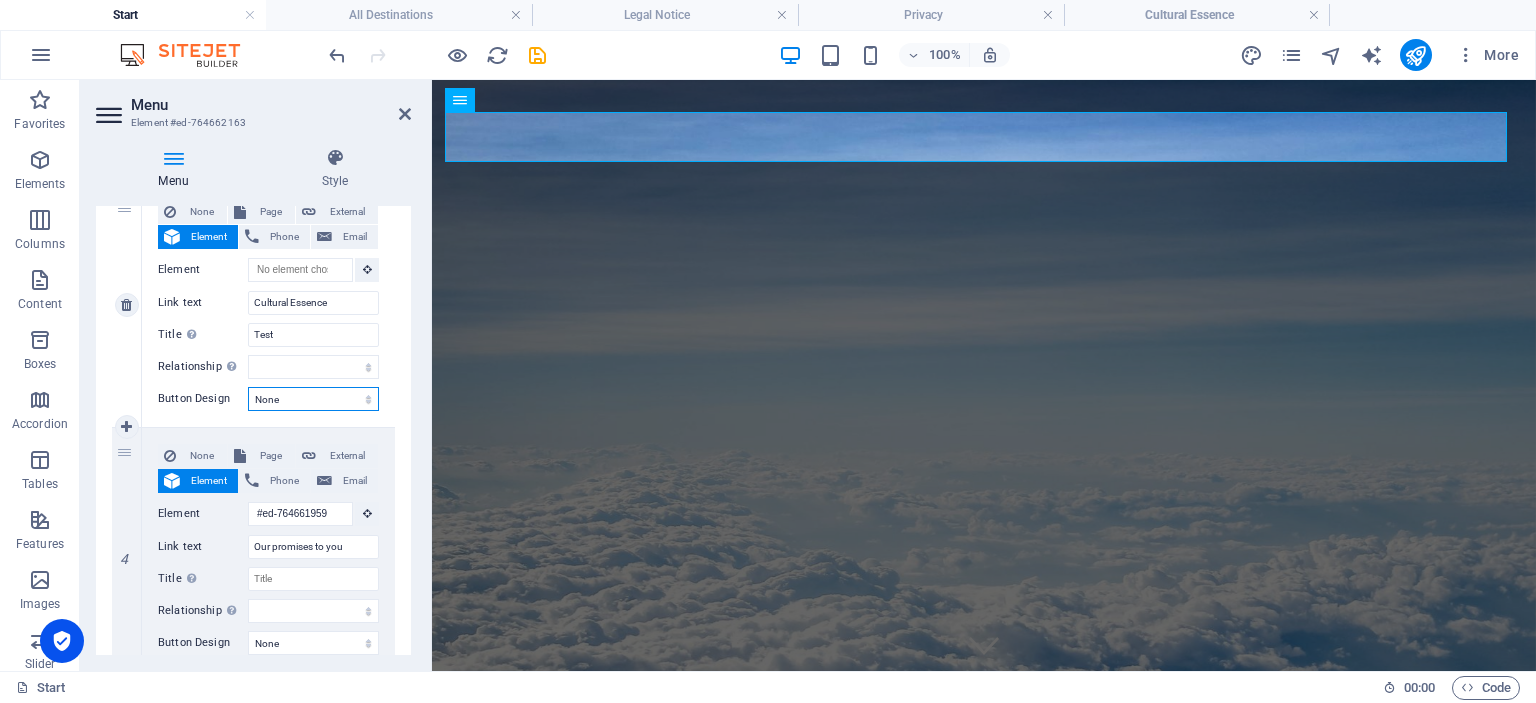 click on "None Default Primary Secondary" at bounding box center (313, 399) 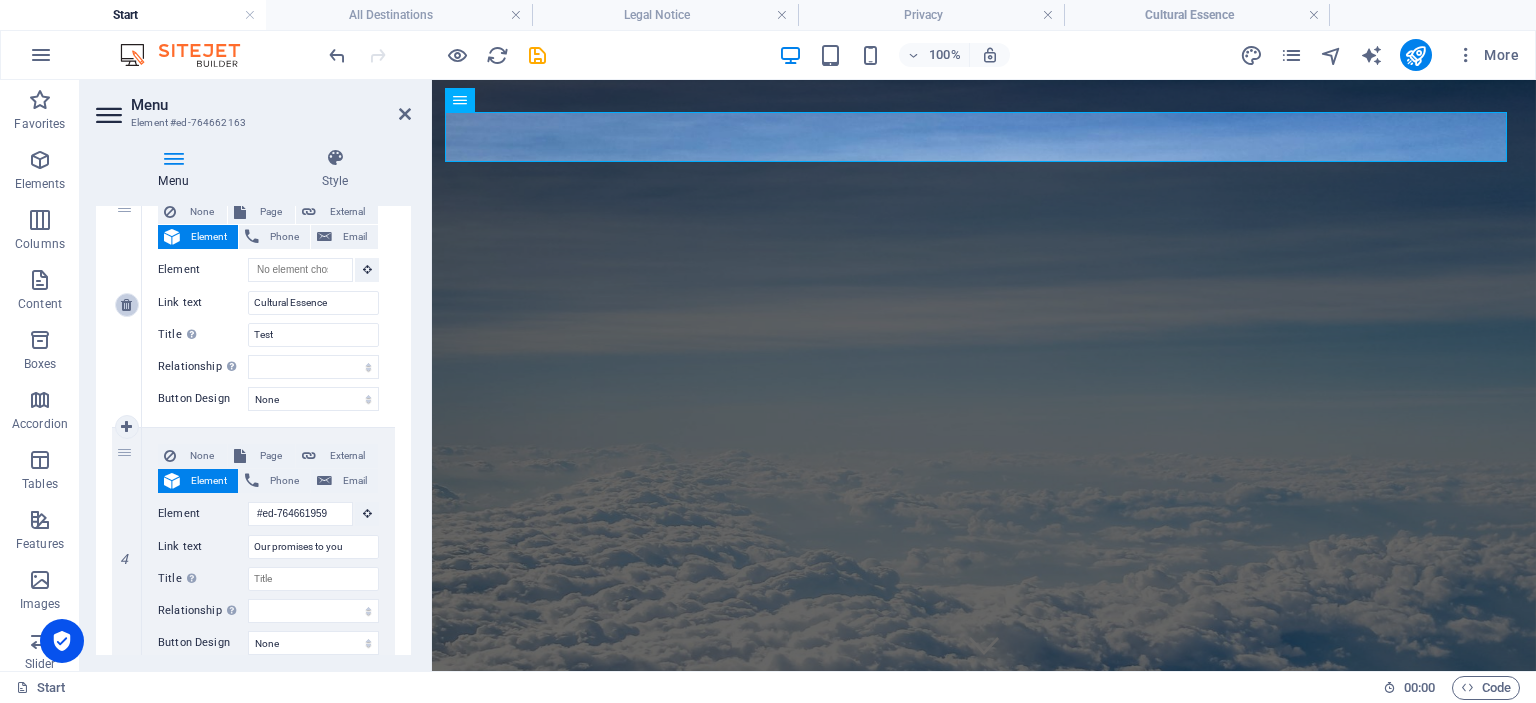 click at bounding box center [126, 305] 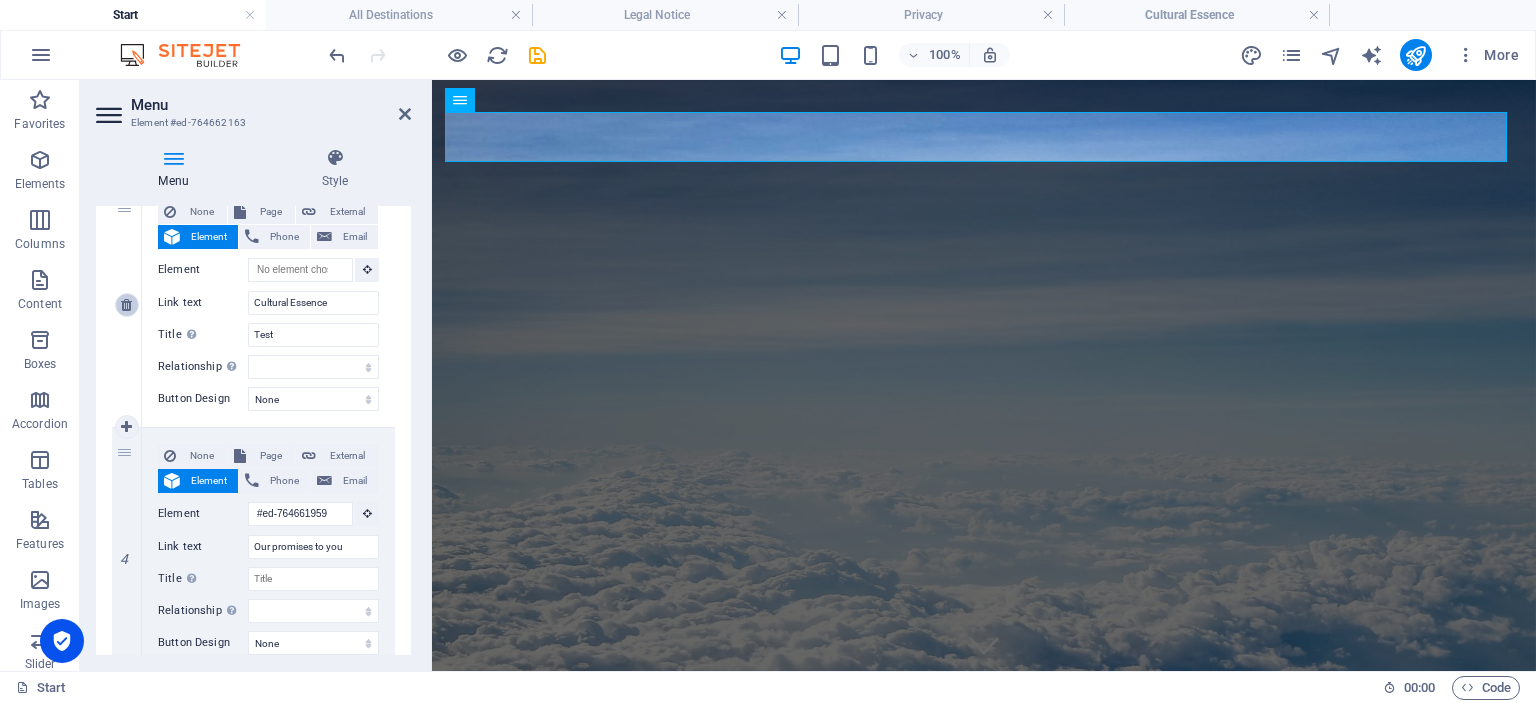 select 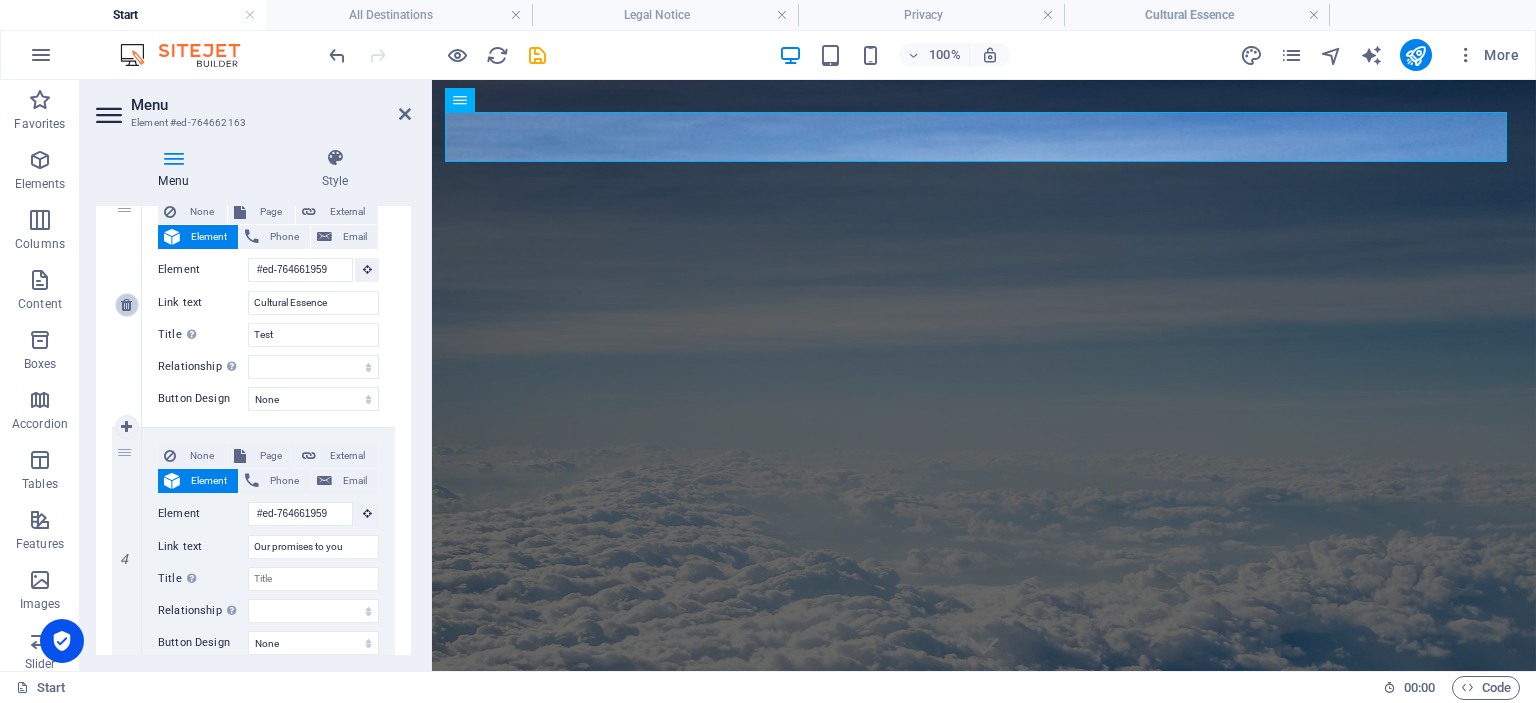 type on "Our promises to you" 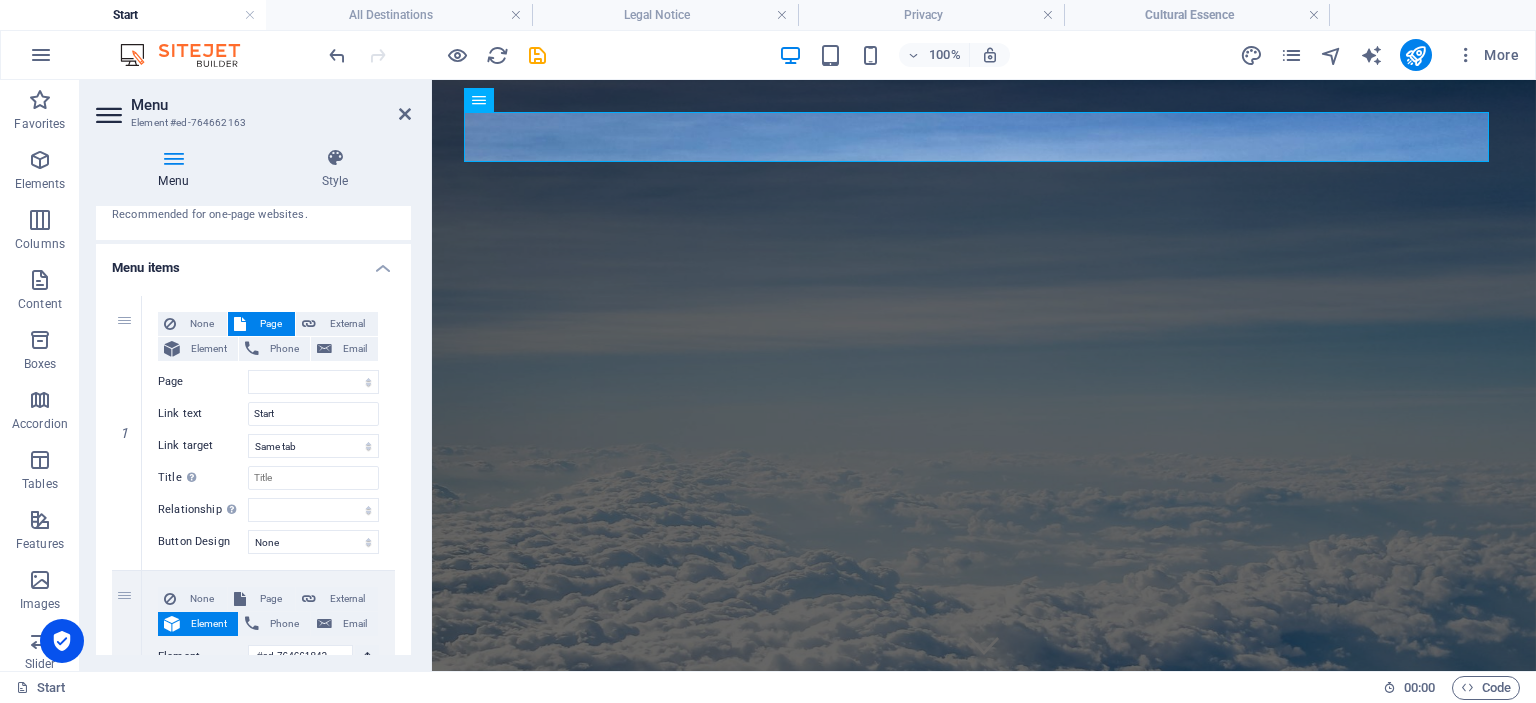 scroll, scrollTop: 0, scrollLeft: 0, axis: both 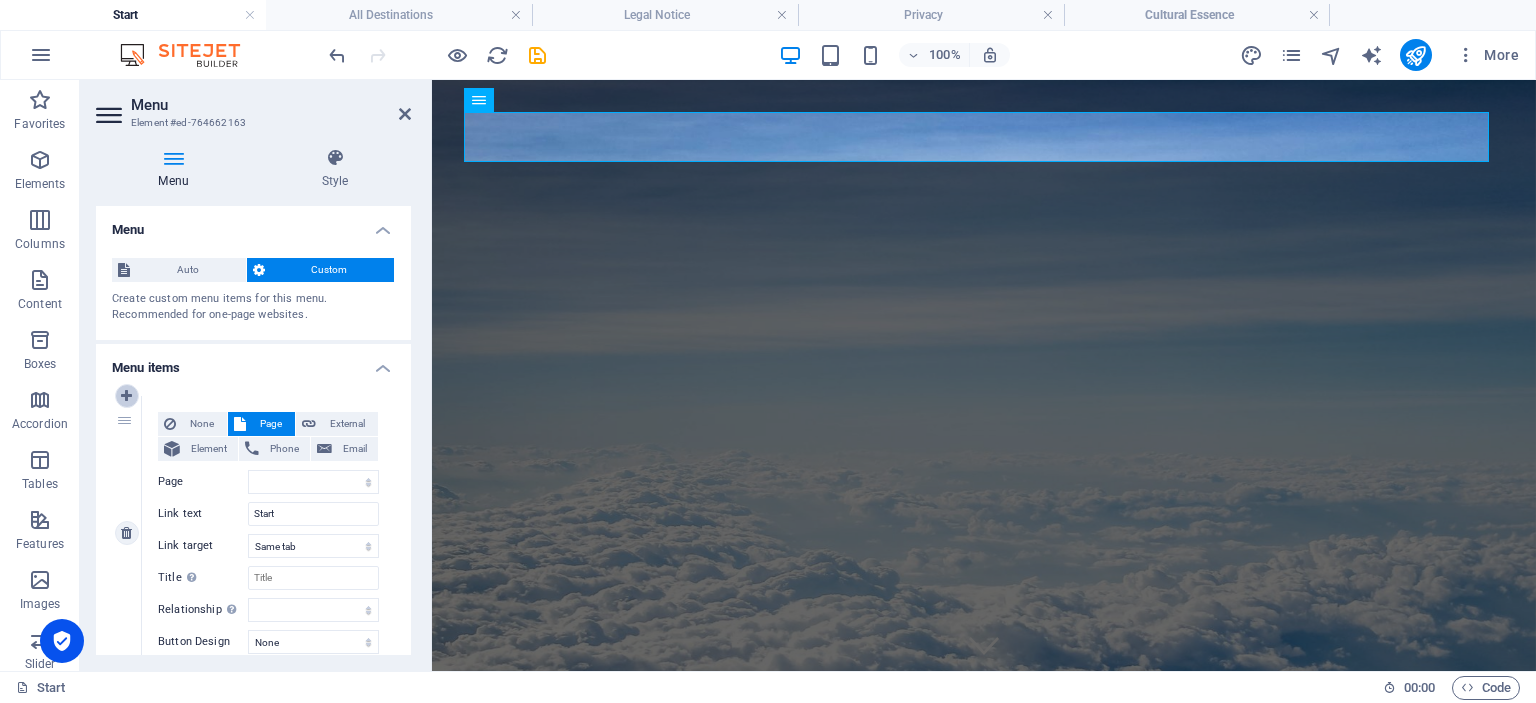 click at bounding box center (126, 396) 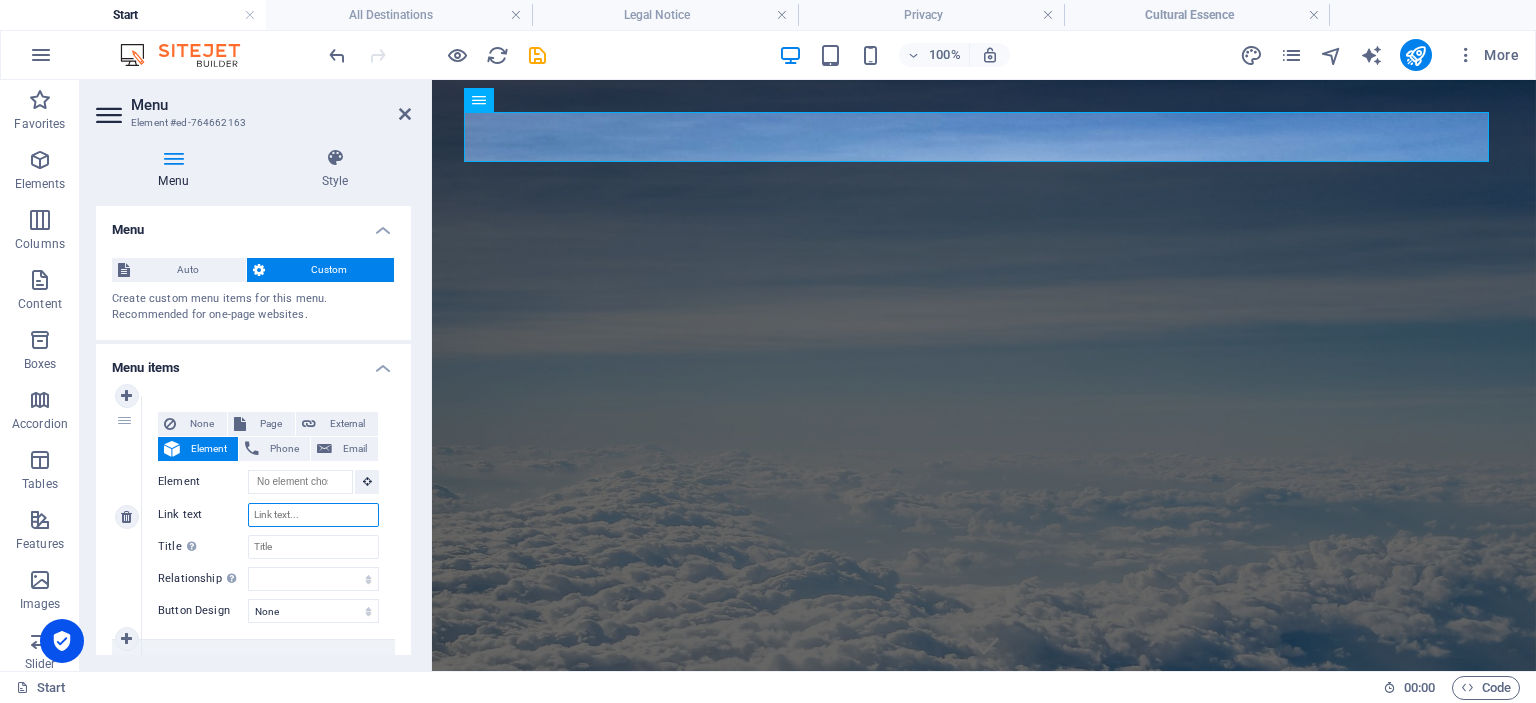 click on "Link text" at bounding box center [313, 515] 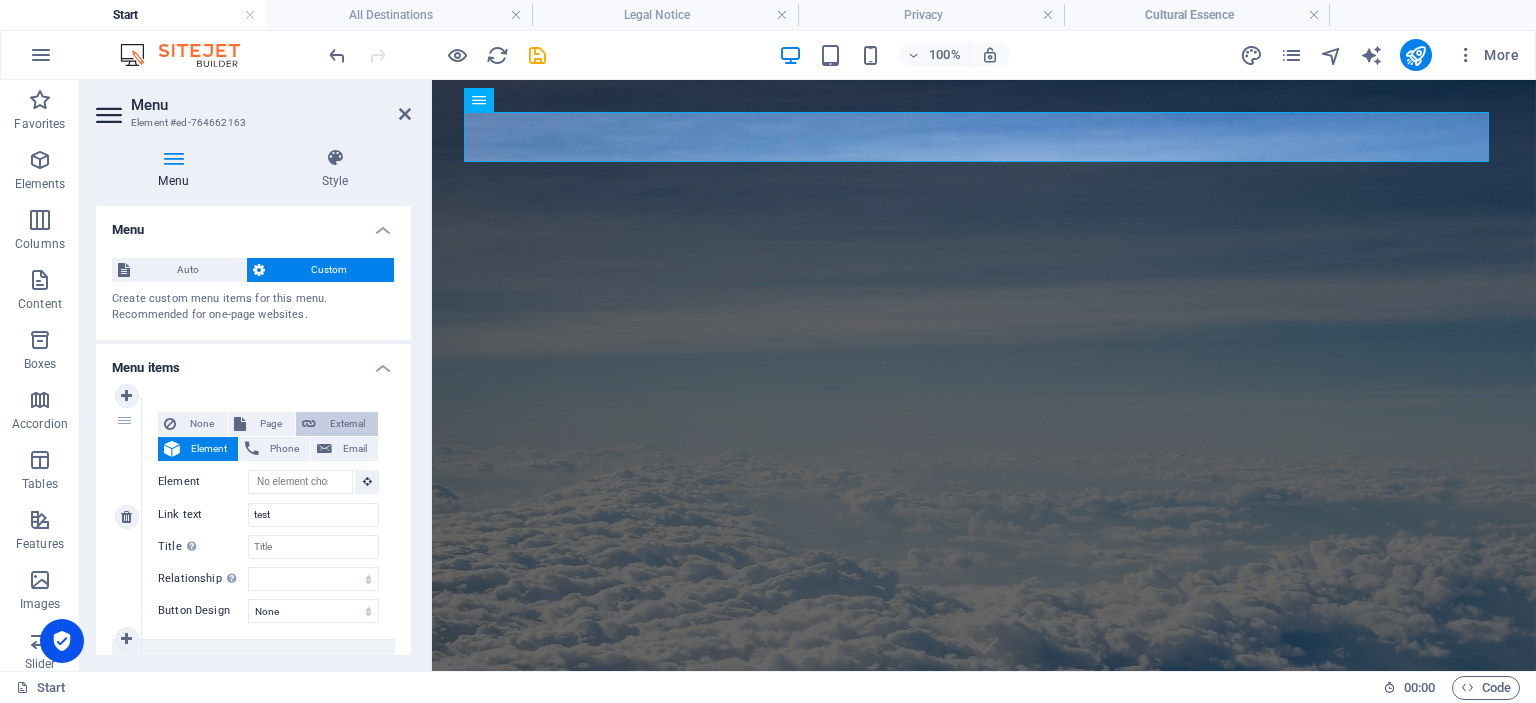 click on "External" at bounding box center [347, 424] 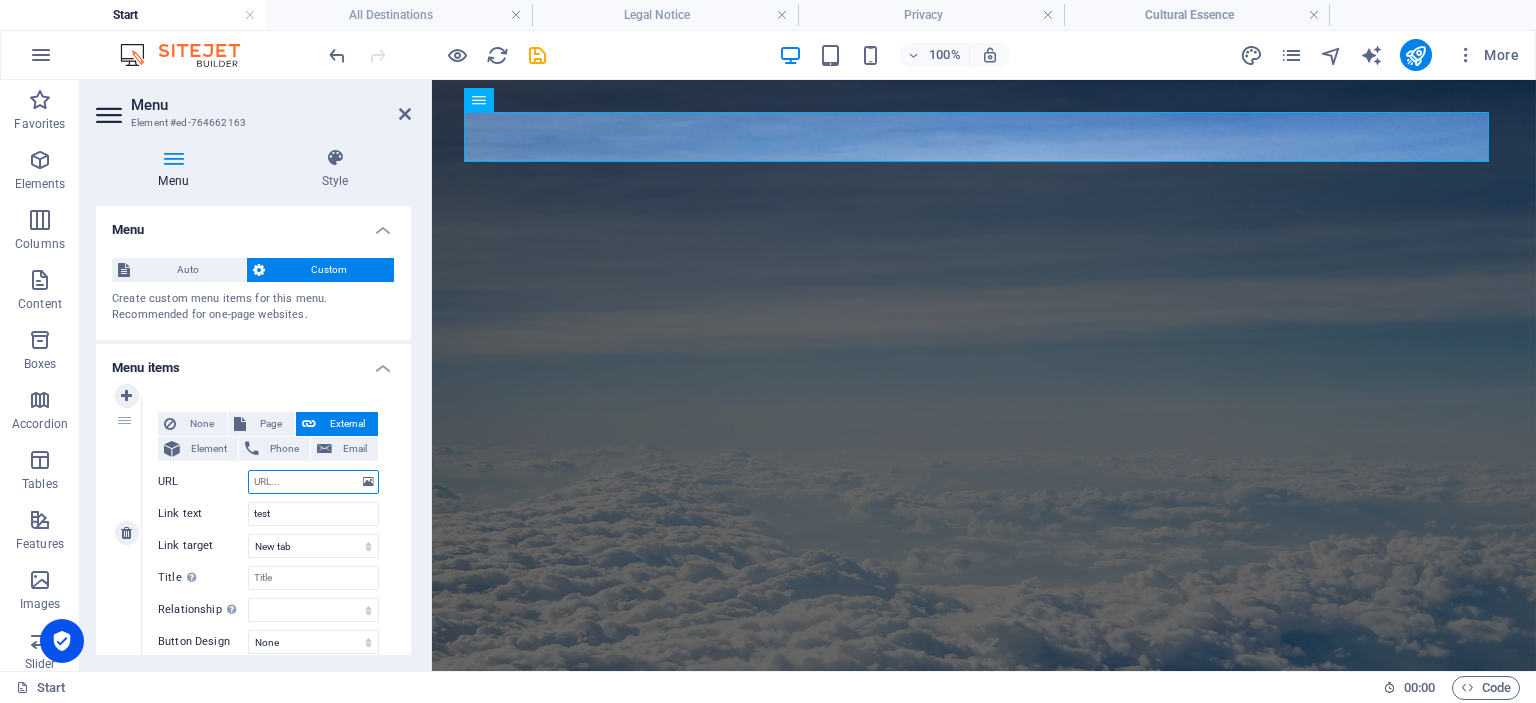 click on "URL" at bounding box center [313, 482] 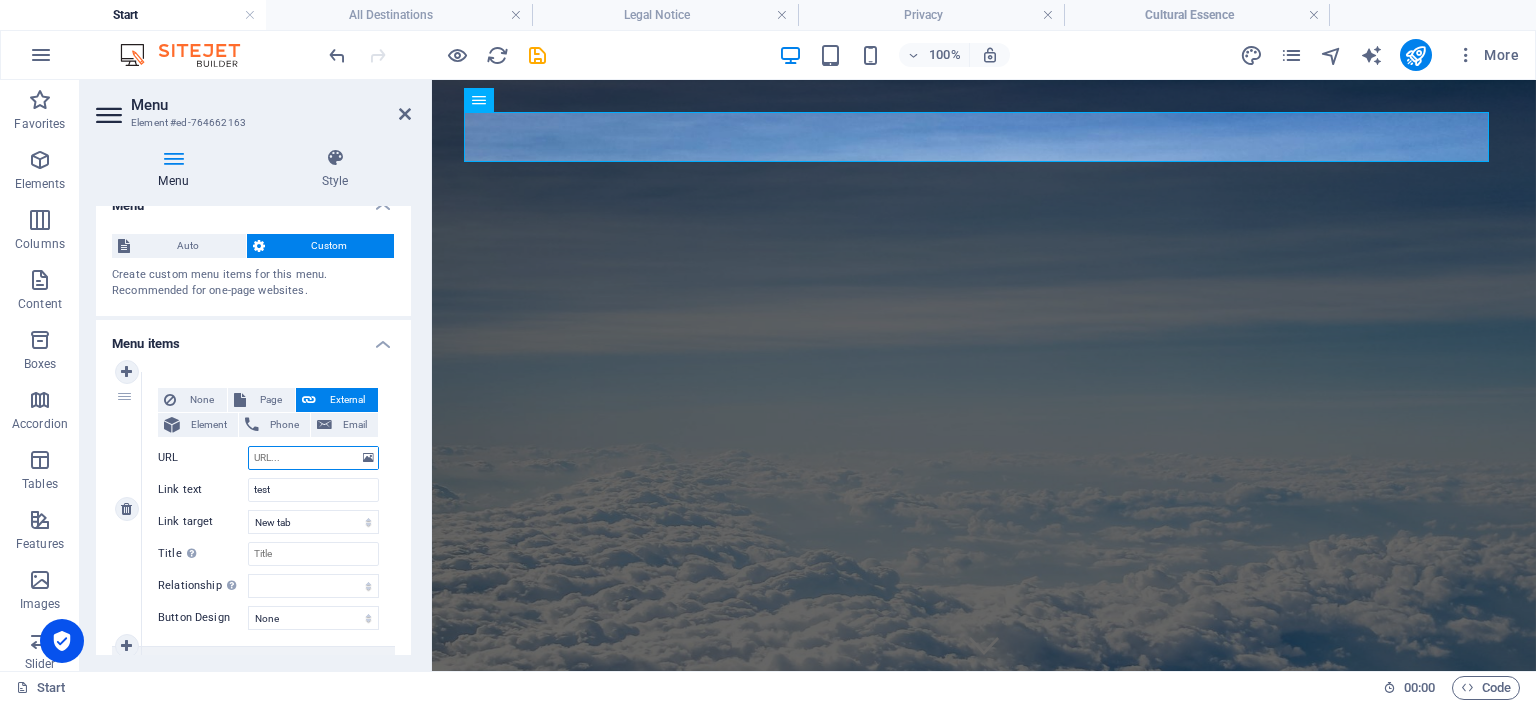scroll, scrollTop: 0, scrollLeft: 0, axis: both 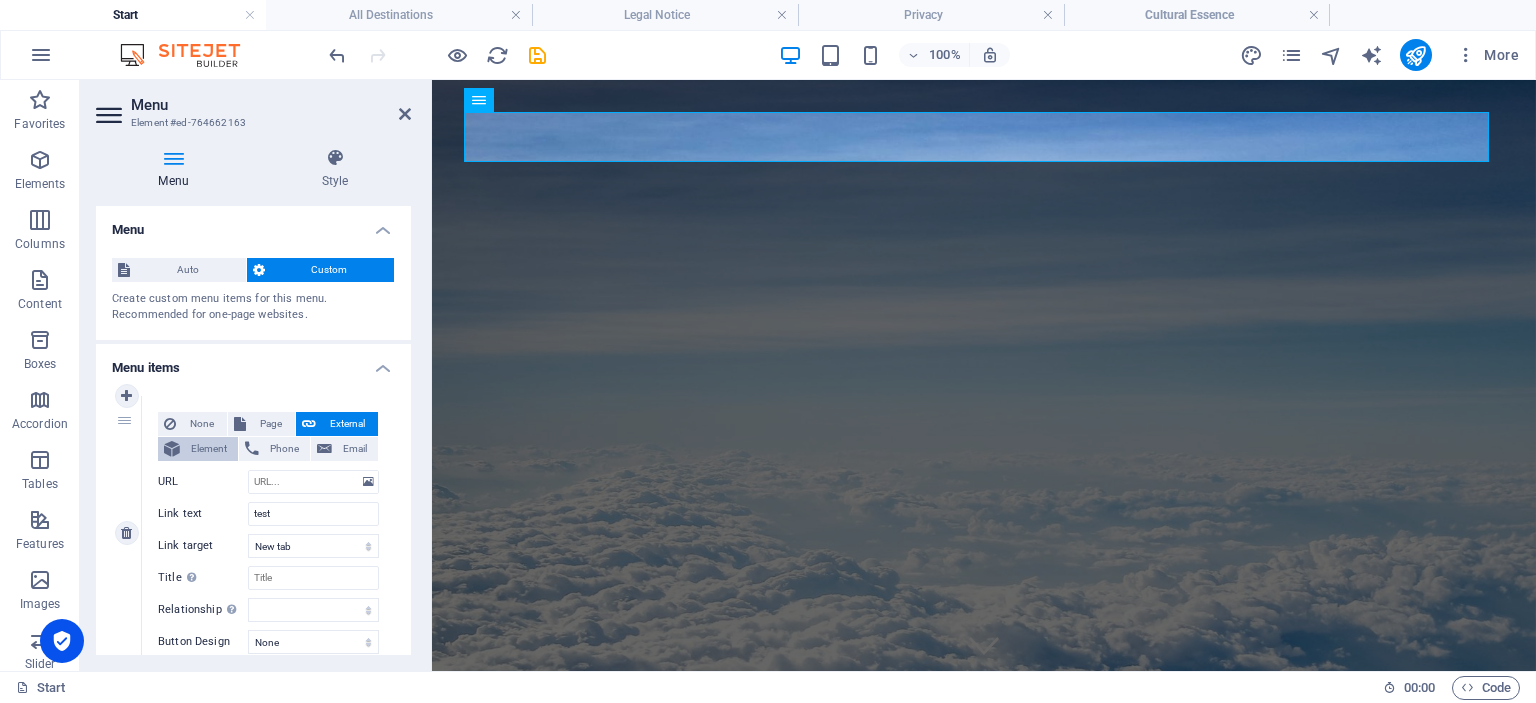 click on "Element" at bounding box center [209, 449] 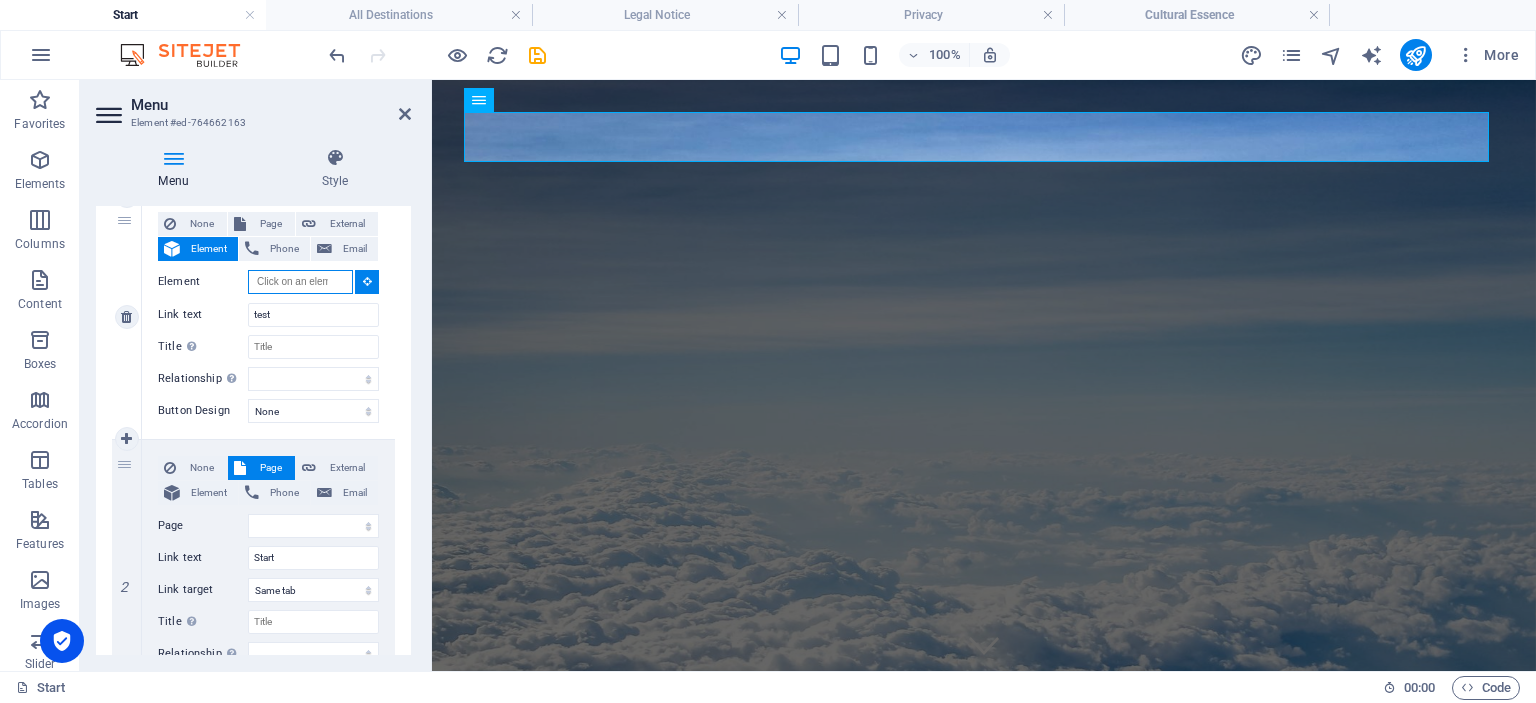 scroll, scrollTop: 100, scrollLeft: 0, axis: vertical 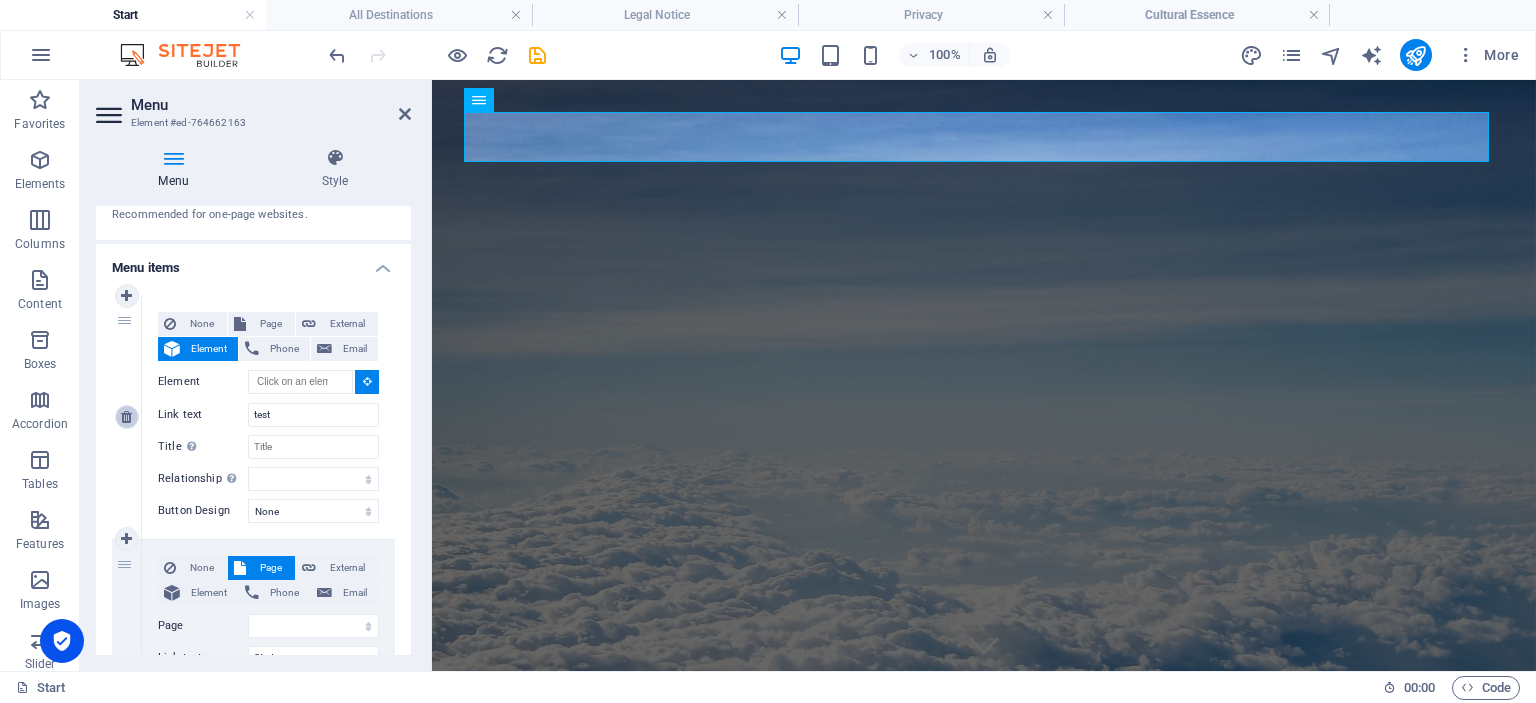 click at bounding box center (126, 417) 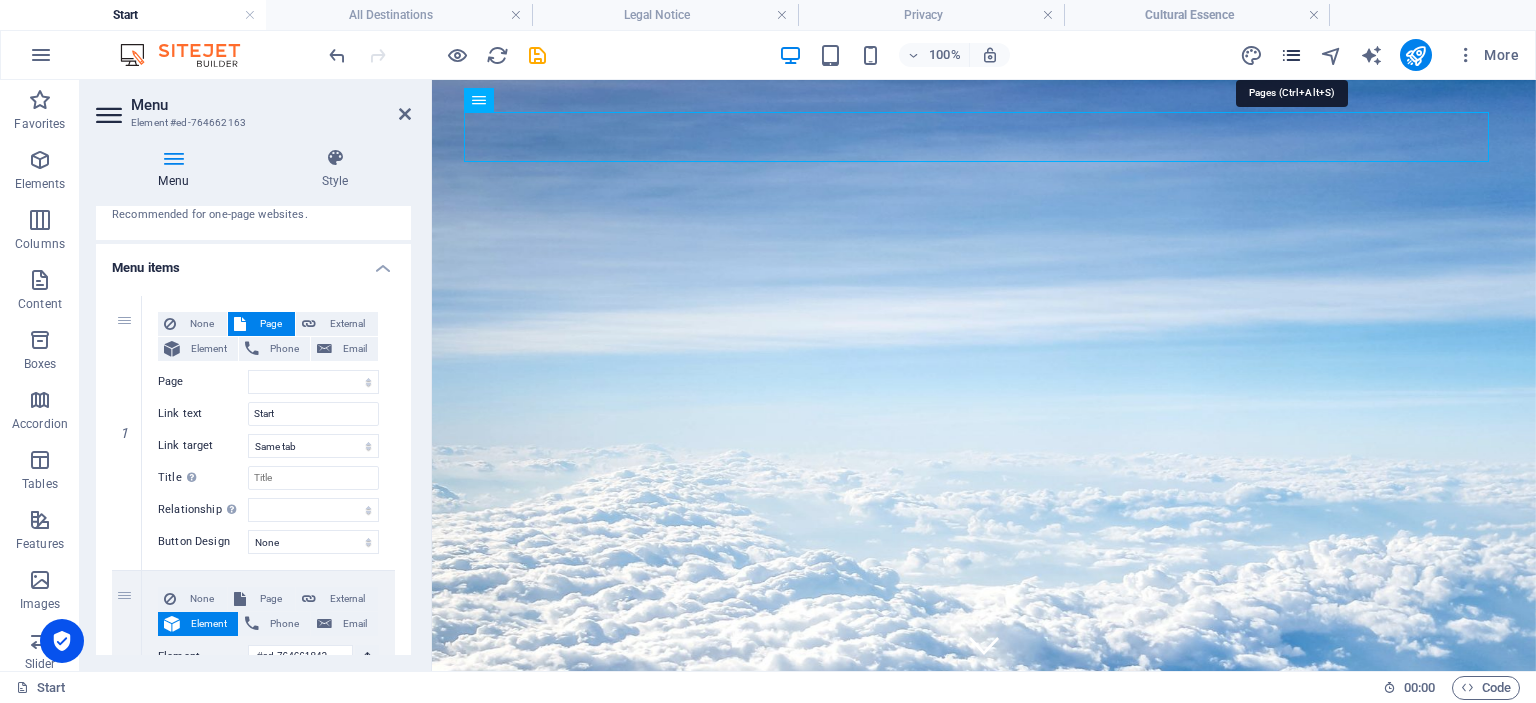 click at bounding box center (1291, 55) 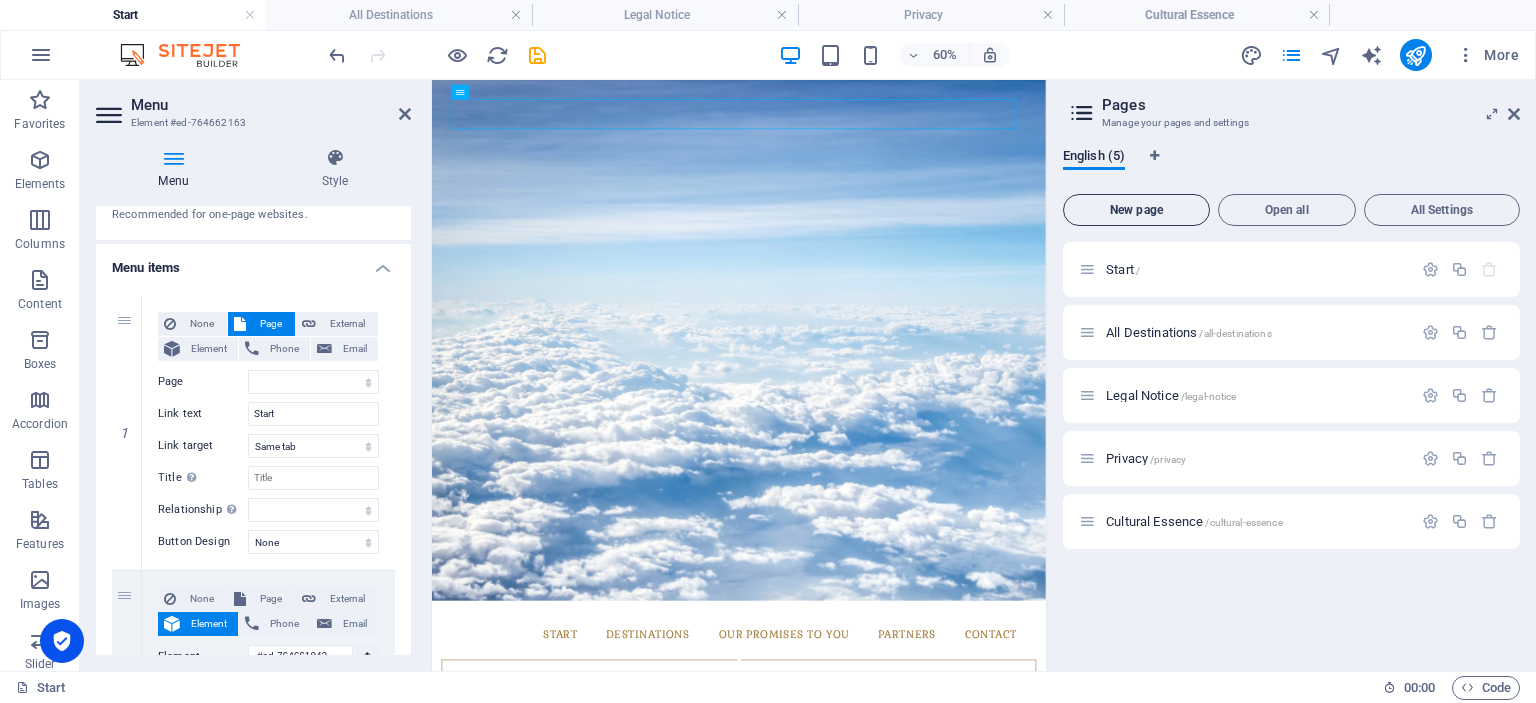 click on "New page" at bounding box center [1136, 210] 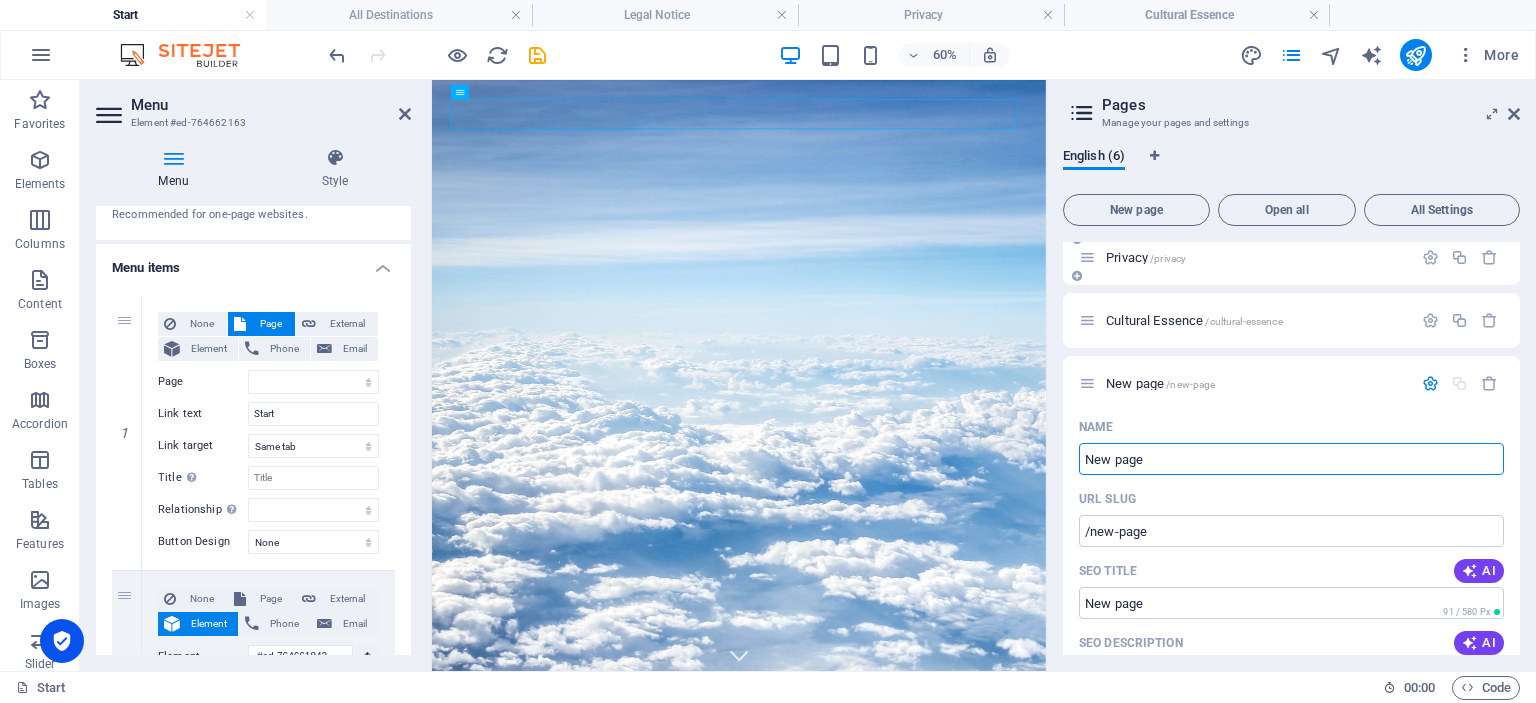 scroll, scrollTop: 220, scrollLeft: 0, axis: vertical 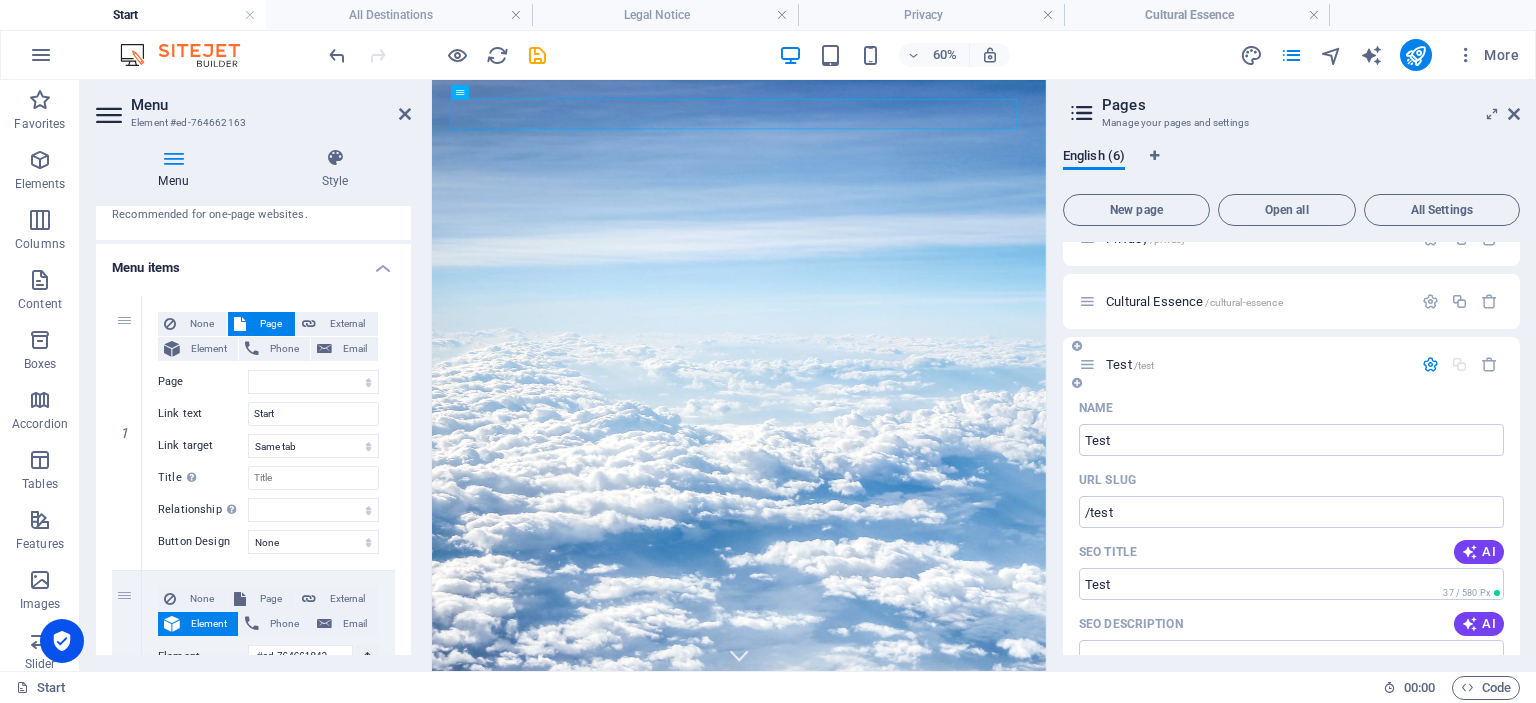 click on "Name" at bounding box center [1291, 408] 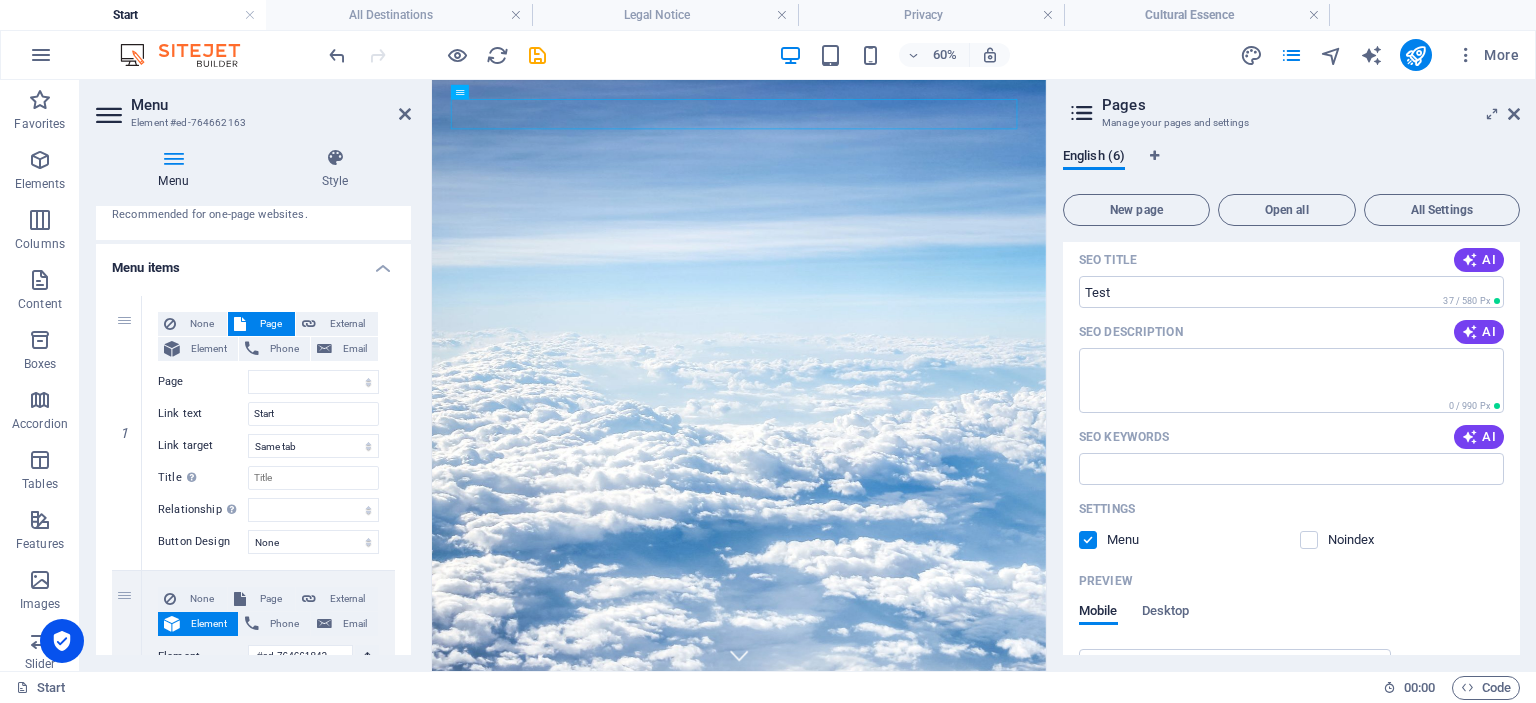 scroll, scrollTop: 520, scrollLeft: 0, axis: vertical 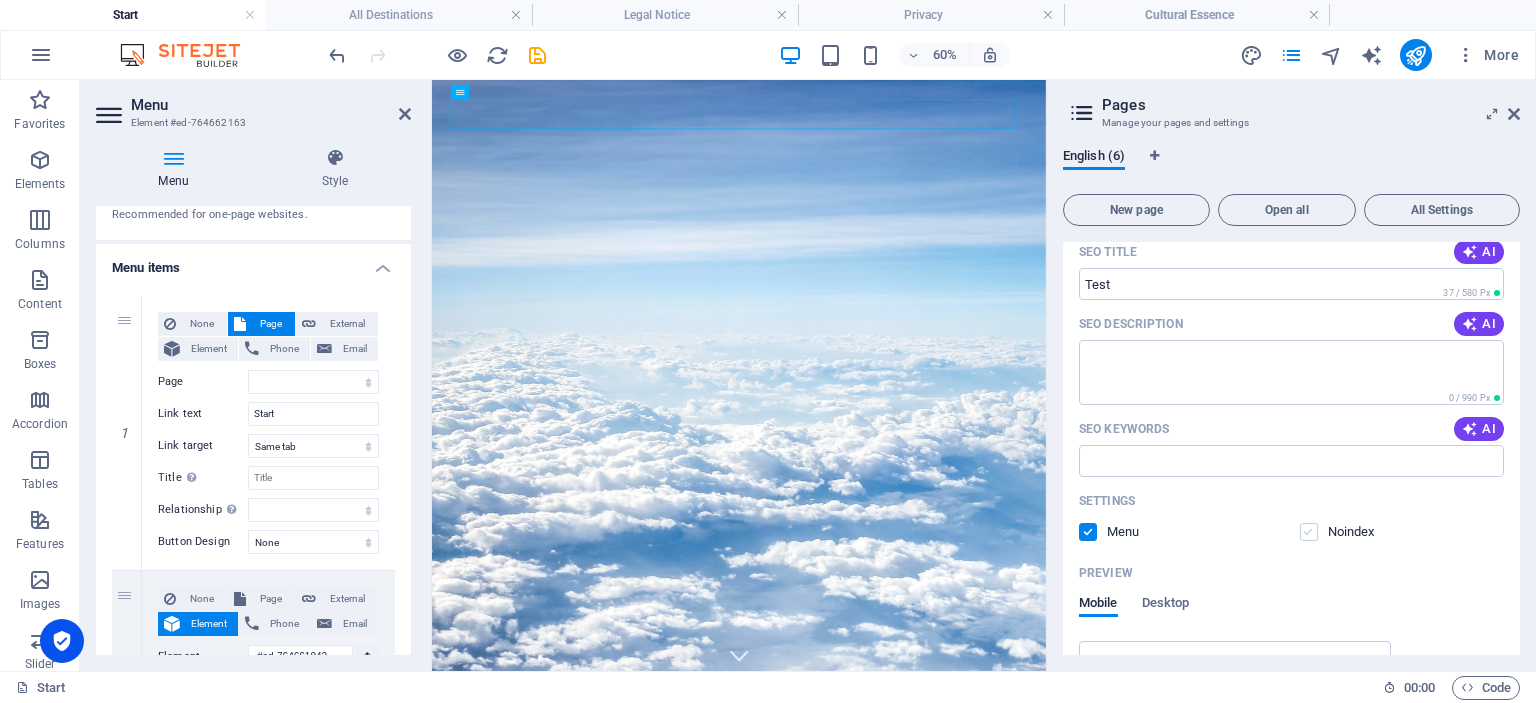 click at bounding box center (1309, 532) 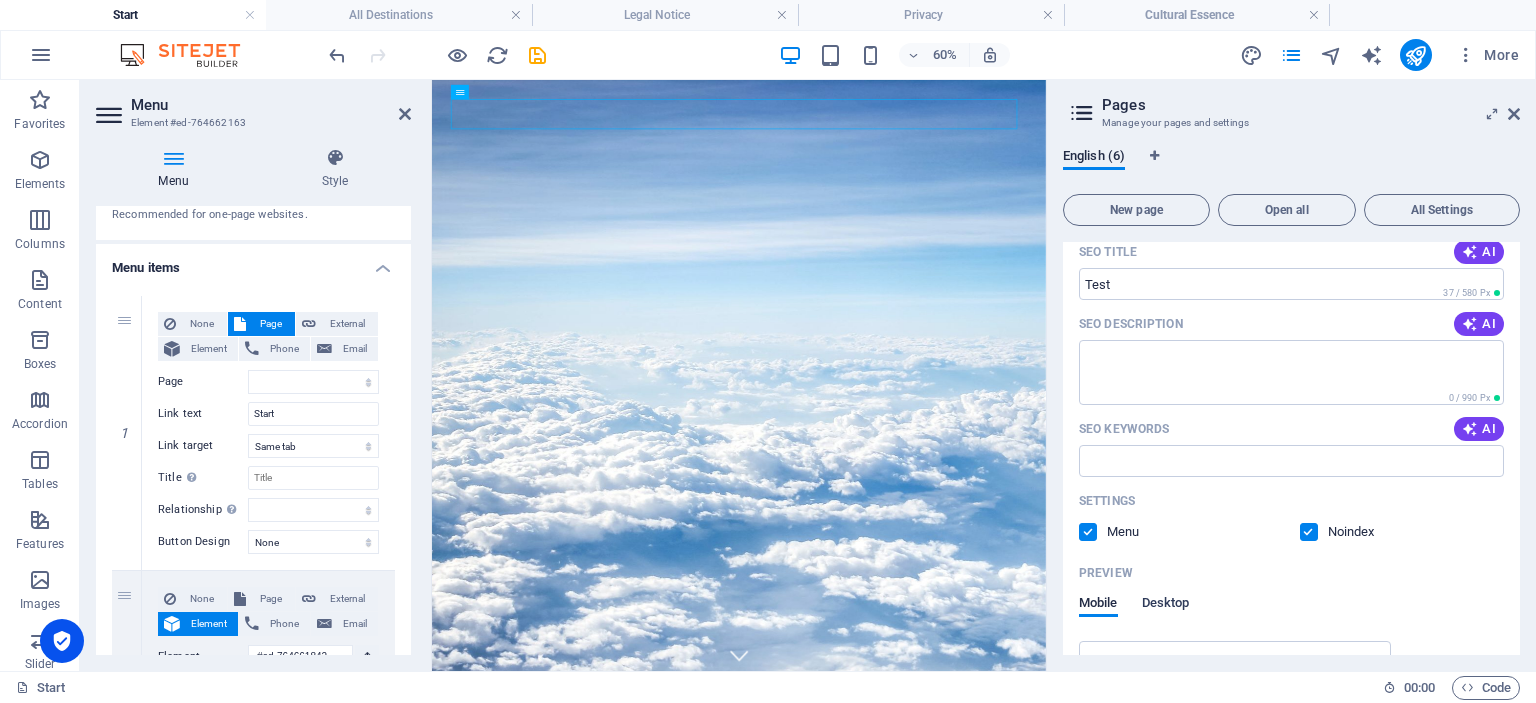 click on "Desktop" at bounding box center (1166, 605) 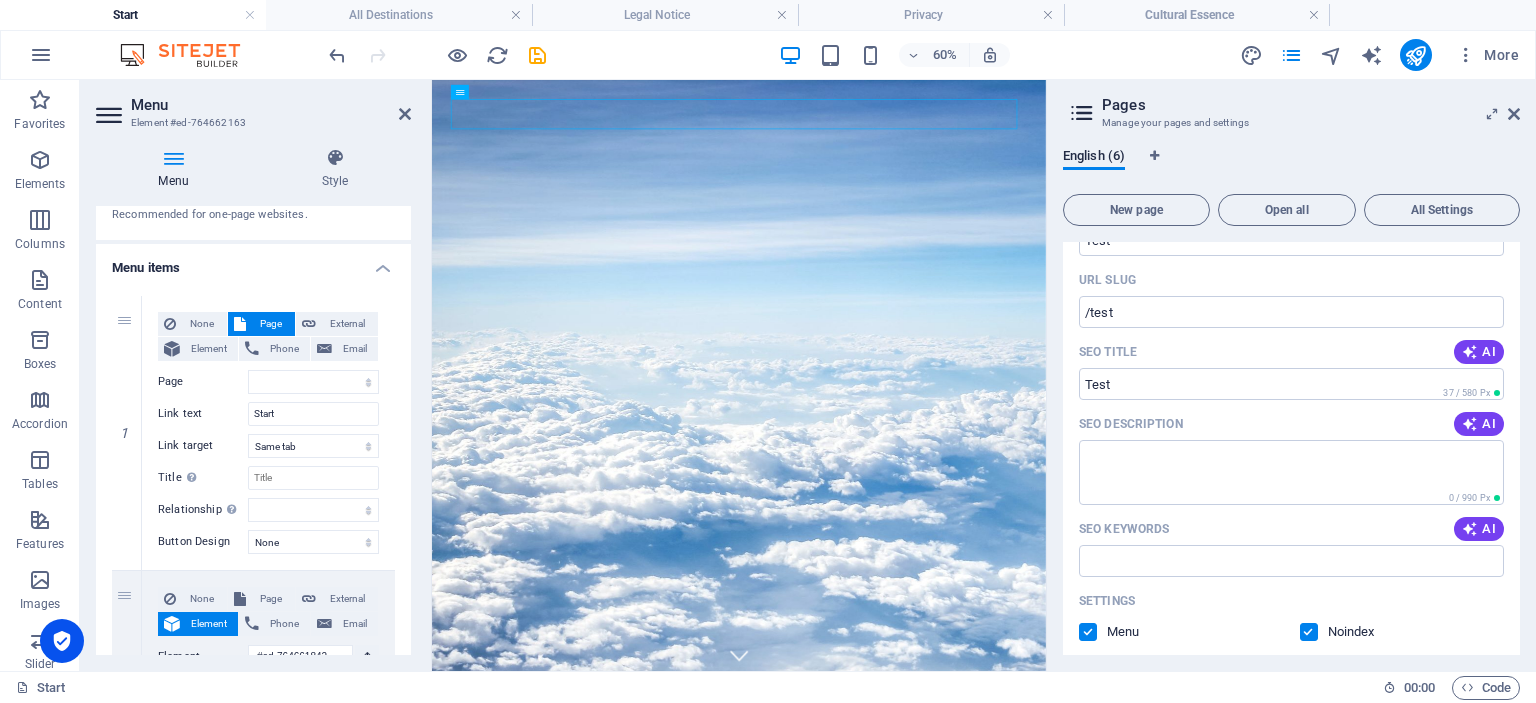 scroll, scrollTop: 220, scrollLeft: 0, axis: vertical 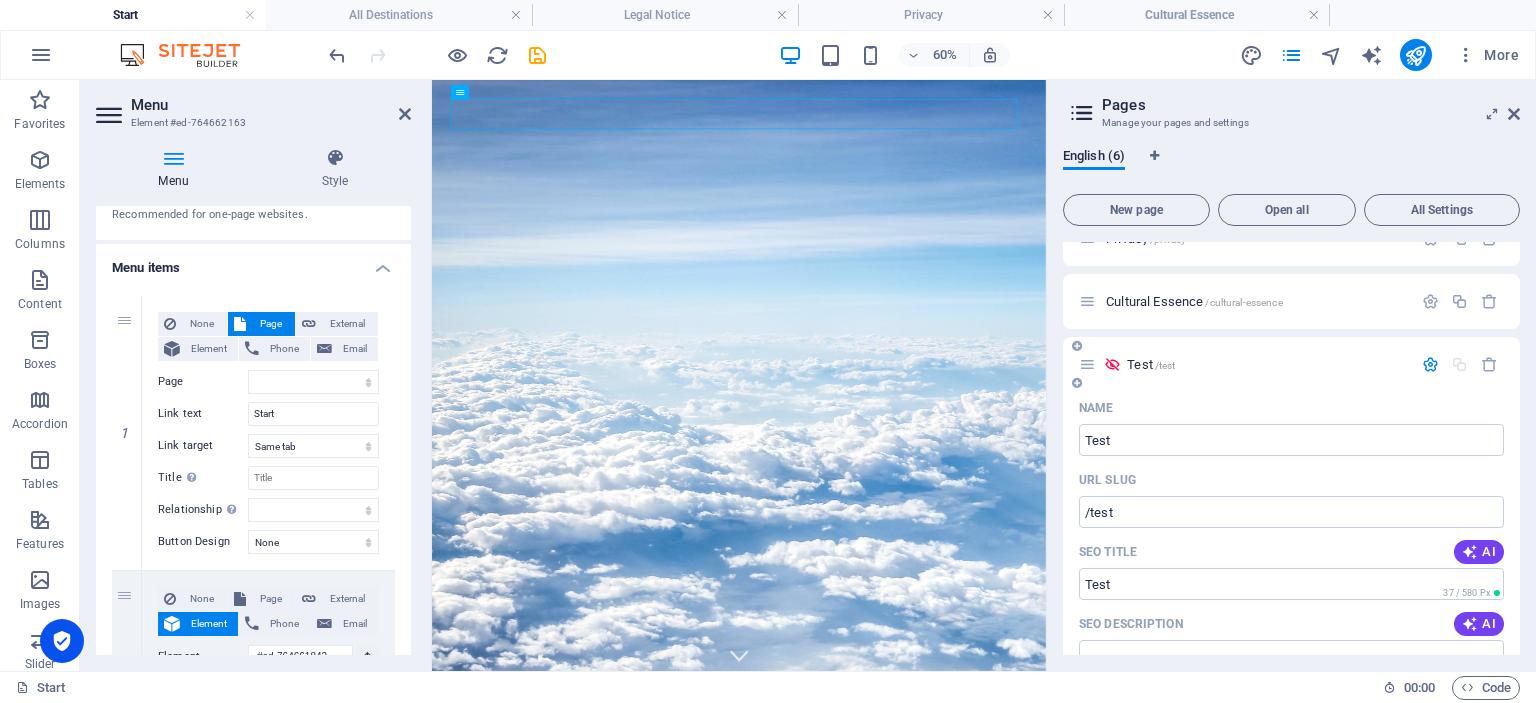 click at bounding box center (1112, 364) 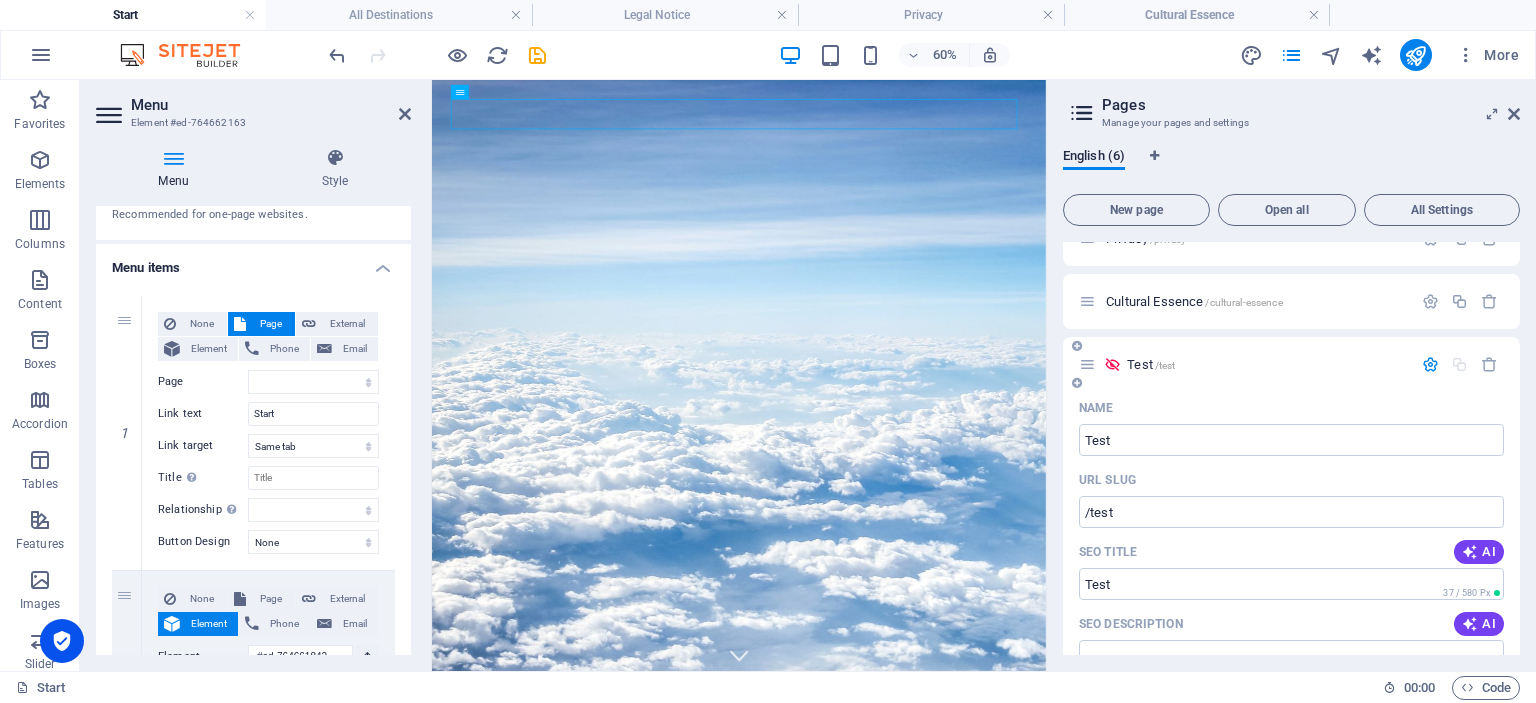 click at bounding box center (1430, 364) 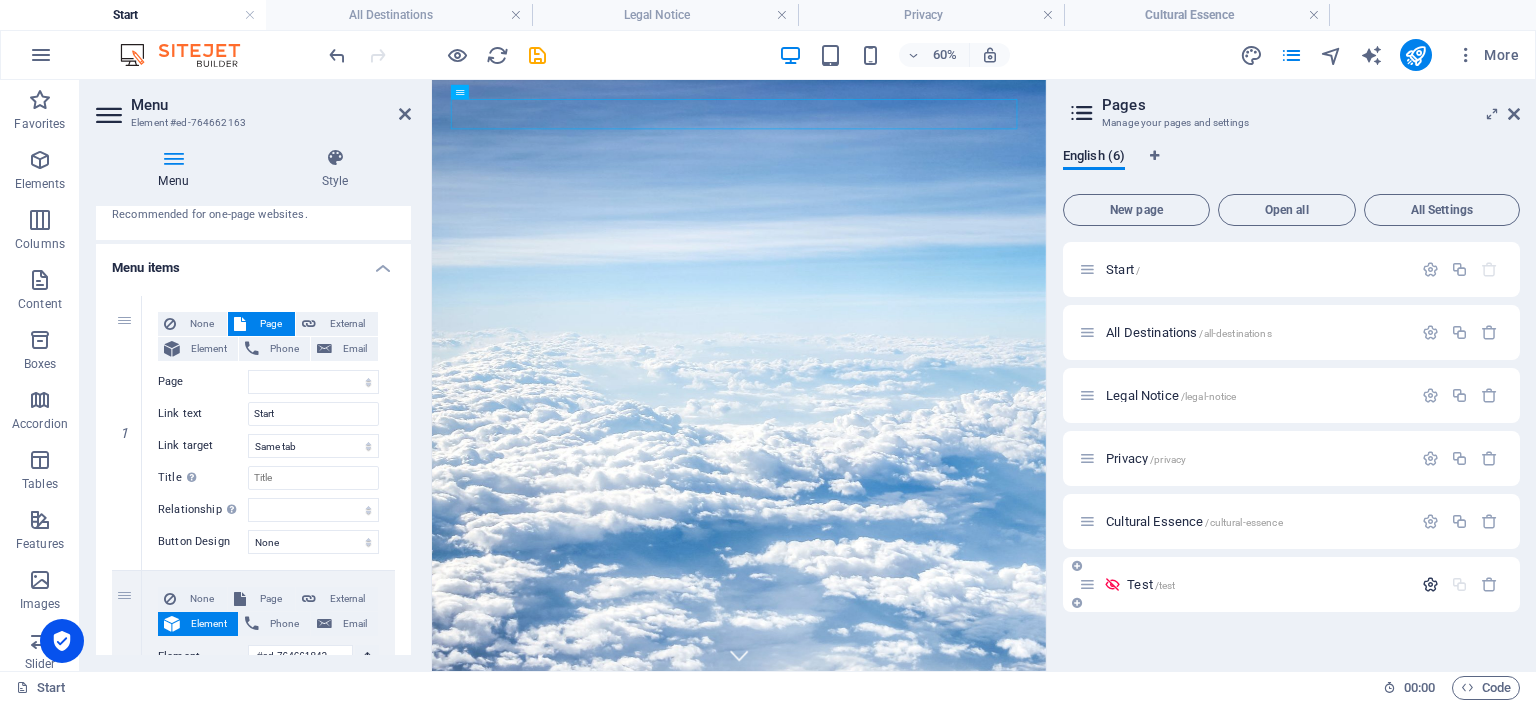 scroll, scrollTop: 0, scrollLeft: 0, axis: both 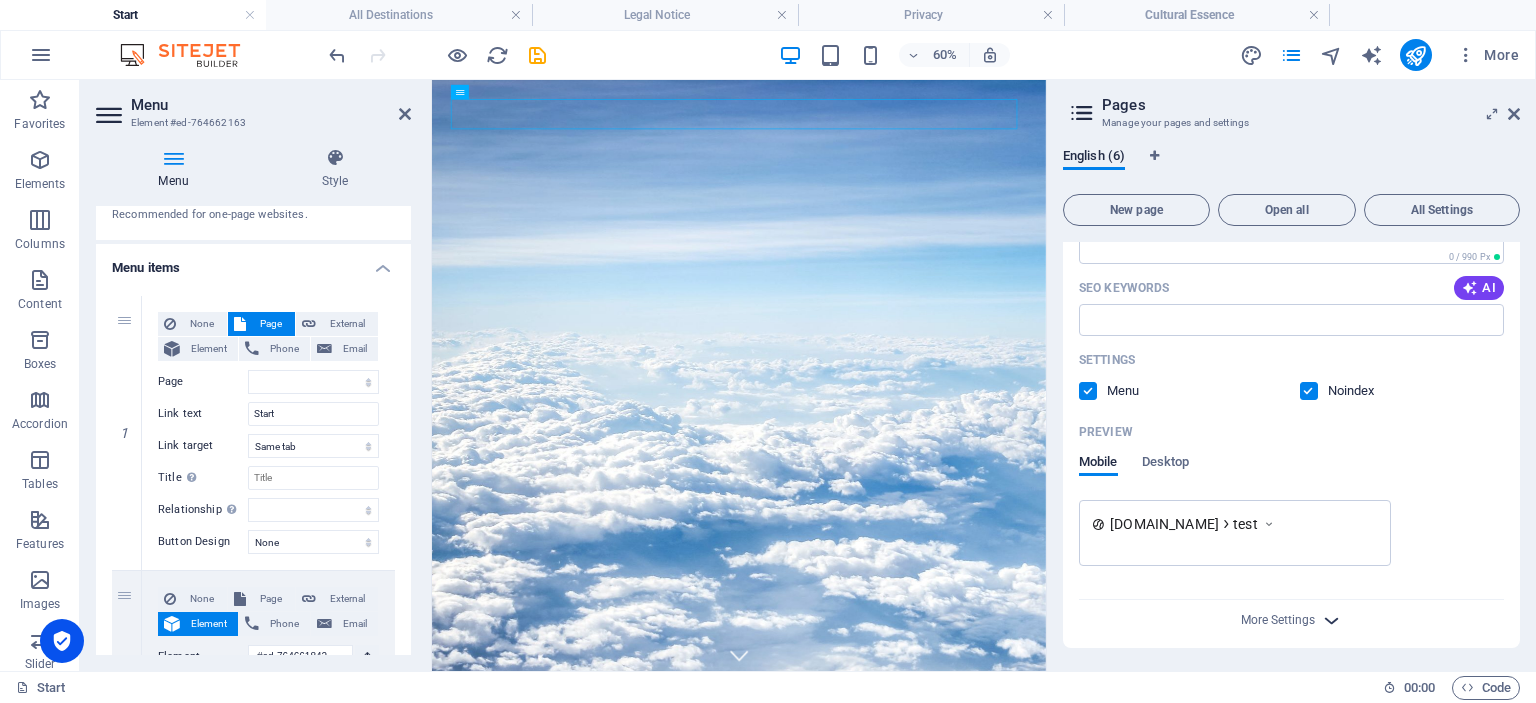 click at bounding box center (1331, 620) 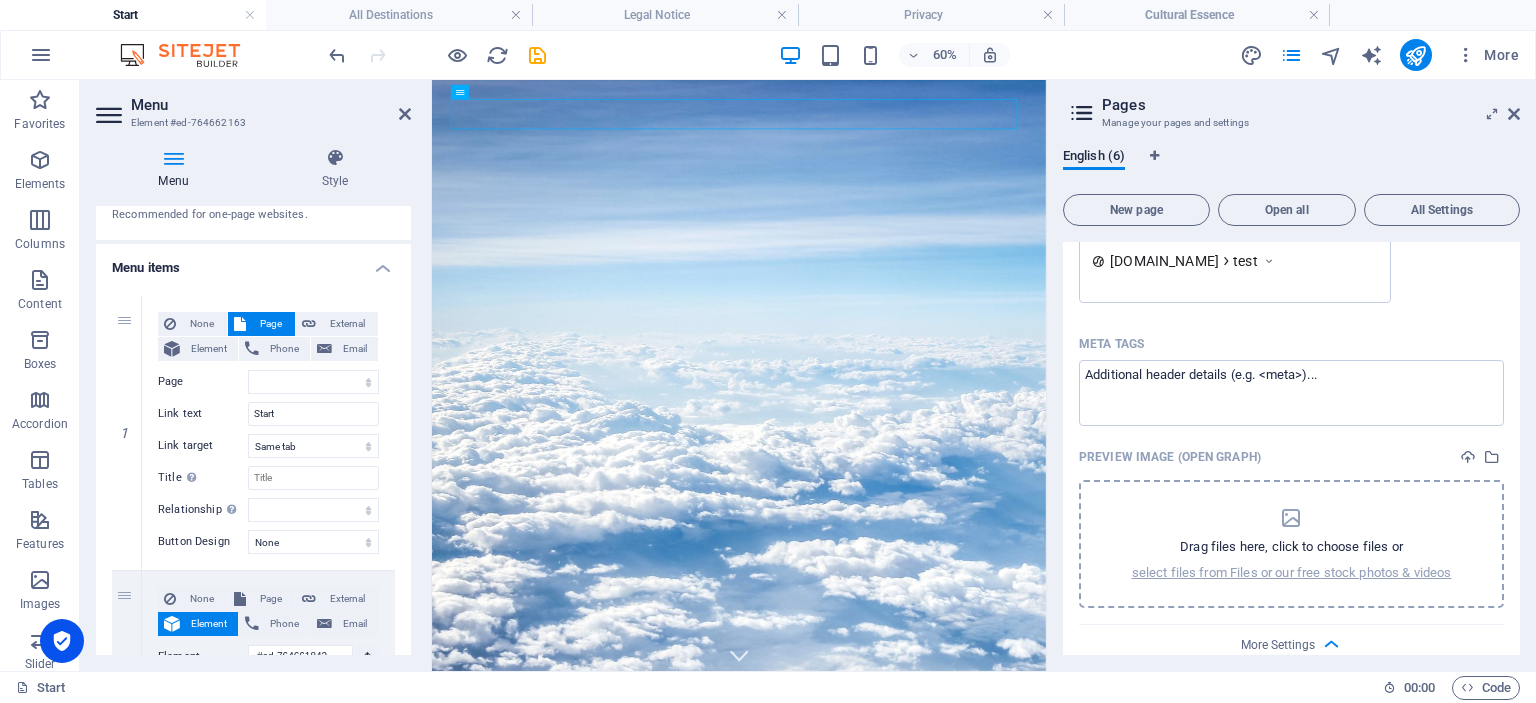 scroll, scrollTop: 948, scrollLeft: 0, axis: vertical 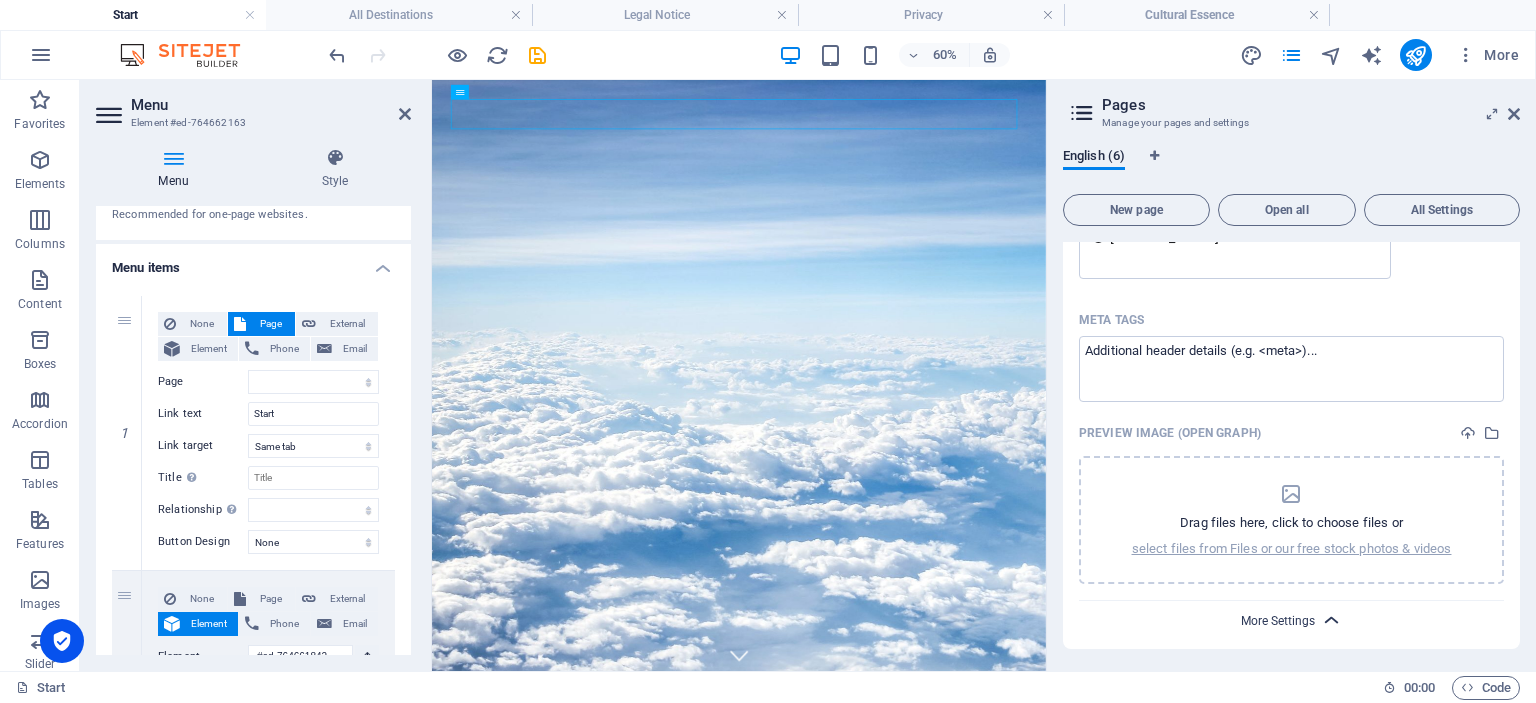 click on "More Settings" at bounding box center (1278, 621) 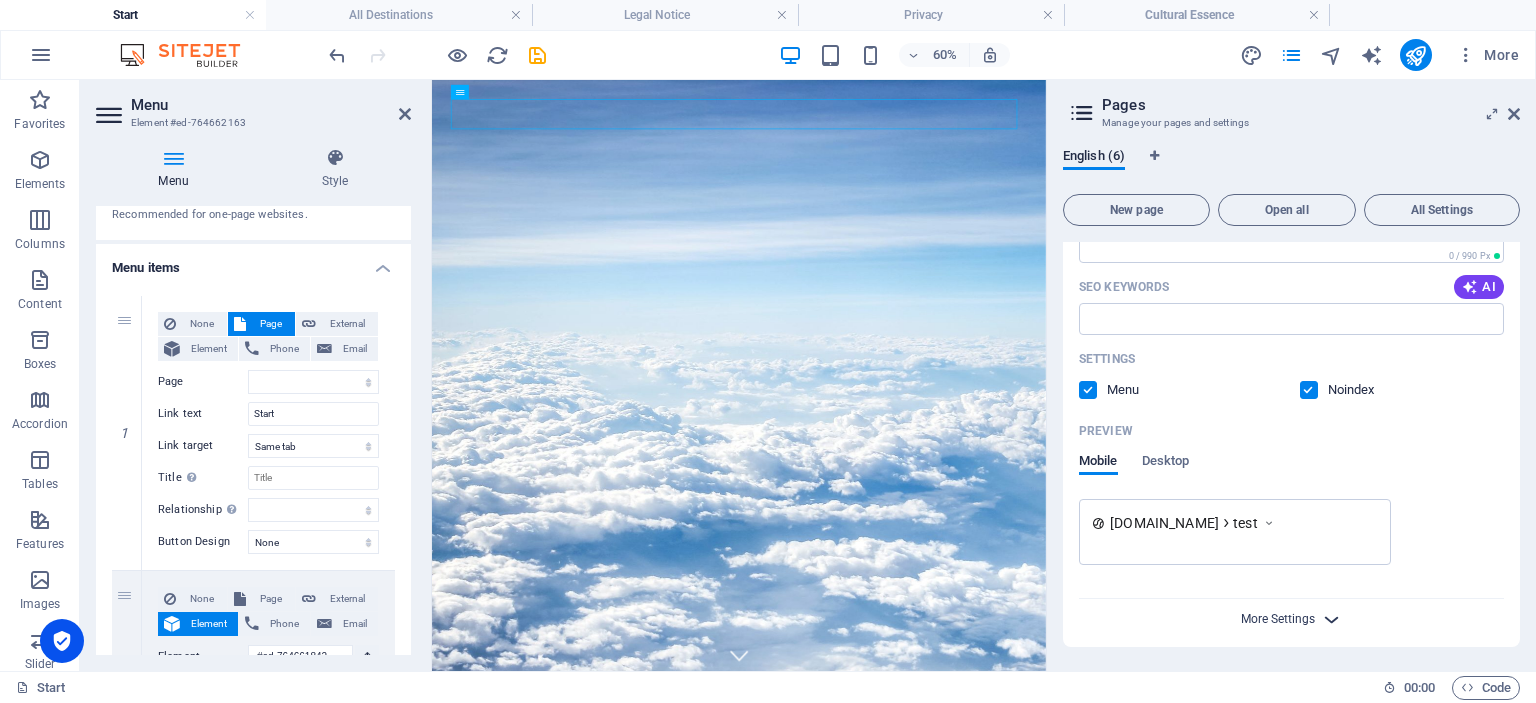 scroll, scrollTop: 661, scrollLeft: 0, axis: vertical 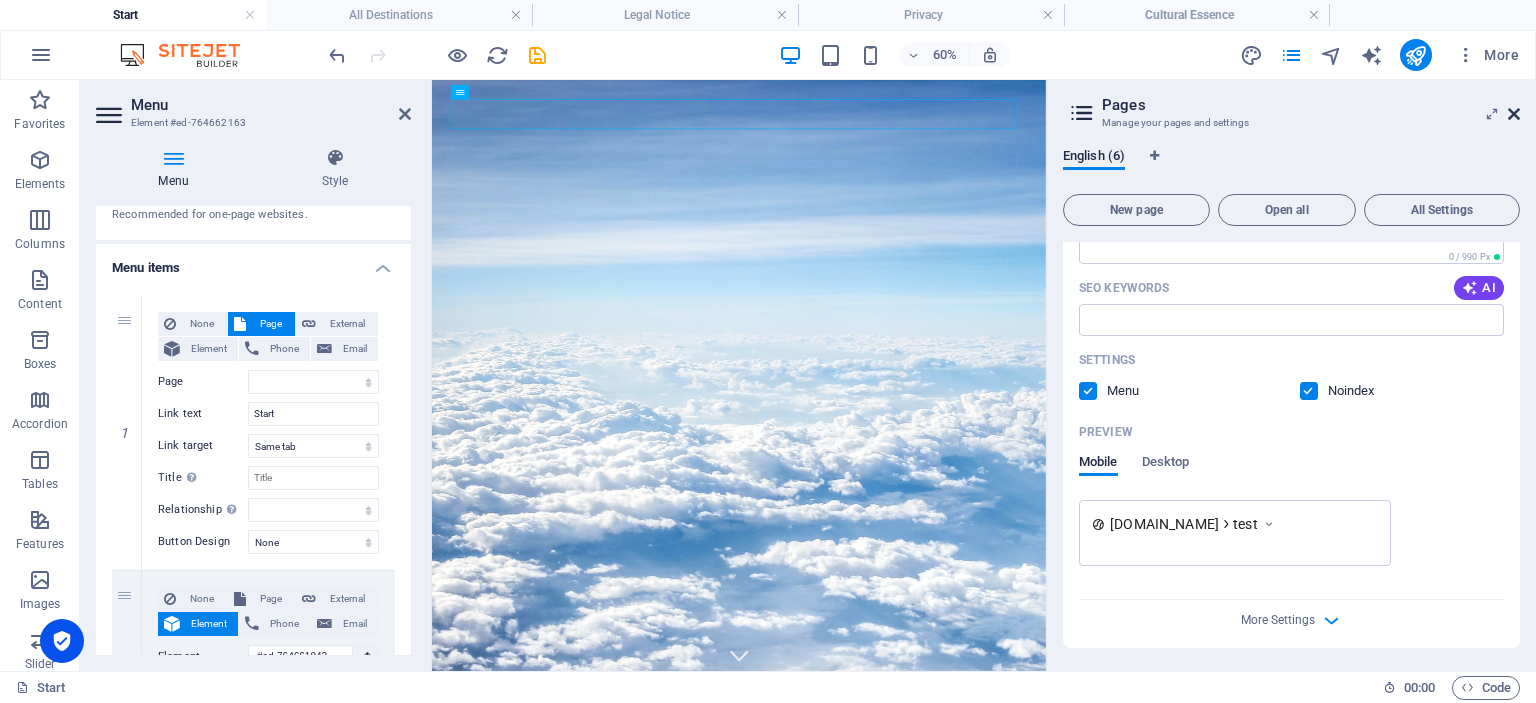 click at bounding box center (1514, 114) 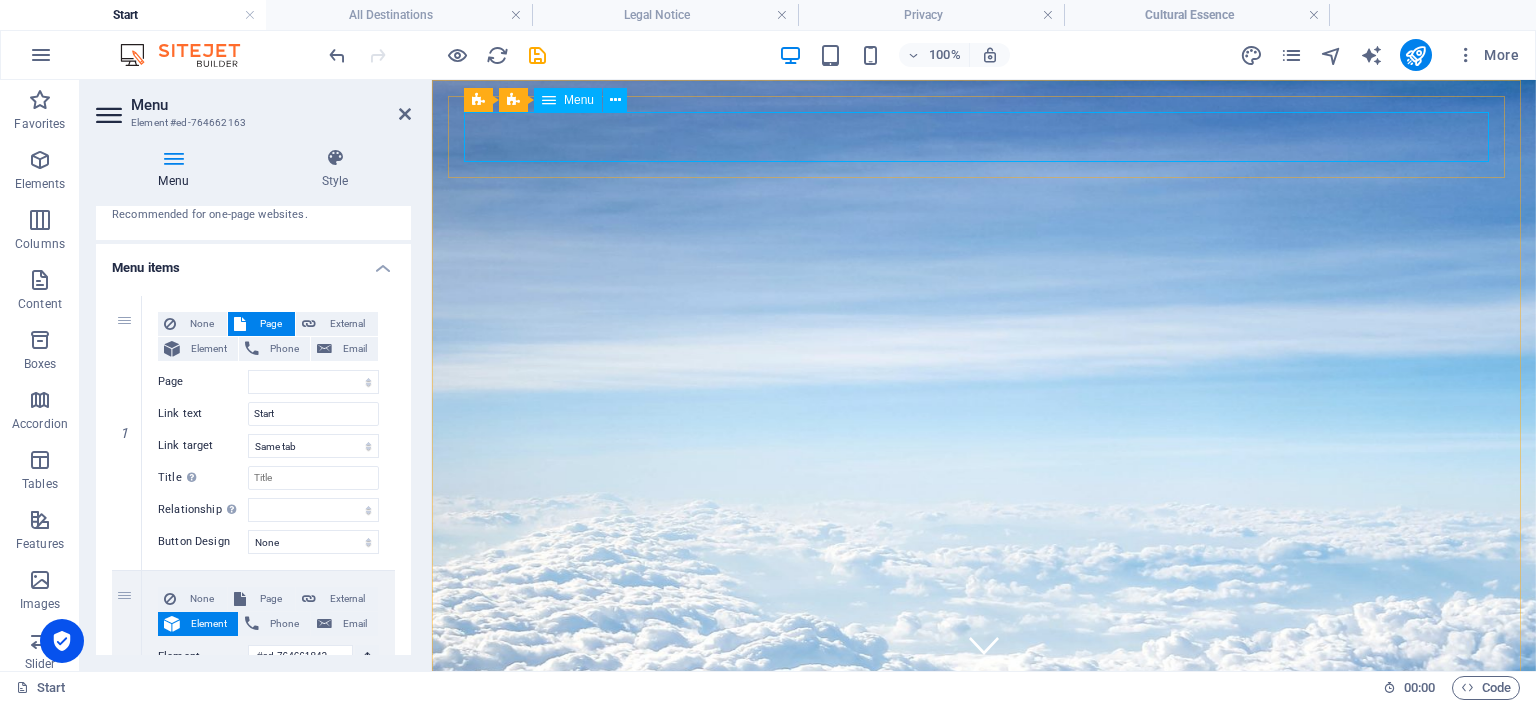 click on "Start Destinations Monthly Specials All Destinations Our promises to you Partners Contact" at bounding box center (984, 1123) 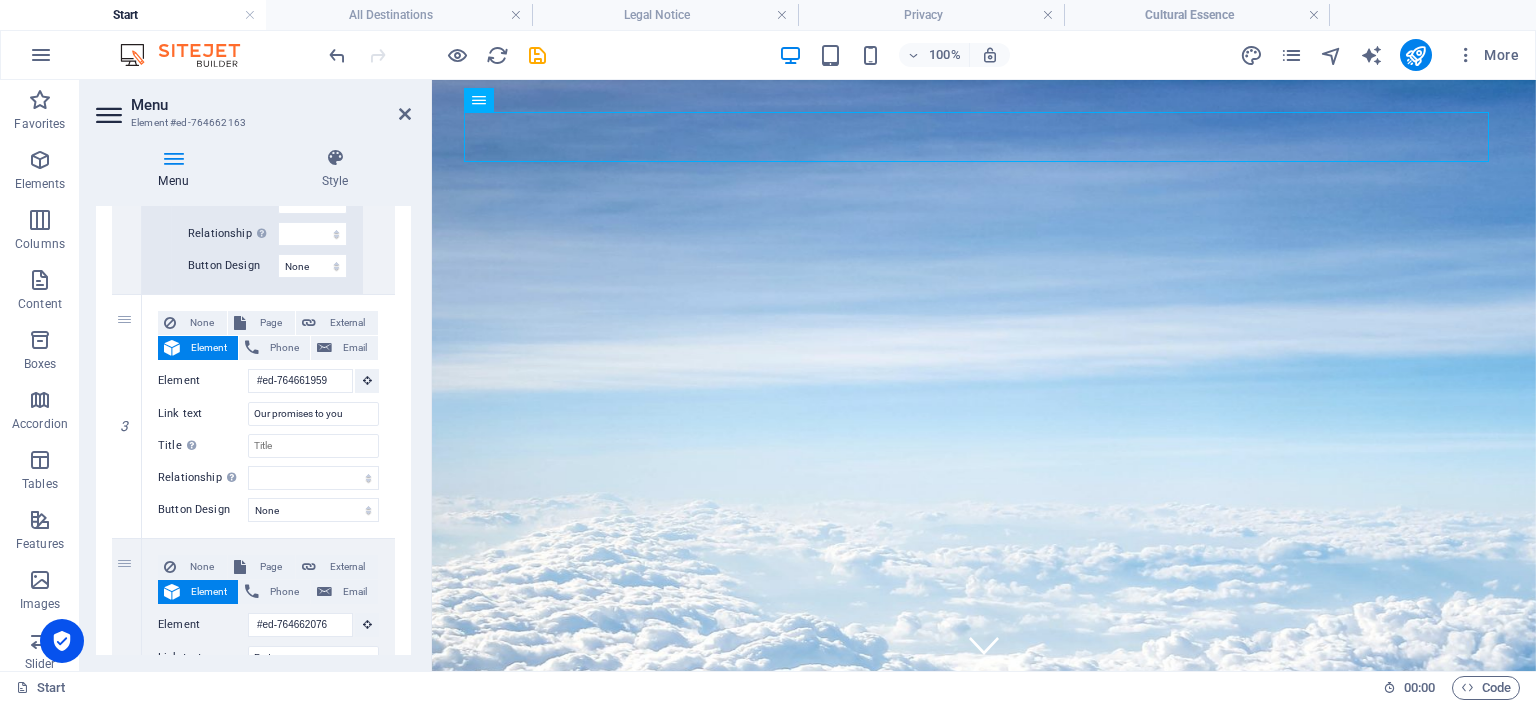 scroll, scrollTop: 1200, scrollLeft: 0, axis: vertical 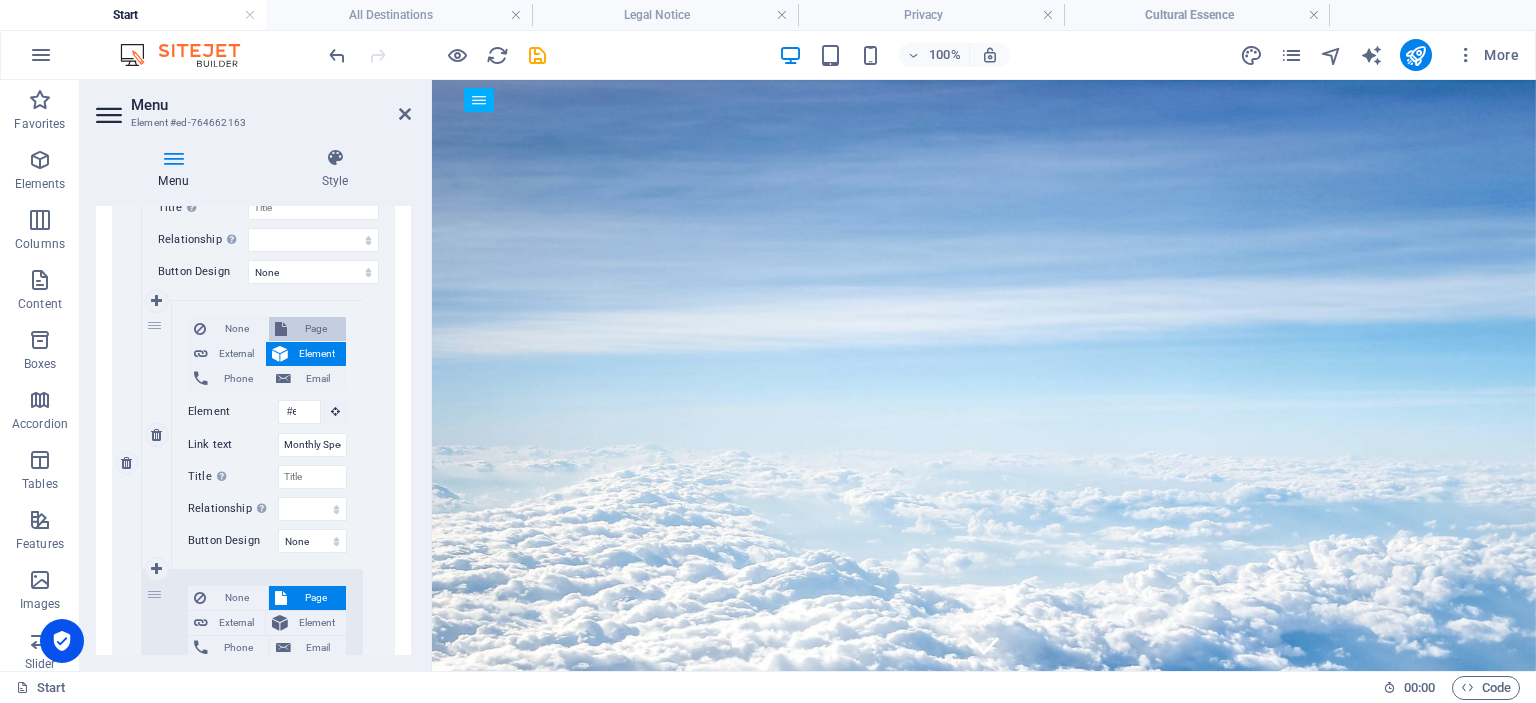 click at bounding box center [281, 329] 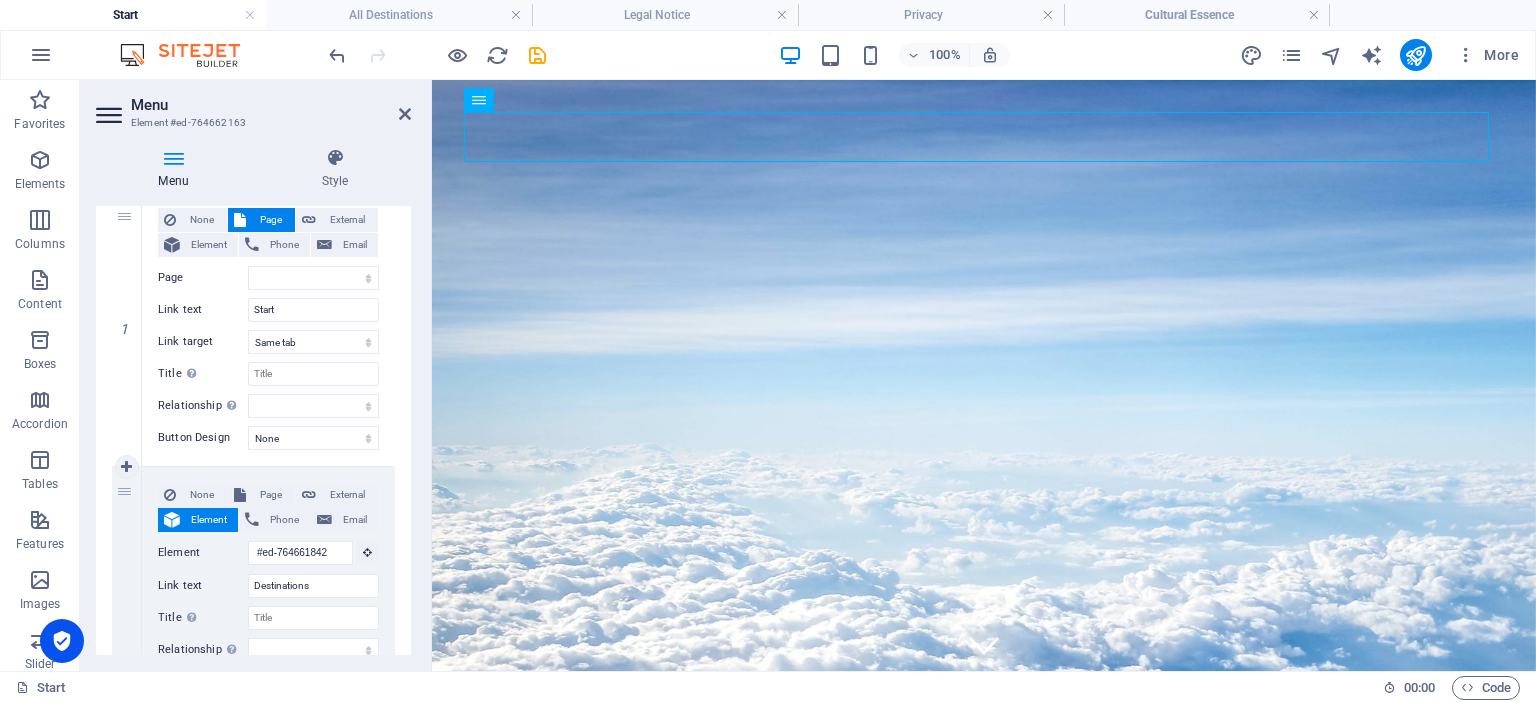 scroll, scrollTop: 230, scrollLeft: 0, axis: vertical 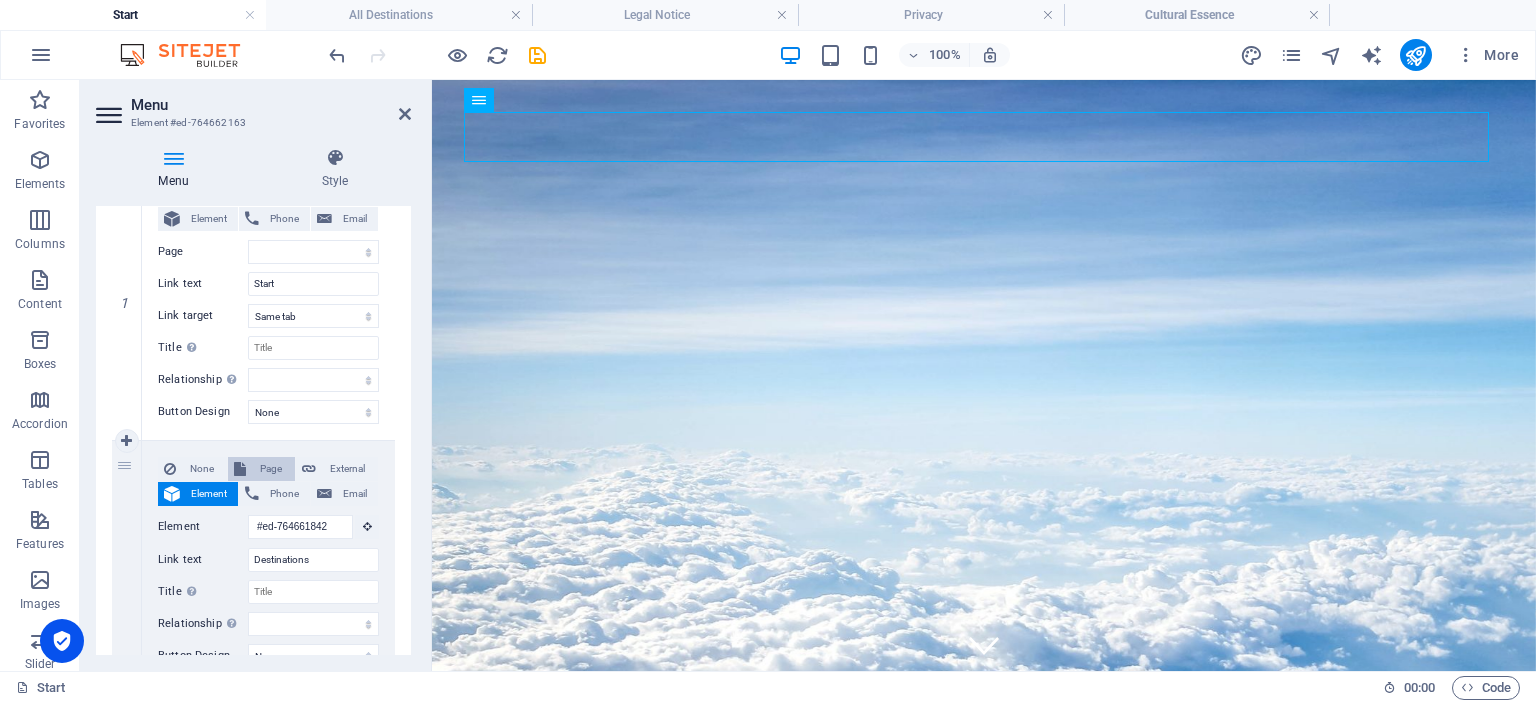 click on "Page" at bounding box center [270, 469] 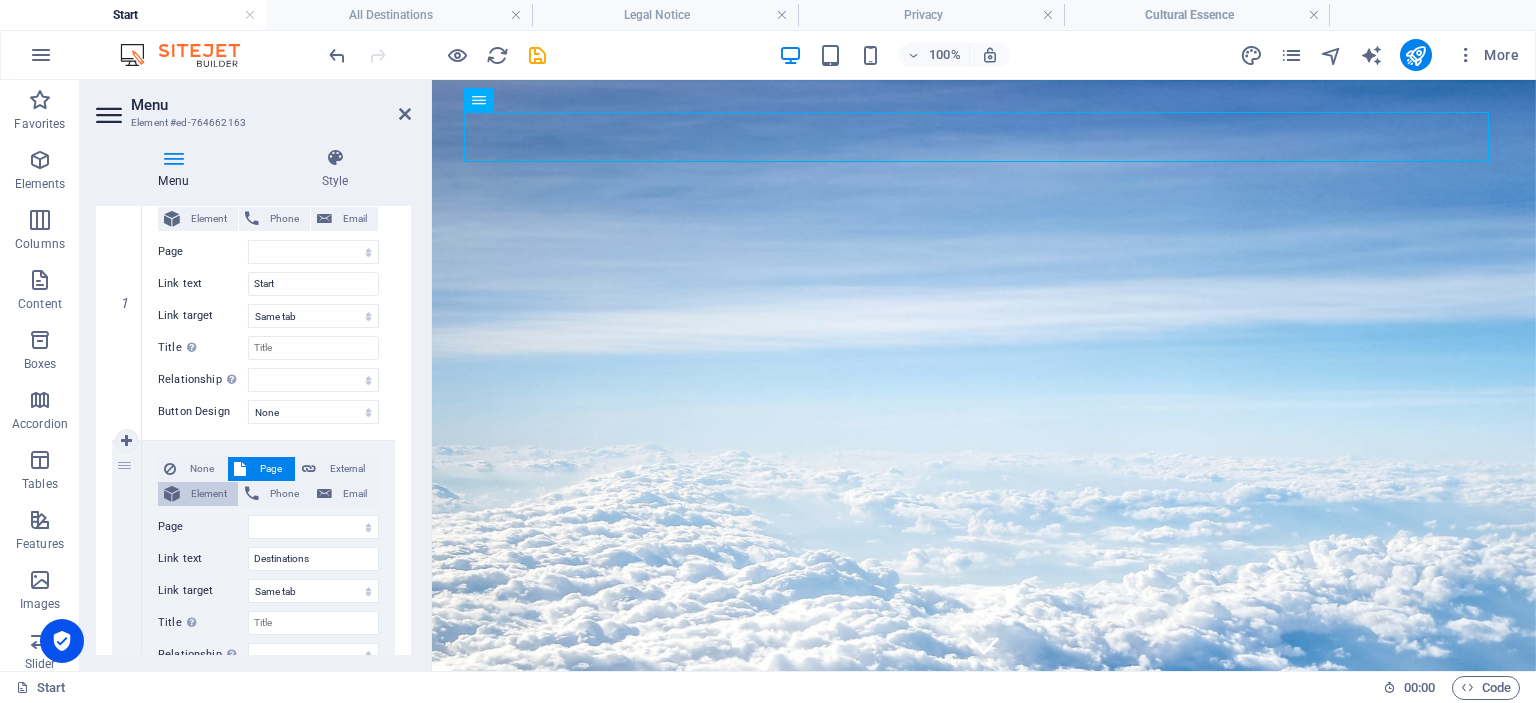 click on "Element" at bounding box center (209, 494) 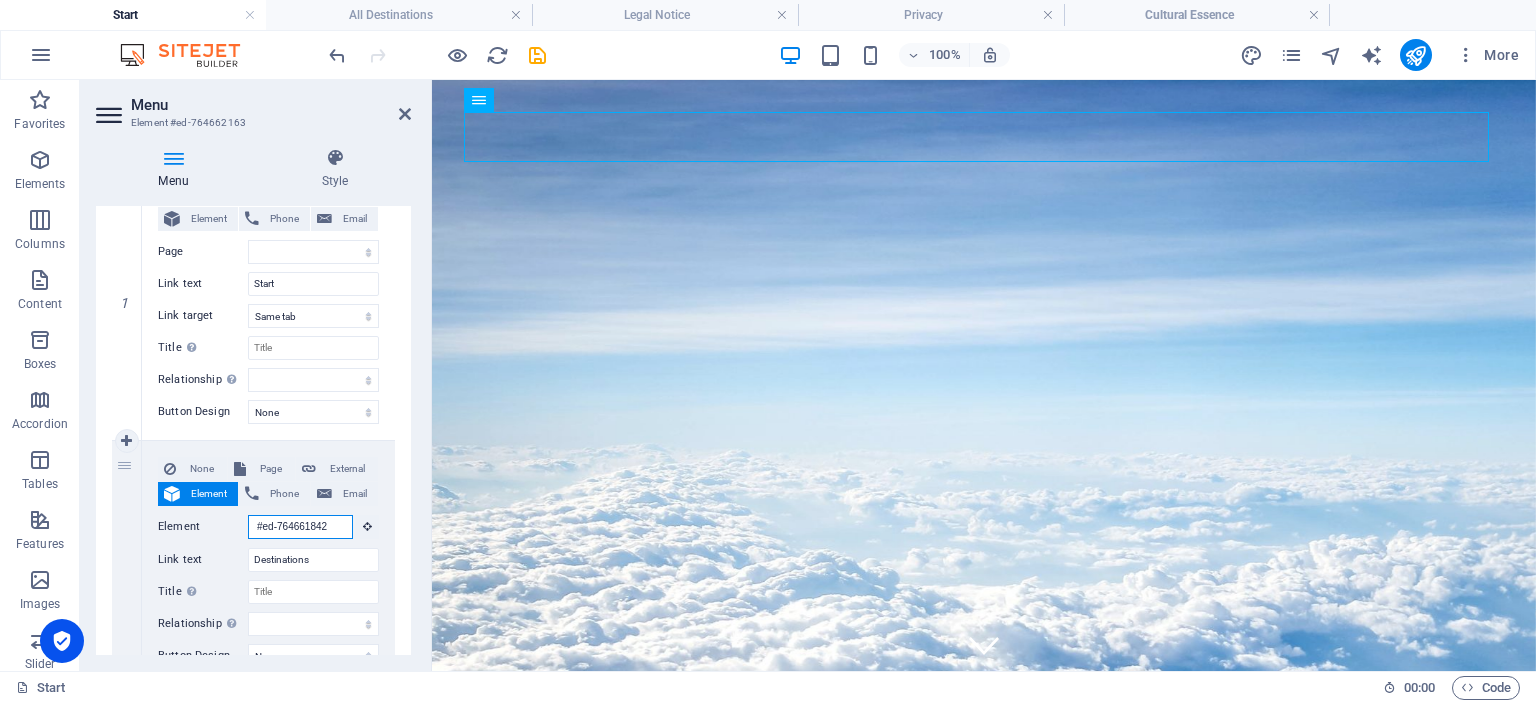 scroll, scrollTop: 0, scrollLeft: 2, axis: horizontal 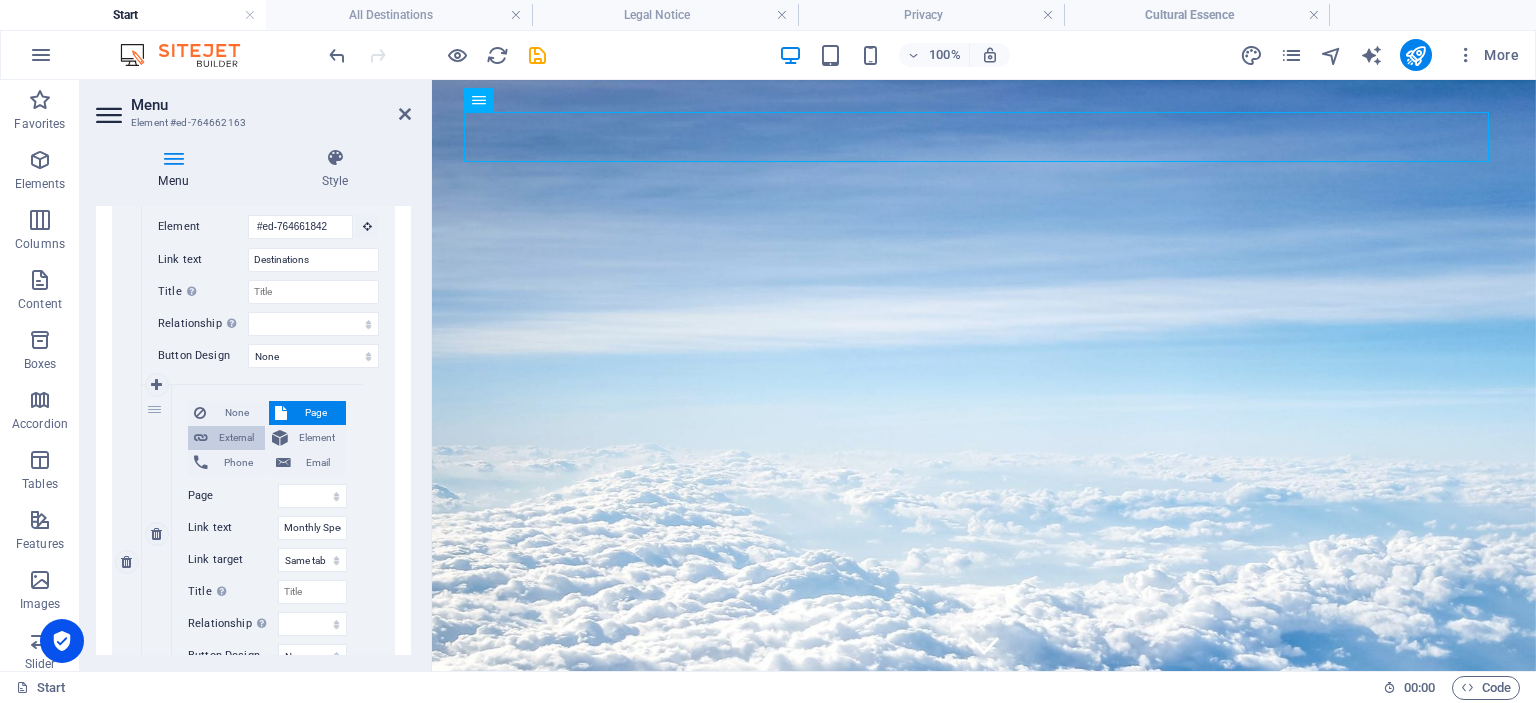 click on "External" at bounding box center (236, 438) 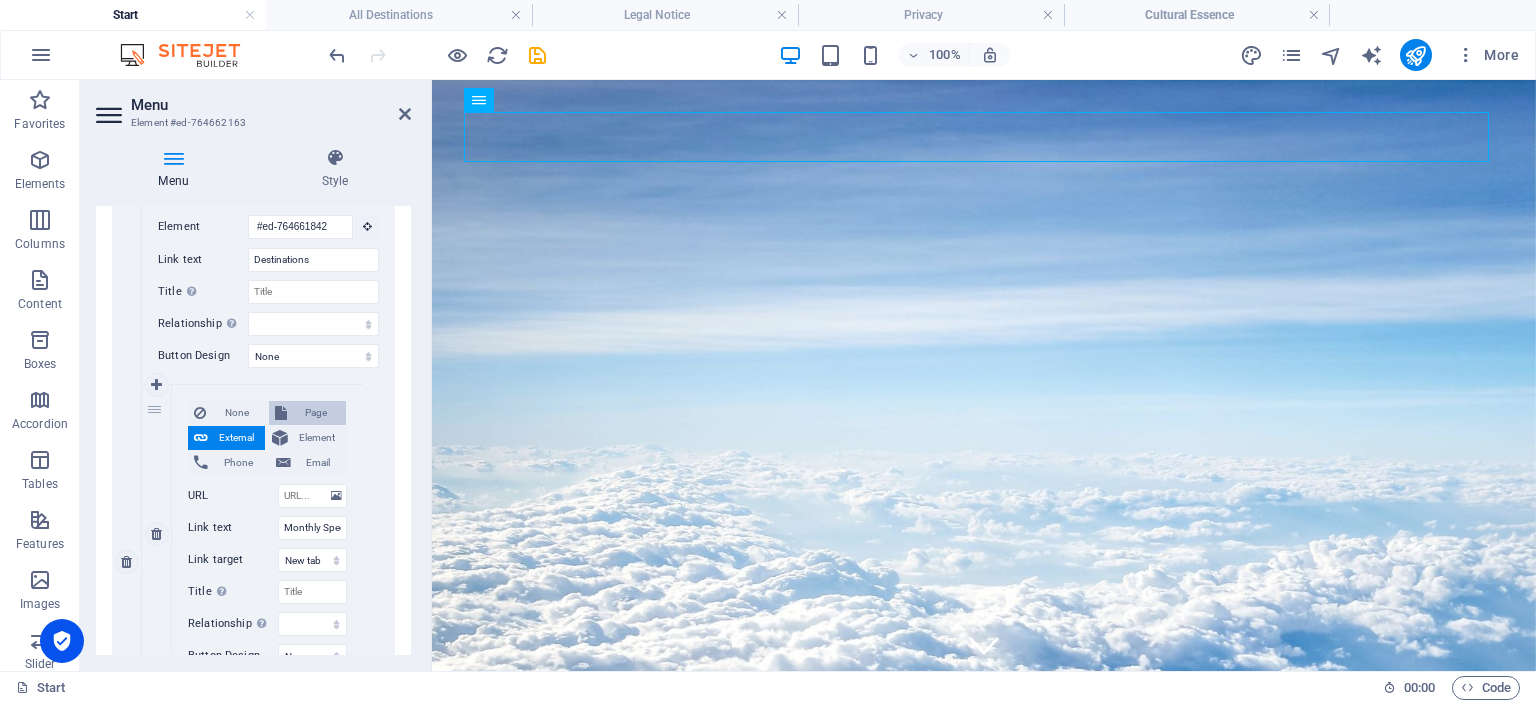 click on "Page" at bounding box center (317, 413) 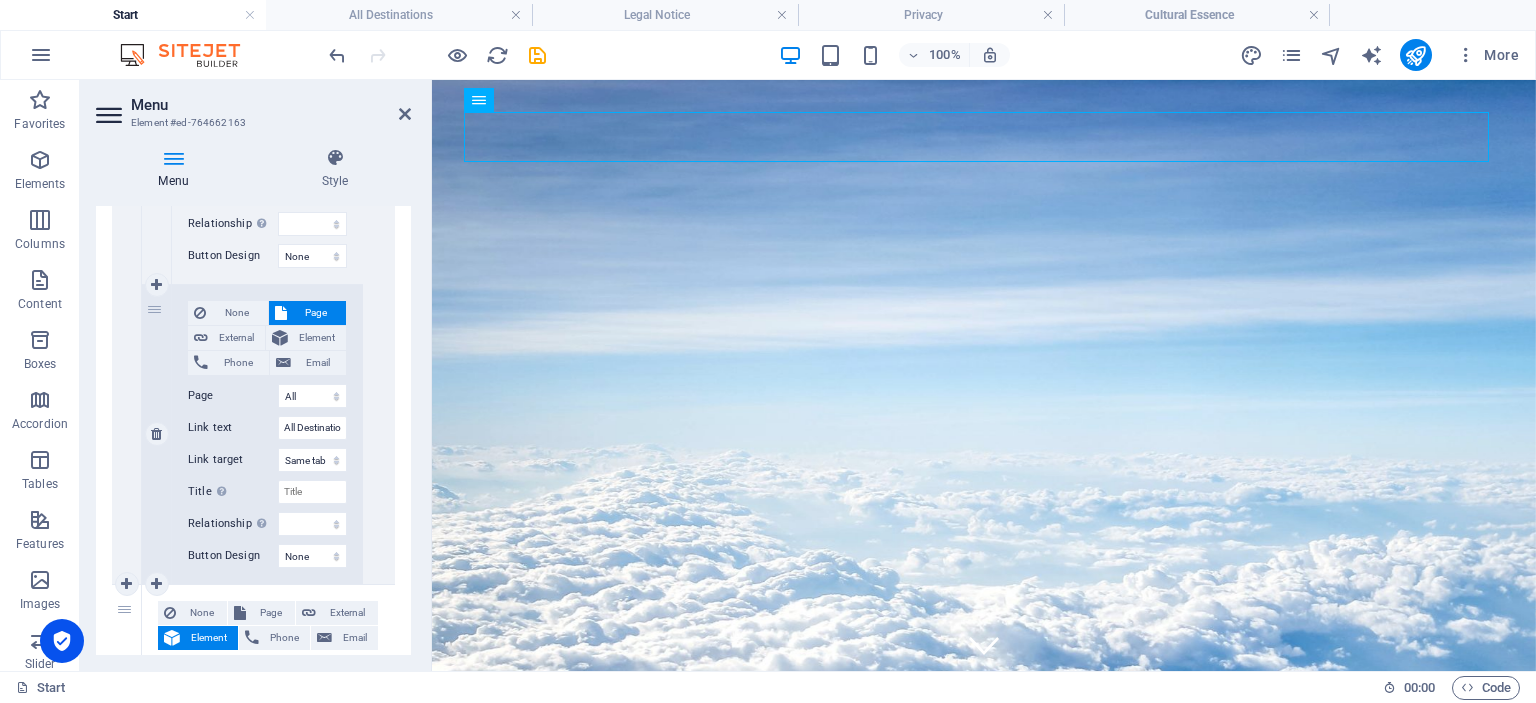 scroll, scrollTop: 1130, scrollLeft: 0, axis: vertical 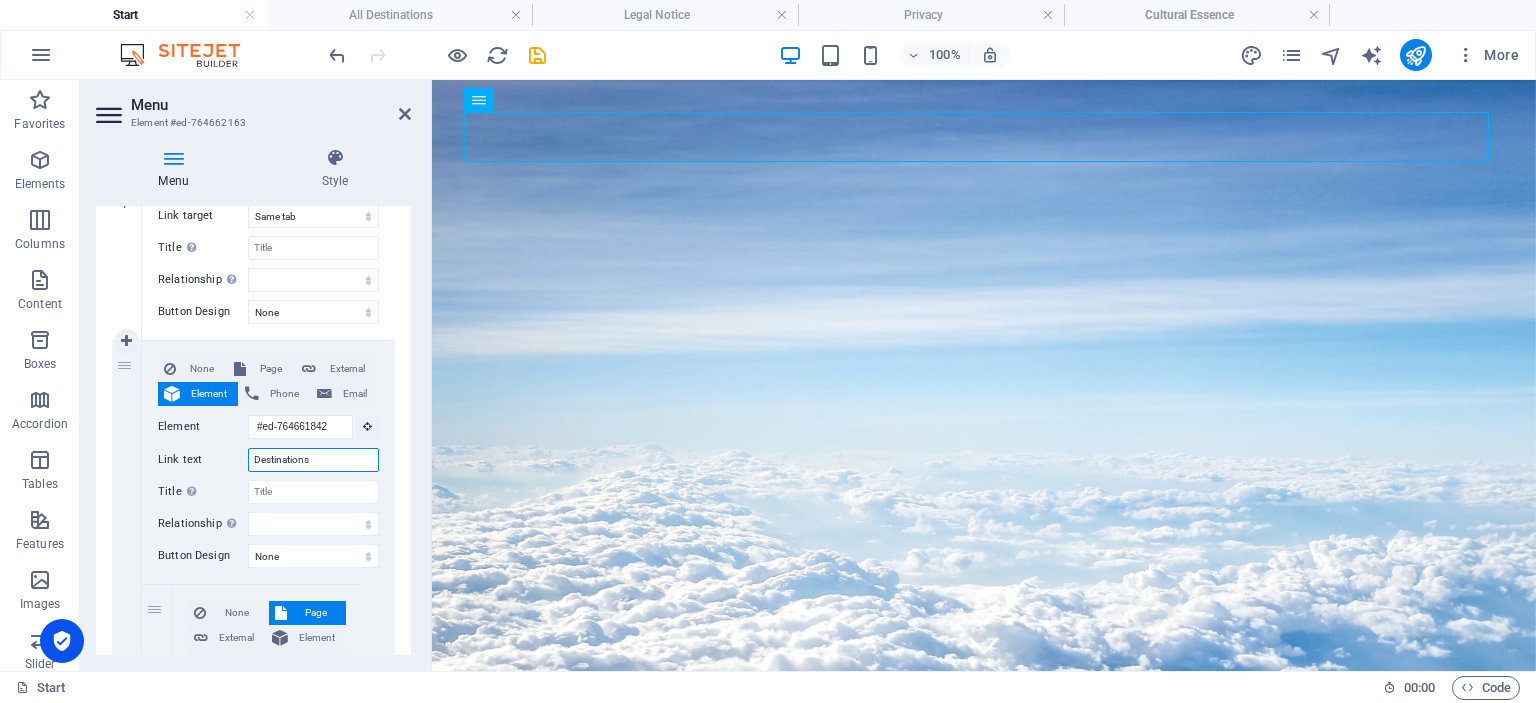 click on "Destinations" at bounding box center (313, 460) 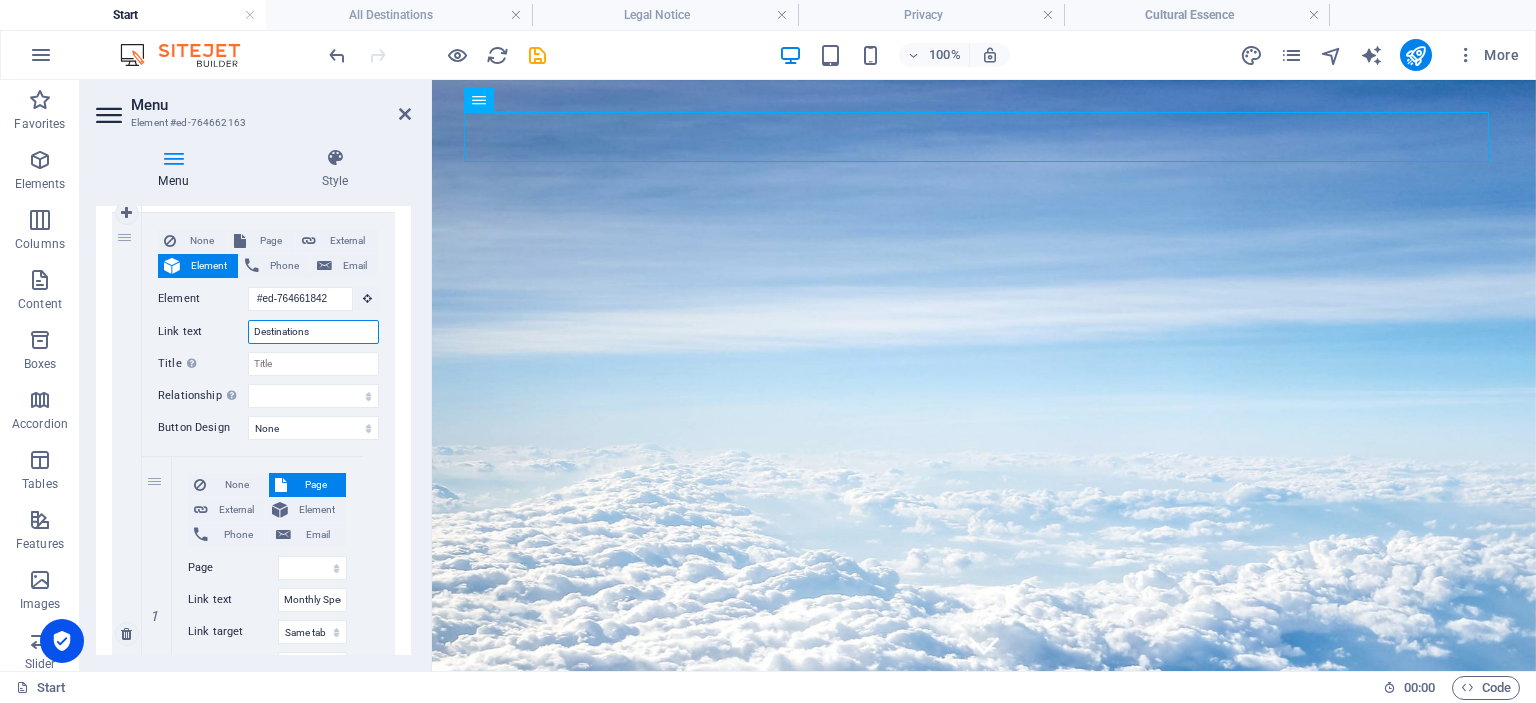 scroll, scrollTop: 430, scrollLeft: 0, axis: vertical 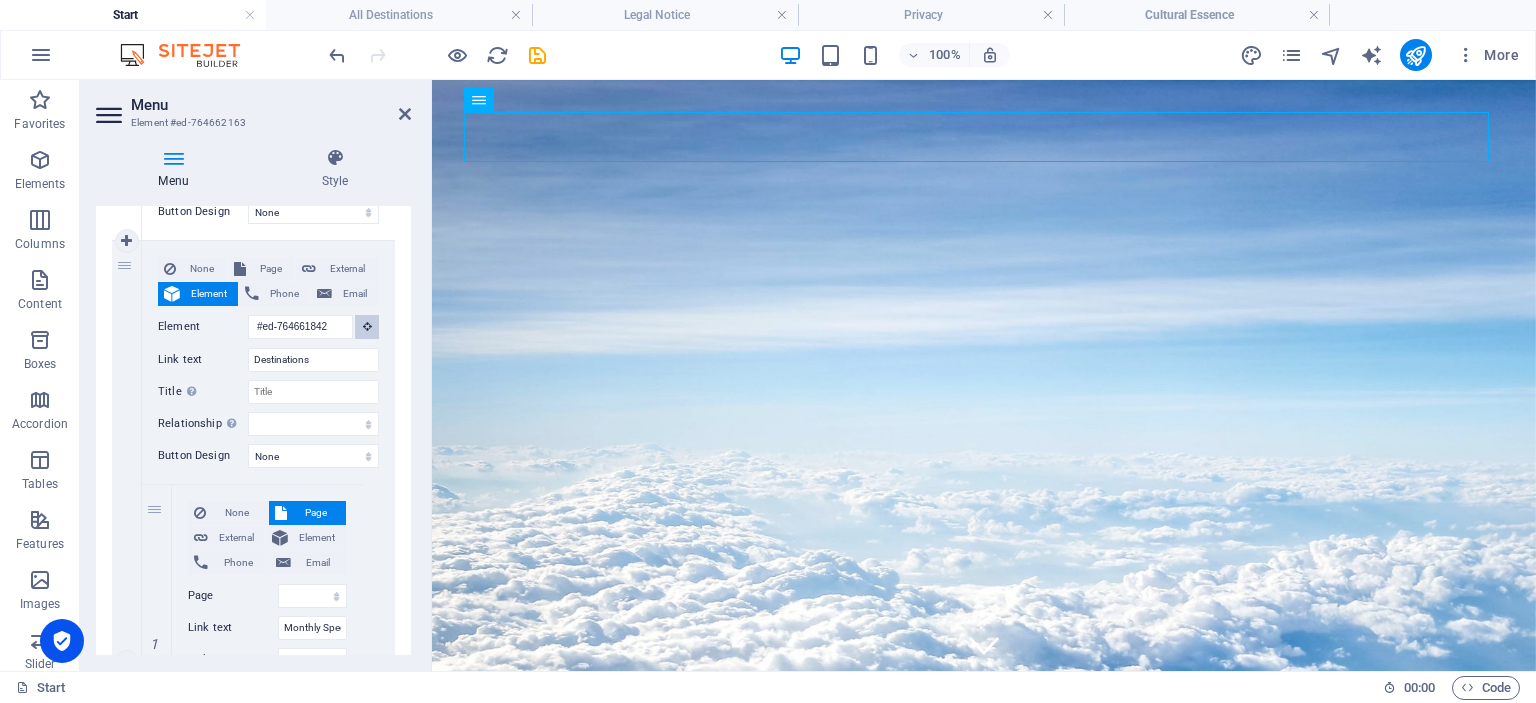 click at bounding box center (367, 326) 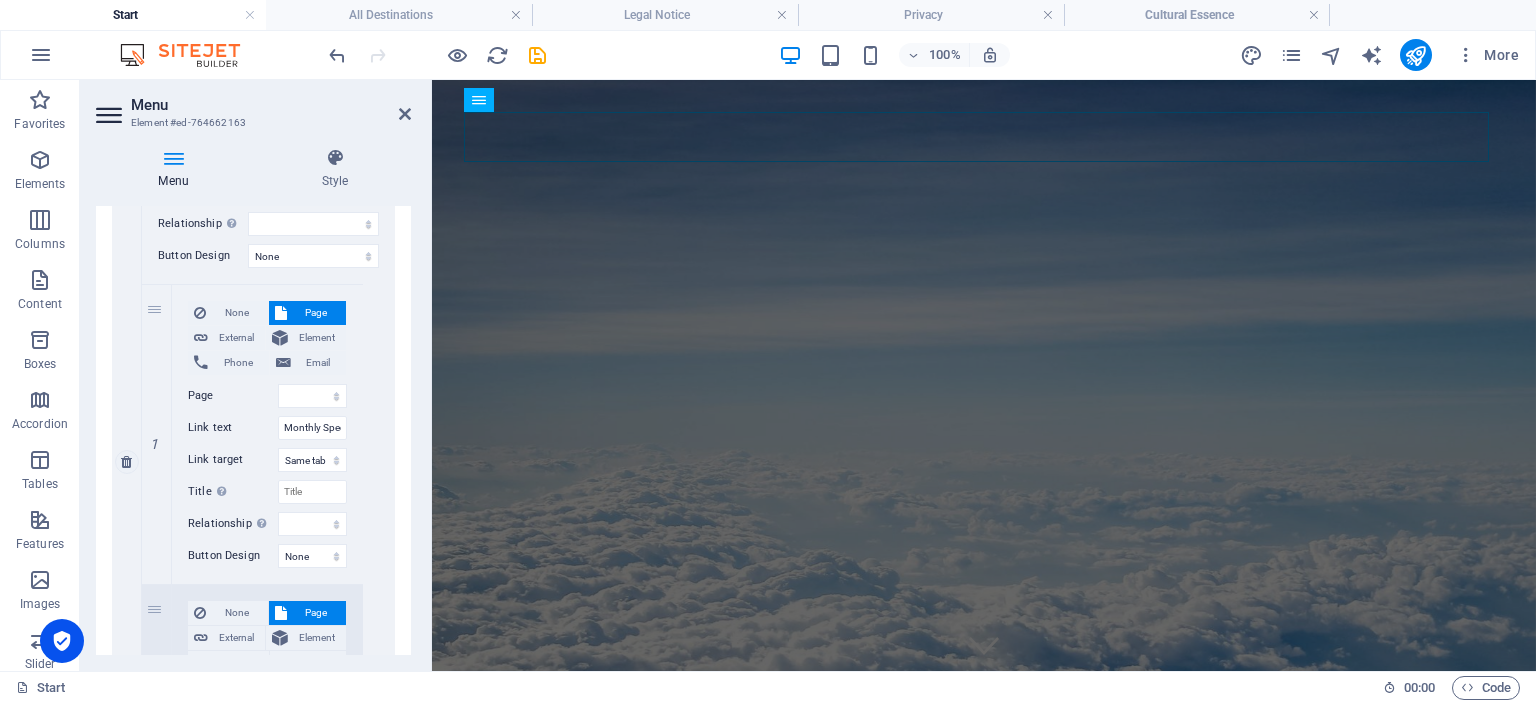 scroll, scrollTop: 830, scrollLeft: 0, axis: vertical 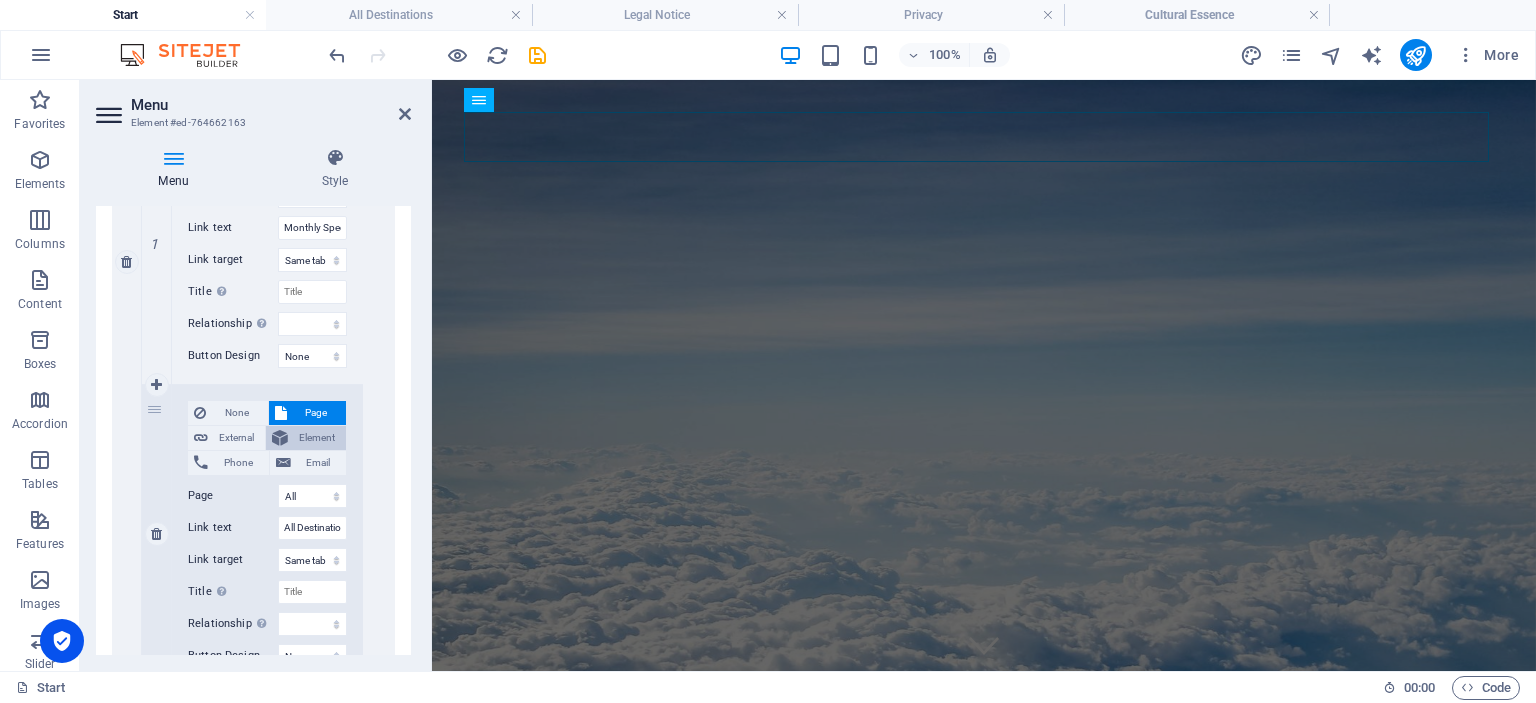 click on "Element" at bounding box center [317, 438] 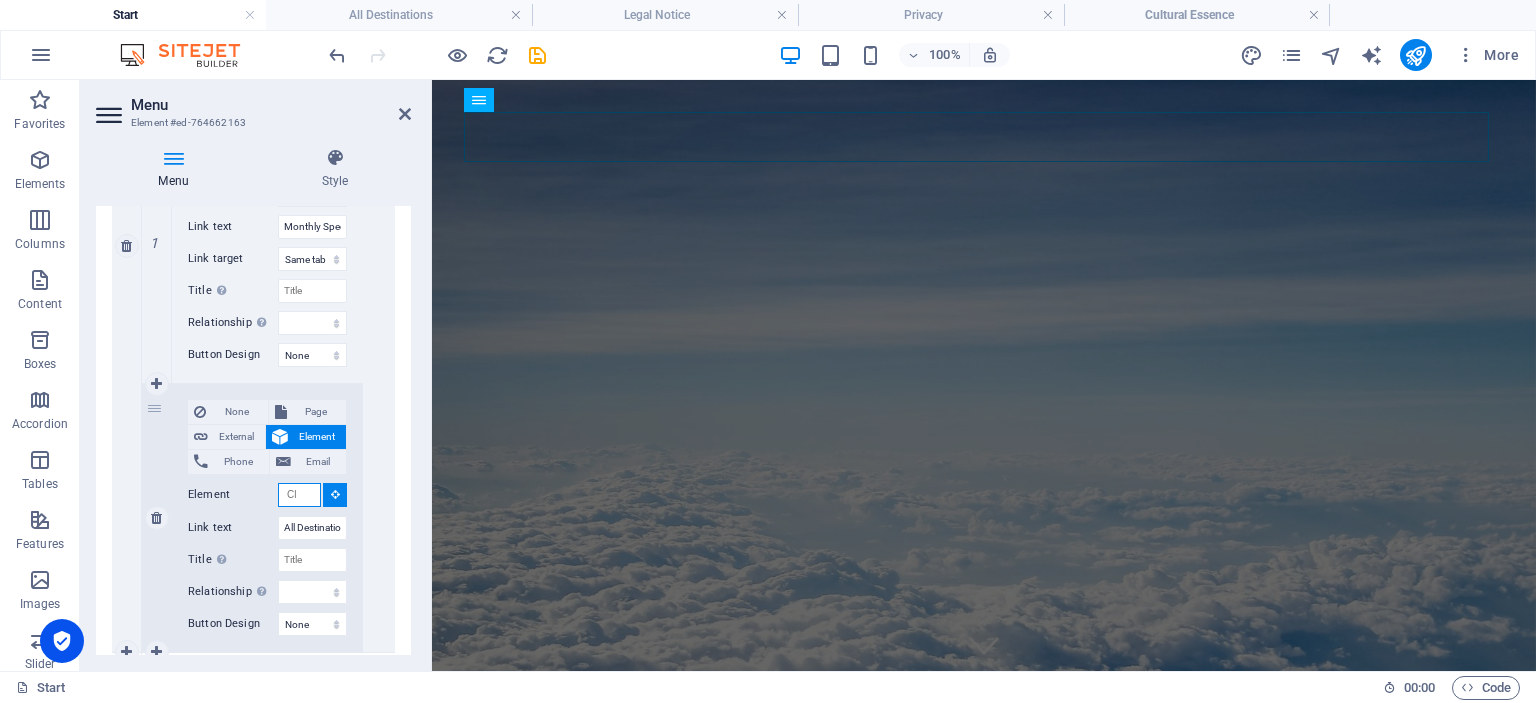 scroll, scrollTop: 814, scrollLeft: 0, axis: vertical 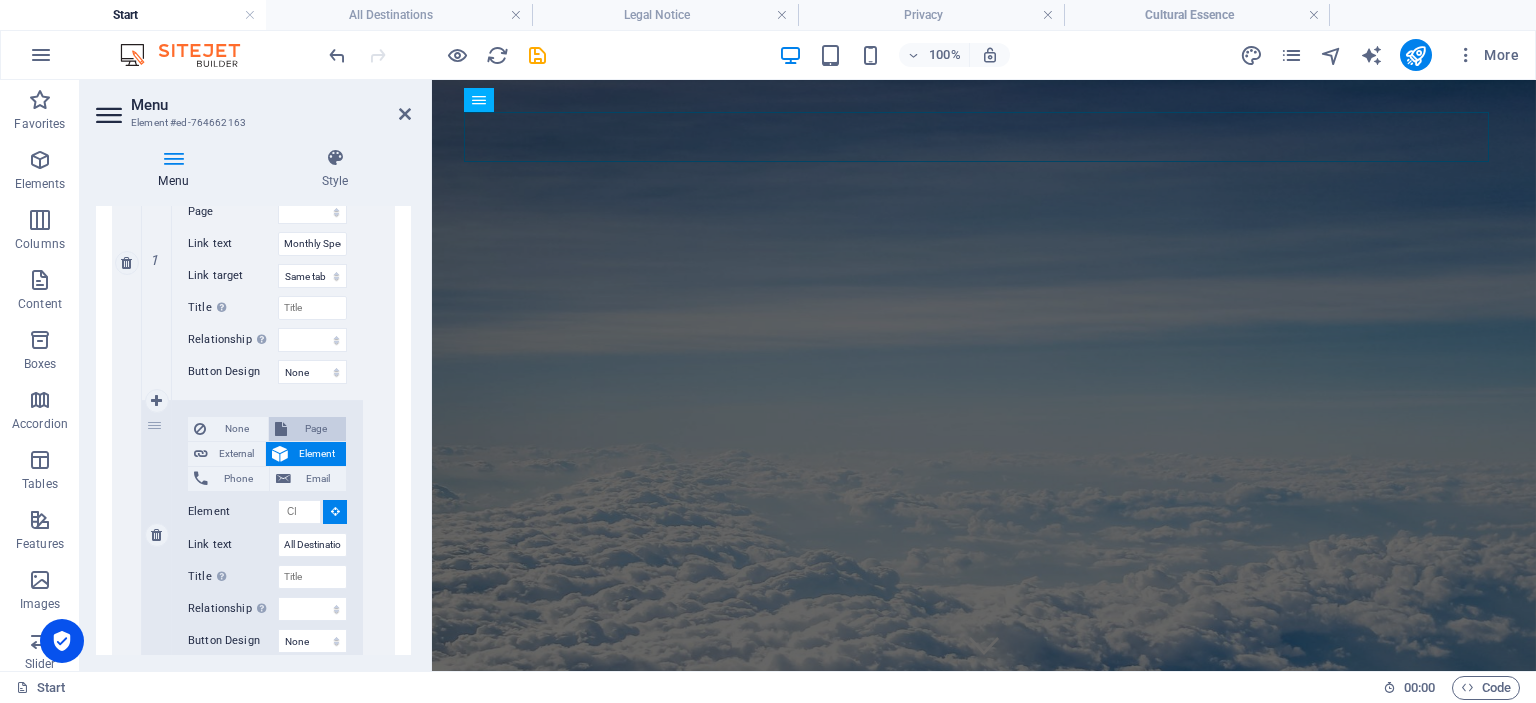 click on "Page" at bounding box center [317, 429] 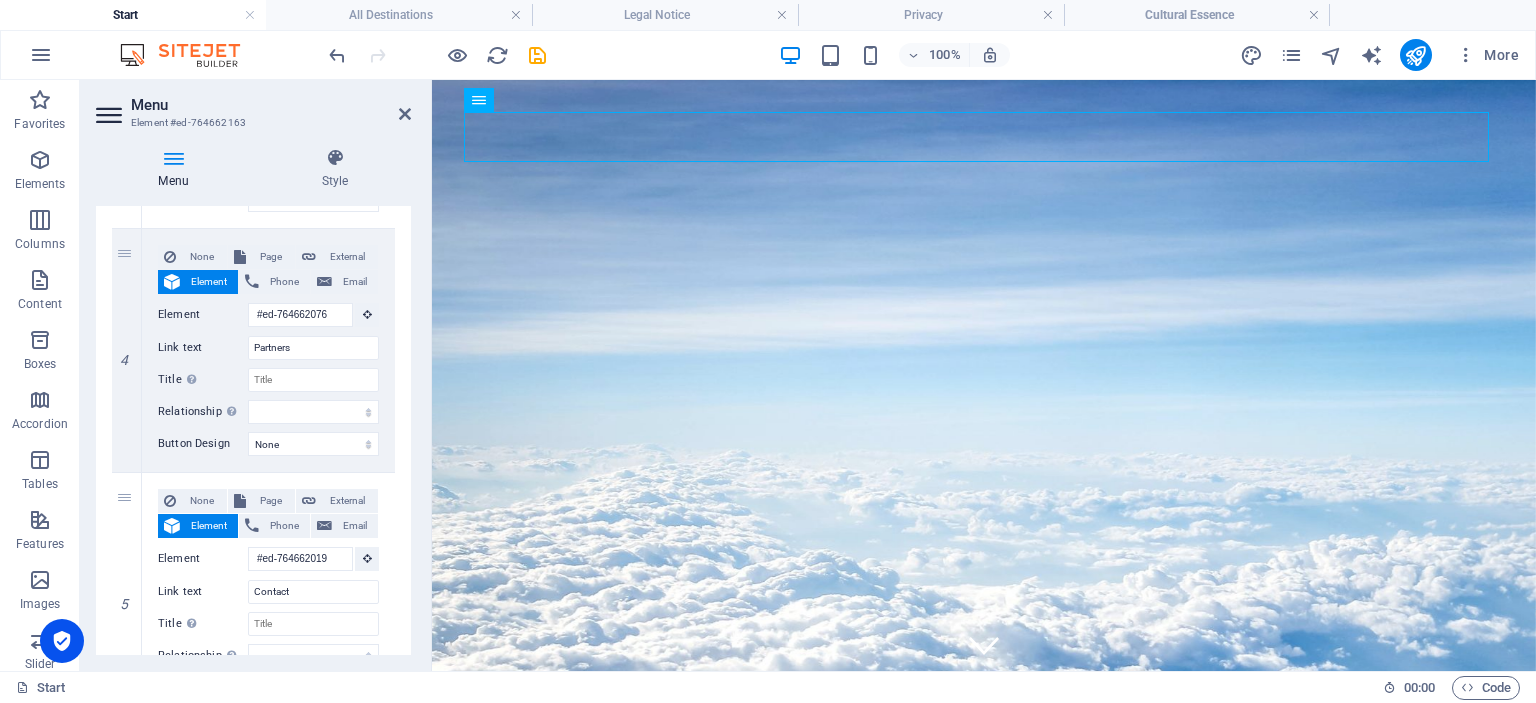 scroll, scrollTop: 1645, scrollLeft: 0, axis: vertical 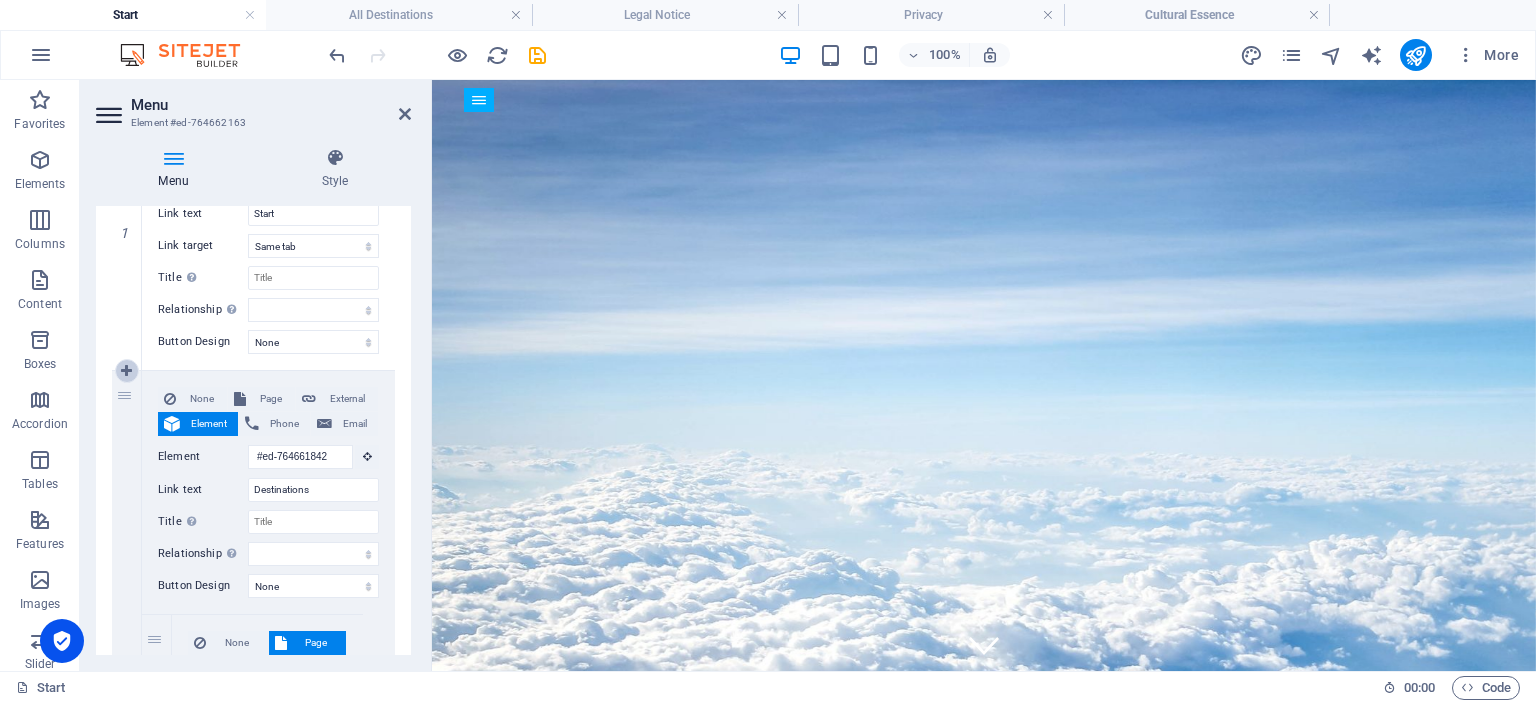 click at bounding box center (126, 371) 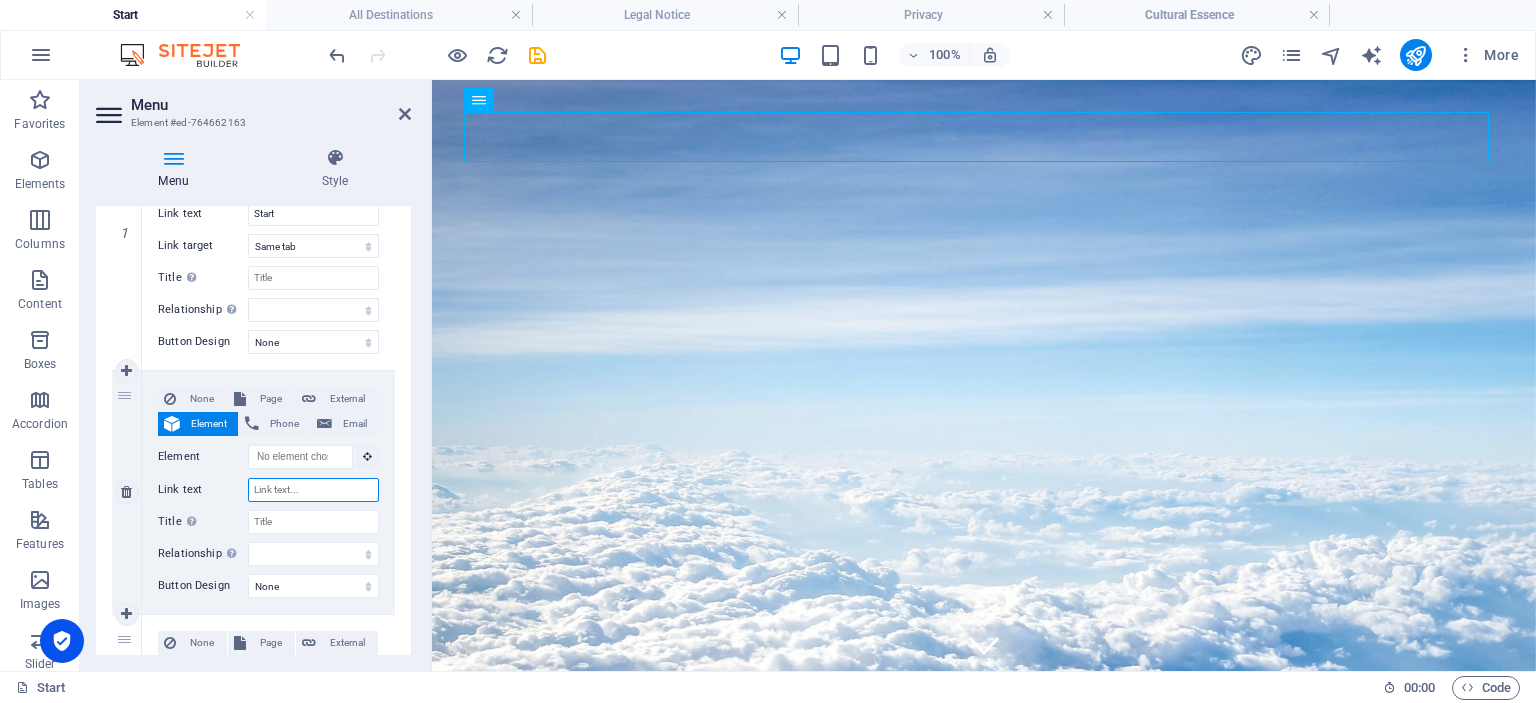 click on "Link text" at bounding box center [313, 490] 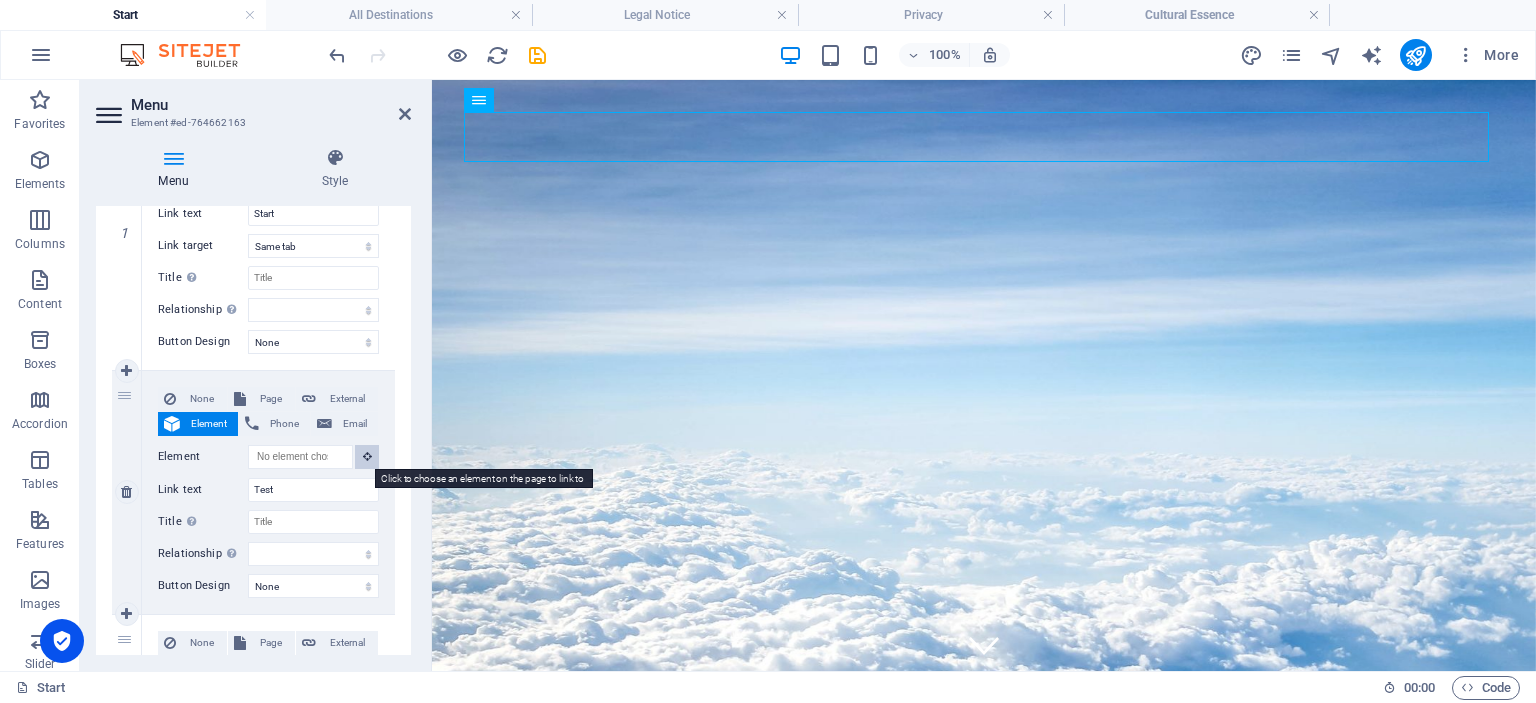 click at bounding box center (367, 457) 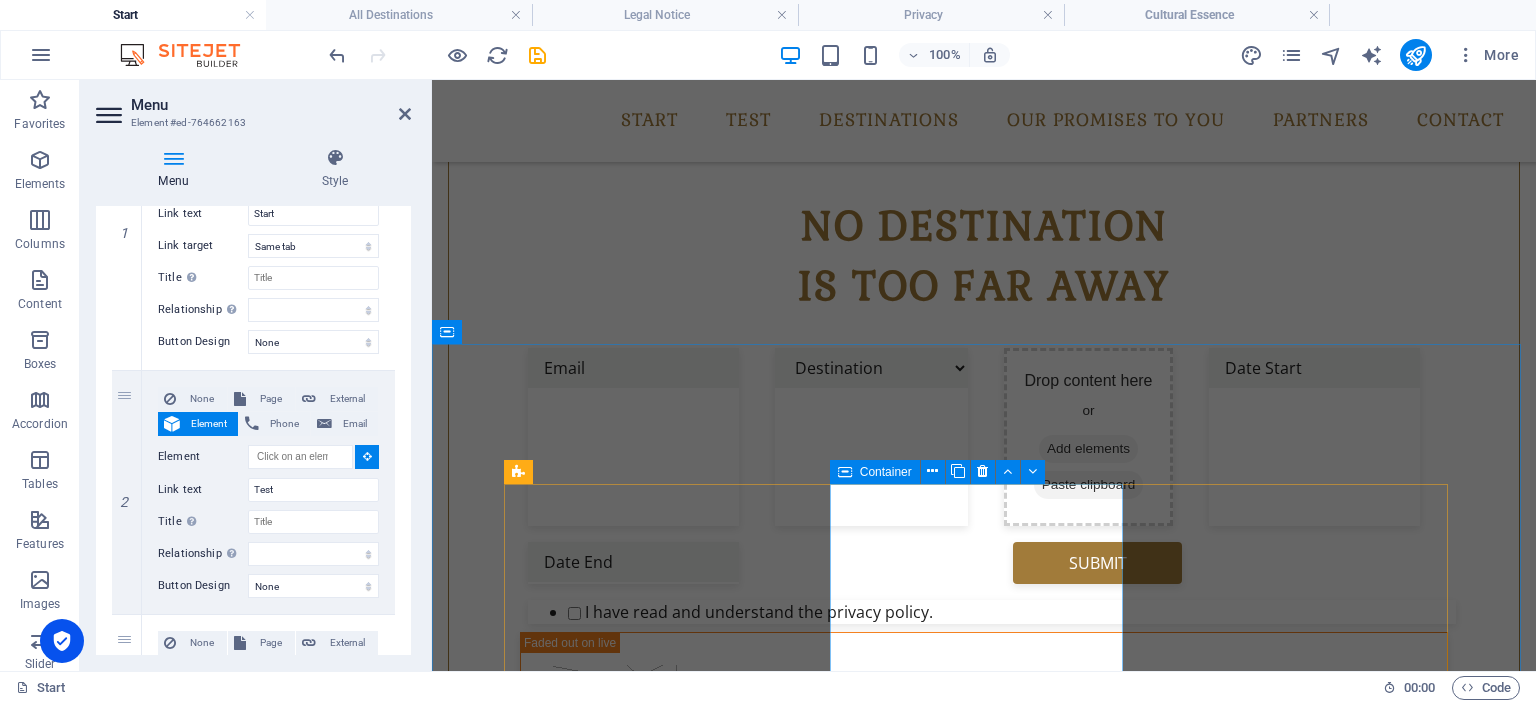 scroll, scrollTop: 1000, scrollLeft: 0, axis: vertical 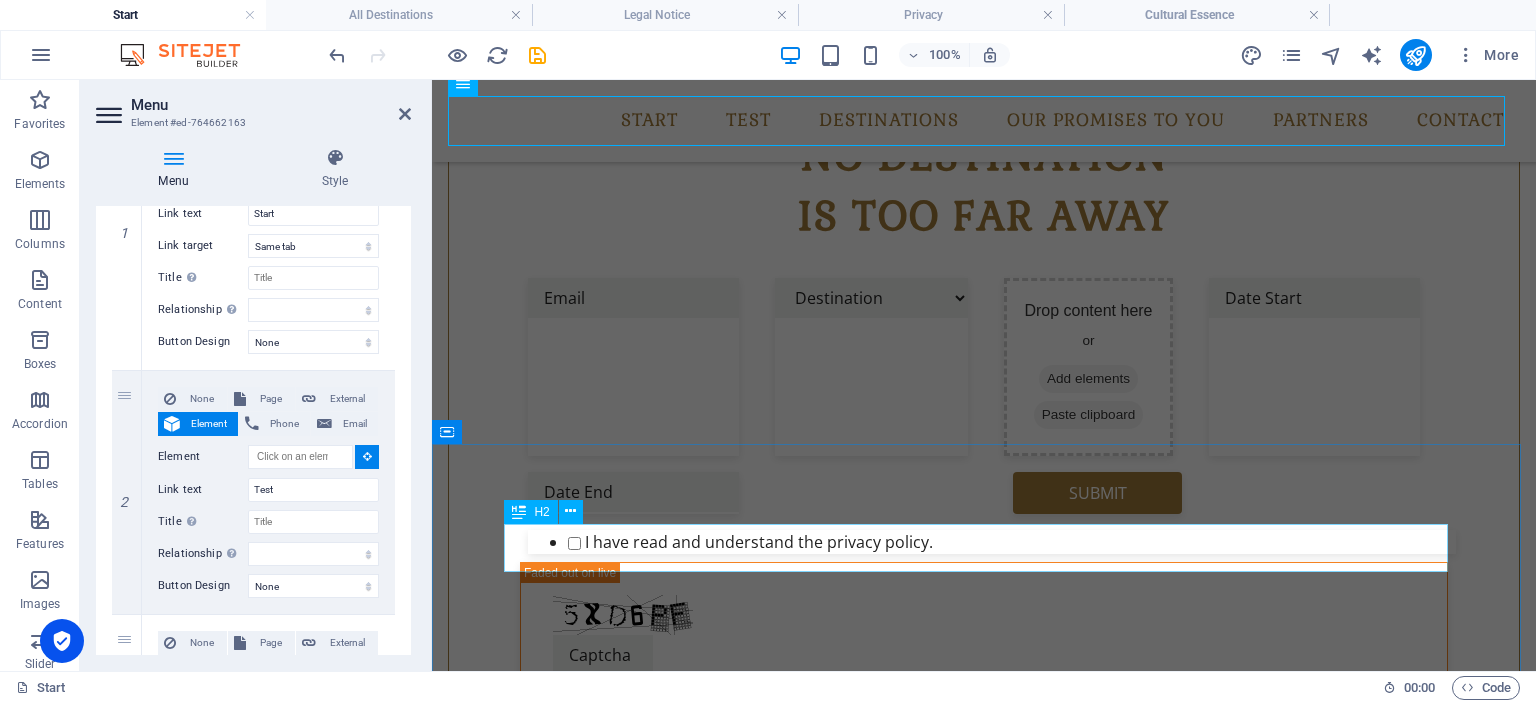 click on "Tours" at bounding box center [984, 1662] 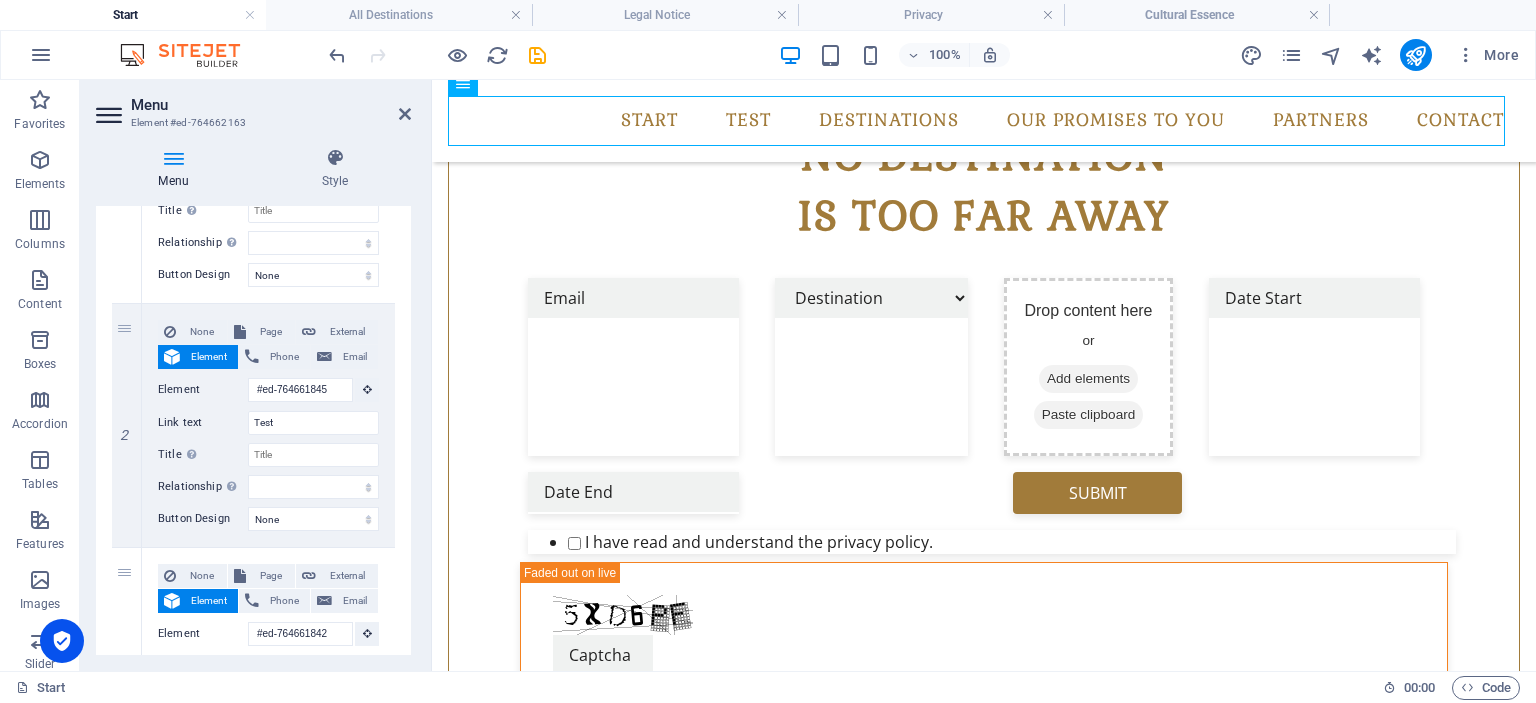 scroll, scrollTop: 400, scrollLeft: 0, axis: vertical 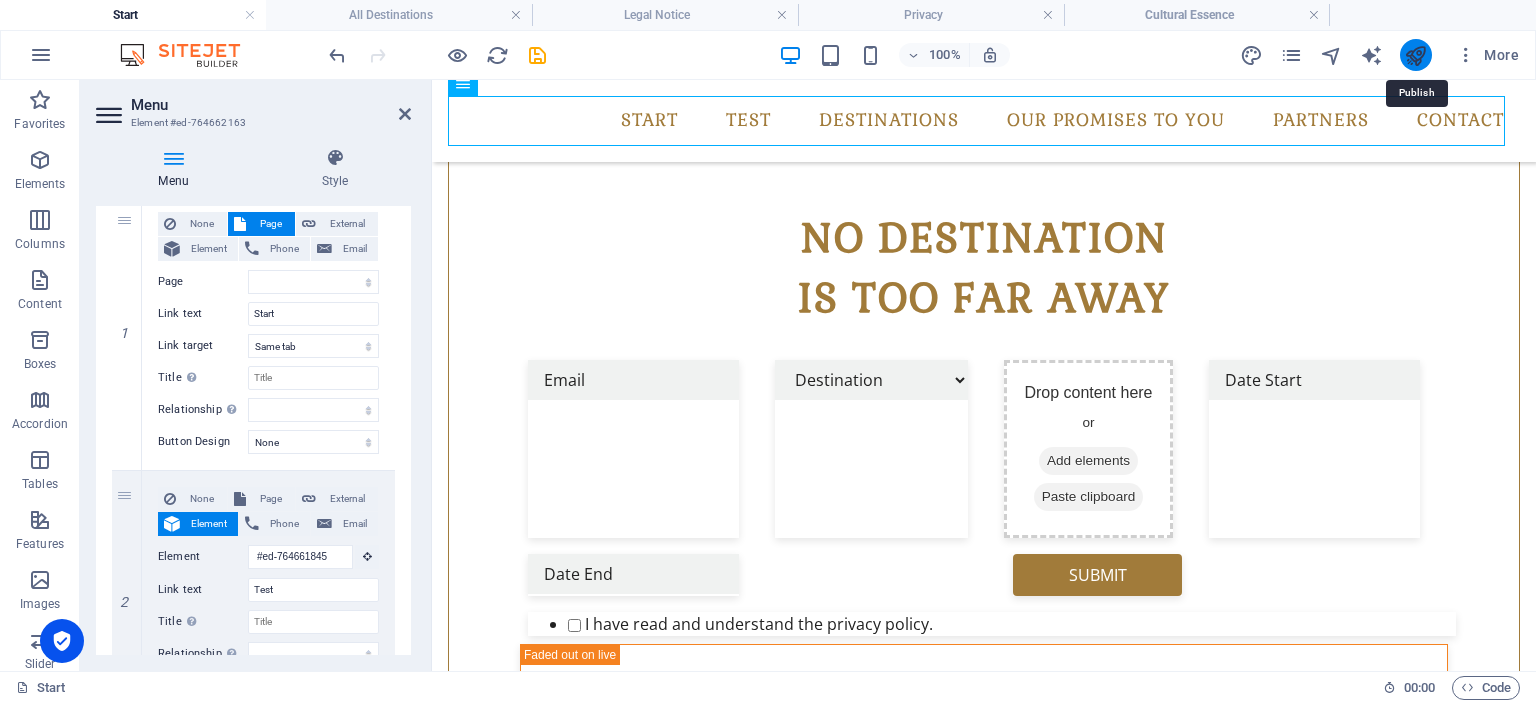 click at bounding box center (1415, 55) 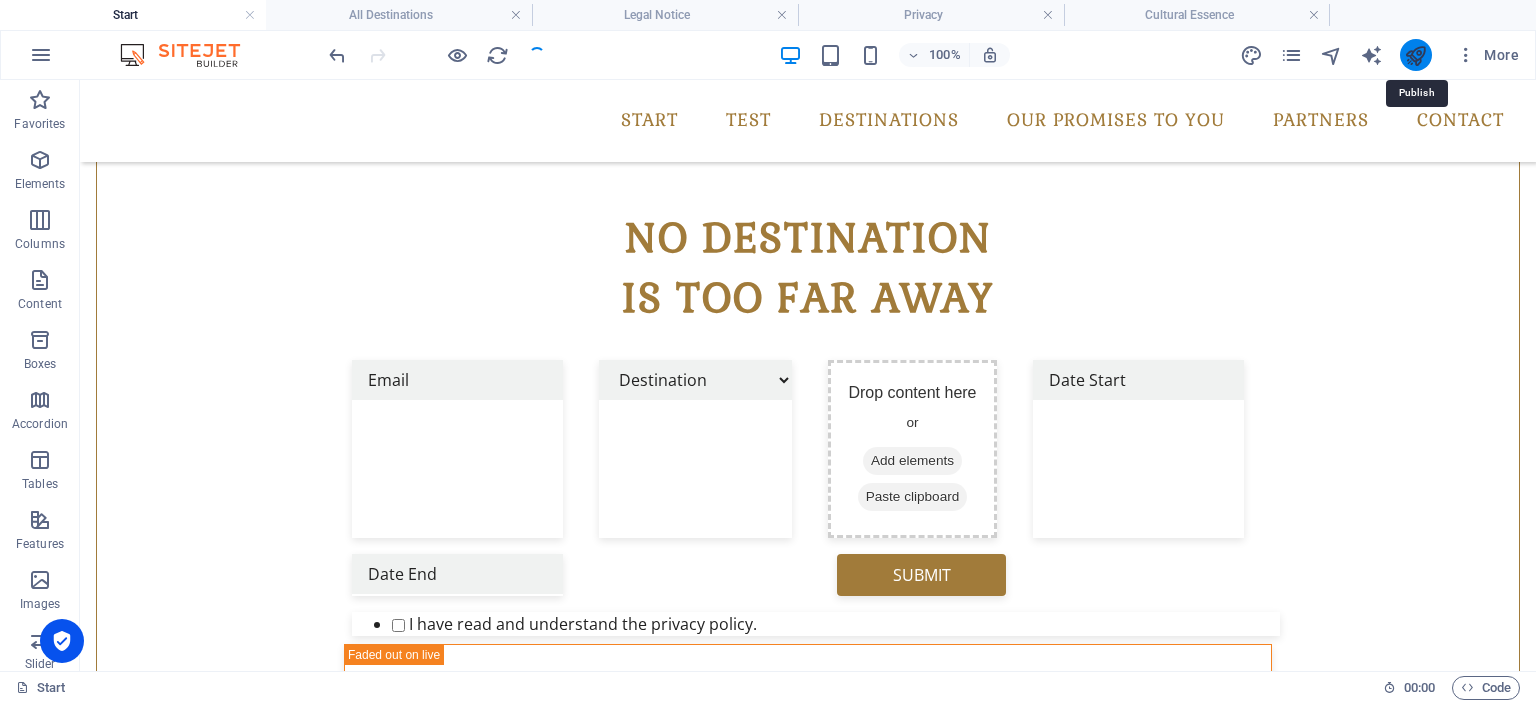 click at bounding box center (1415, 55) 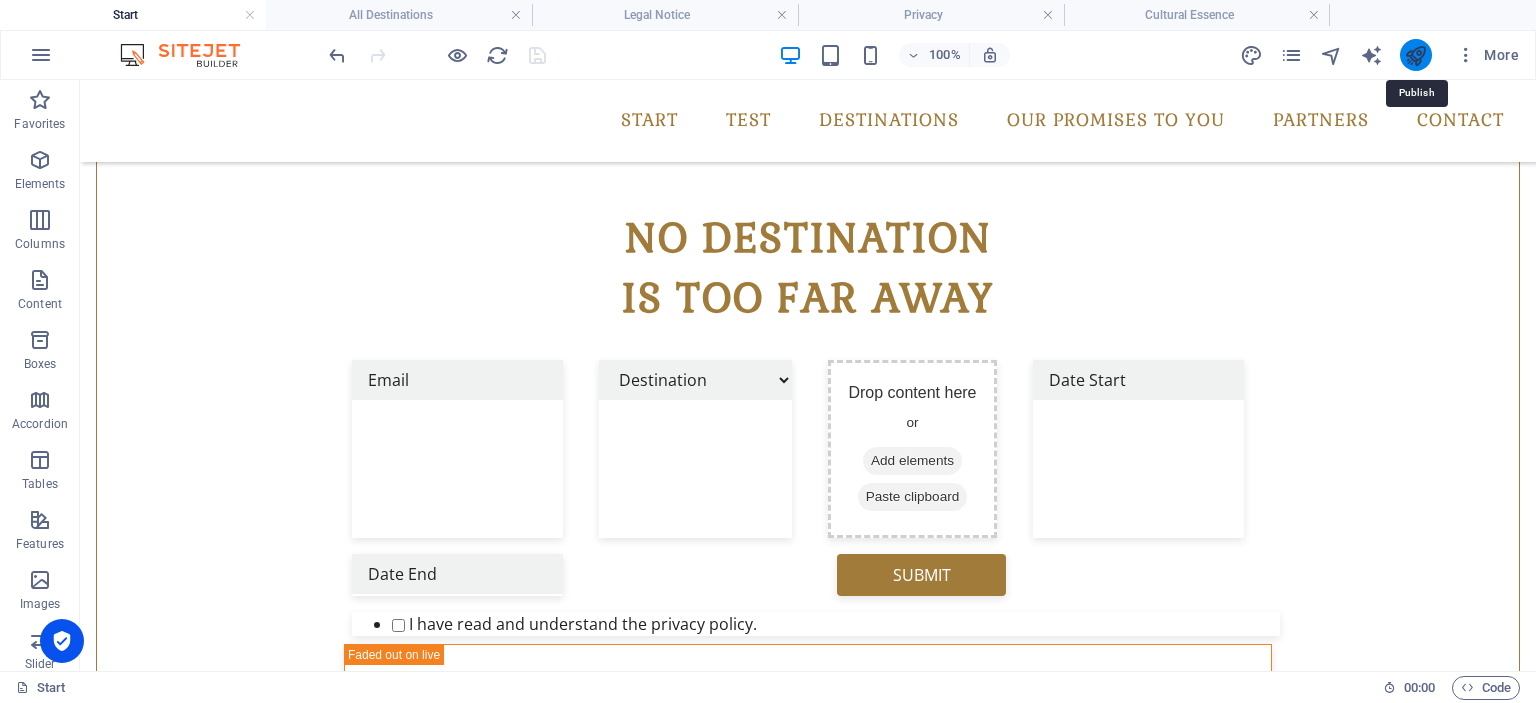click at bounding box center [1415, 55] 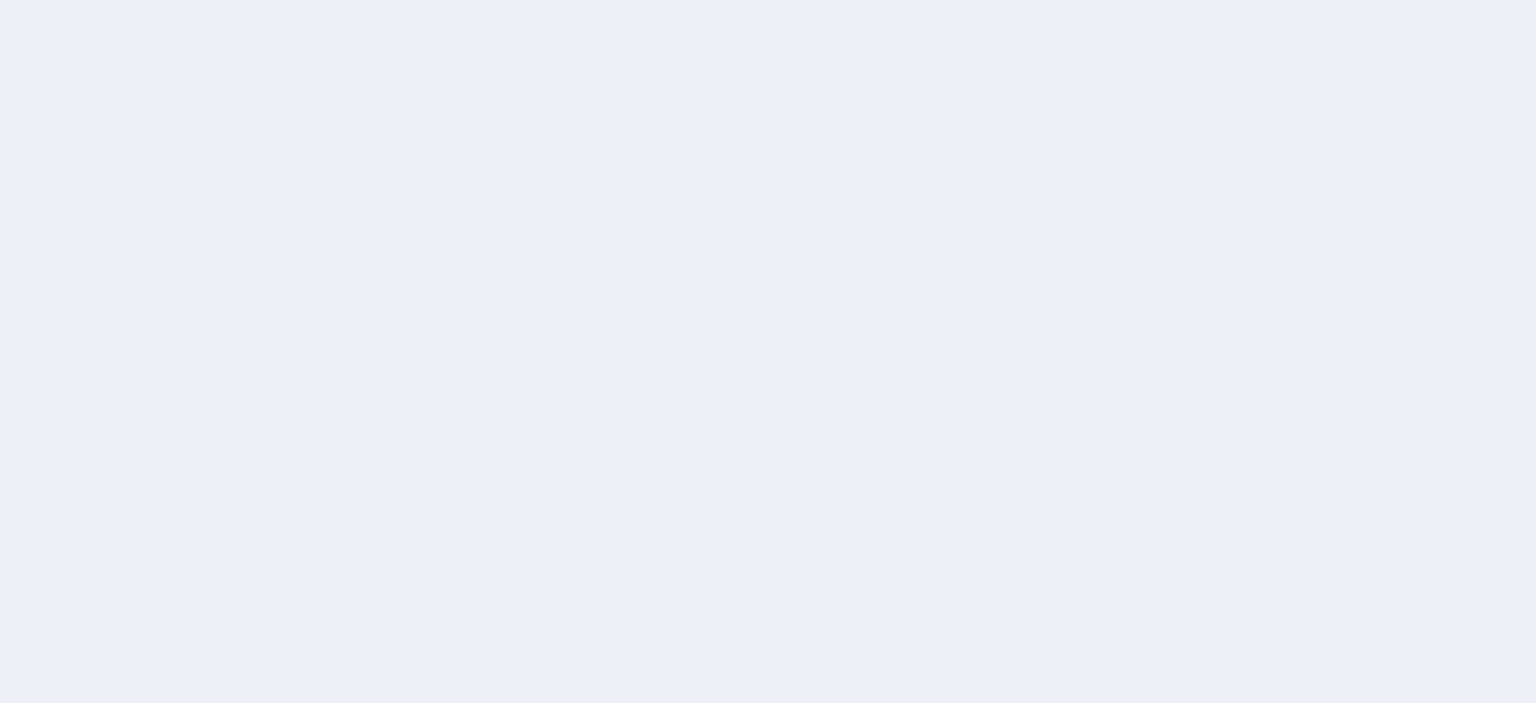 scroll, scrollTop: 0, scrollLeft: 0, axis: both 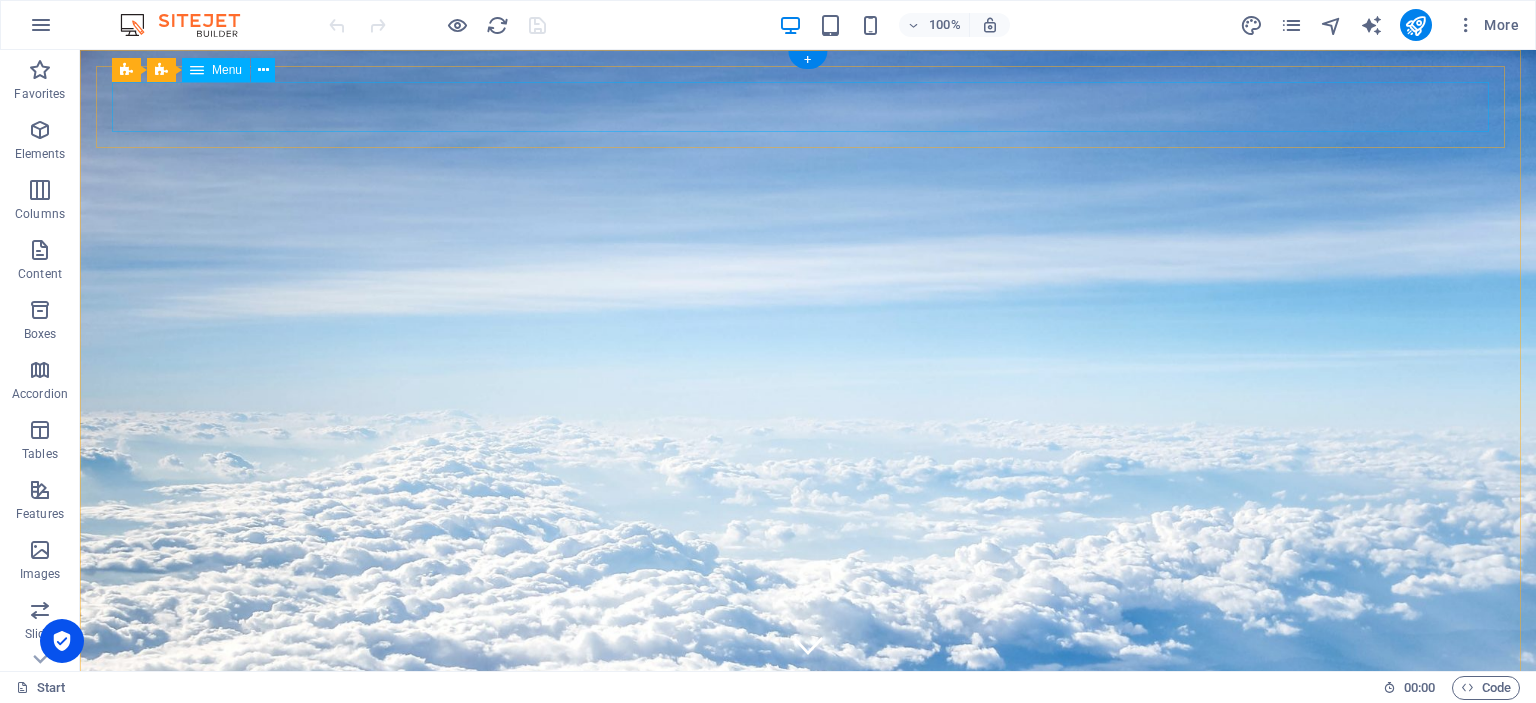 click on "Start Test Destinations Monthly Specials All Destinations Our promises to you Partners Contact" at bounding box center (808, 975) 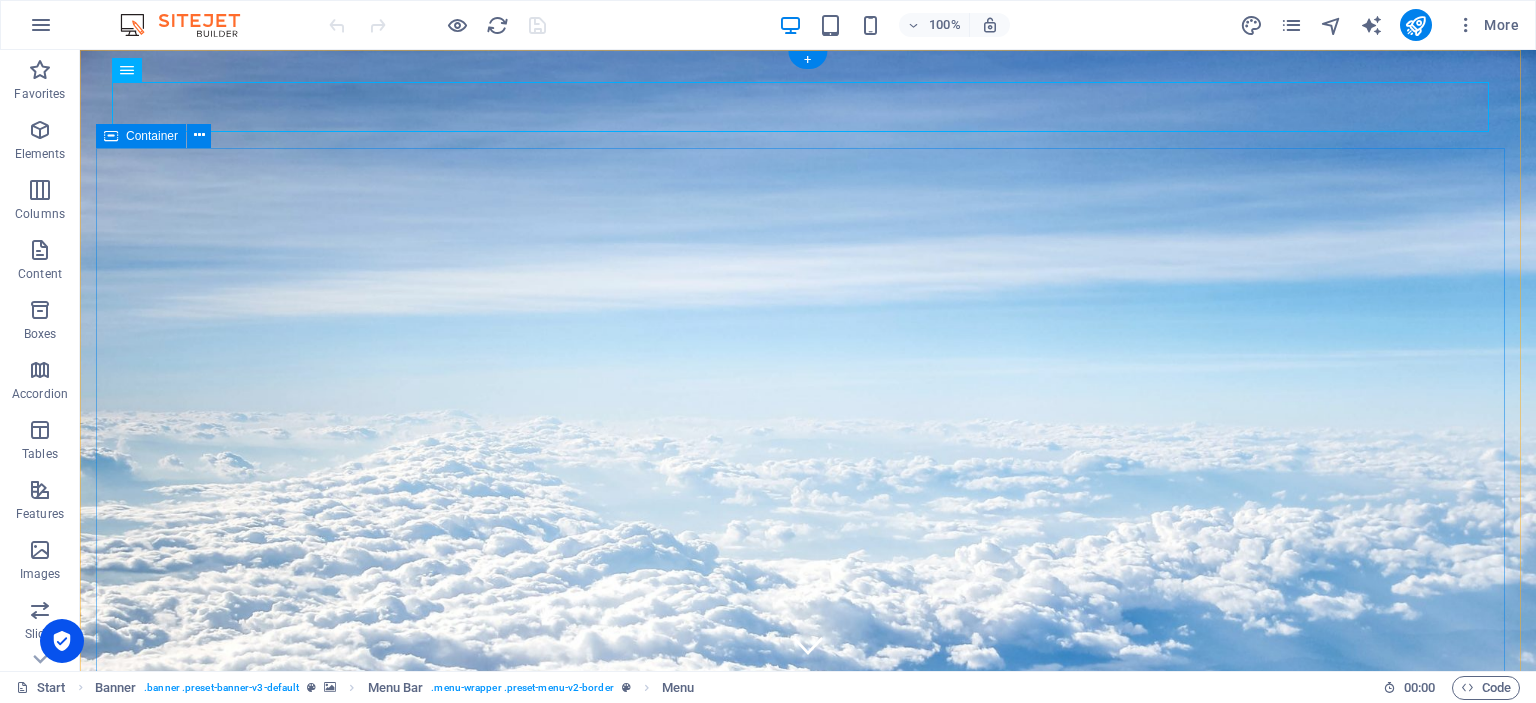 click on "No destination  is too far away
Destination
Short Tour- 6 Days Cultural Delight Leisure Drop content here or  Add elements  Paste clipboard Submit   I have read and understand the privacy policy. Nicht lesbar? Neu generieren" at bounding box center [808, 1404] 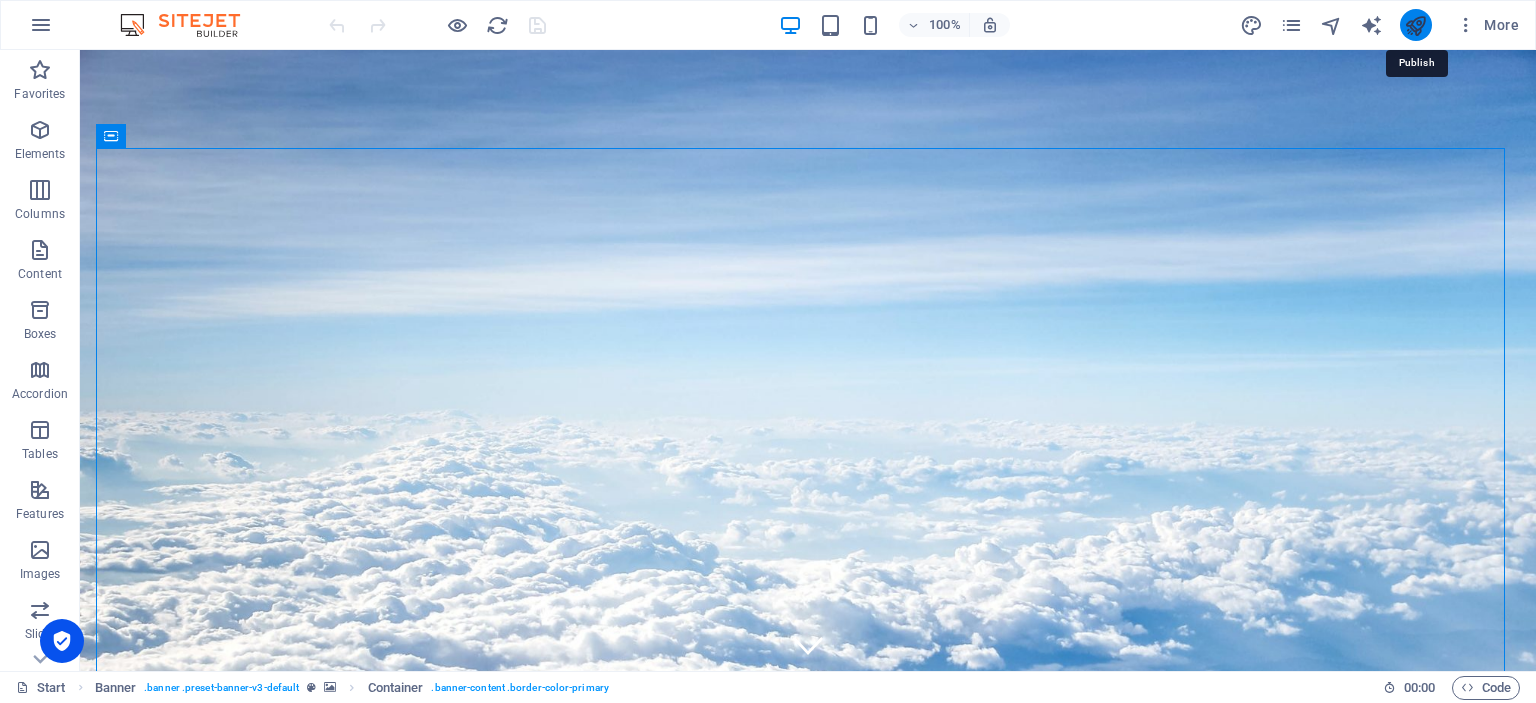 click at bounding box center [1415, 25] 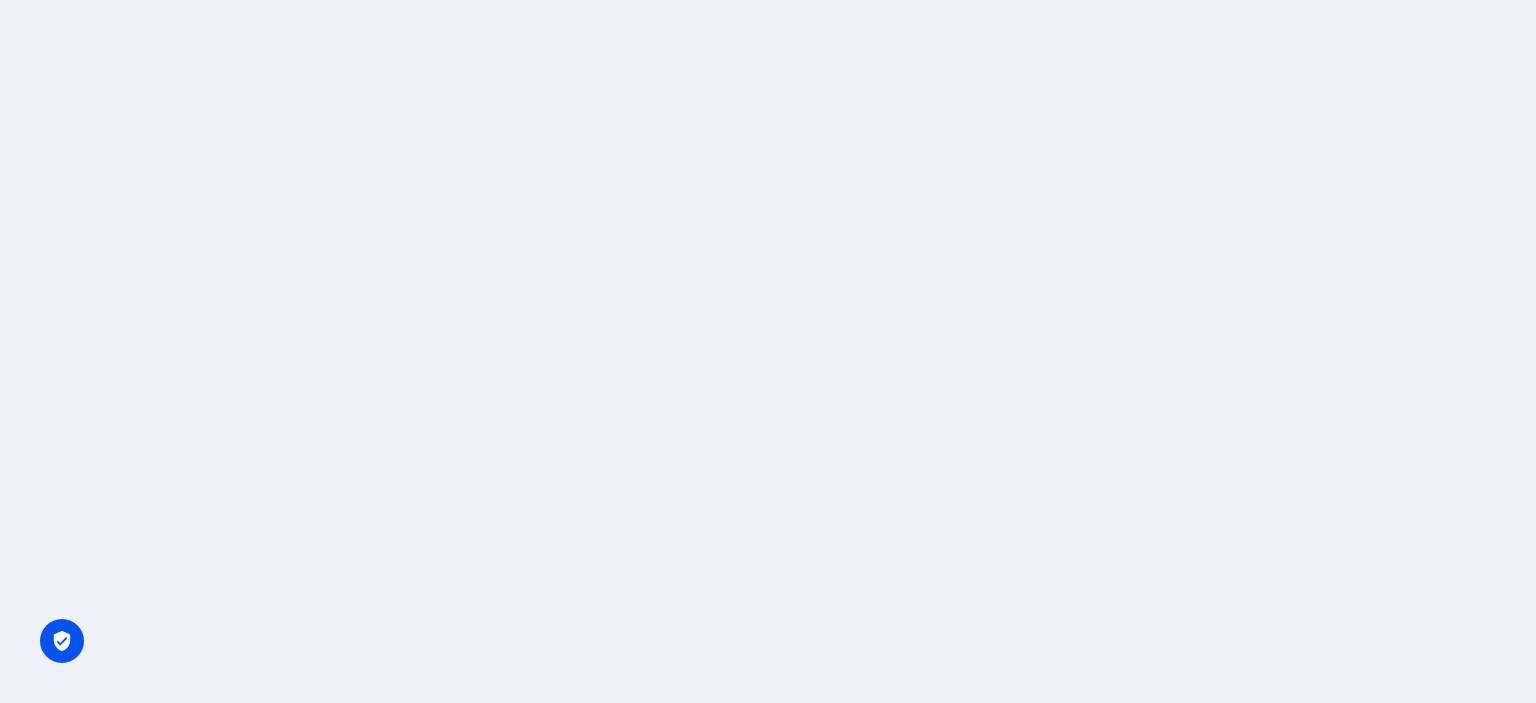 scroll, scrollTop: 0, scrollLeft: 0, axis: both 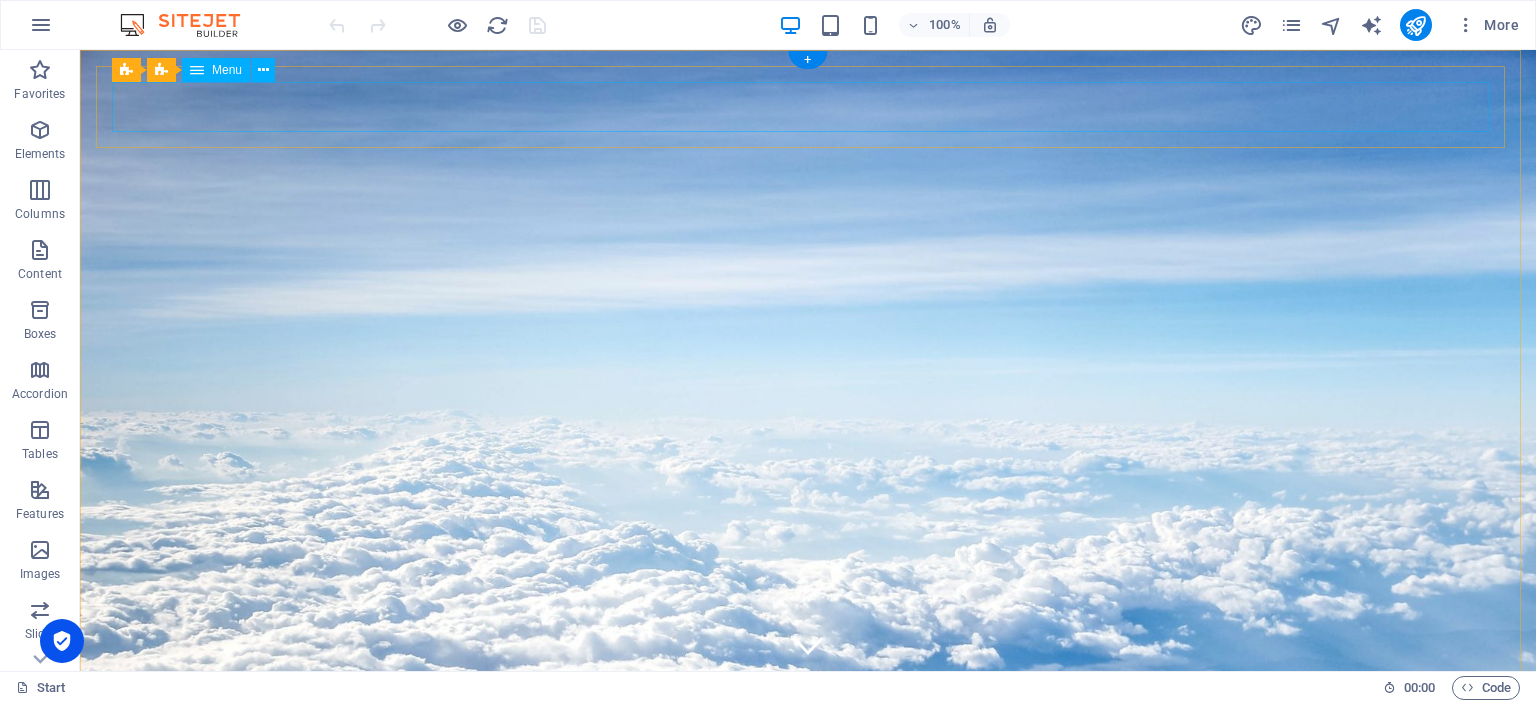 click on "Start Test Destinations Monthly Specials All Destinations Our promises to you Partners Contact" at bounding box center [808, 975] 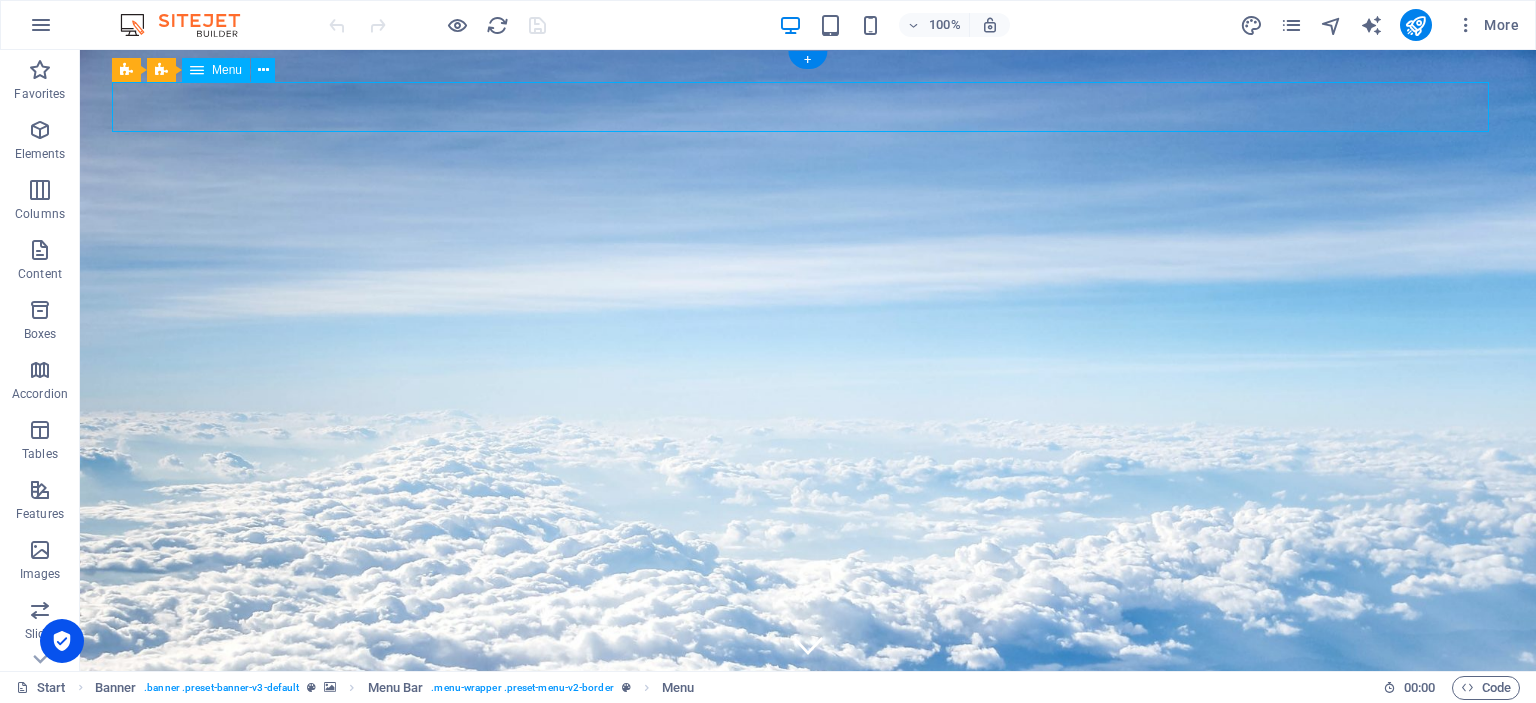 click on "Start Test Destinations Monthly Specials All Destinations Our promises to you Partners Contact" at bounding box center [808, 975] 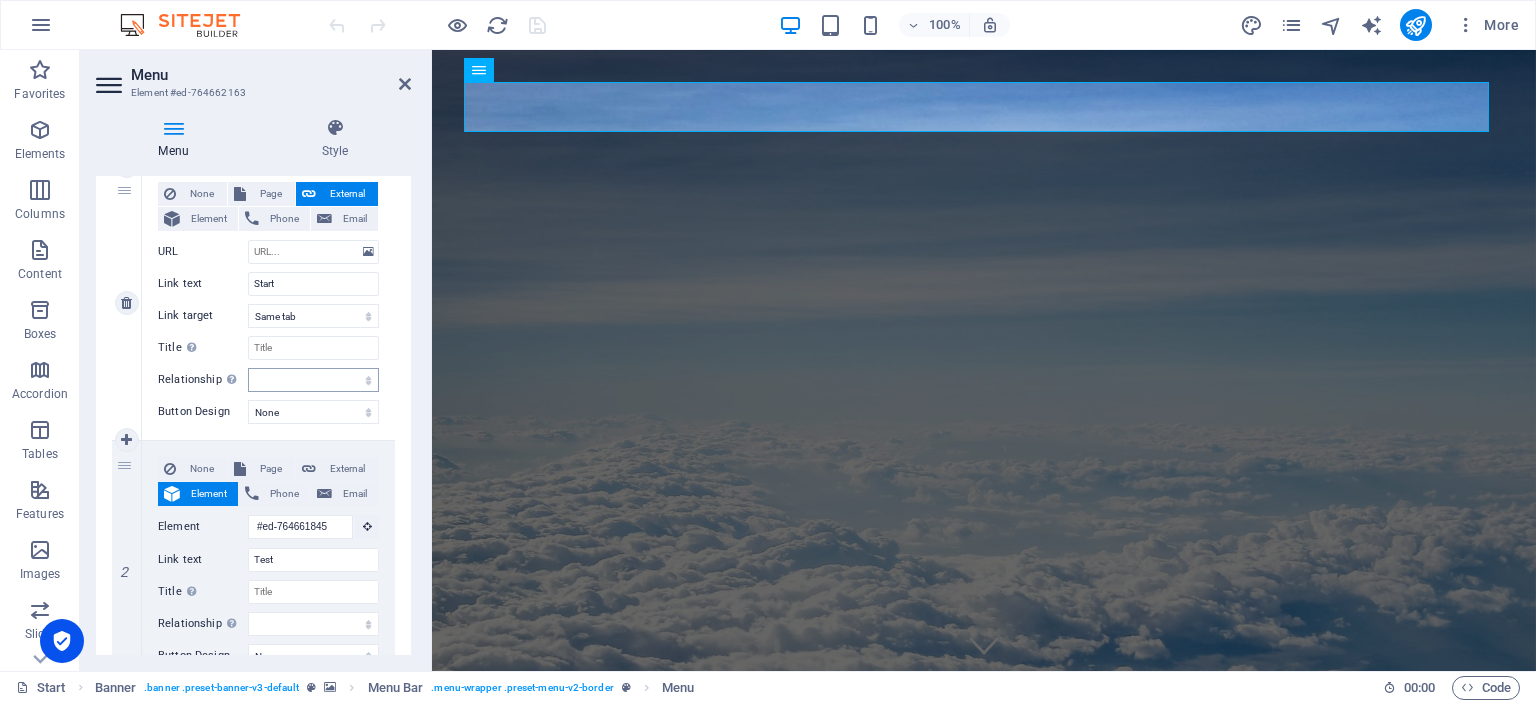 scroll, scrollTop: 300, scrollLeft: 0, axis: vertical 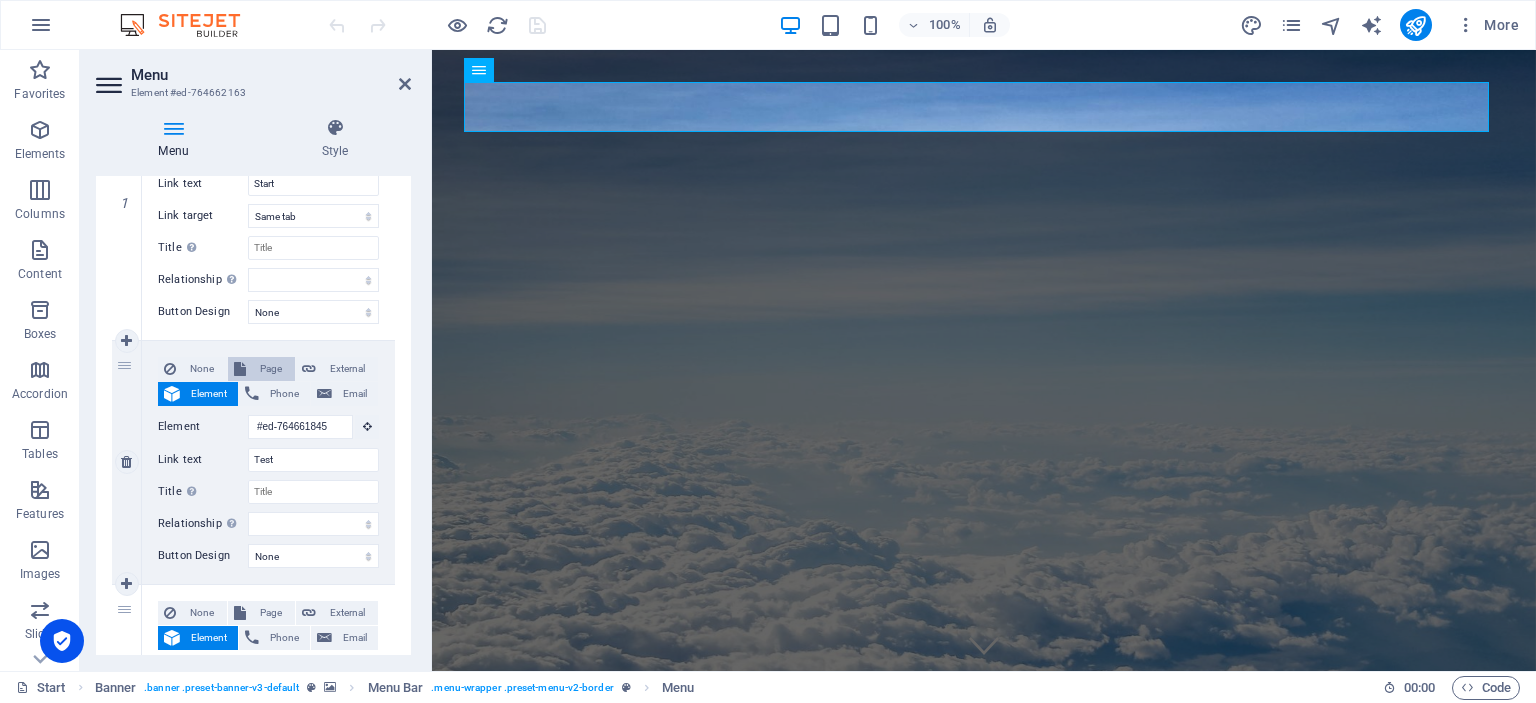 click on "Page" at bounding box center (270, 369) 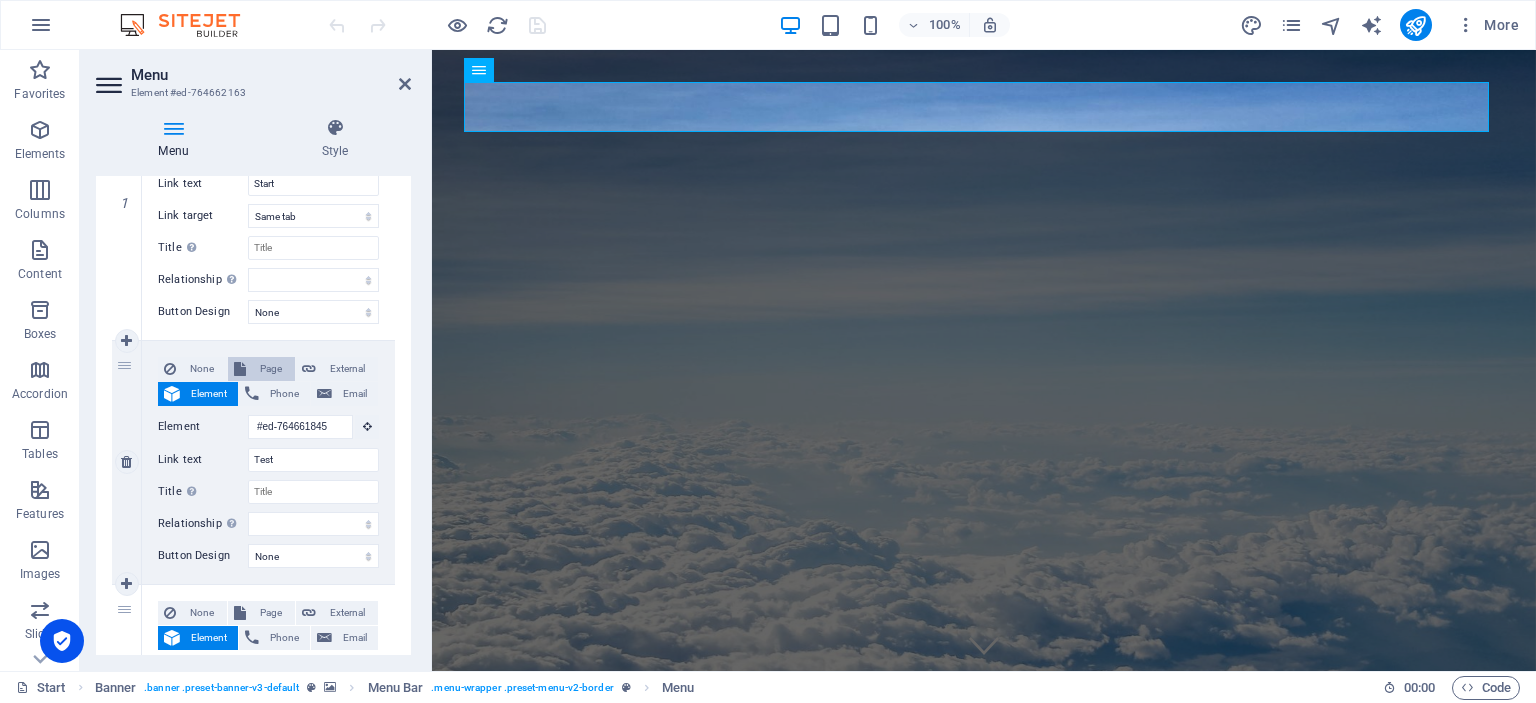 select 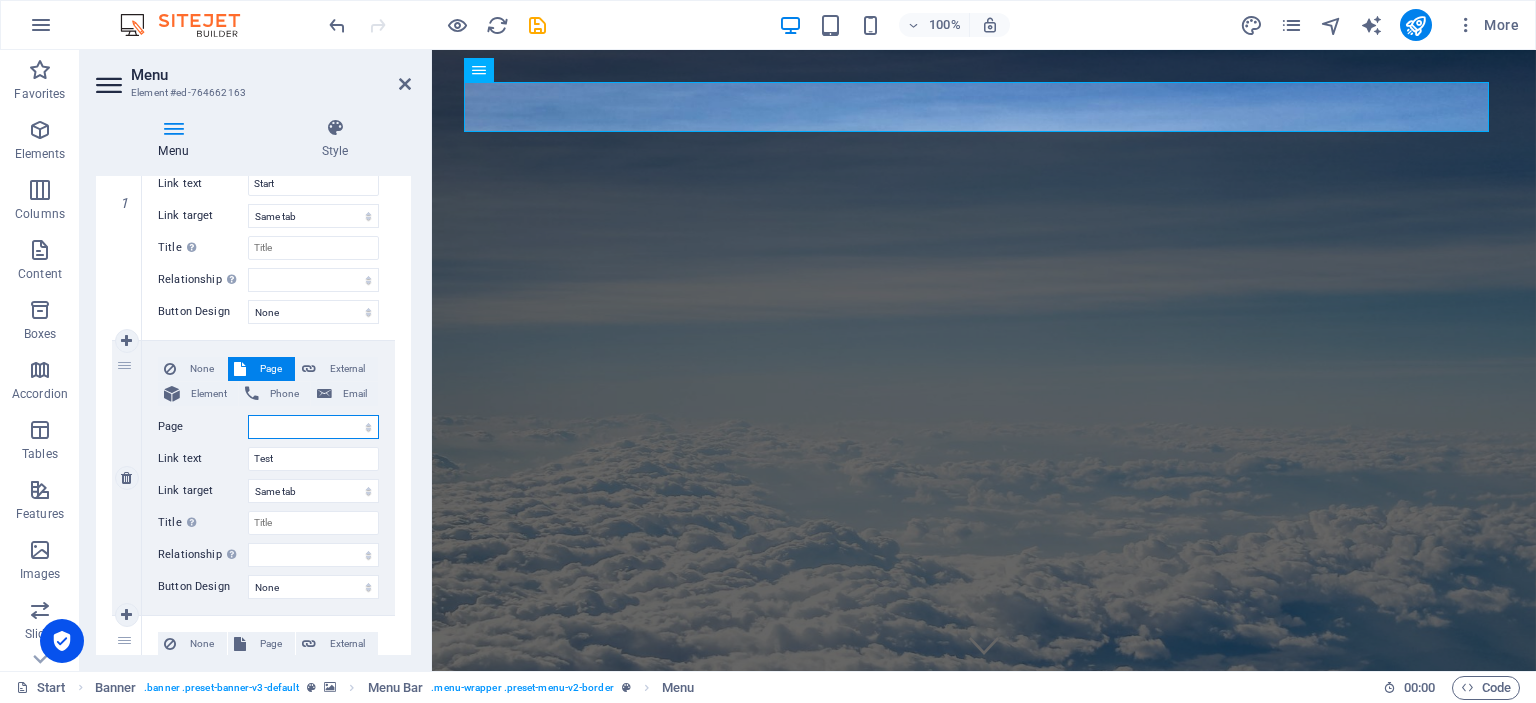 click on "Start All Destinations Legal Notice Privacy Cultural Essence Test" at bounding box center [313, 427] 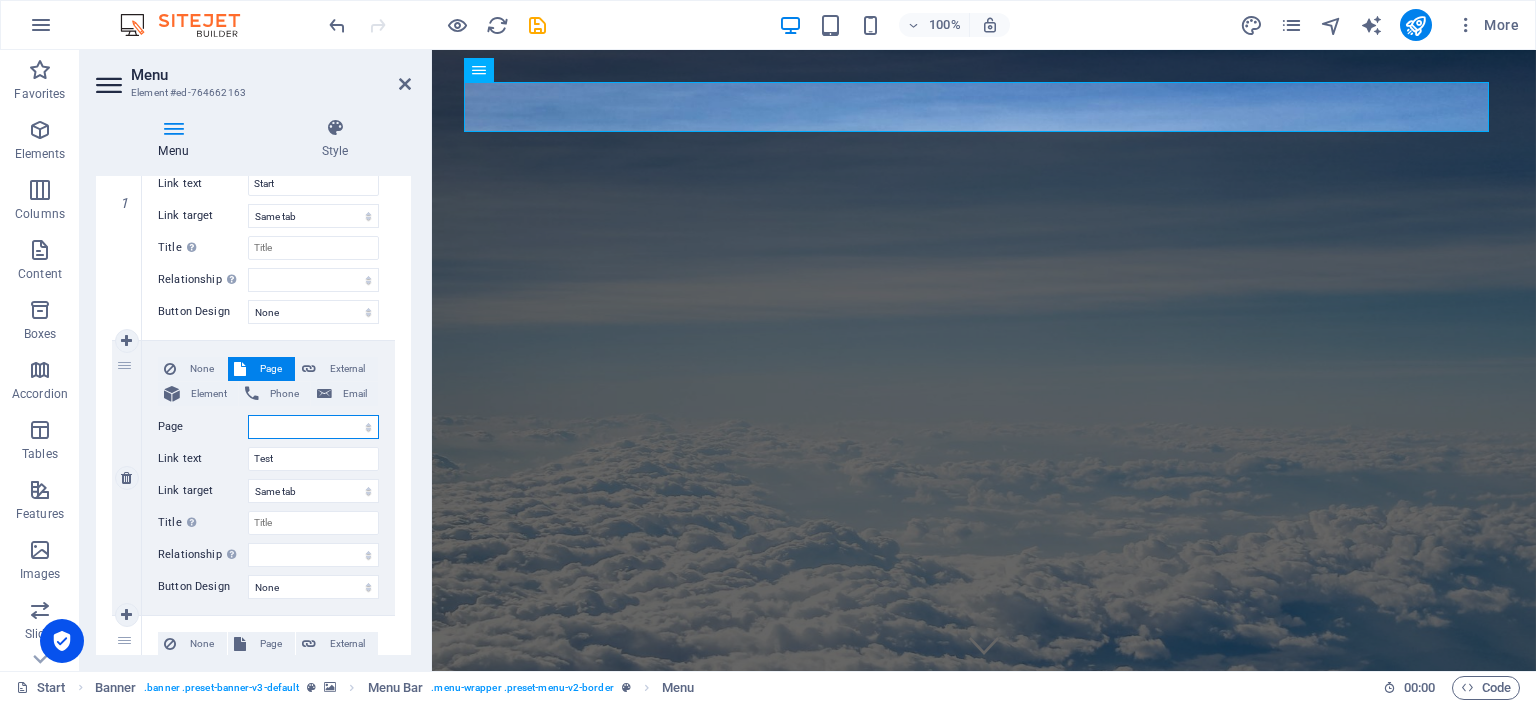 select on "4" 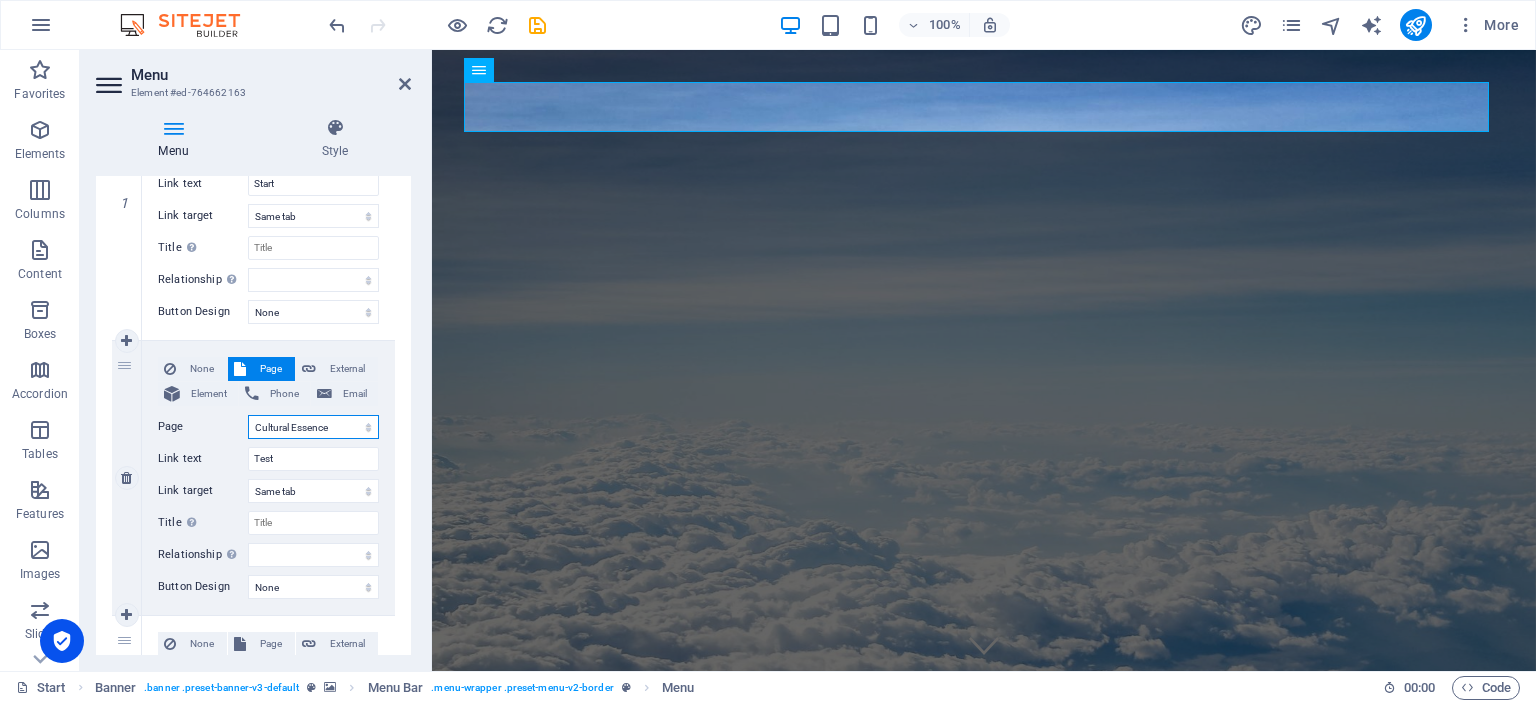 click on "Start All Destinations Legal Notice Privacy Cultural Essence Test" at bounding box center [313, 427] 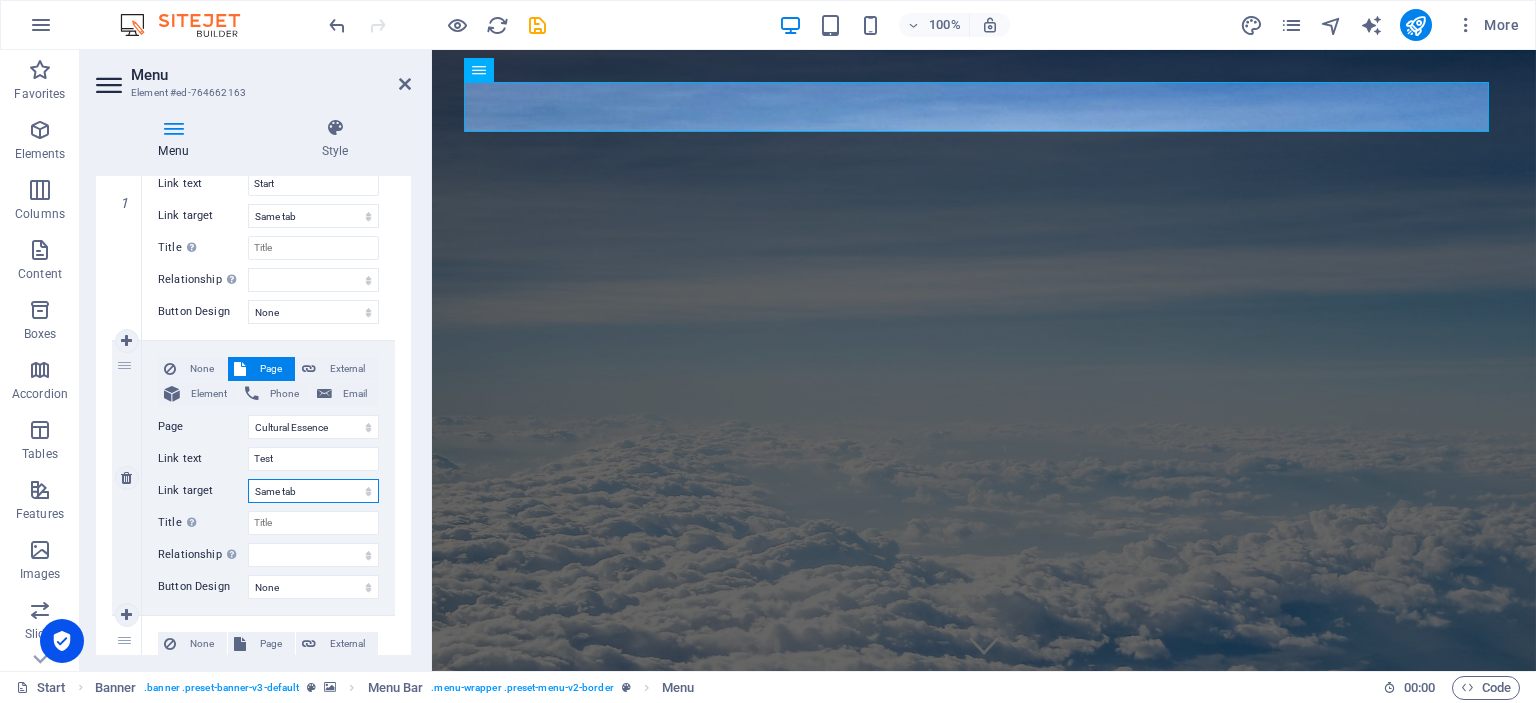 click on "New tab Same tab Overlay" at bounding box center (313, 491) 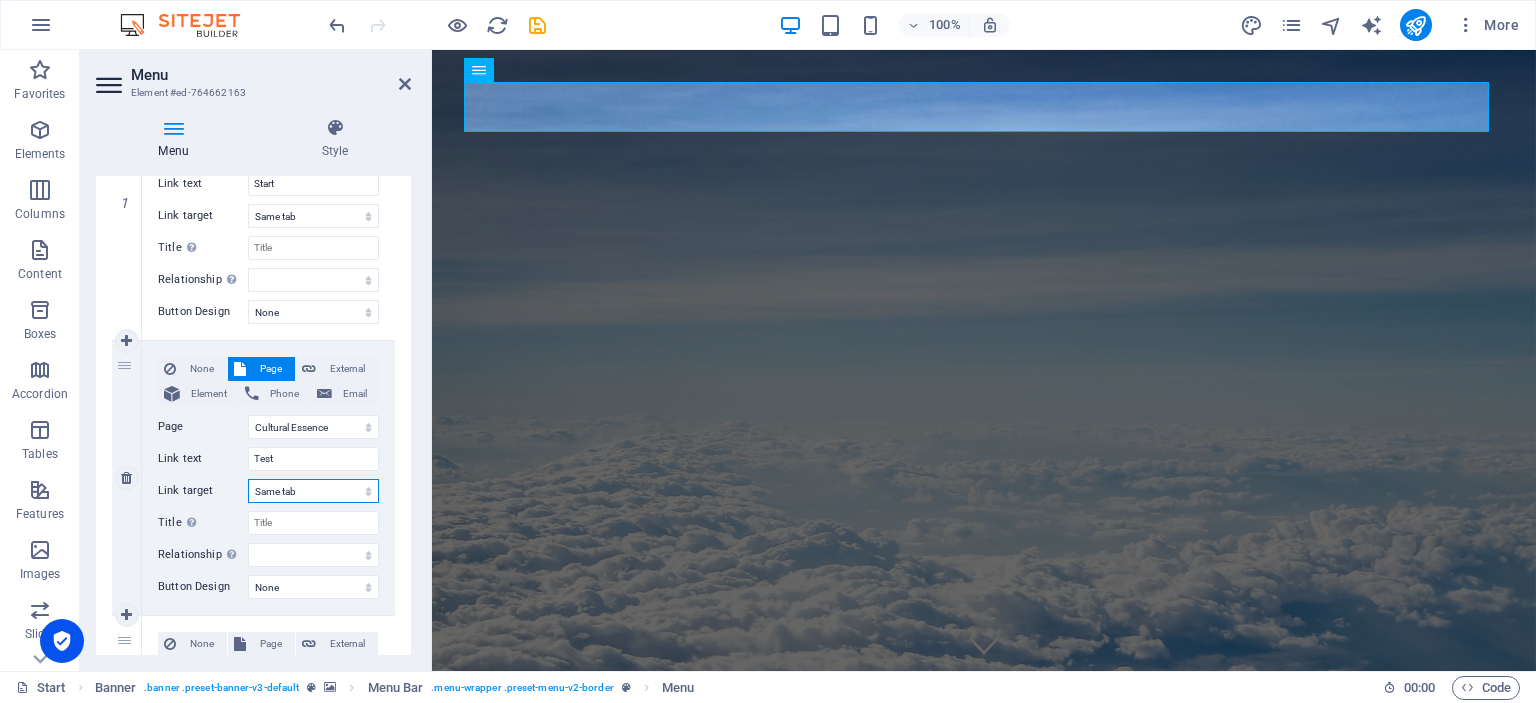 select on "overlay" 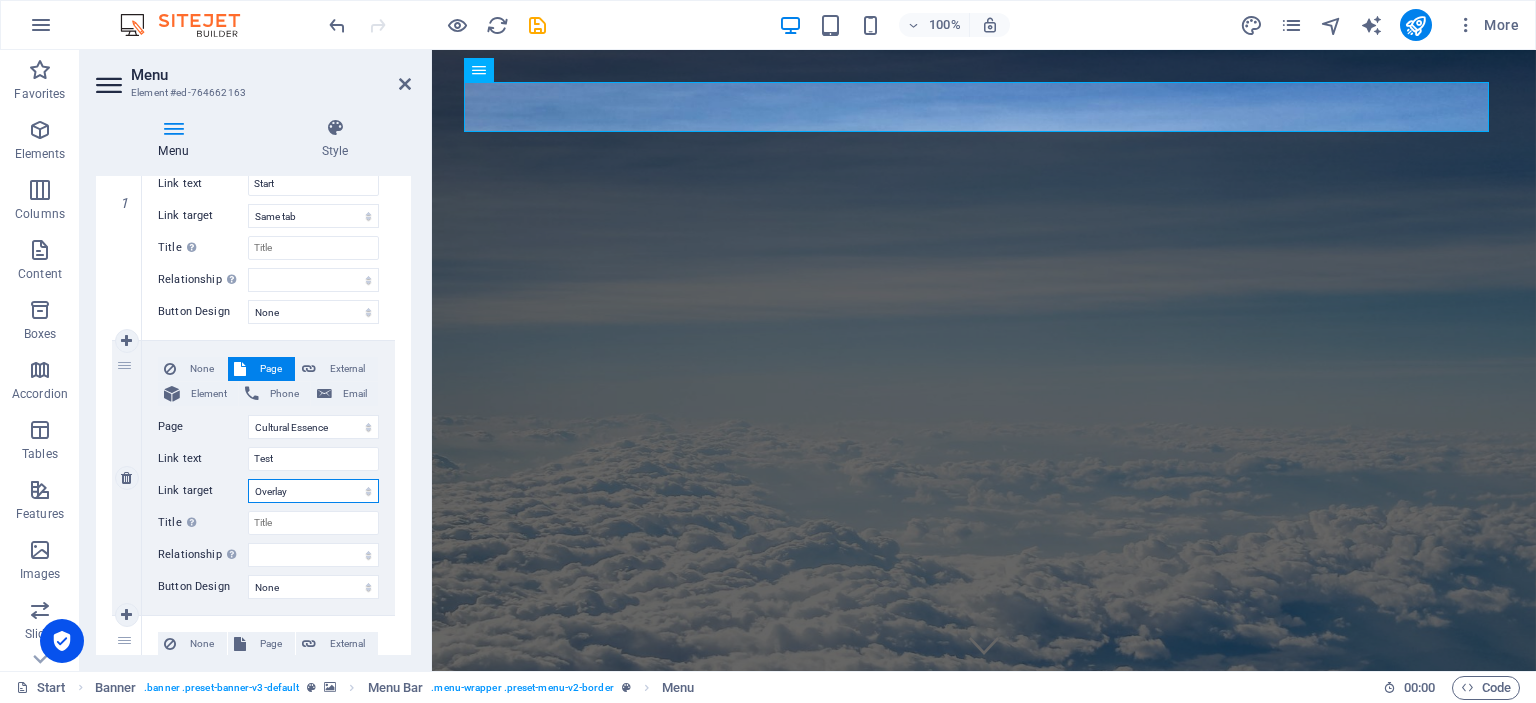 click on "New tab Same tab Overlay" at bounding box center [313, 491] 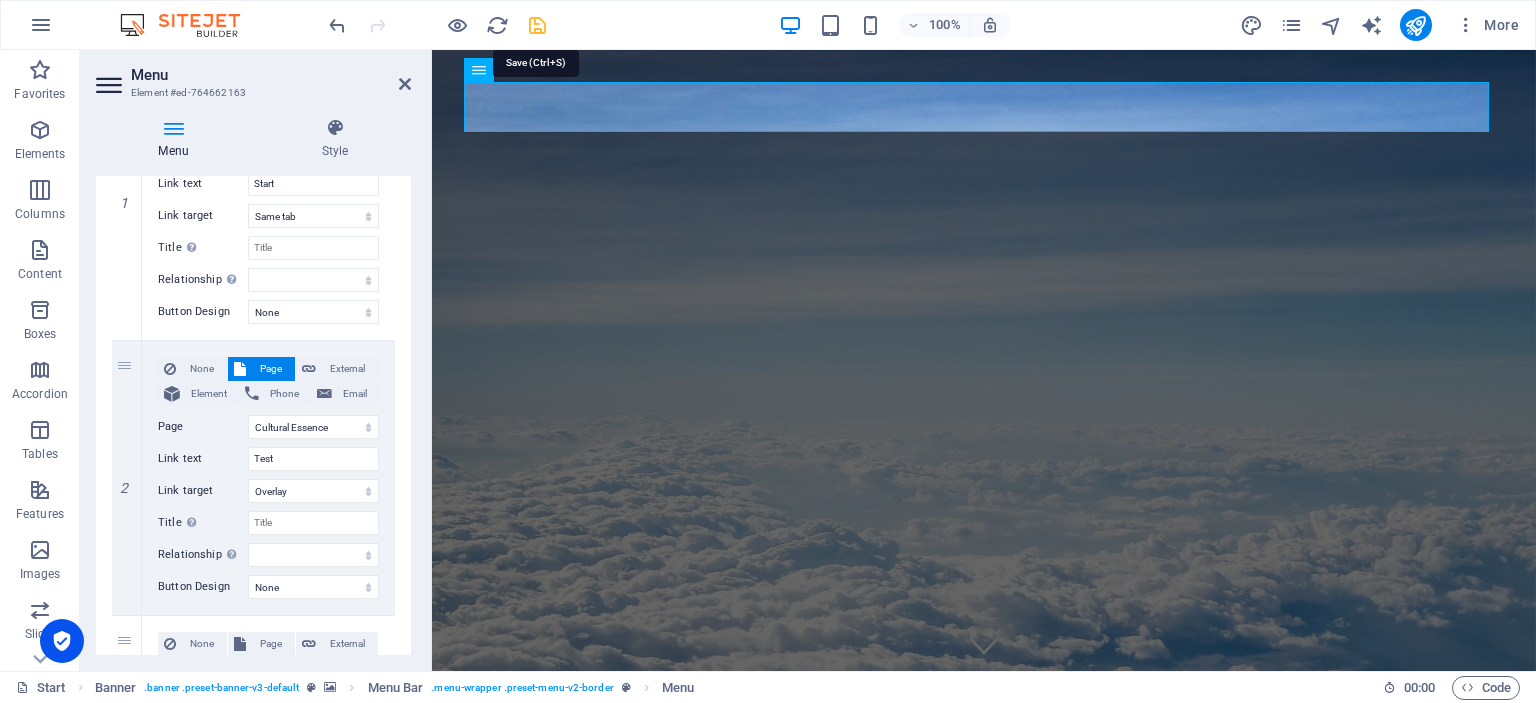 click at bounding box center [537, 25] 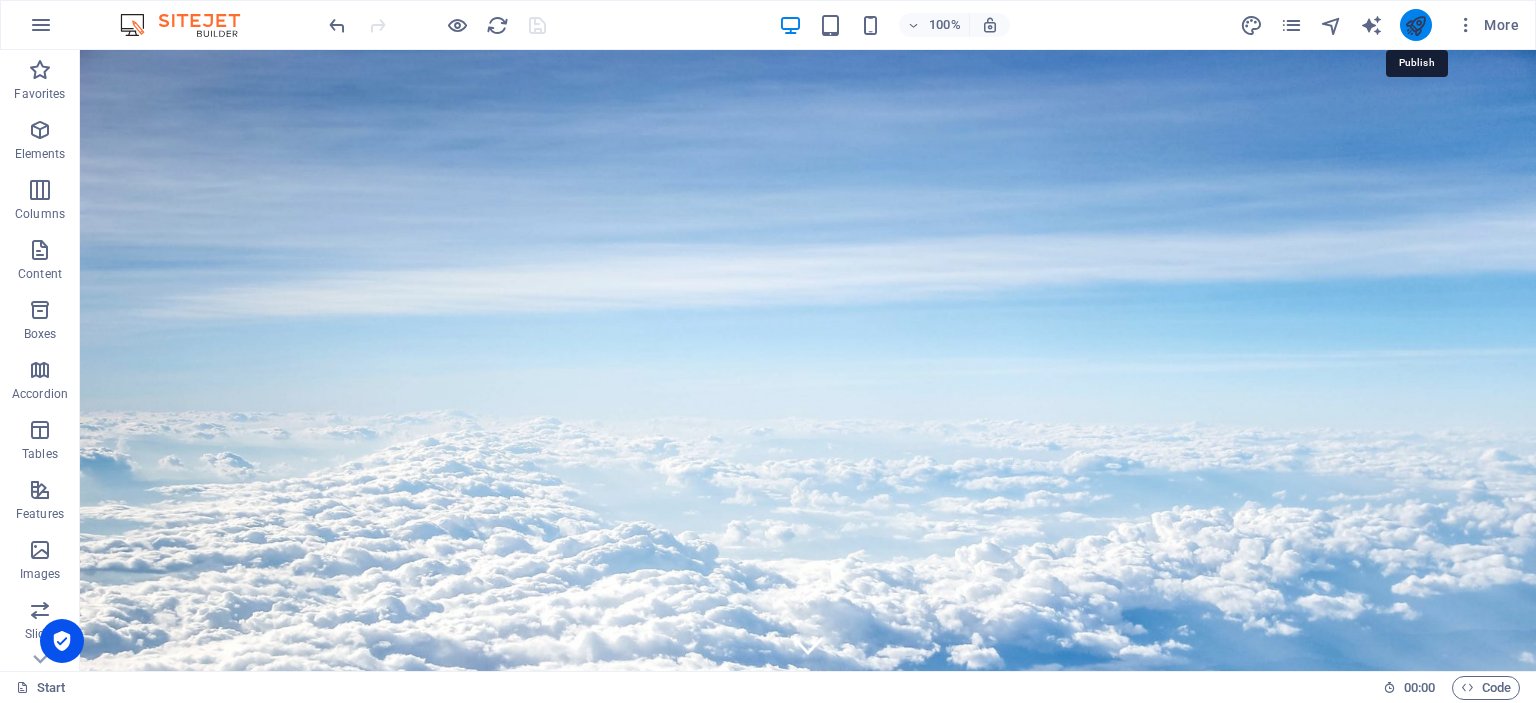 click at bounding box center (1415, 25) 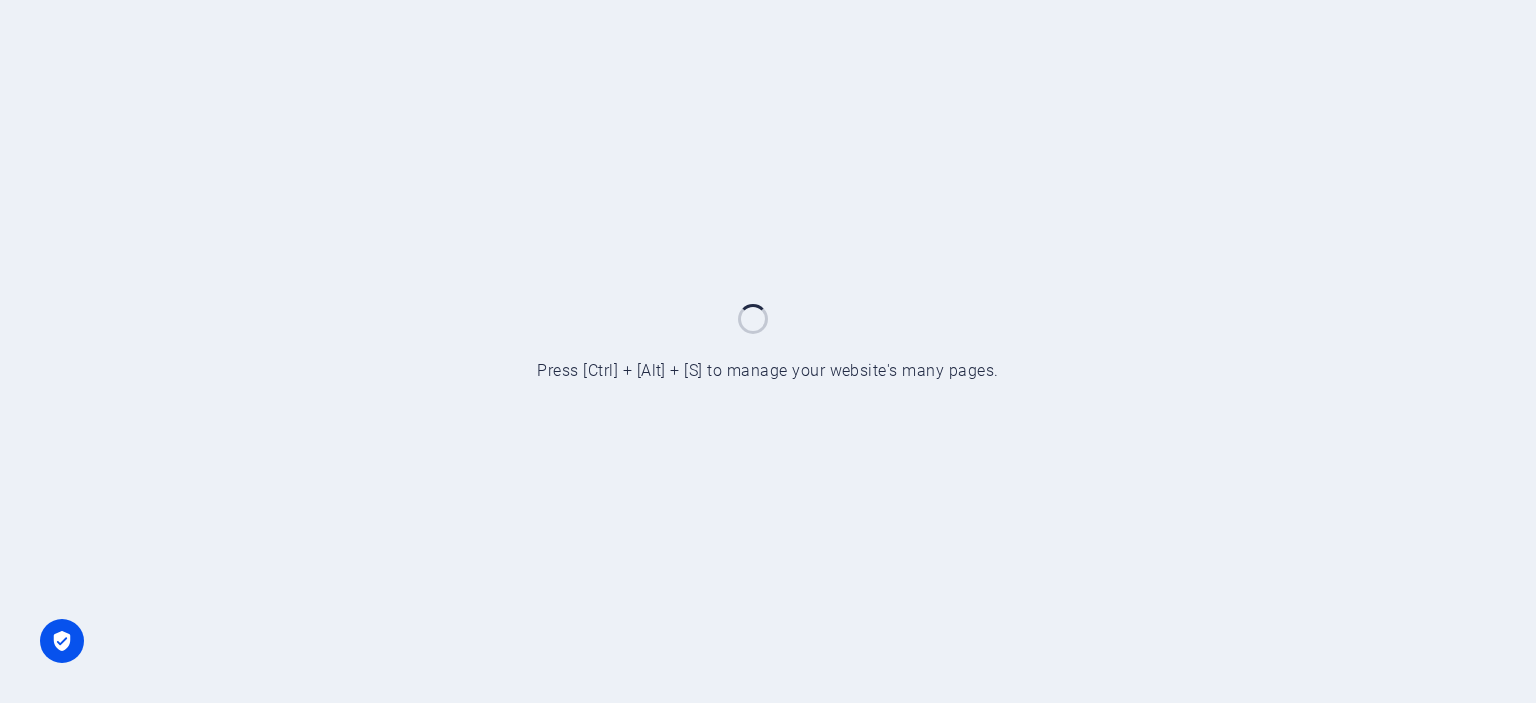 scroll, scrollTop: 0, scrollLeft: 0, axis: both 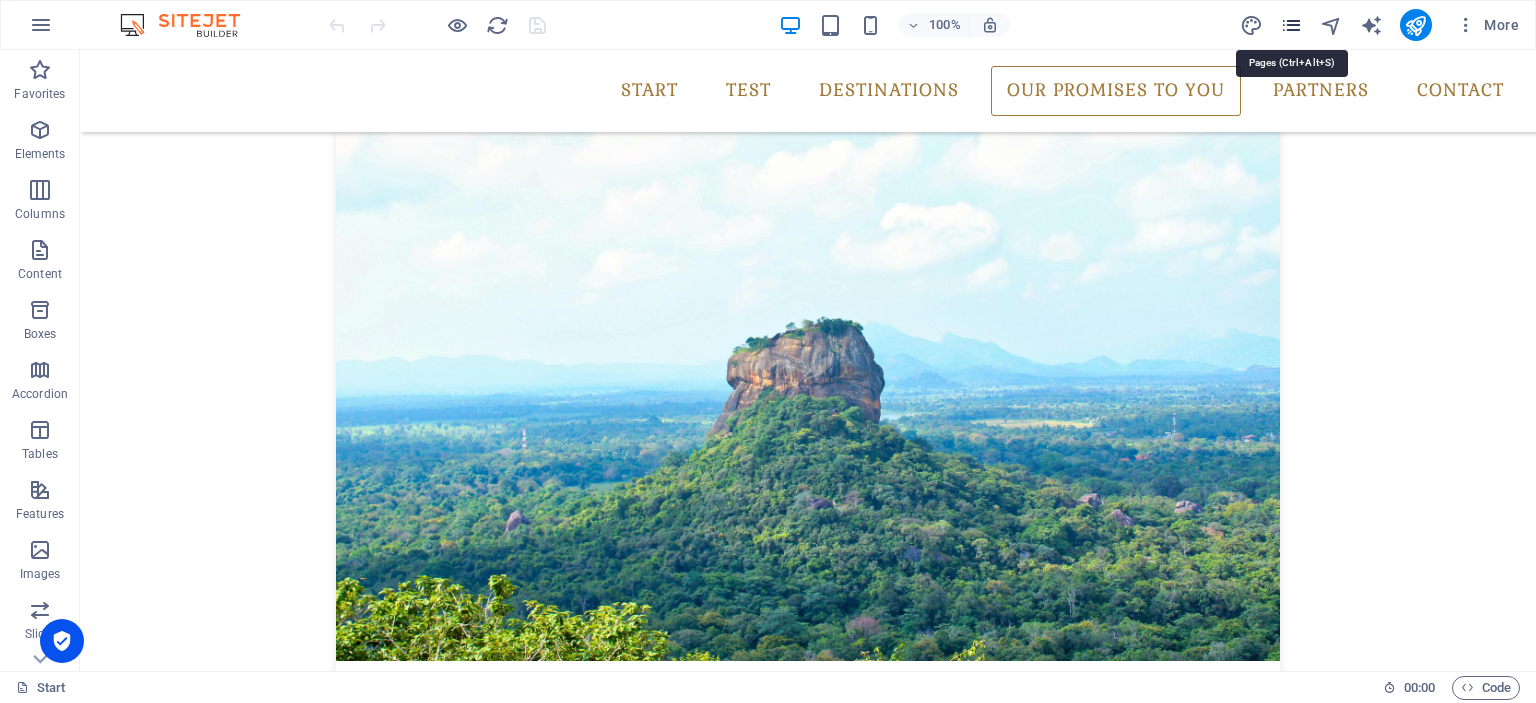 click at bounding box center (1291, 25) 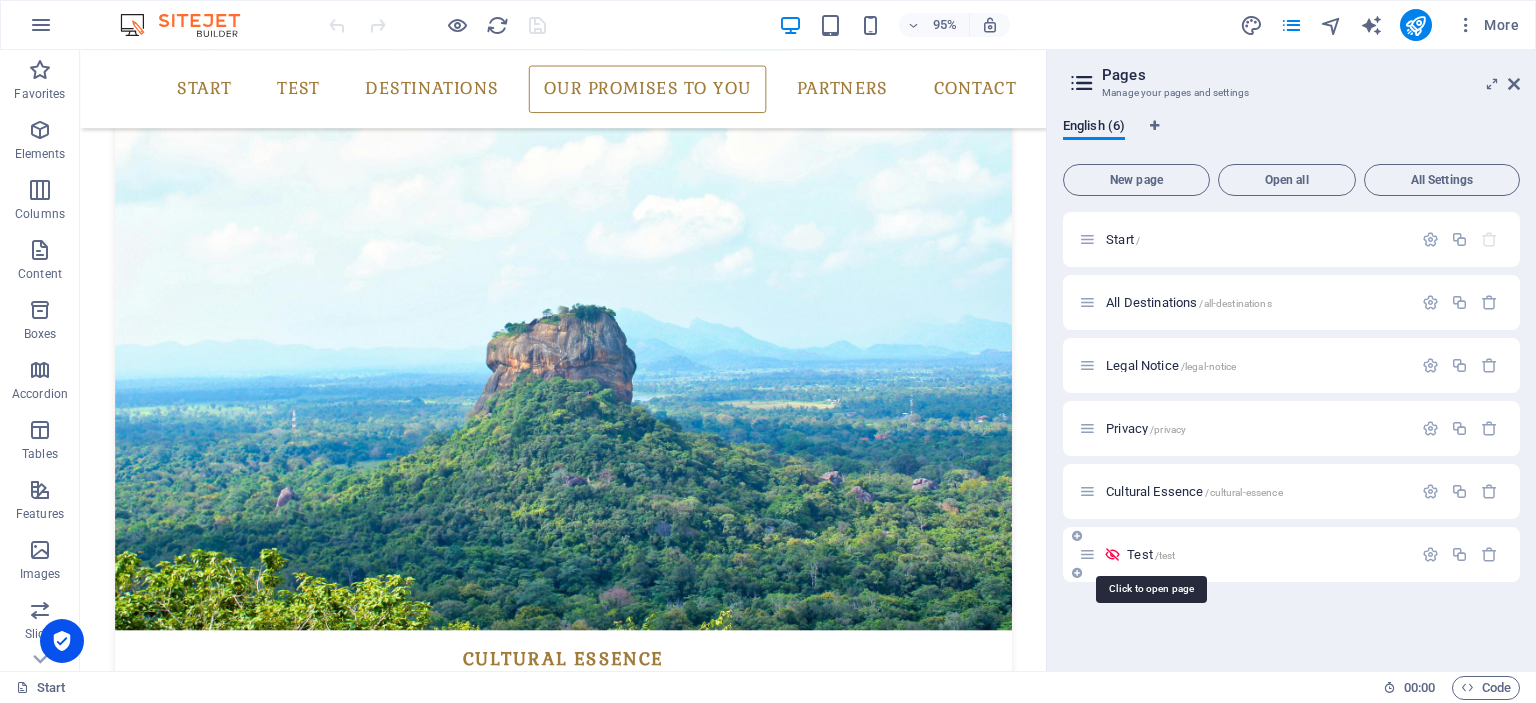click on "/test" at bounding box center (1165, 555) 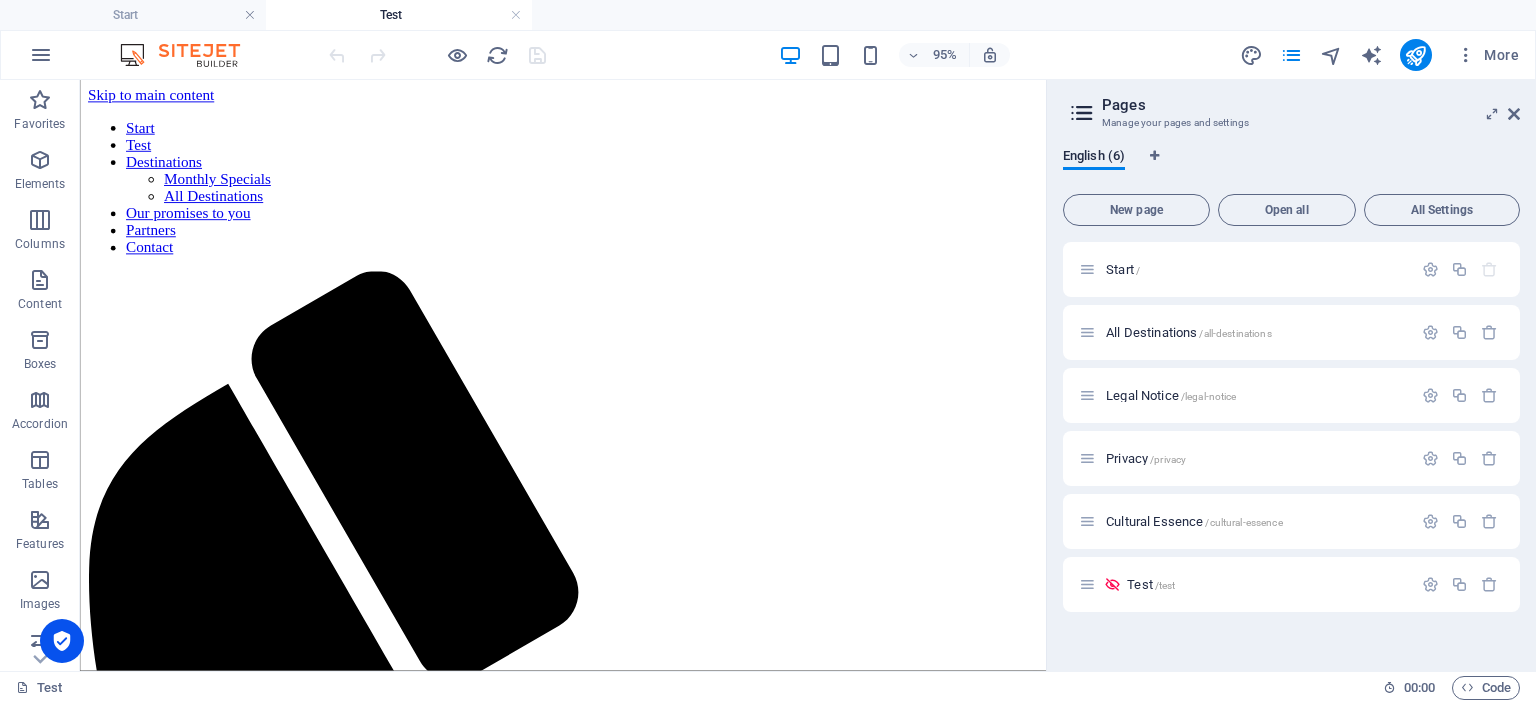 scroll, scrollTop: 0, scrollLeft: 0, axis: both 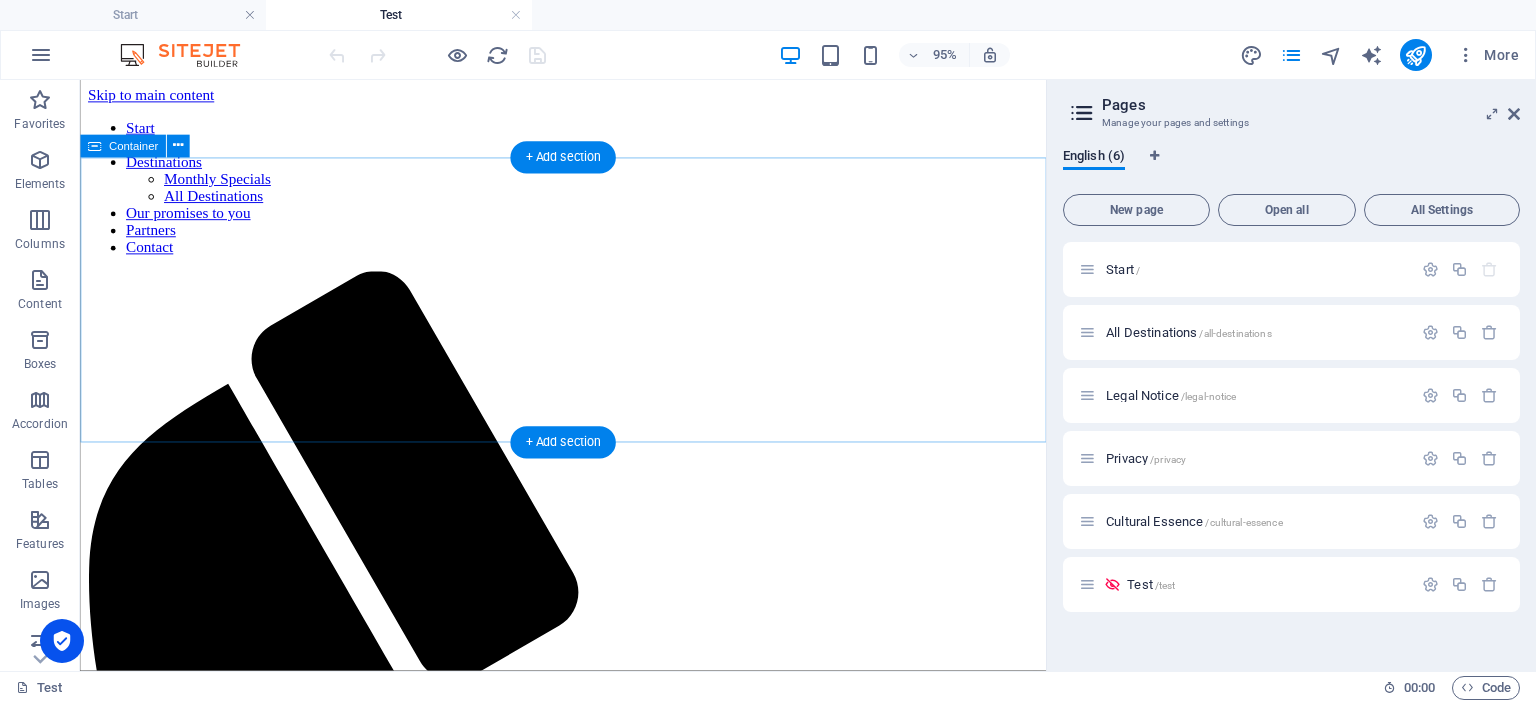 click on "Drop content here or  Add elements  Paste clipboard" at bounding box center [588, 1683] 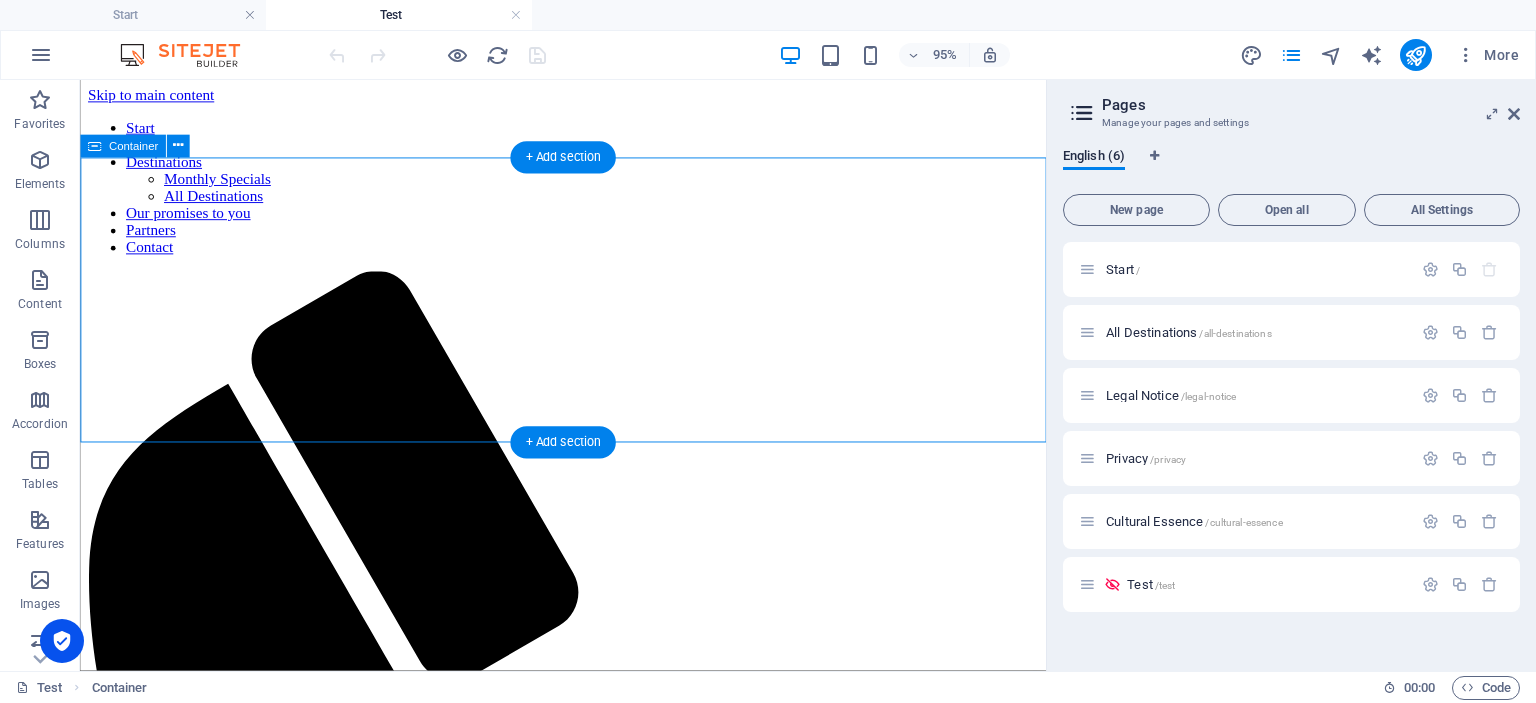 click on "Add elements" at bounding box center (529, 1713) 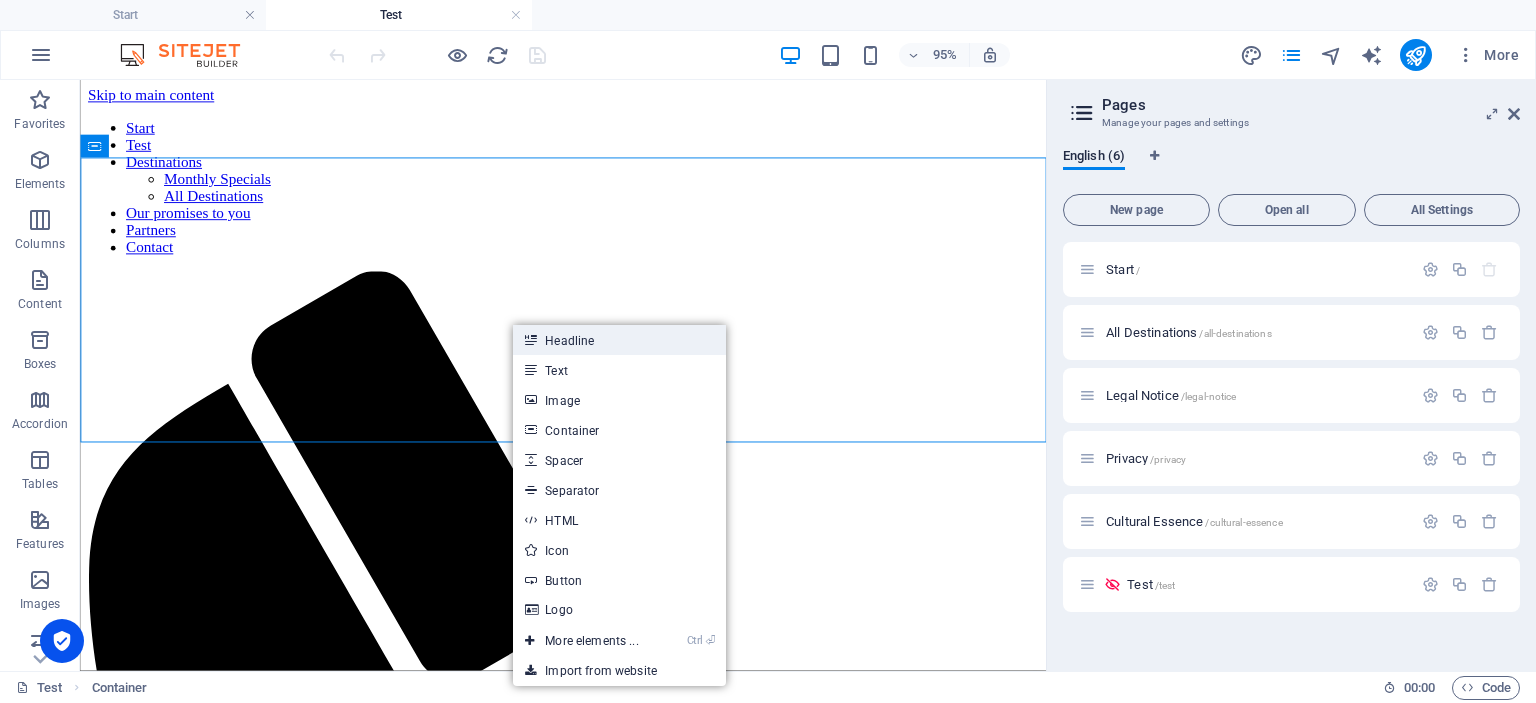 click on "Headline" at bounding box center (619, 340) 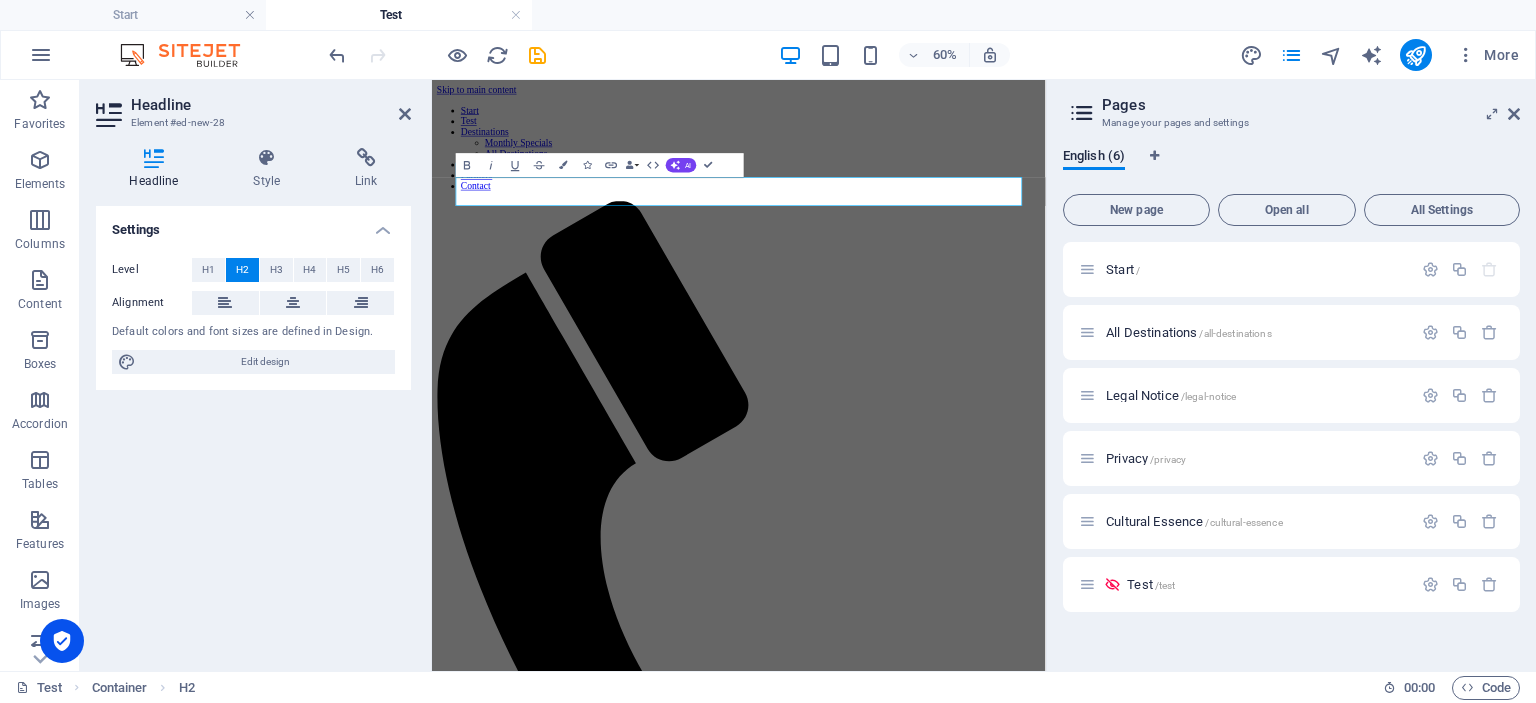type 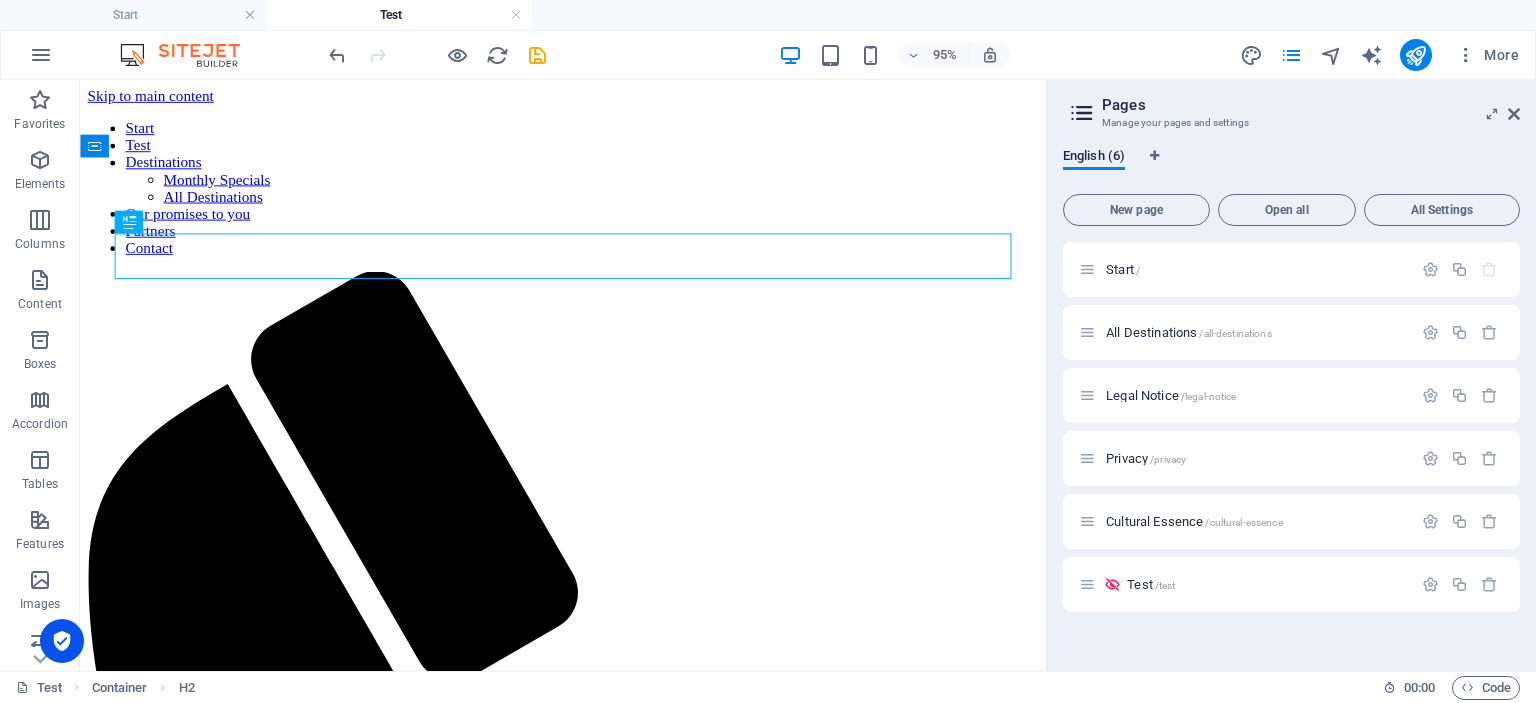 click on "Skip to main content
Start Test Destinations Monthly Specials All Destinations Our promises to you Partners Contact Cultural Essence" at bounding box center (588, 879) 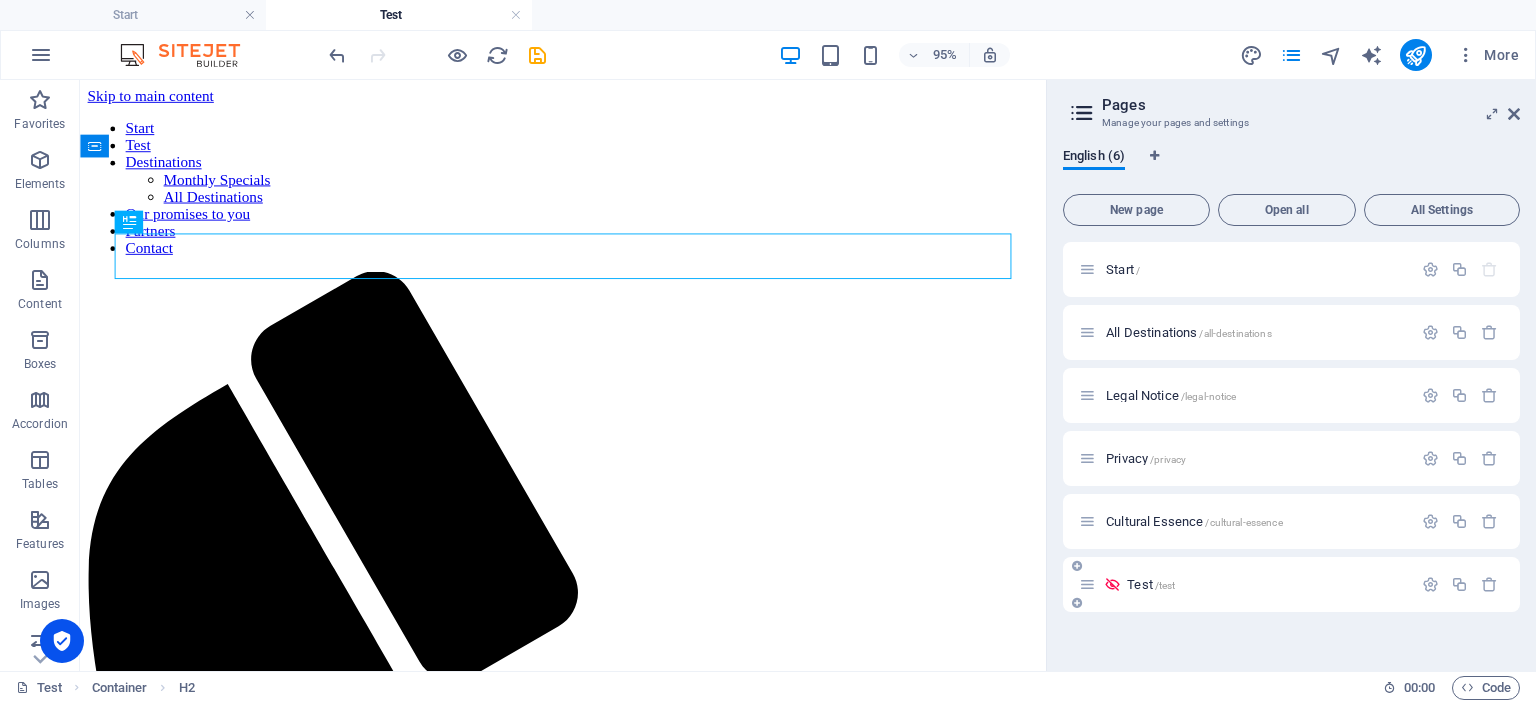 click on "Test /test" at bounding box center [1151, 584] 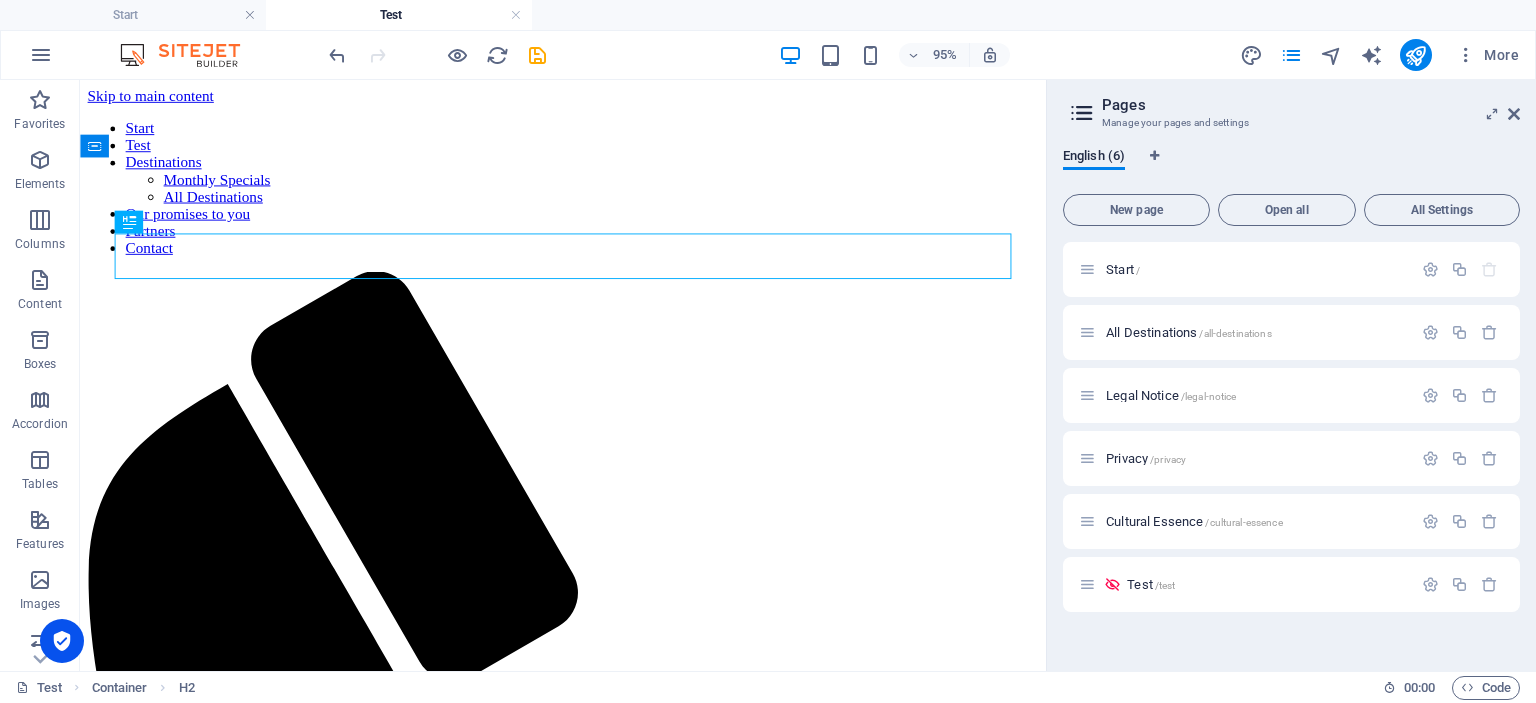 click on "Skip to main content
Start Test Destinations Monthly Specials All Destinations Our promises to you Partners Contact Cultural Essence" at bounding box center [588, 879] 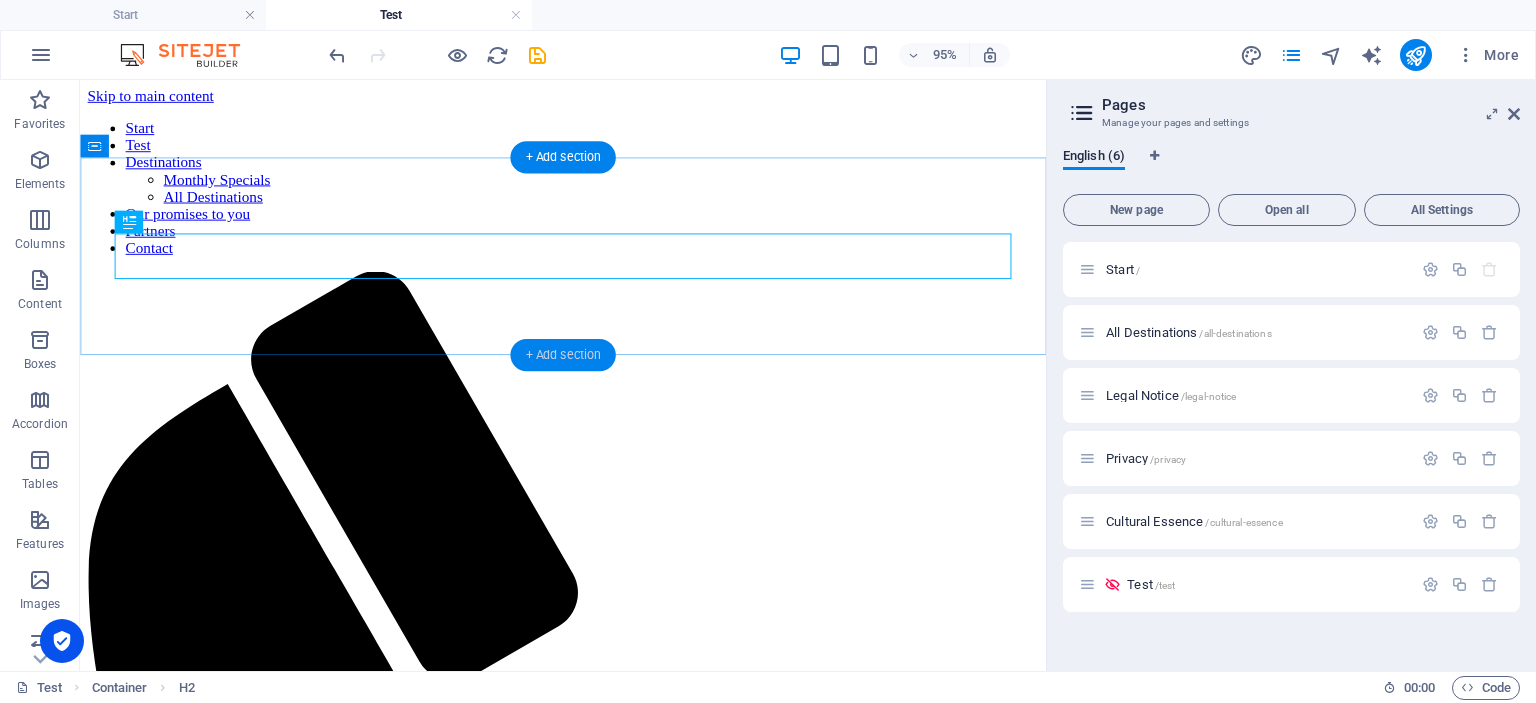 click on "+ Add section" at bounding box center (562, 355) 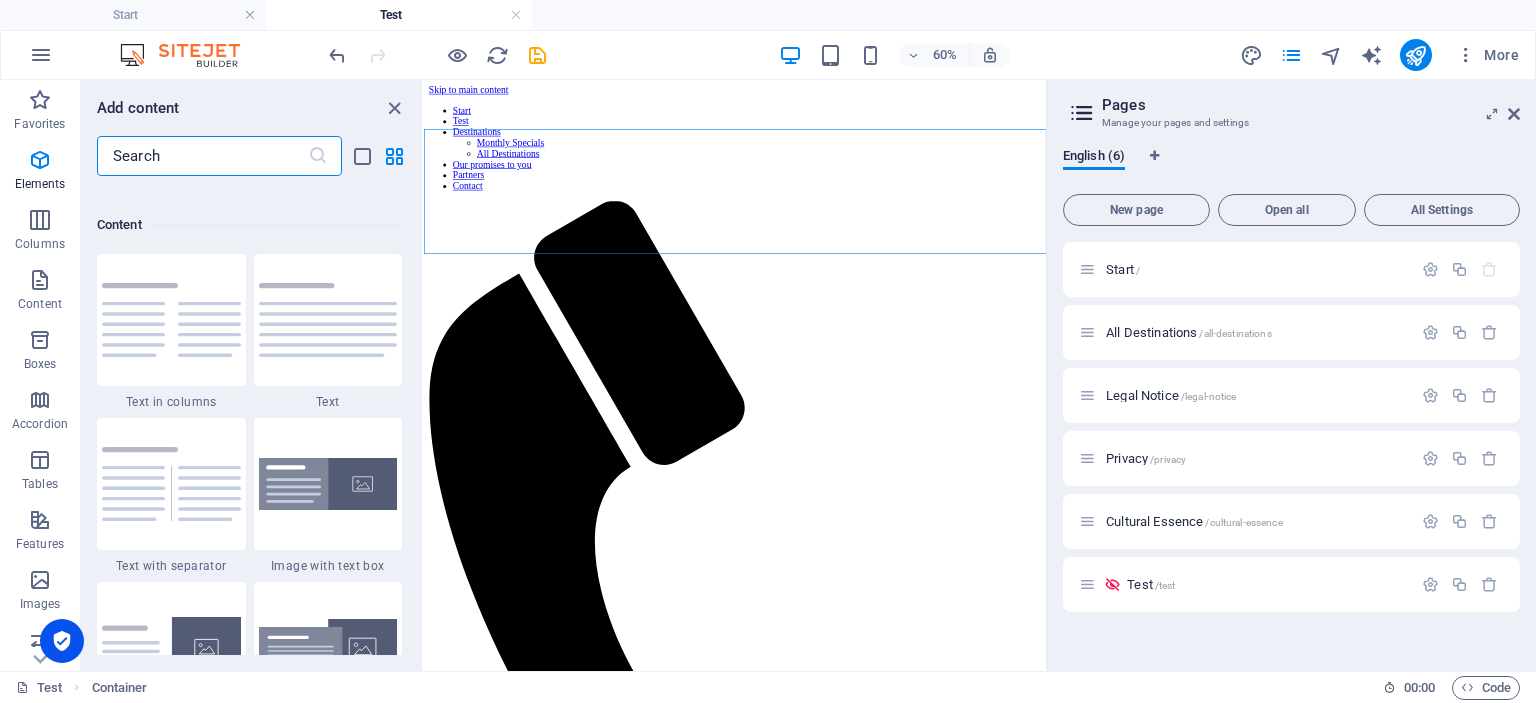 scroll, scrollTop: 3499, scrollLeft: 0, axis: vertical 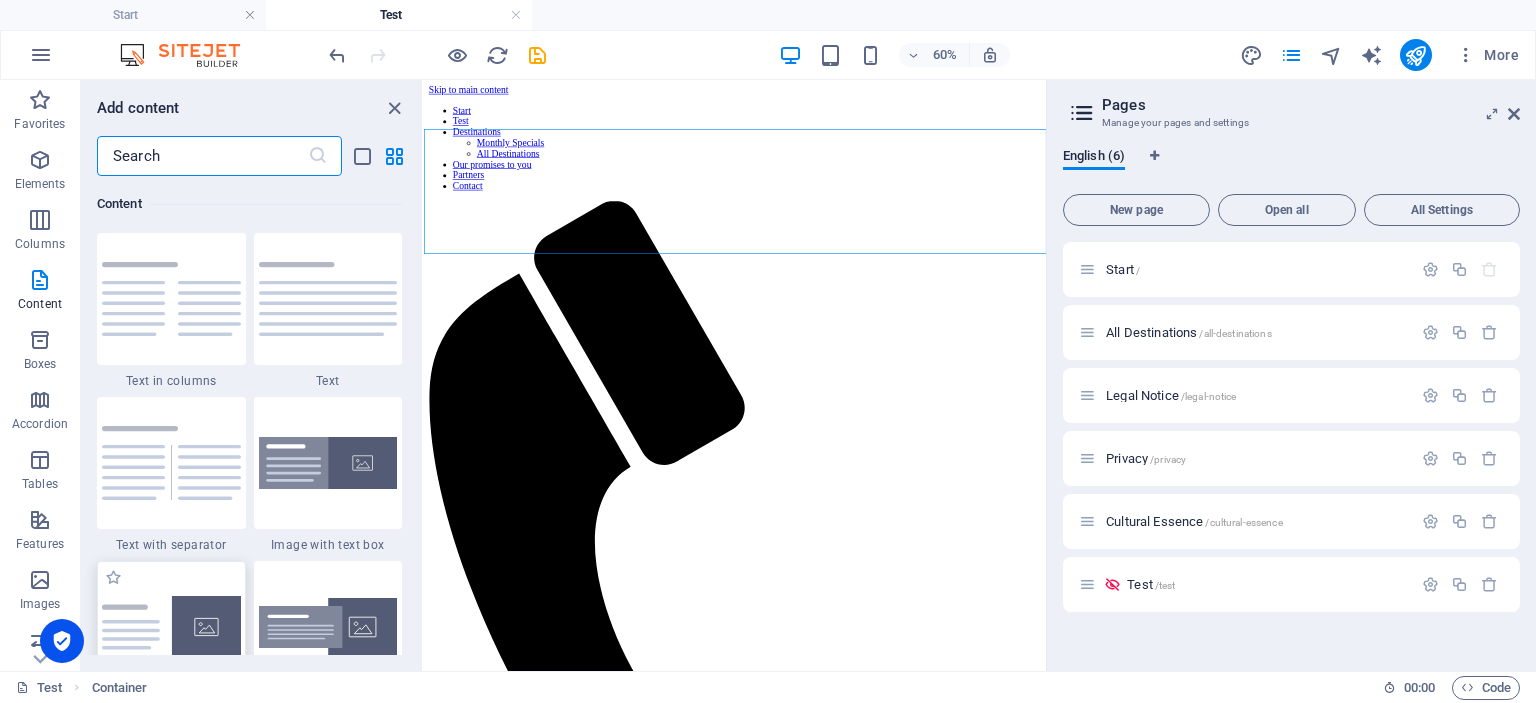click at bounding box center (171, 627) 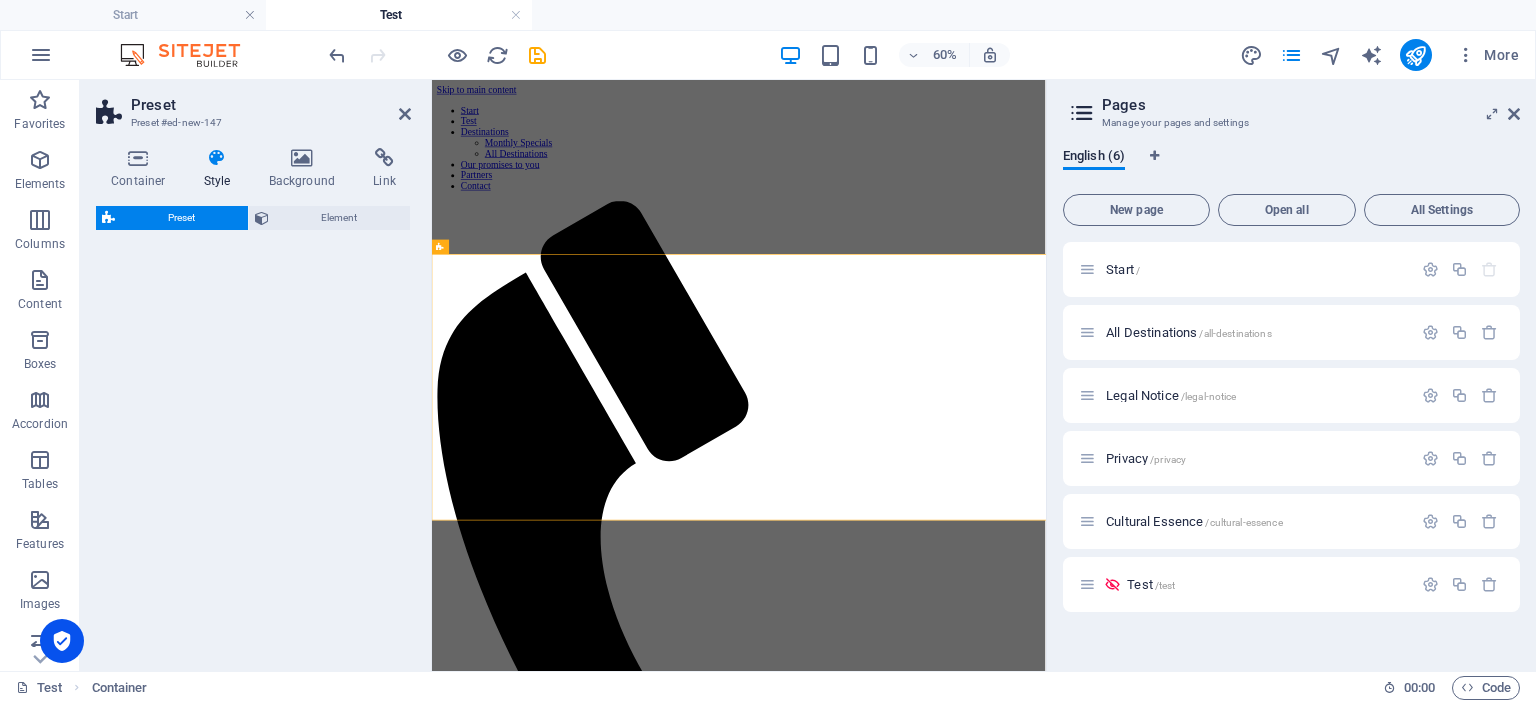 select on "rem" 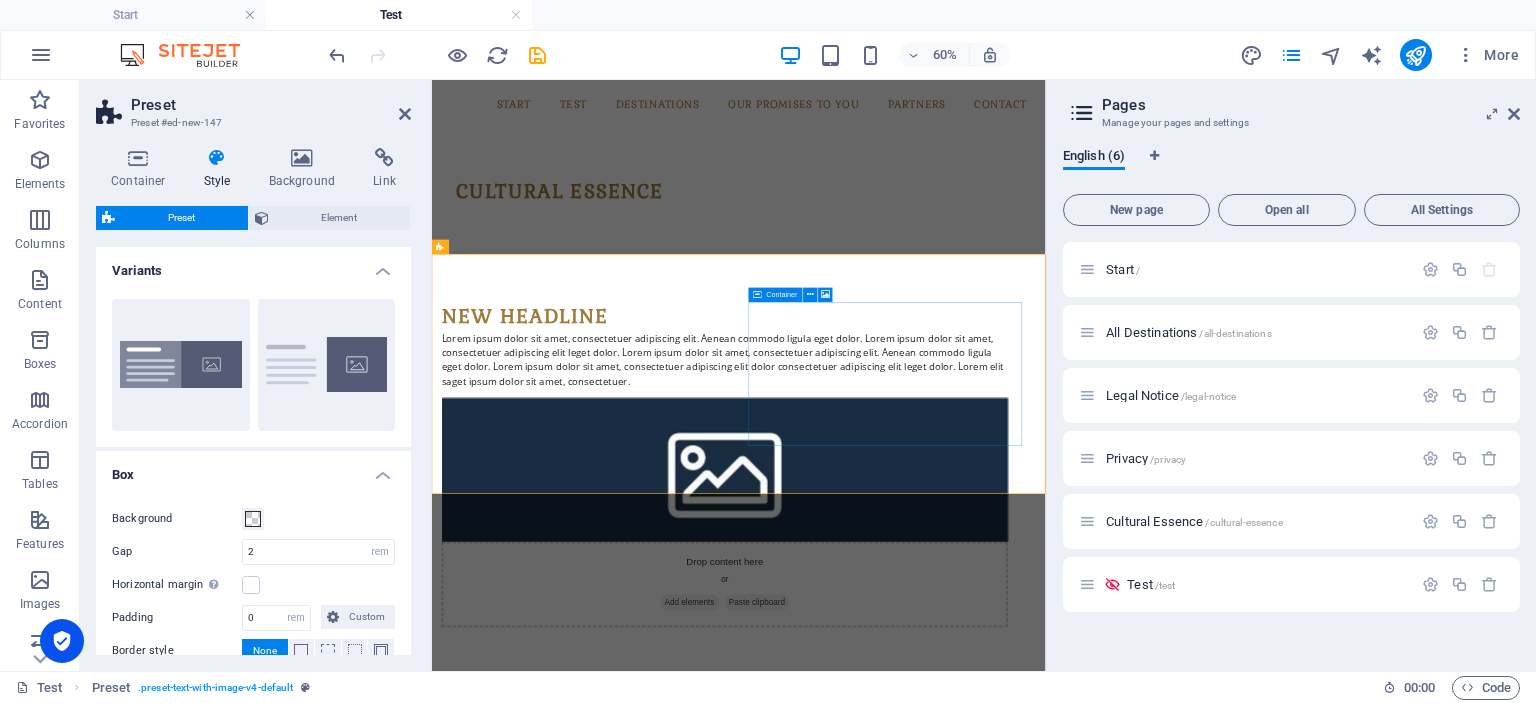 click at bounding box center (927, 951) 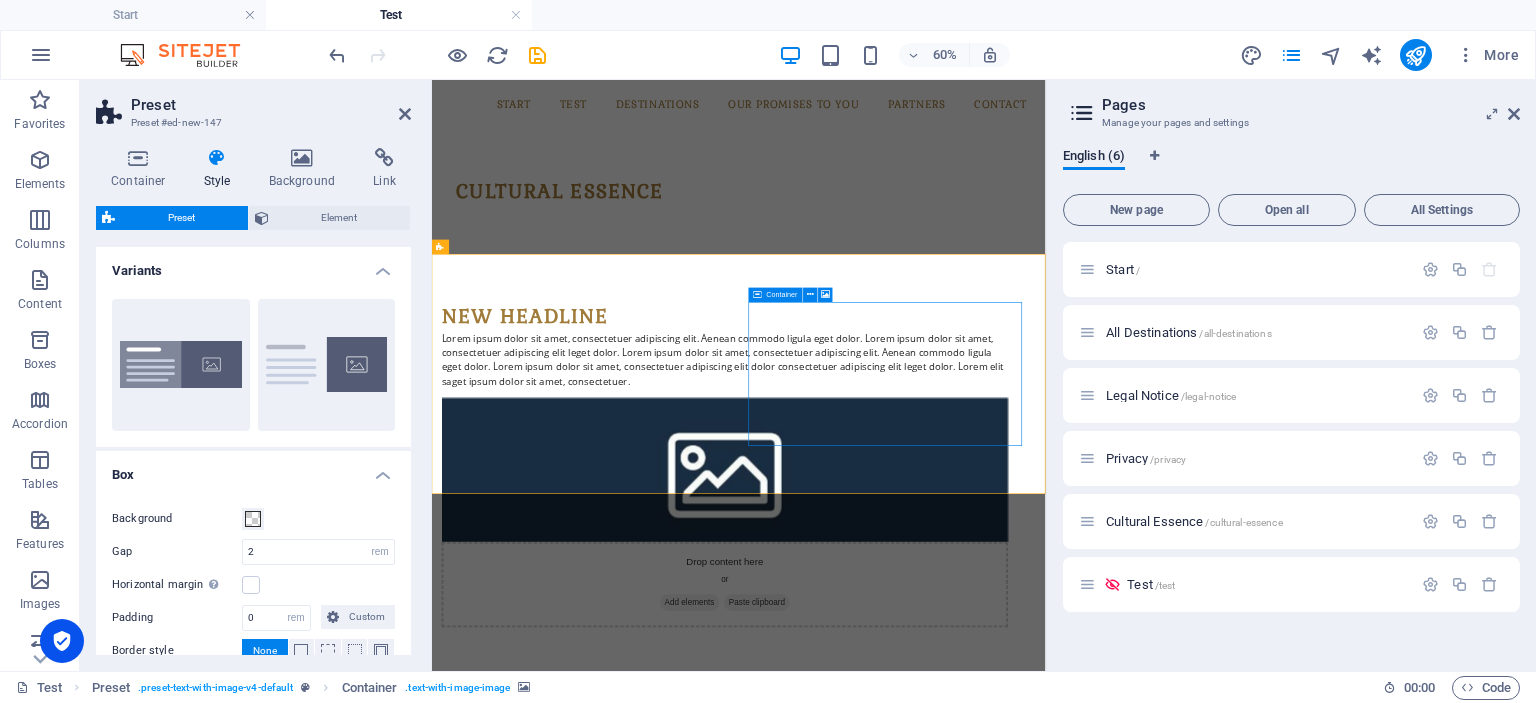 click at bounding box center [927, 951] 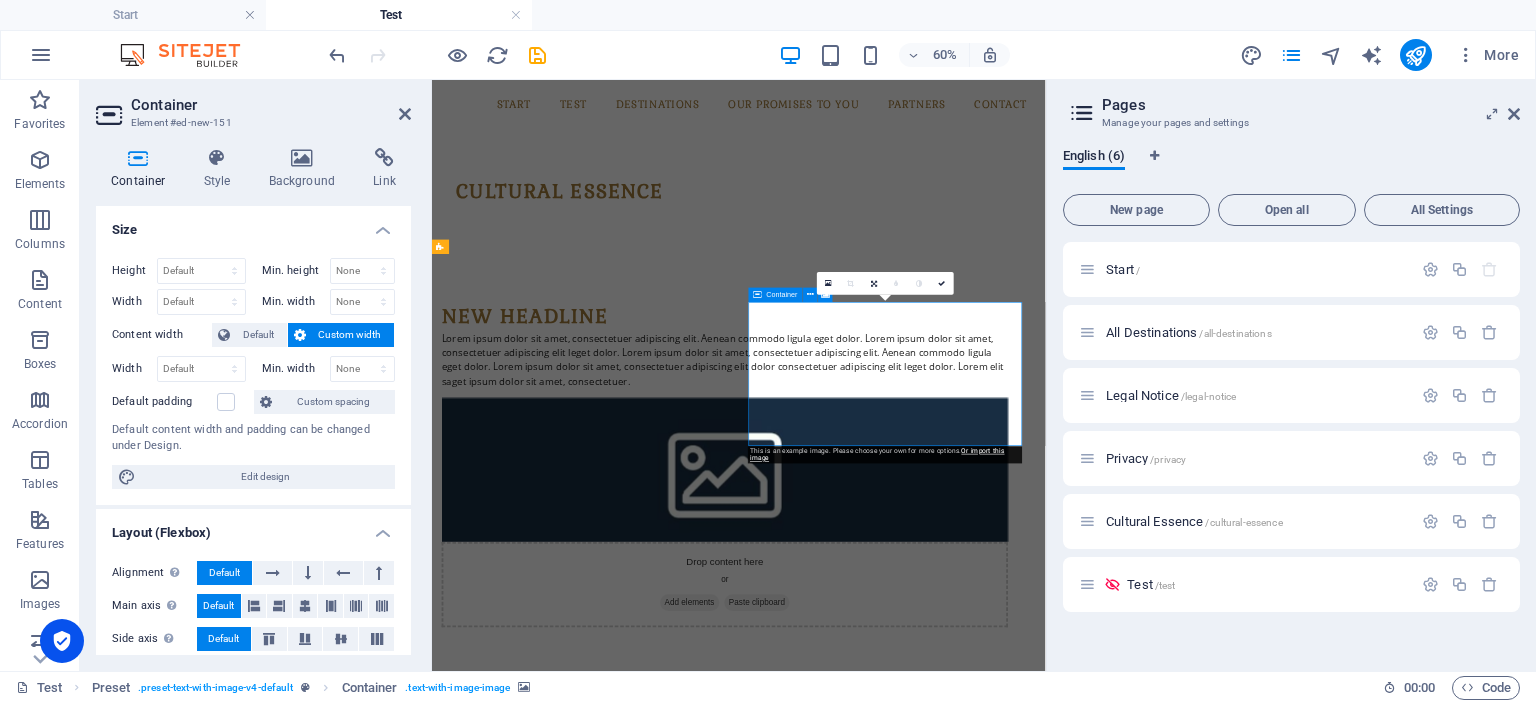 click at bounding box center [927, 951] 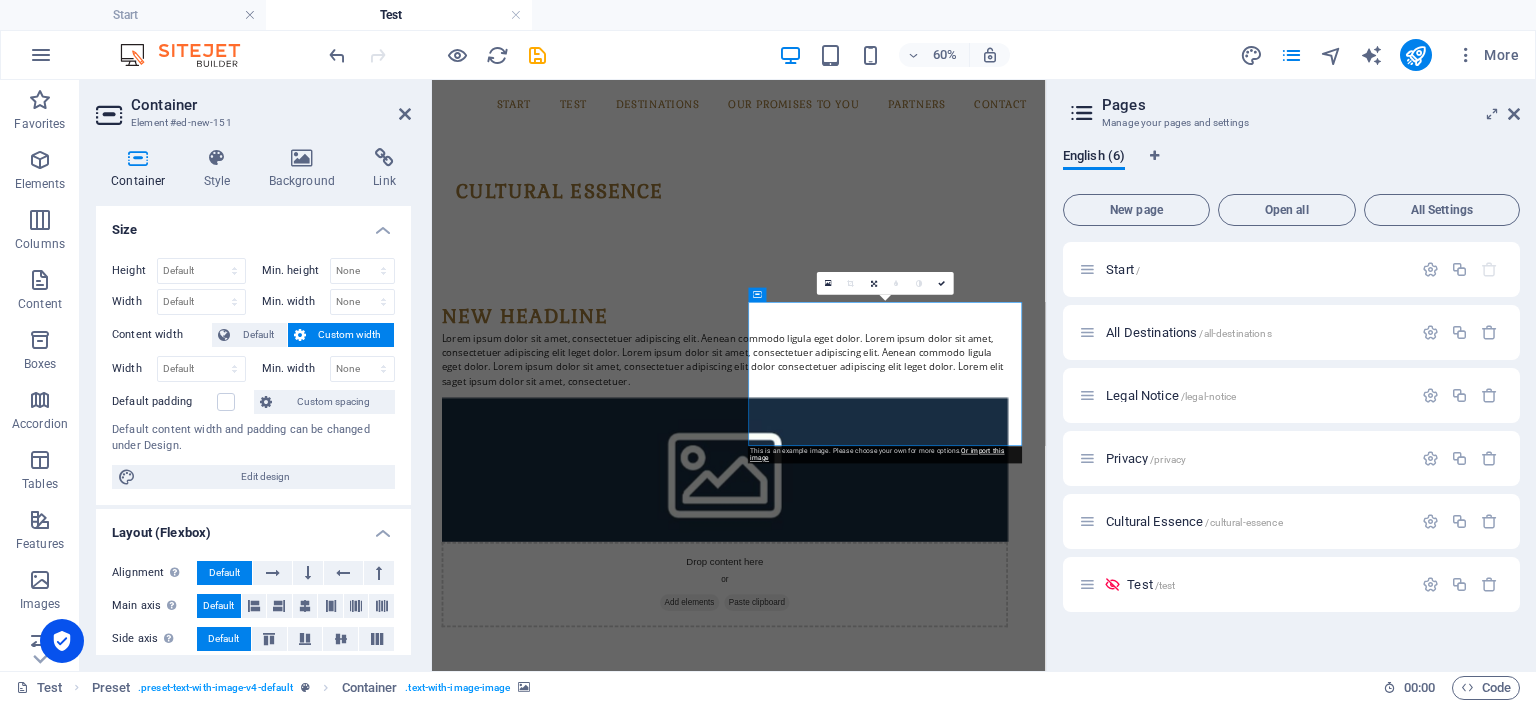 click at bounding box center (920, 730) 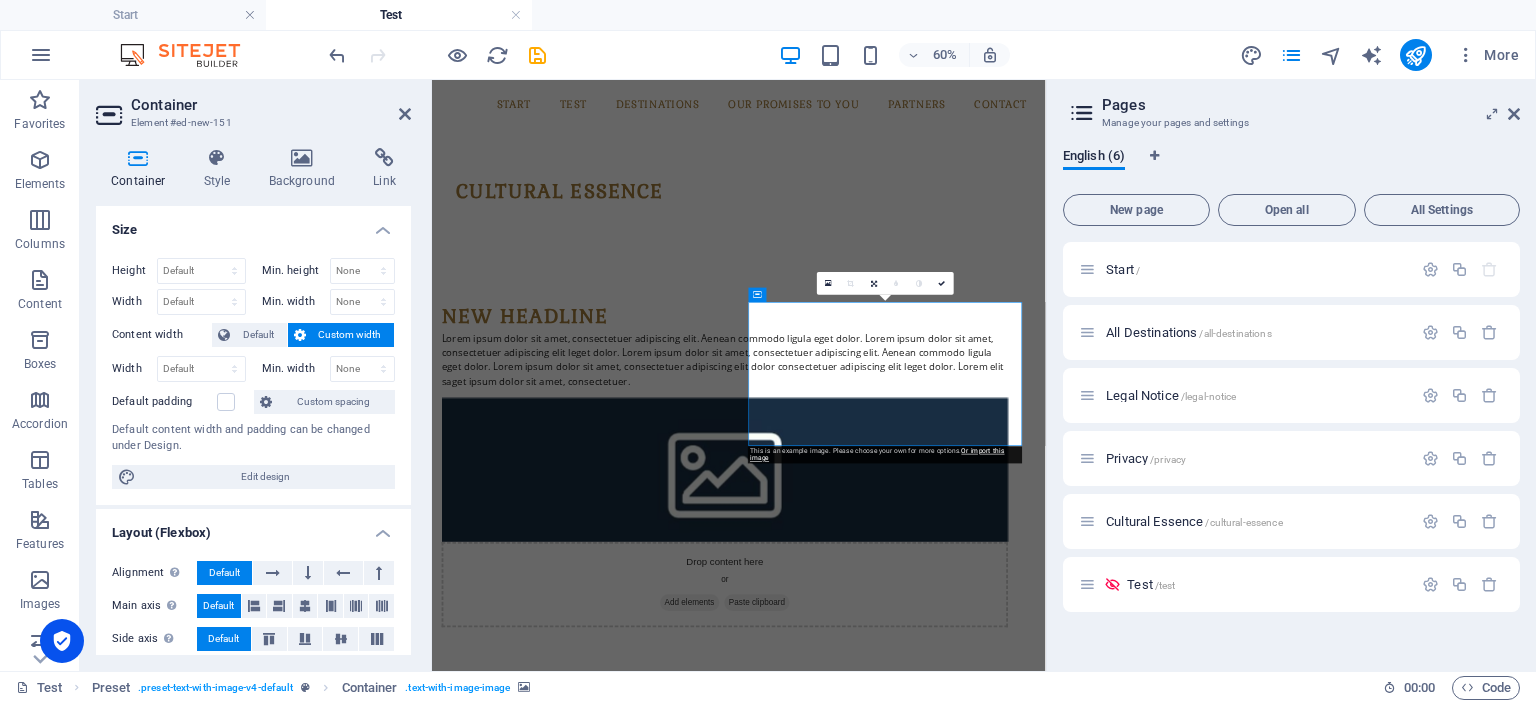click at bounding box center [920, 730] 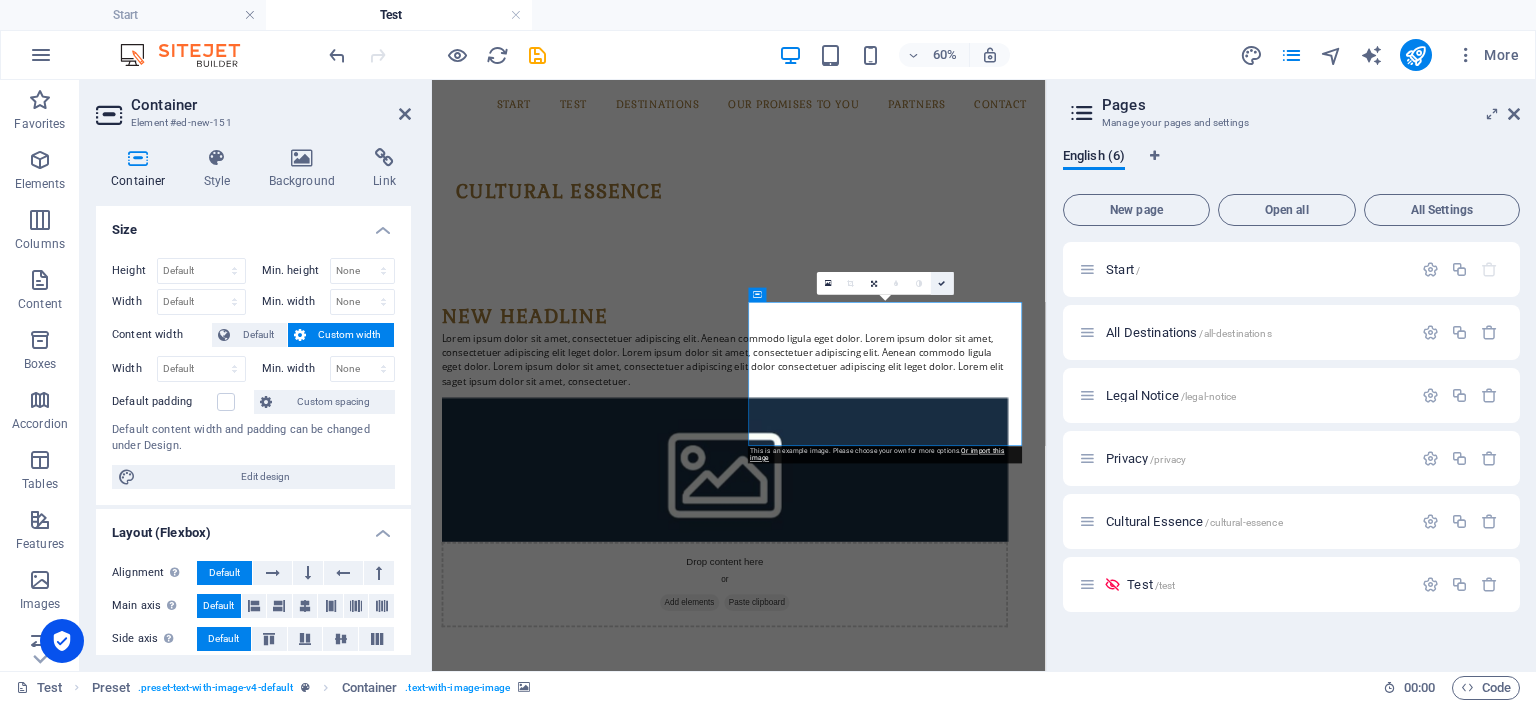 click at bounding box center (942, 283) 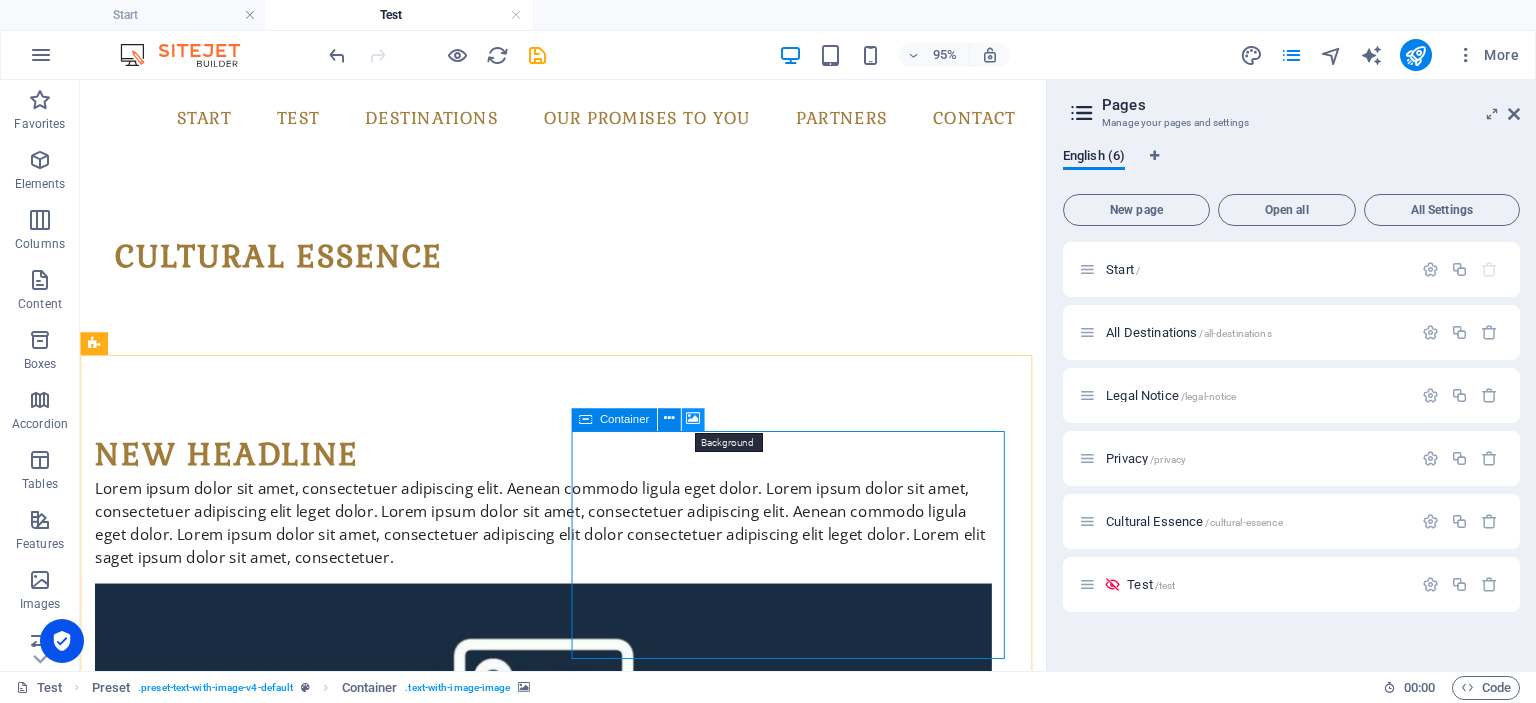 click at bounding box center (693, 420) 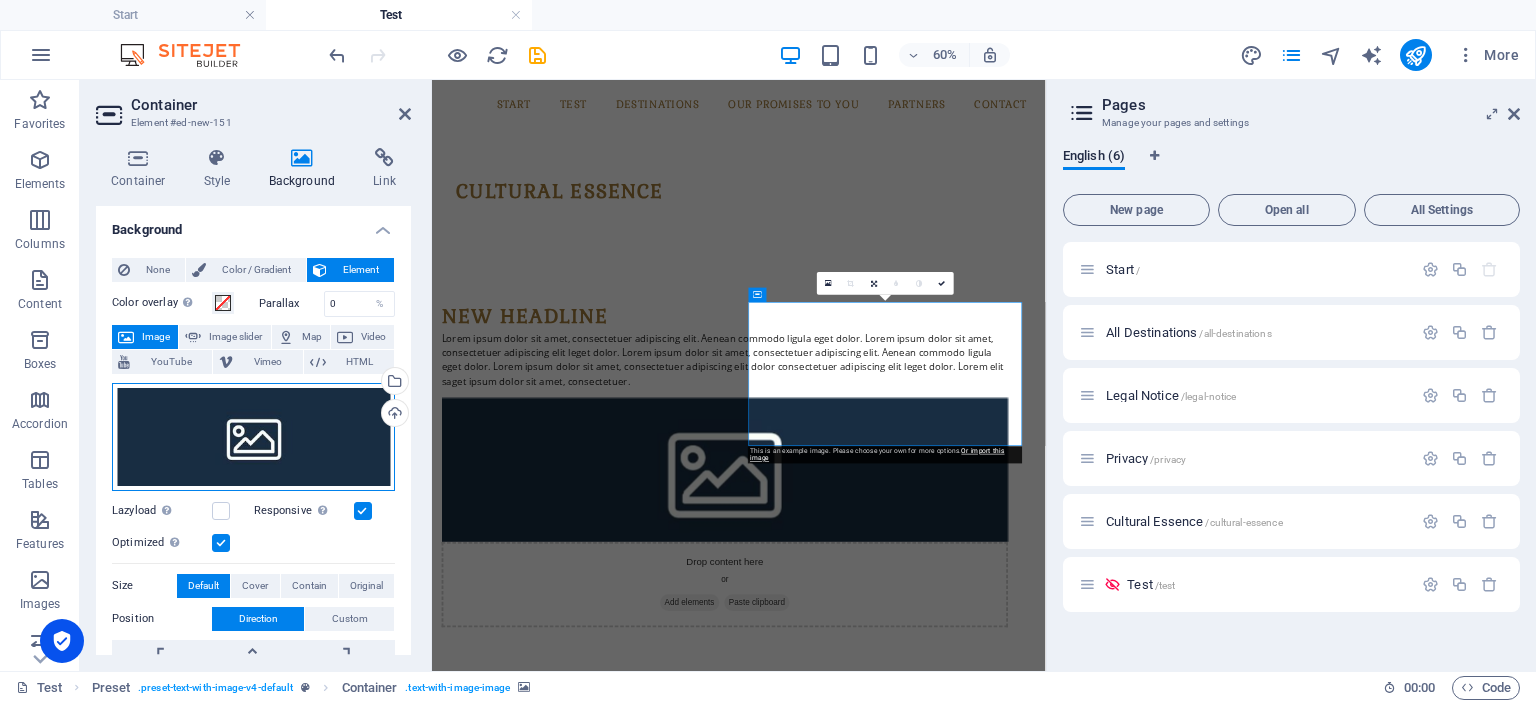 click on "Drag files here, click to choose files or select files from Files or our free stock photos & videos" at bounding box center [253, 437] 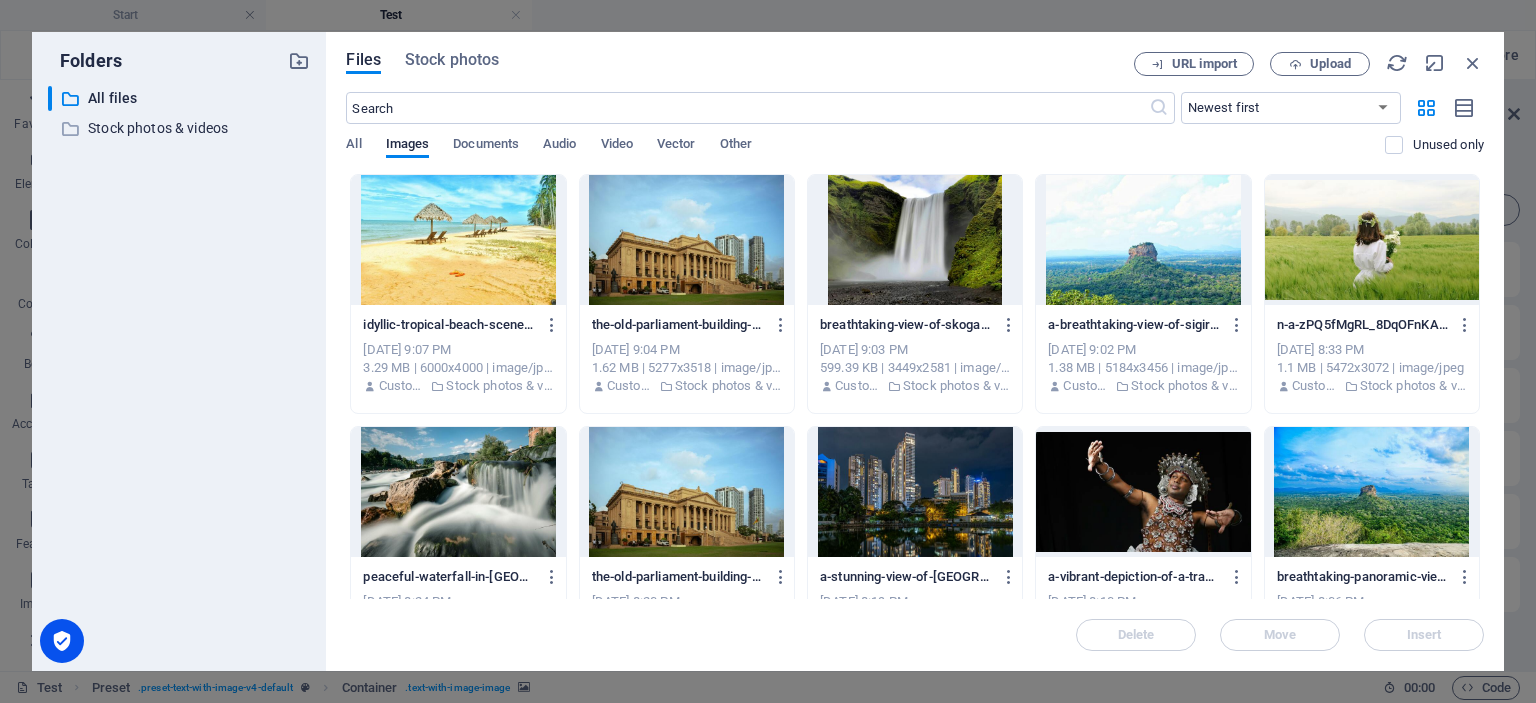 click at bounding box center (1143, 492) 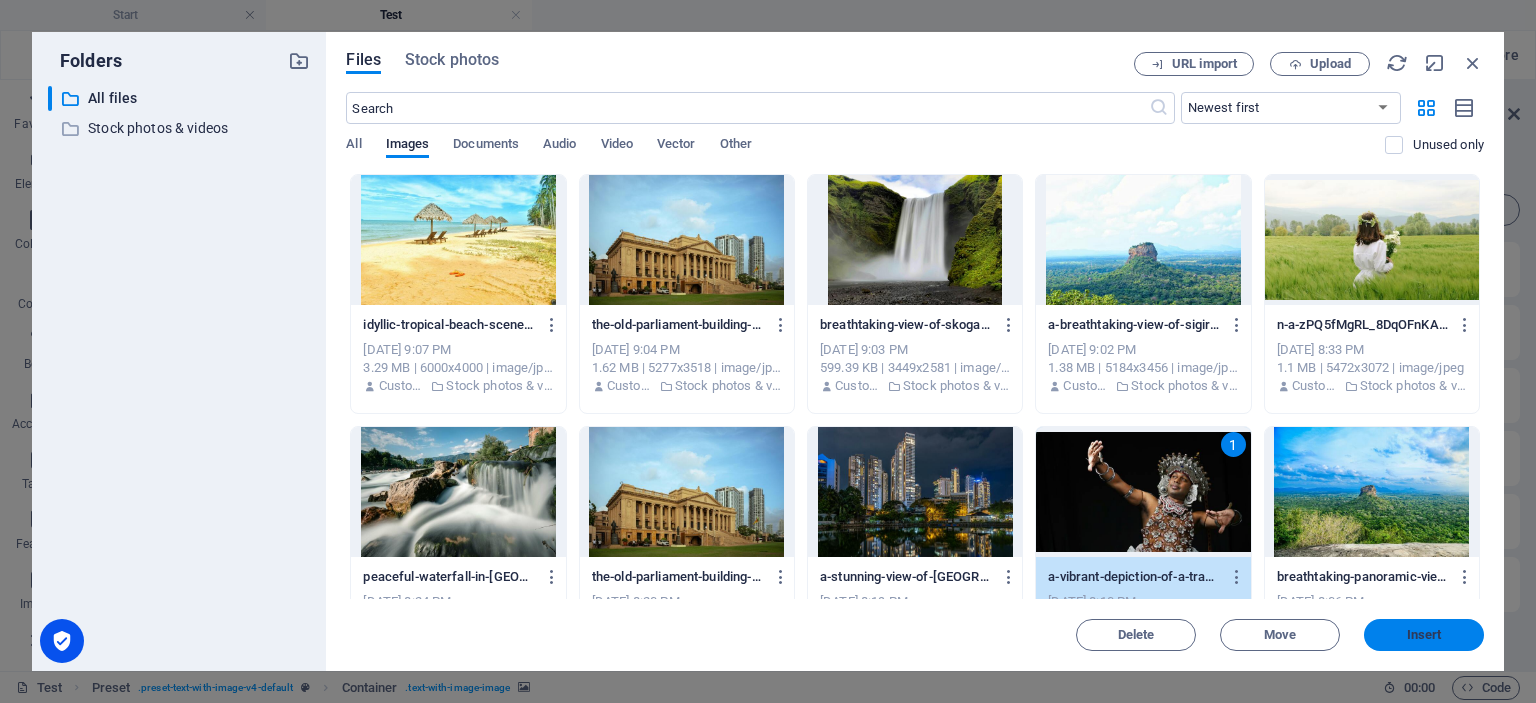 click on "Insert" at bounding box center [1424, 635] 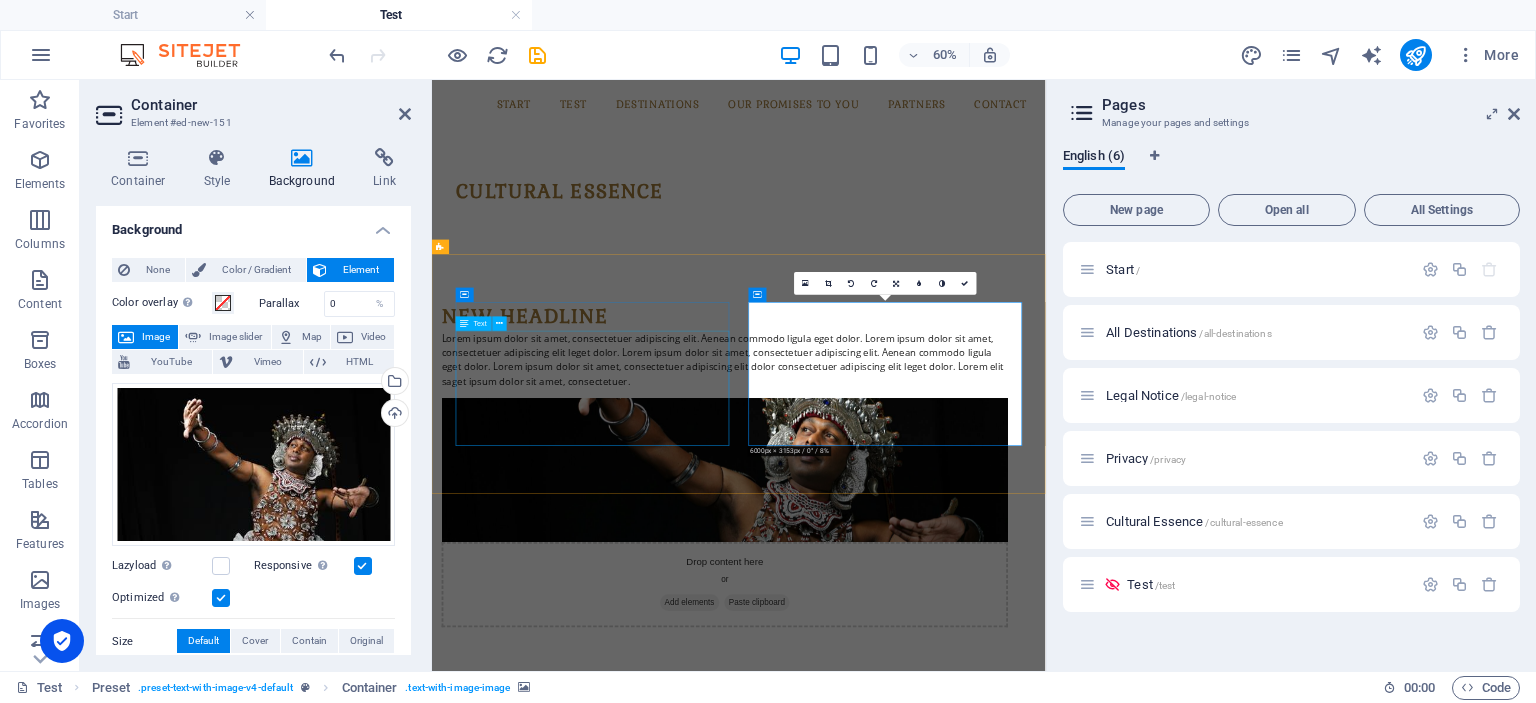 click on "Lorem ipsum dolor sit amet, consectetuer adipiscing elit. Aenean commodo ligula eget dolor. Lorem ipsum dolor sit amet, consectetuer adipiscing elit leget dolor. Lorem ipsum dolor sit amet, consectetuer adipiscing elit. Aenean commodo ligula eget dolor. Lorem ipsum dolor sit amet, consectetuer adipiscing elit dolor consectetuer adipiscing elit leget dolor. Lorem elit saget ipsum dolor sit amet, consectetuer." at bounding box center (920, 546) 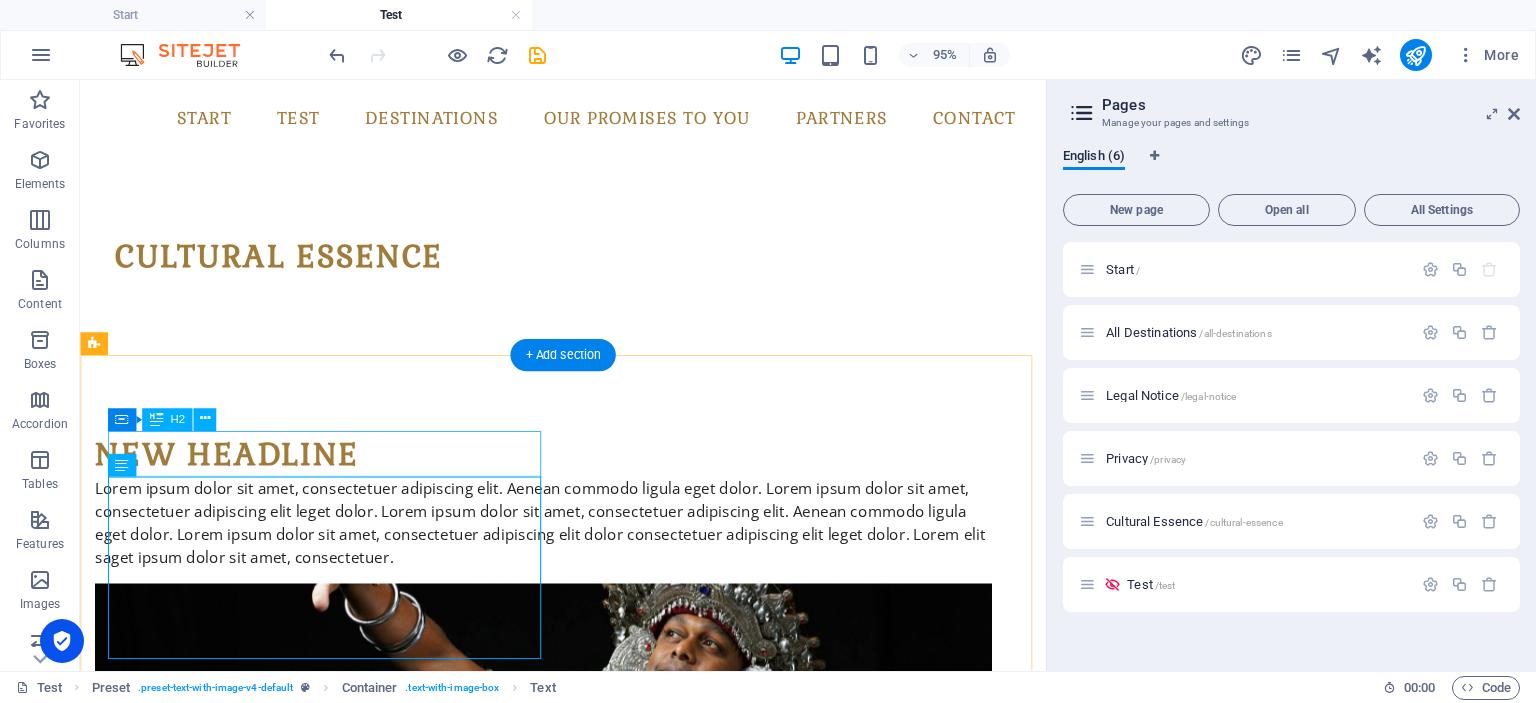 click on "New headline" at bounding box center [568, 474] 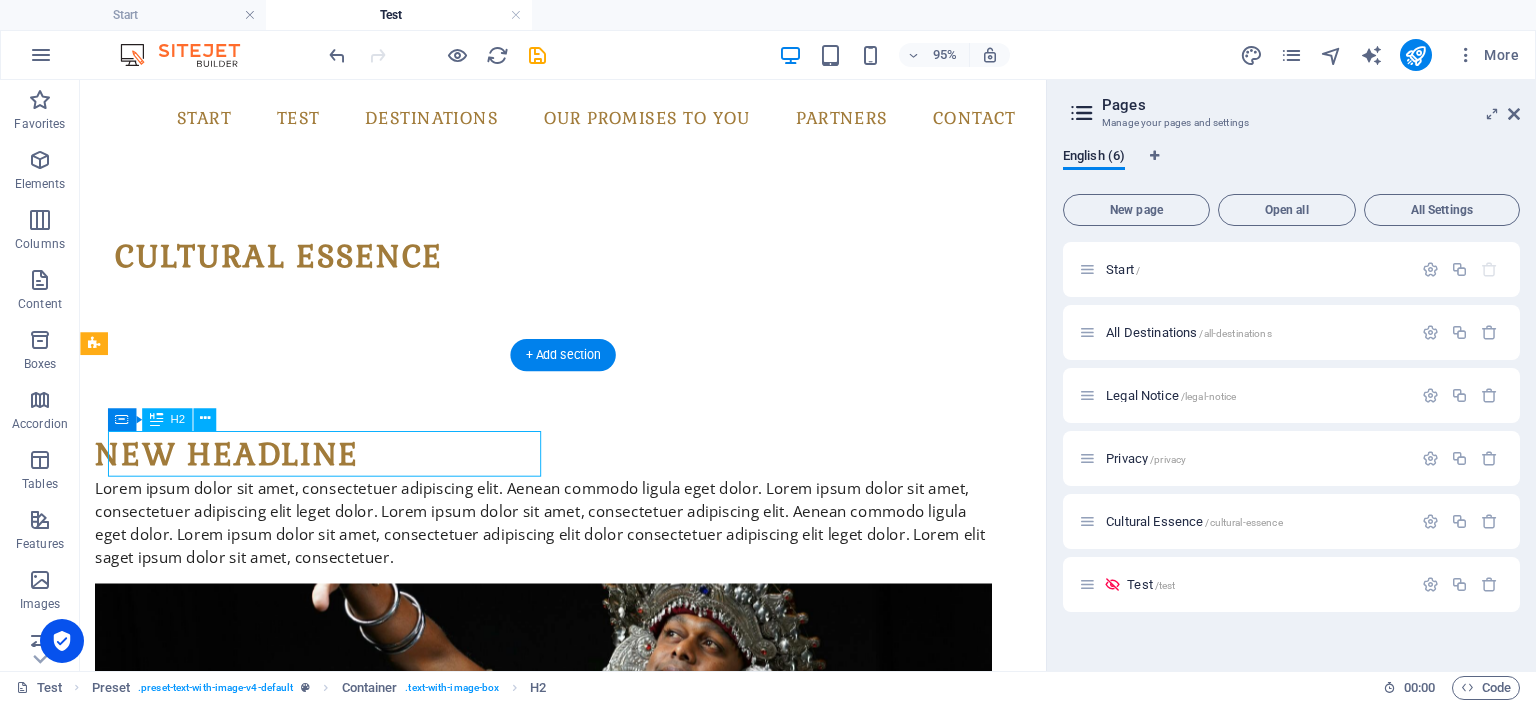 click on "New headline" at bounding box center (568, 474) 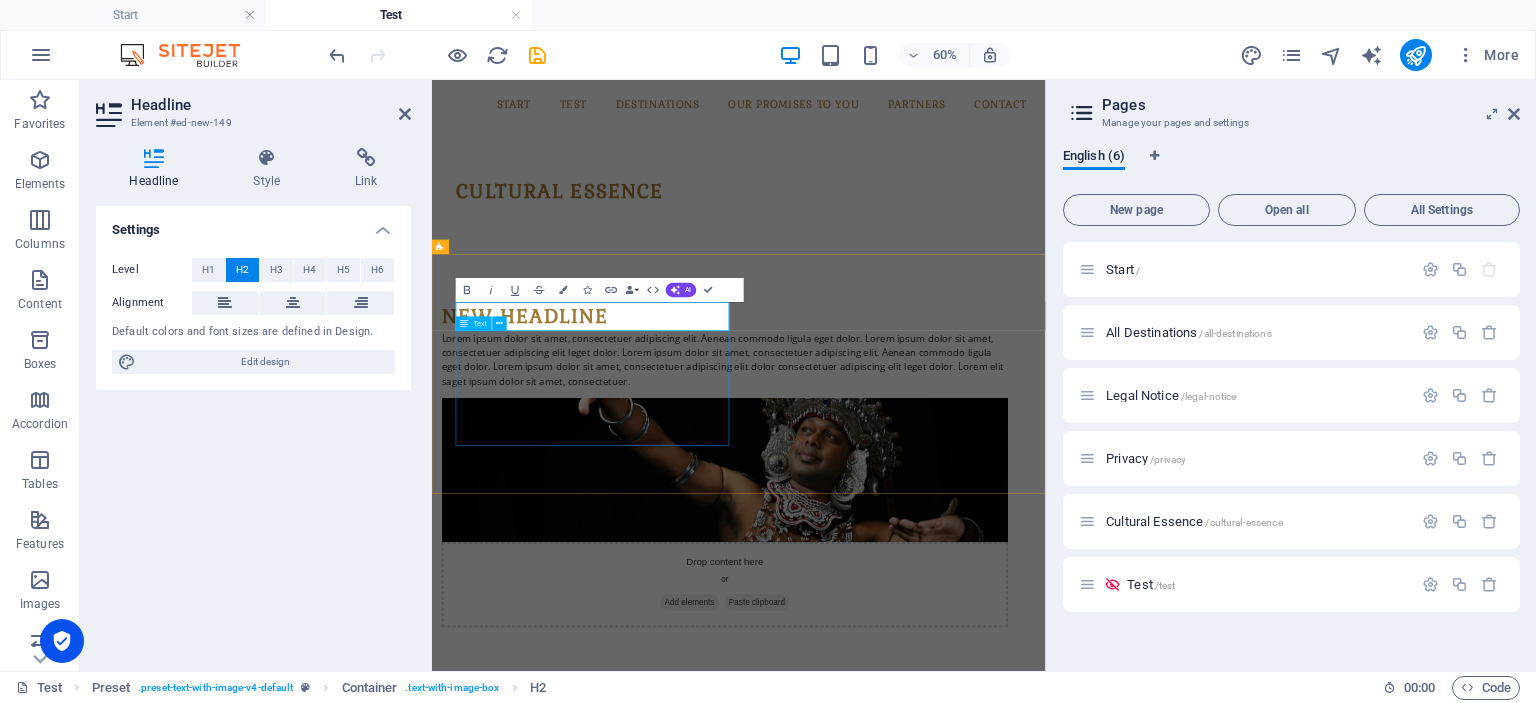 type 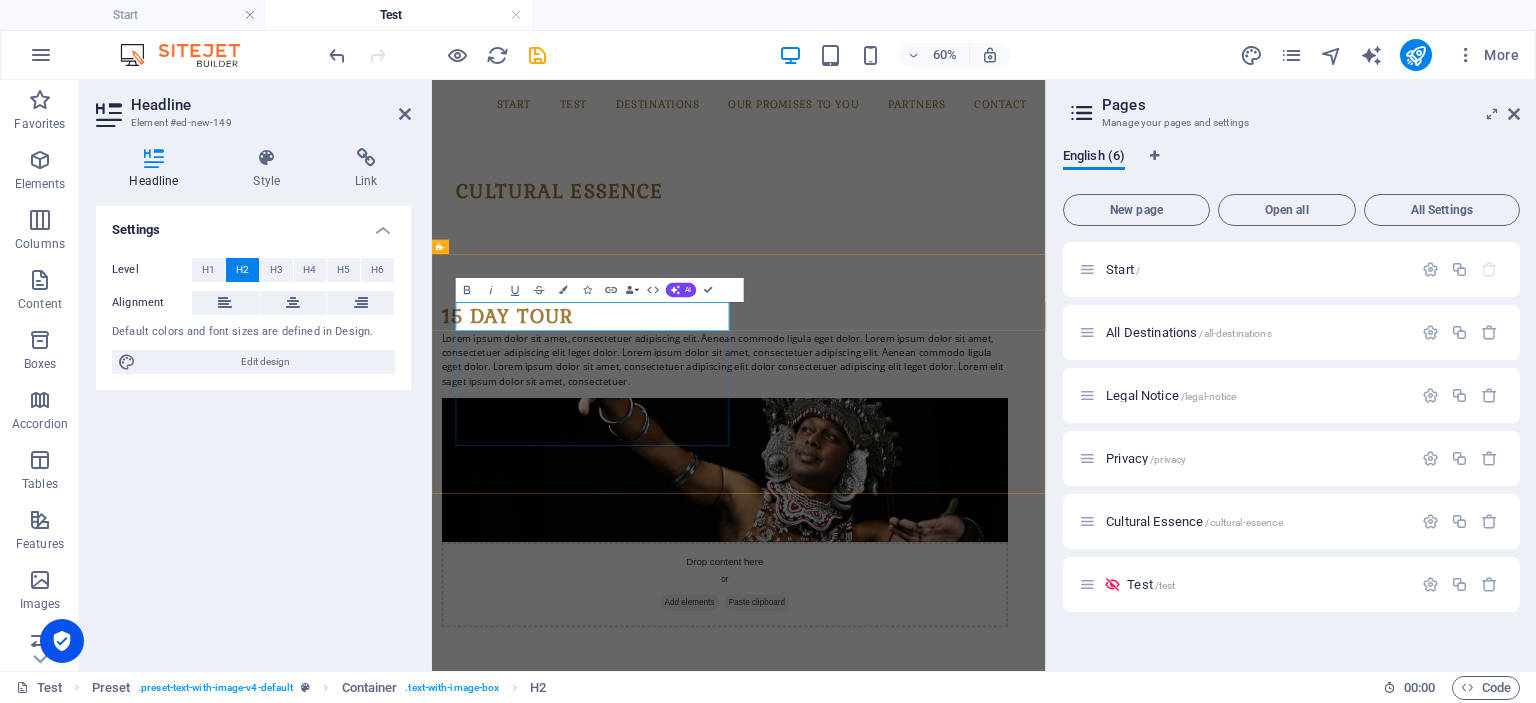 click on "​15 day tour" at bounding box center (920, 474) 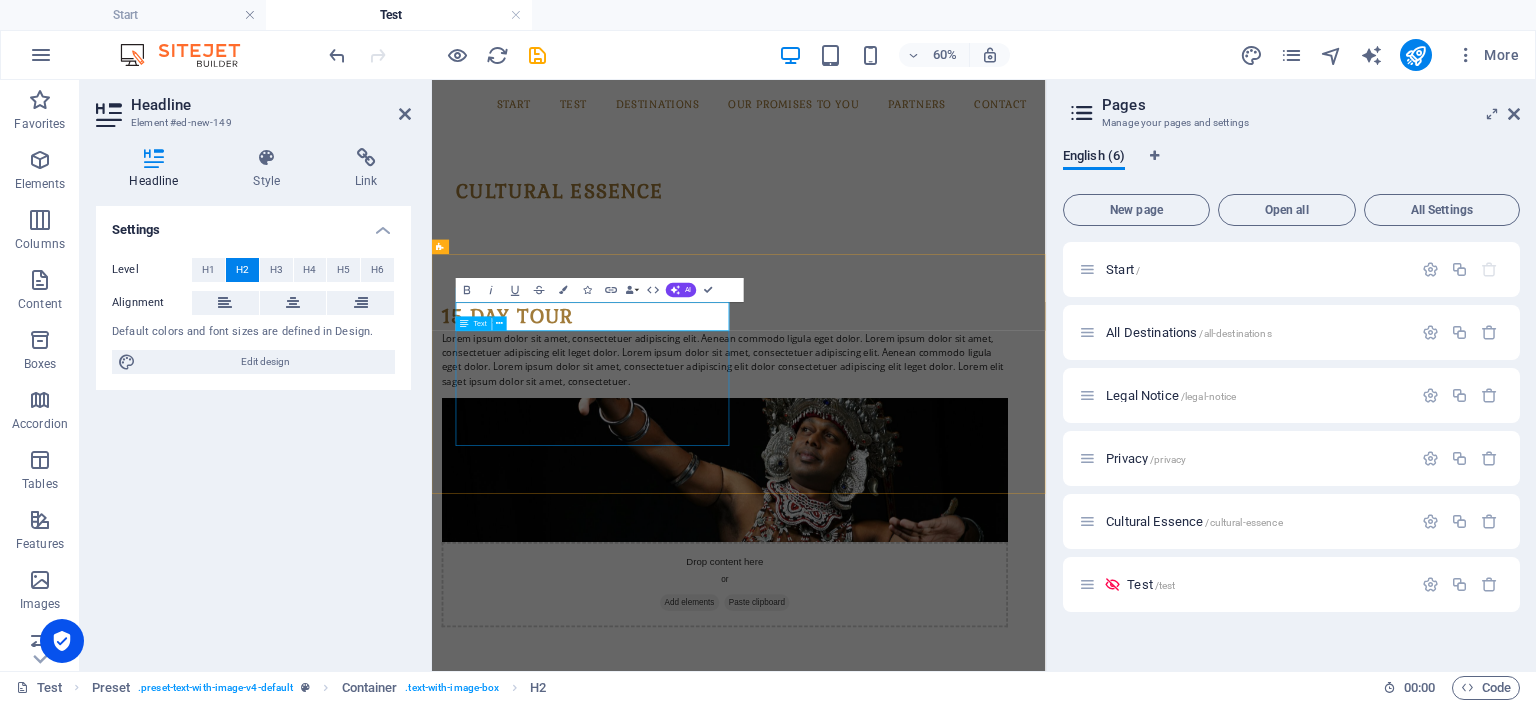 click on "Lorem ipsum dolor sit amet, consectetuer adipiscing elit. Aenean commodo ligula eget dolor. Lorem ipsum dolor sit amet, consectetuer adipiscing elit leget dolor. Lorem ipsum dolor sit amet, consectetuer adipiscing elit. Aenean commodo ligula eget dolor. Lorem ipsum dolor sit amet, consectetuer adipiscing elit dolor consectetuer adipiscing elit leget dolor. Lorem elit saget ipsum dolor sit amet, consectetuer." at bounding box center [920, 546] 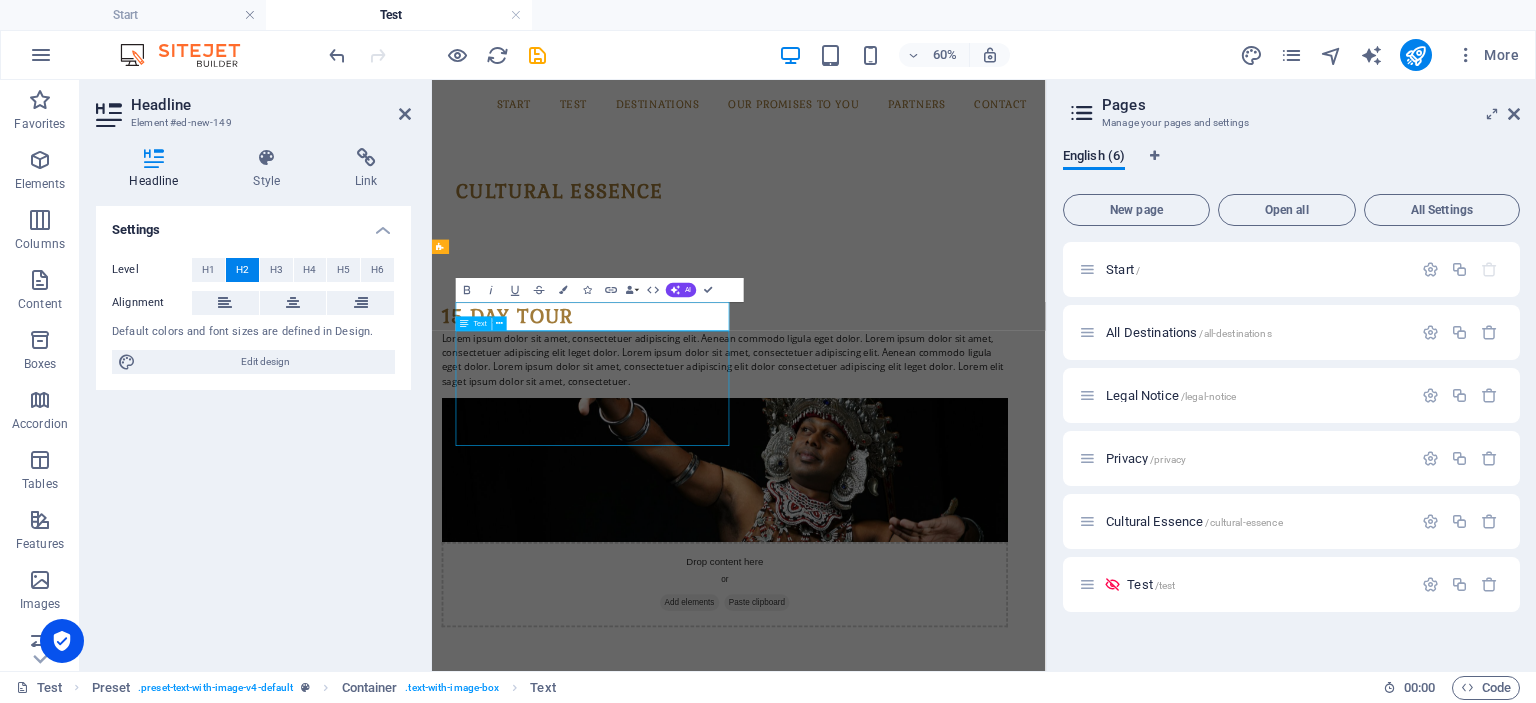 click on "Lorem ipsum dolor sit amet, consectetuer adipiscing elit. Aenean commodo ligula eget dolor. Lorem ipsum dolor sit amet, consectetuer adipiscing elit leget dolor. Lorem ipsum dolor sit amet, consectetuer adipiscing elit. Aenean commodo ligula eget dolor. Lorem ipsum dolor sit amet, consectetuer adipiscing elit dolor consectetuer adipiscing elit leget dolor. Lorem elit saget ipsum dolor sit amet, consectetuer." at bounding box center [920, 546] 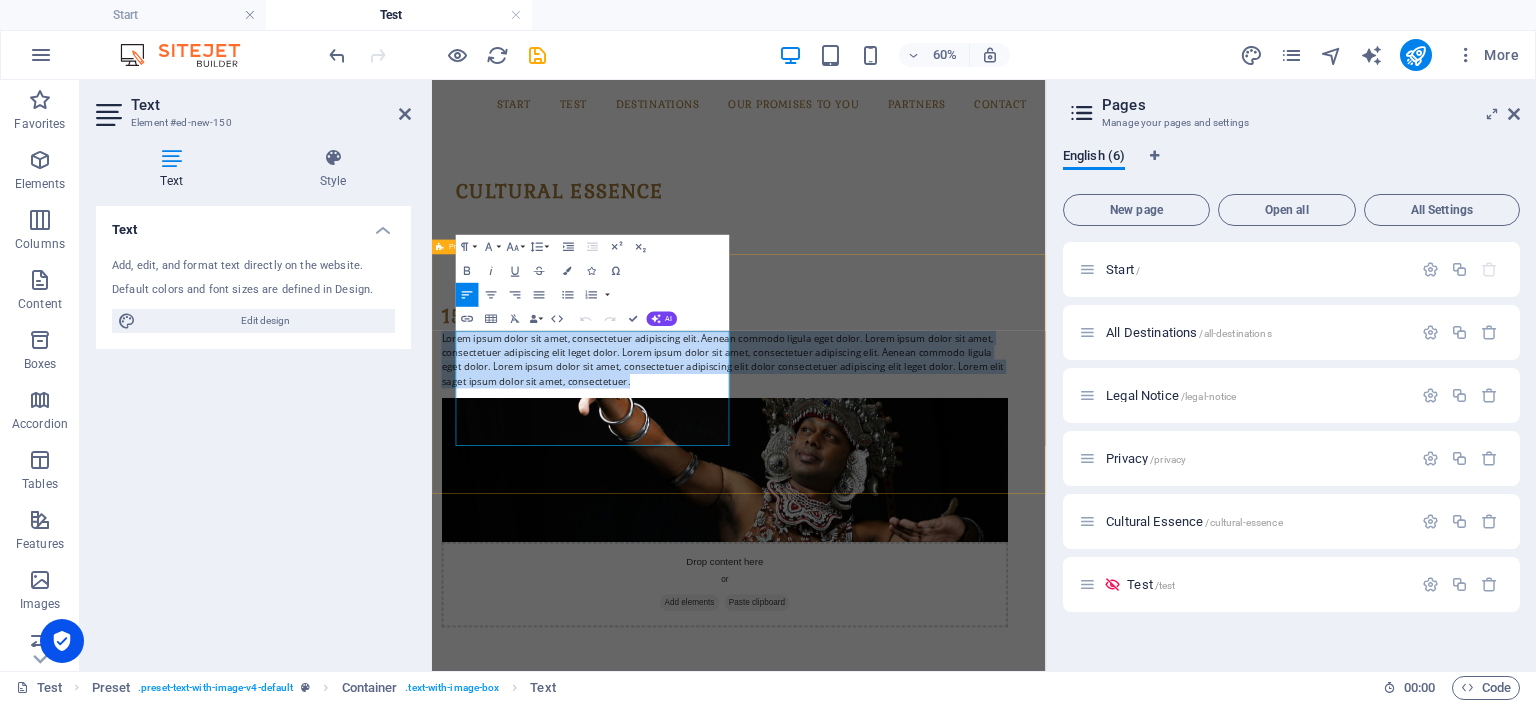 drag, startPoint x: 595, startPoint y: 678, endPoint x: 465, endPoint y: 492, distance: 226.9273 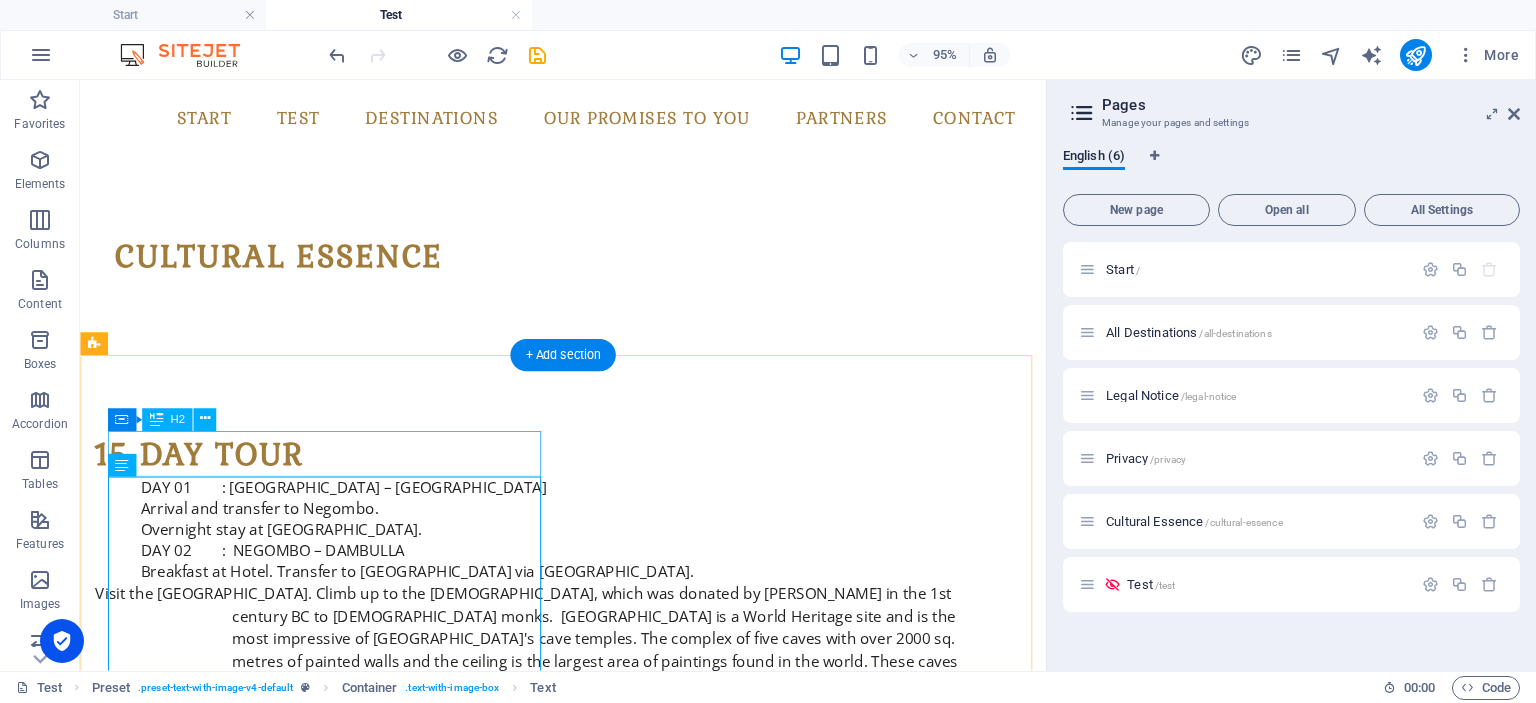 click on "15 day tour" at bounding box center [568, 474] 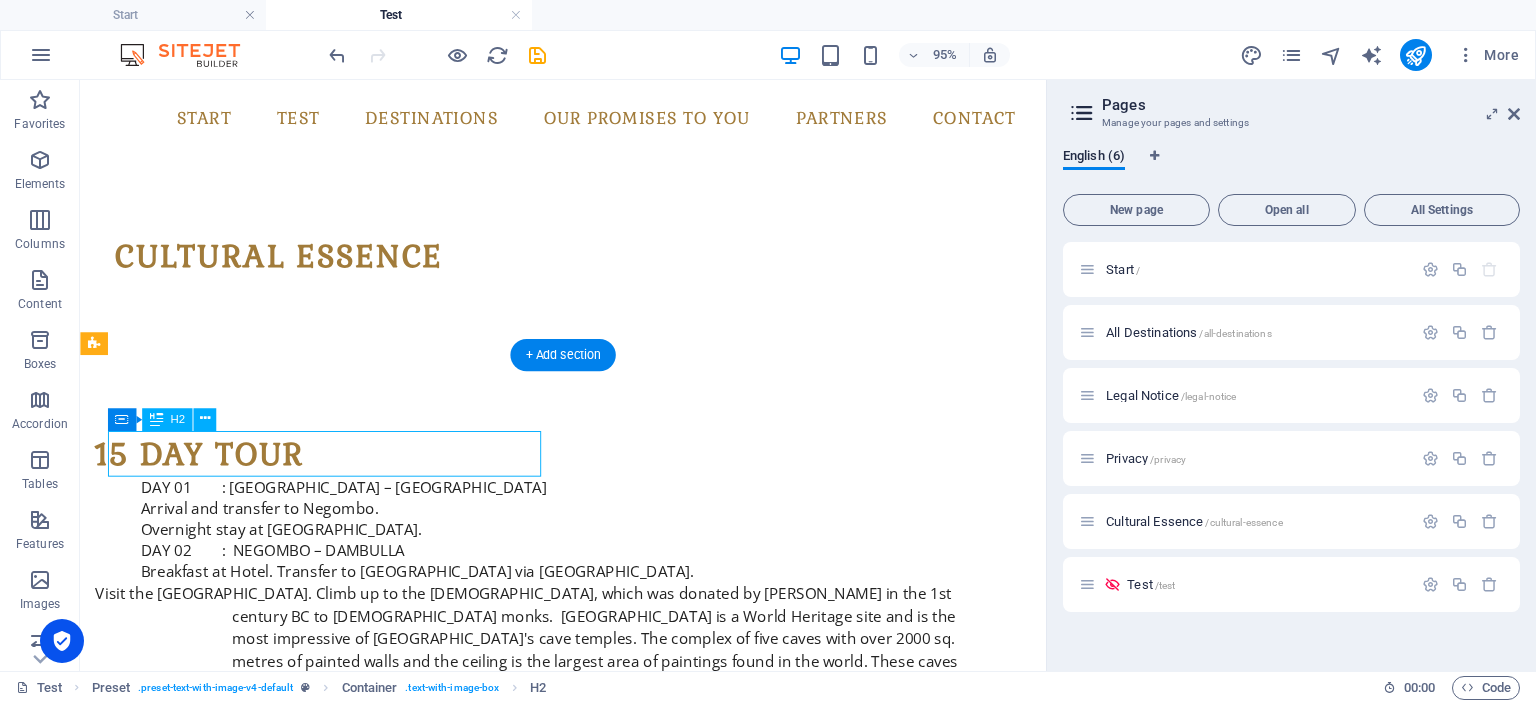 click on "15 day tour" at bounding box center [568, 474] 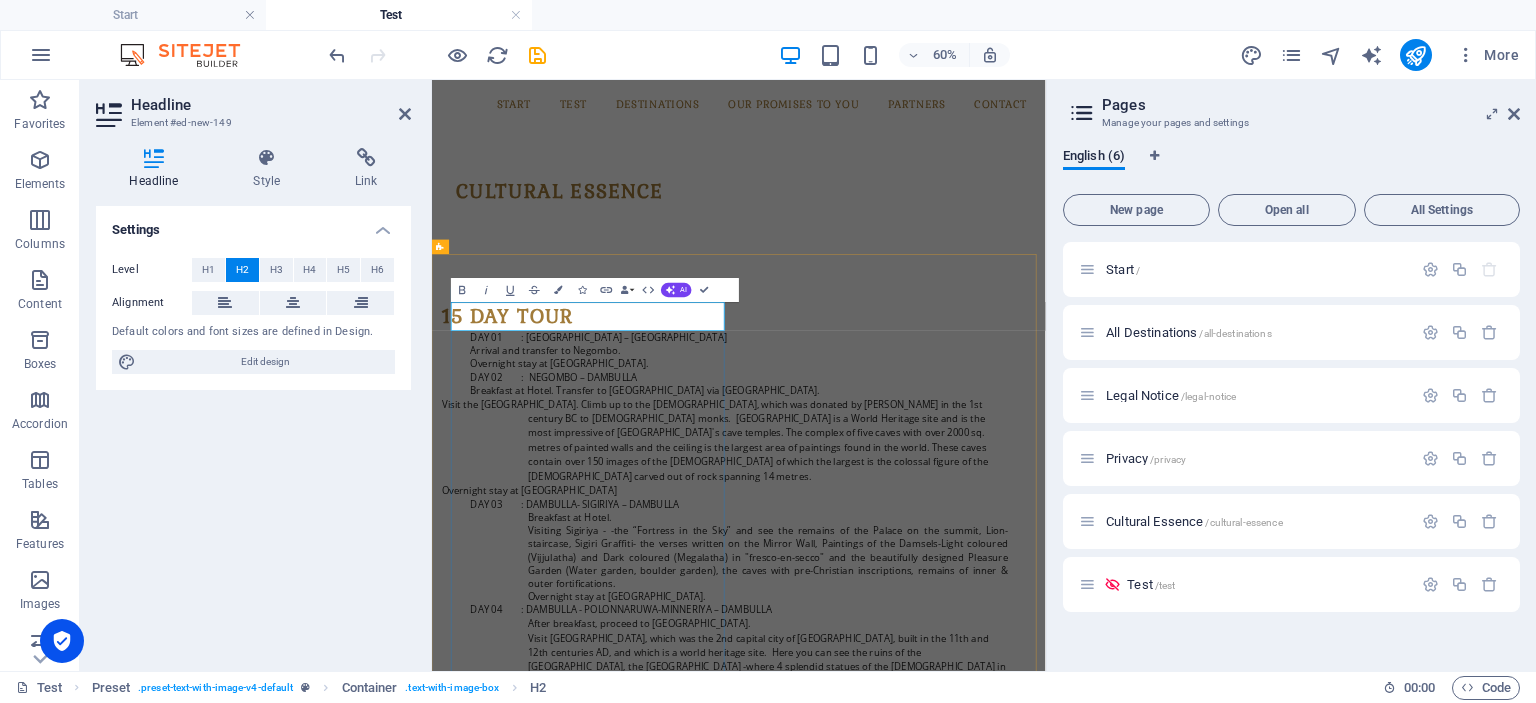 click on "15 day tour" at bounding box center (920, 474) 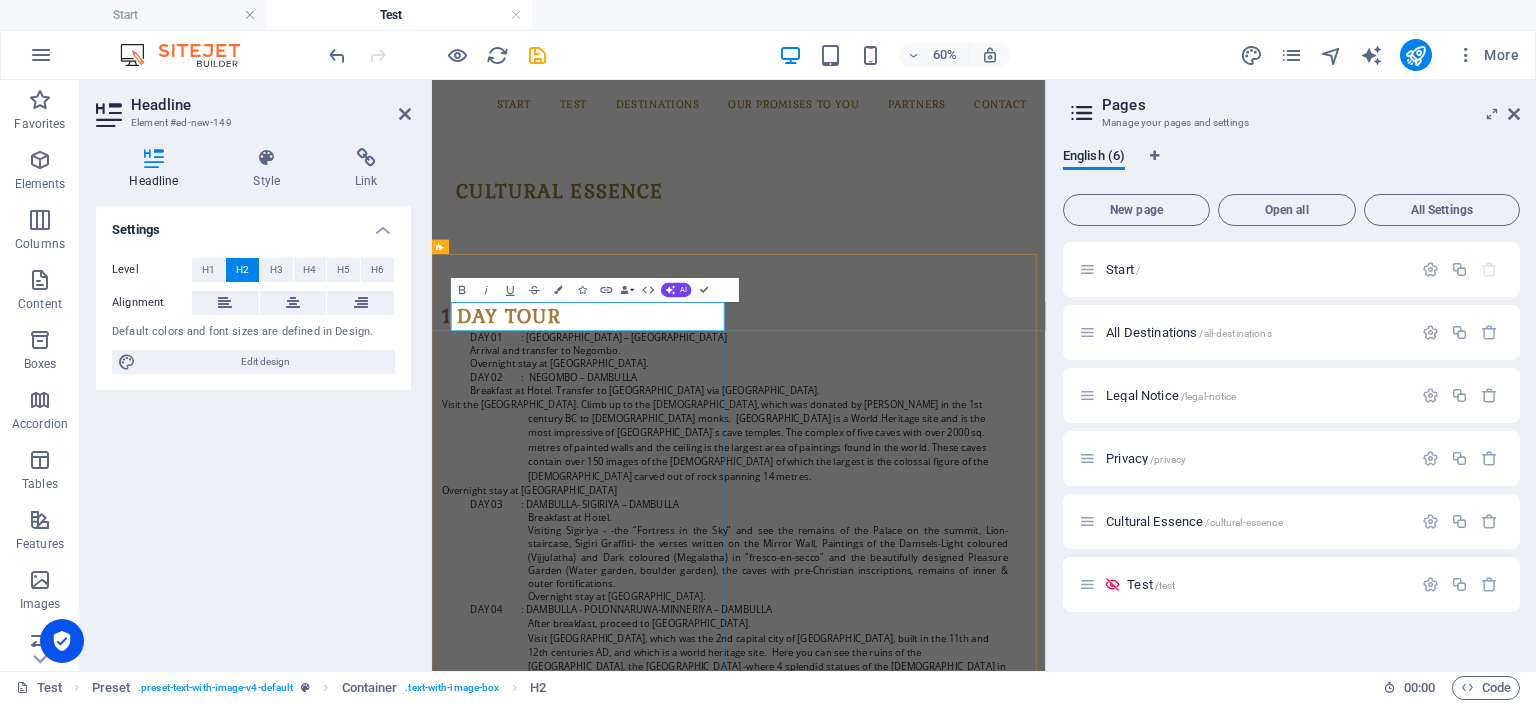 type 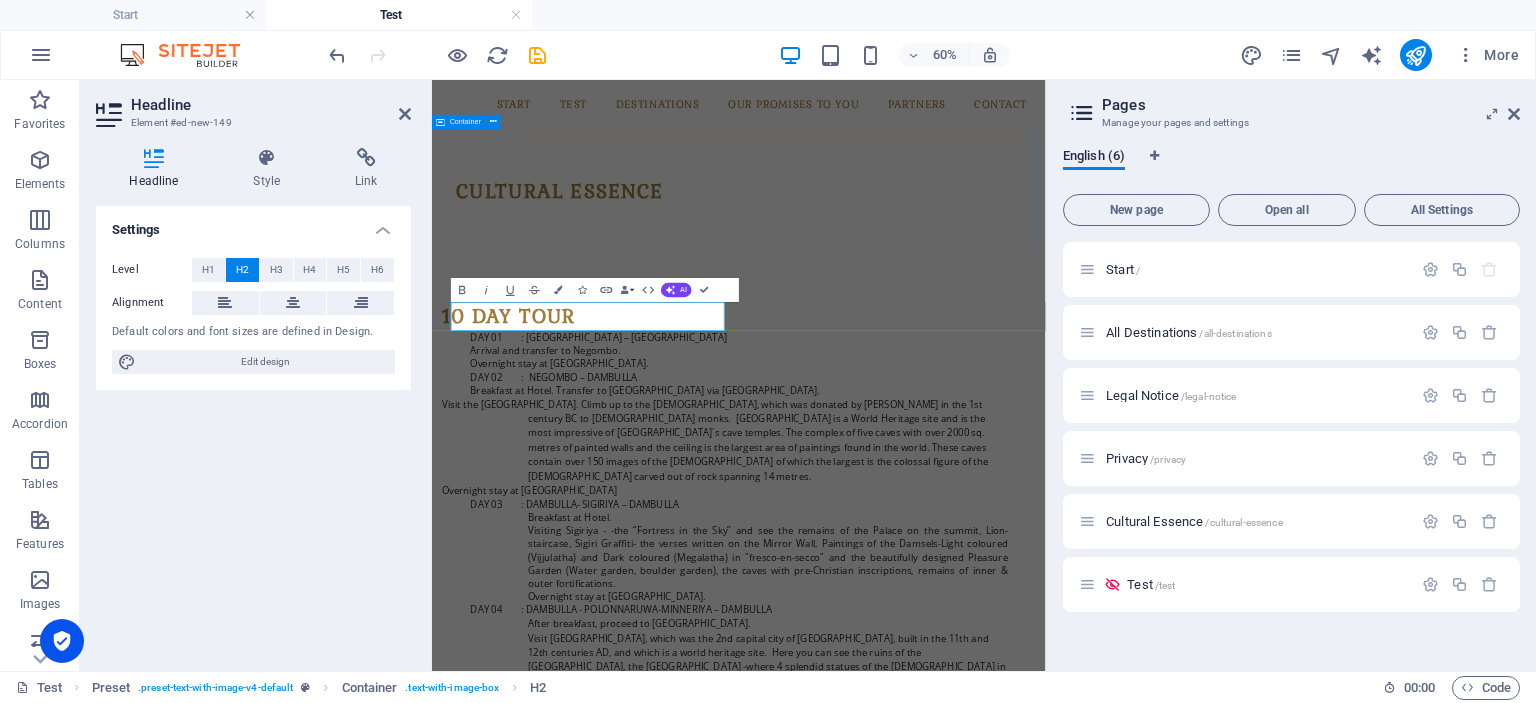 click on "Cultural Essence" at bounding box center [943, 266] 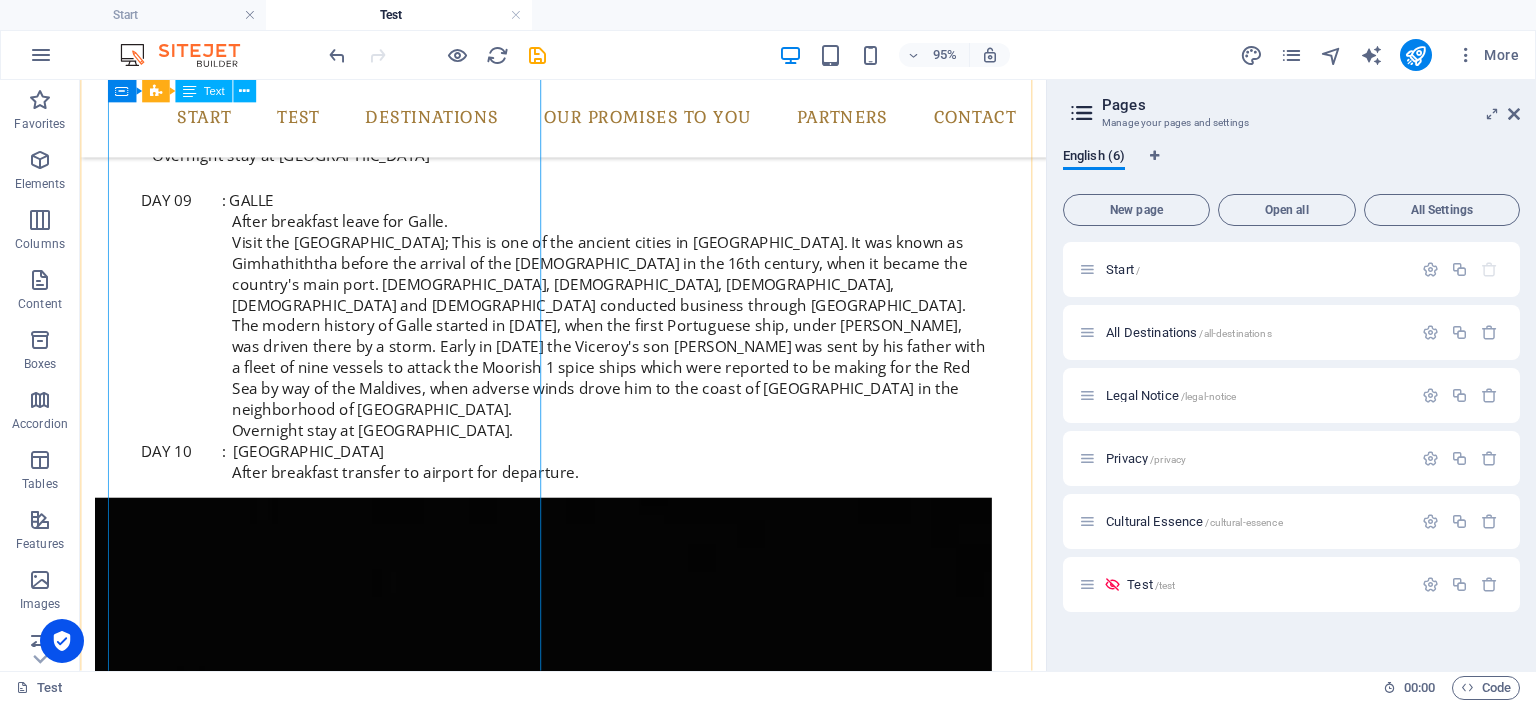 scroll, scrollTop: 1883, scrollLeft: 0, axis: vertical 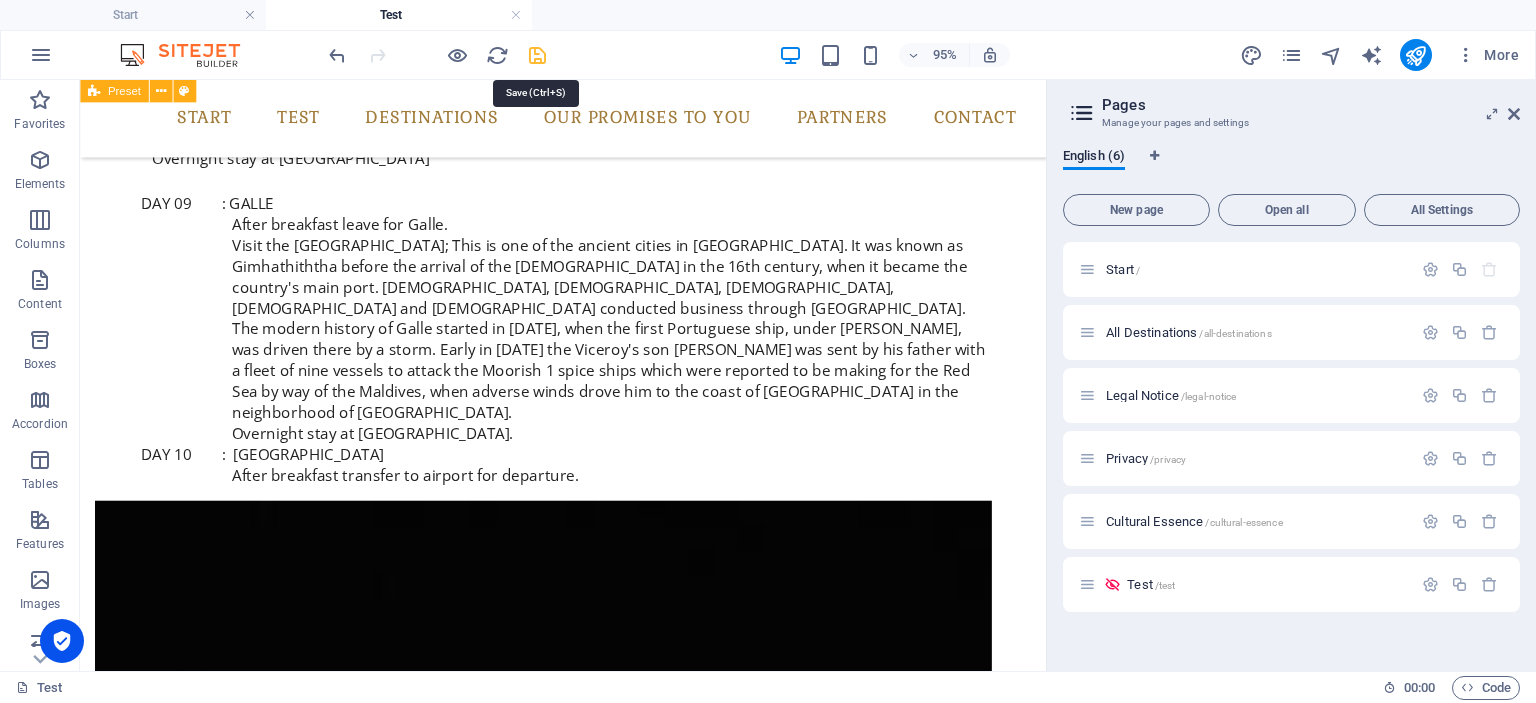 click at bounding box center (537, 55) 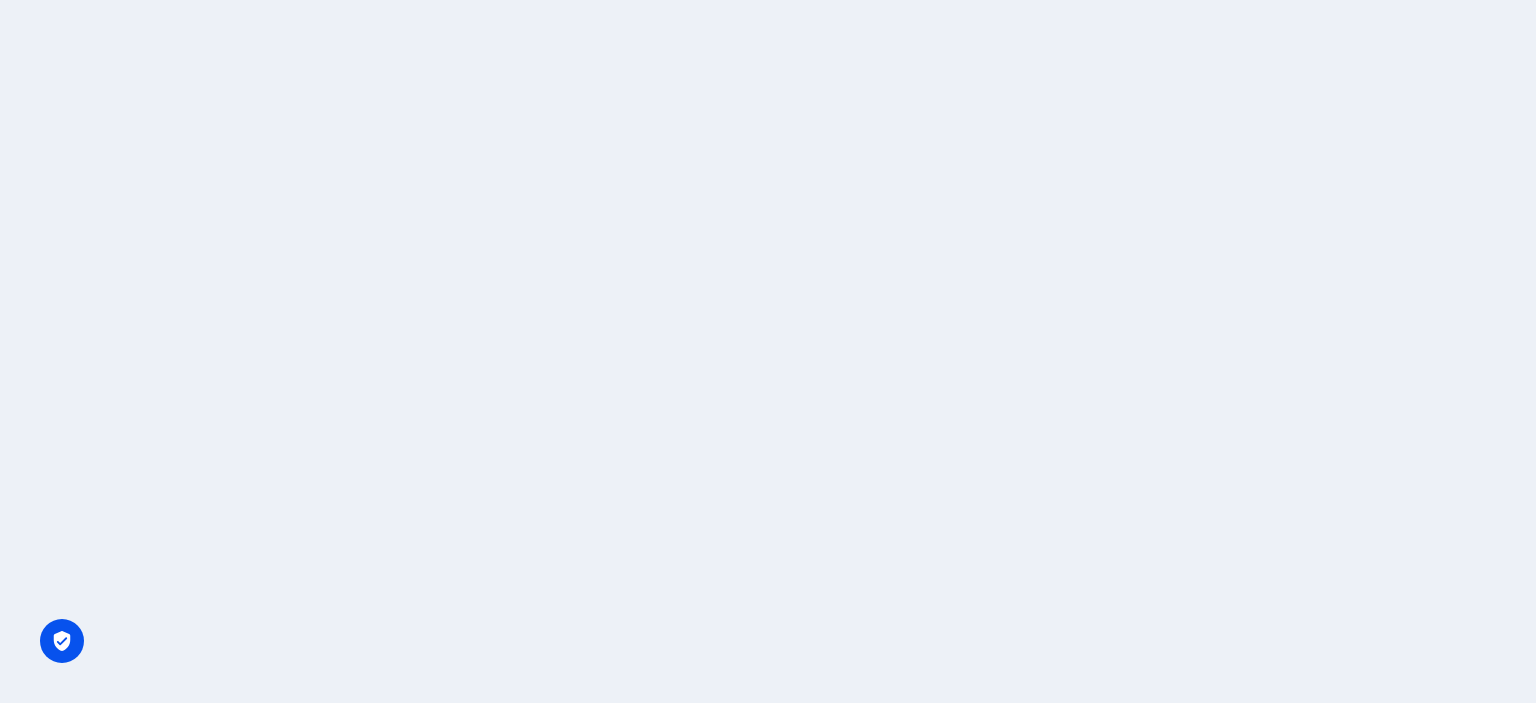 scroll, scrollTop: 0, scrollLeft: 0, axis: both 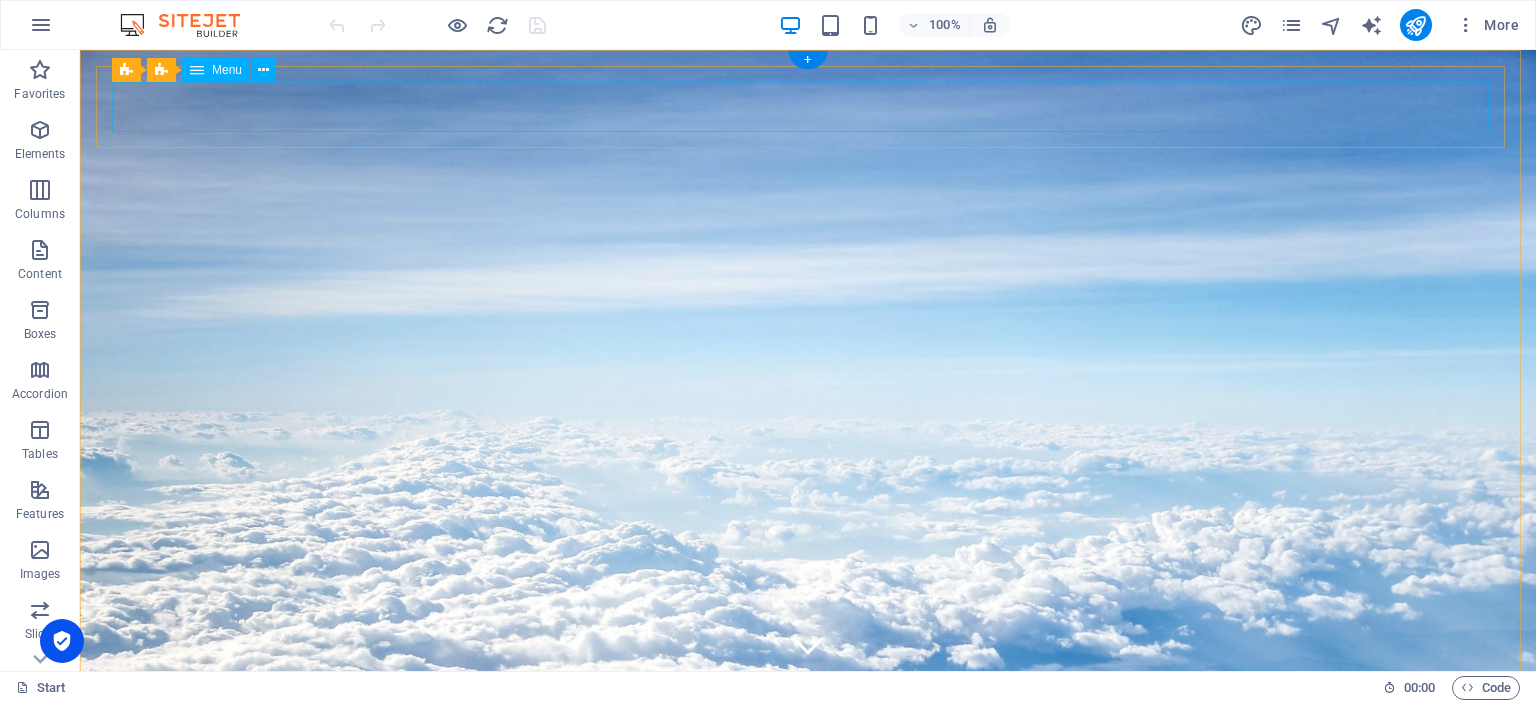 click on "Start Test Destinations Monthly Specials All Destinations Our promises to you Partners Contact" at bounding box center (808, 975) 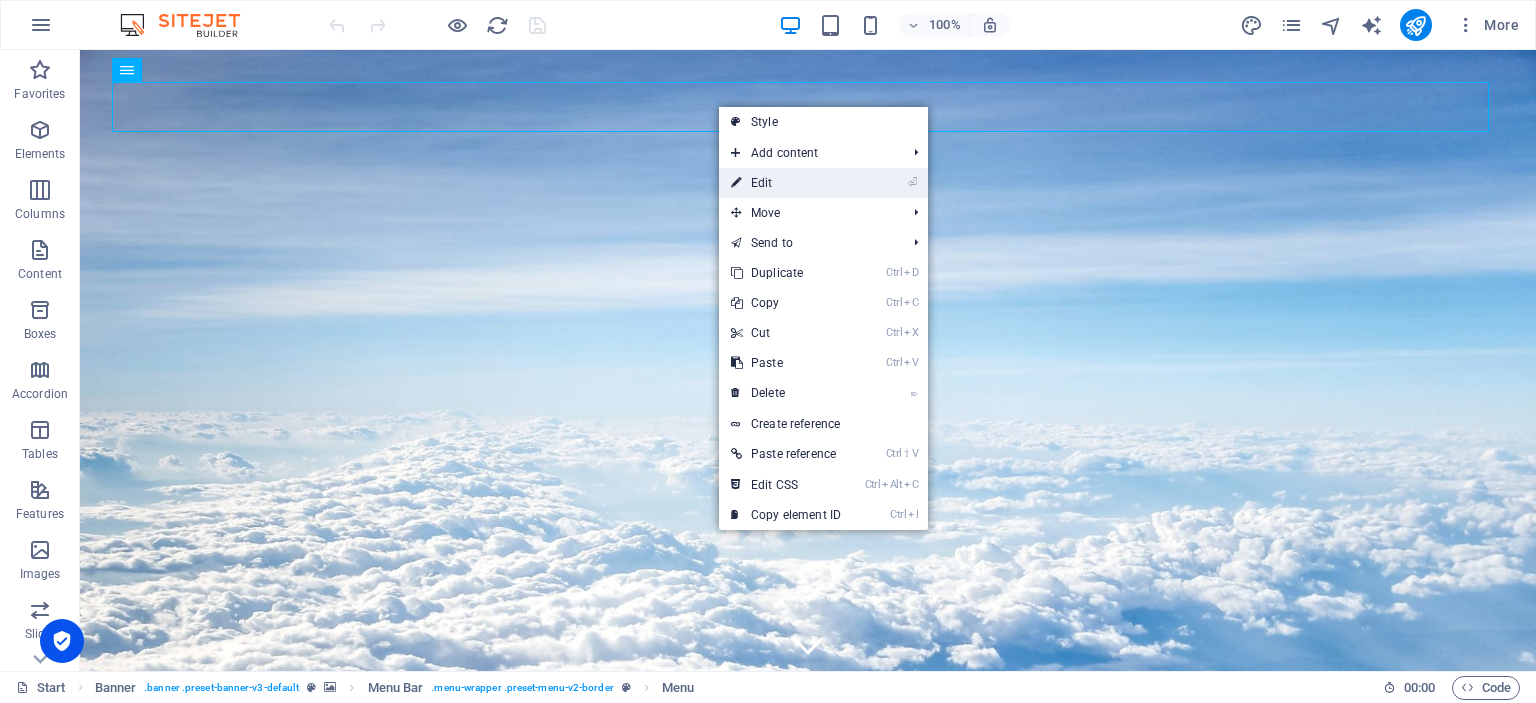 click on "⏎  Edit" at bounding box center [786, 183] 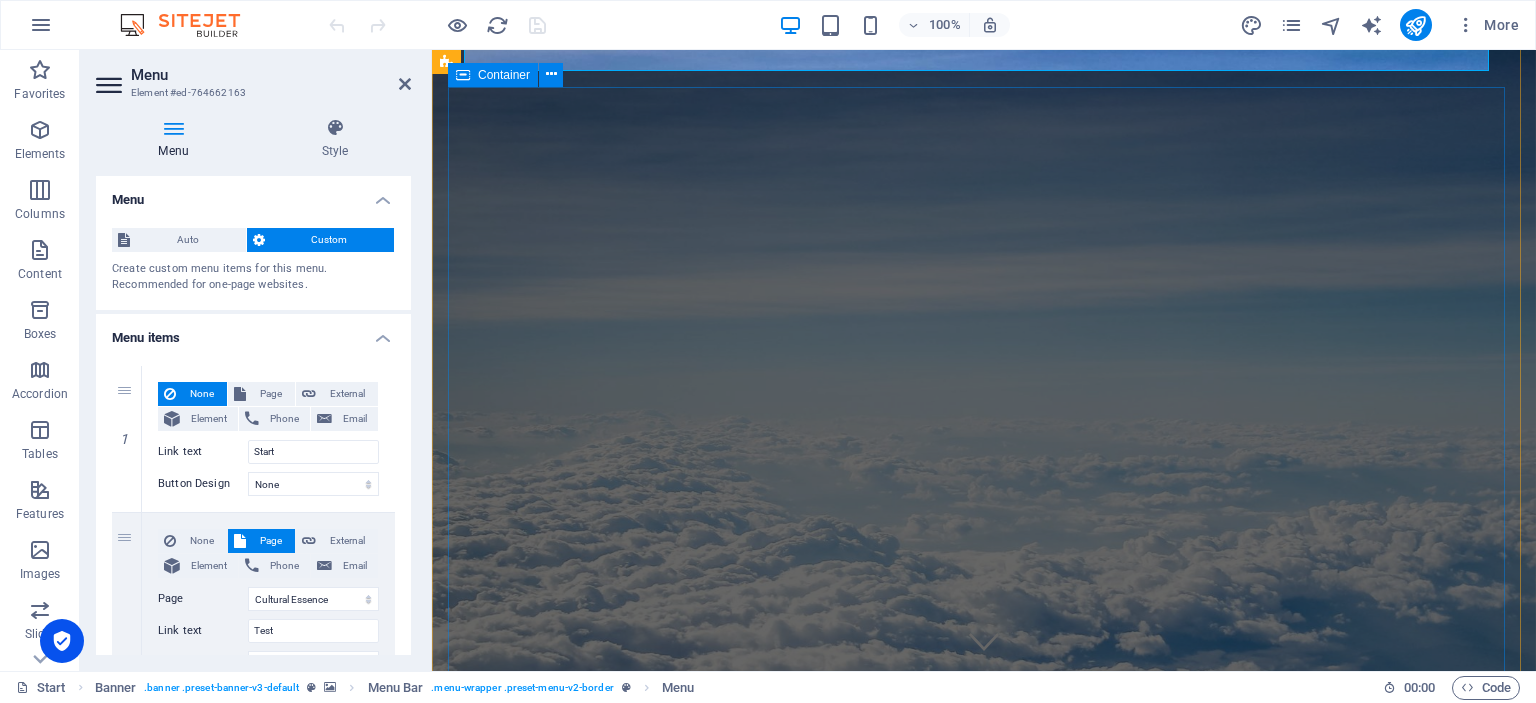 scroll, scrollTop: 0, scrollLeft: 0, axis: both 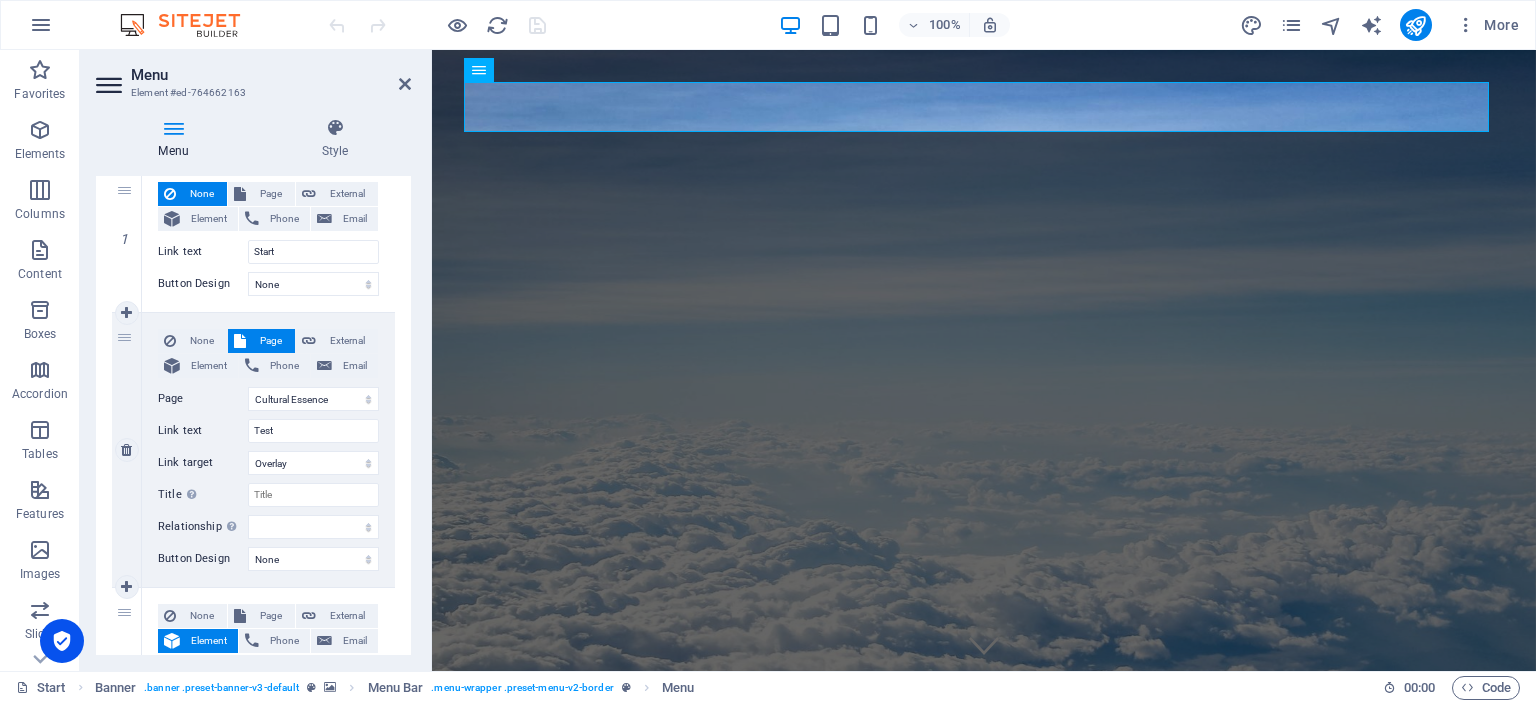 click on "Page" at bounding box center (270, 341) 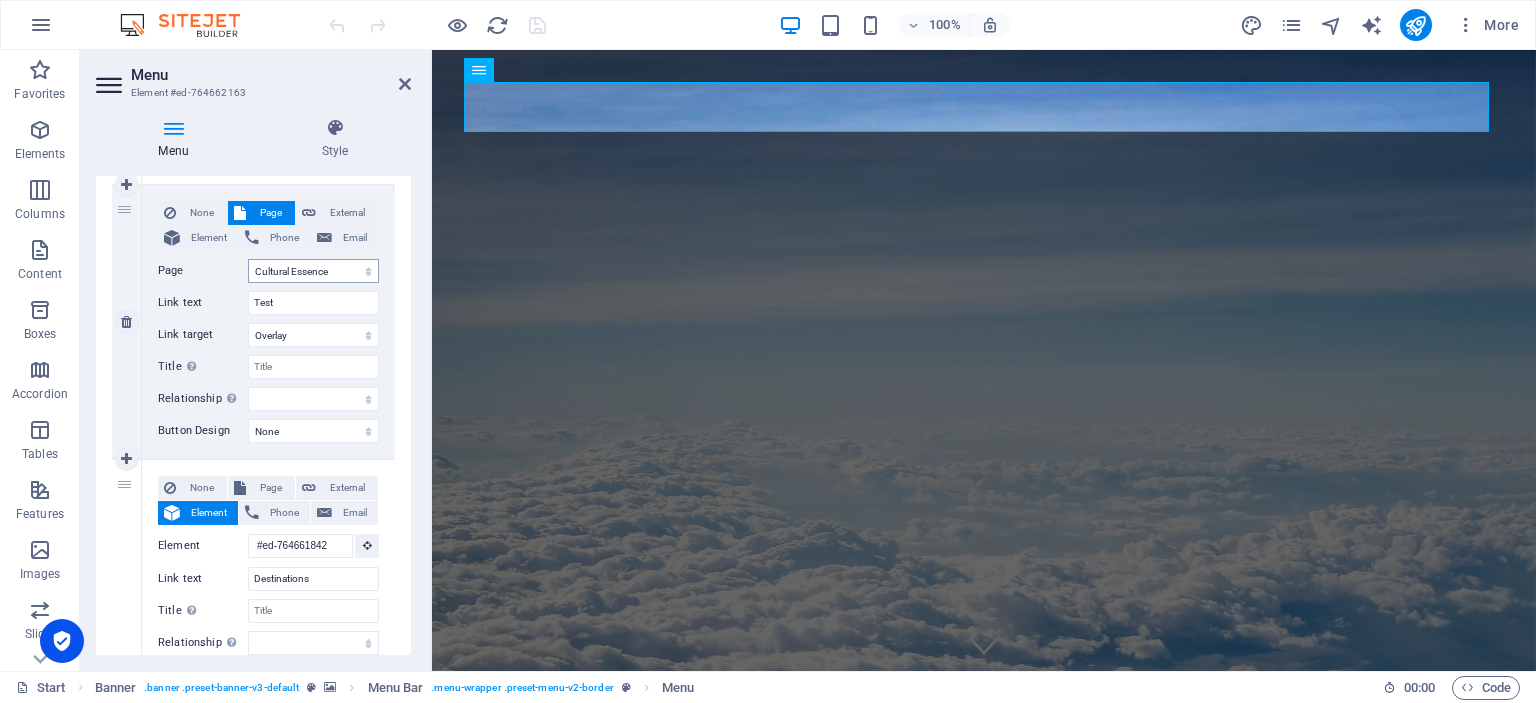 scroll, scrollTop: 300, scrollLeft: 0, axis: vertical 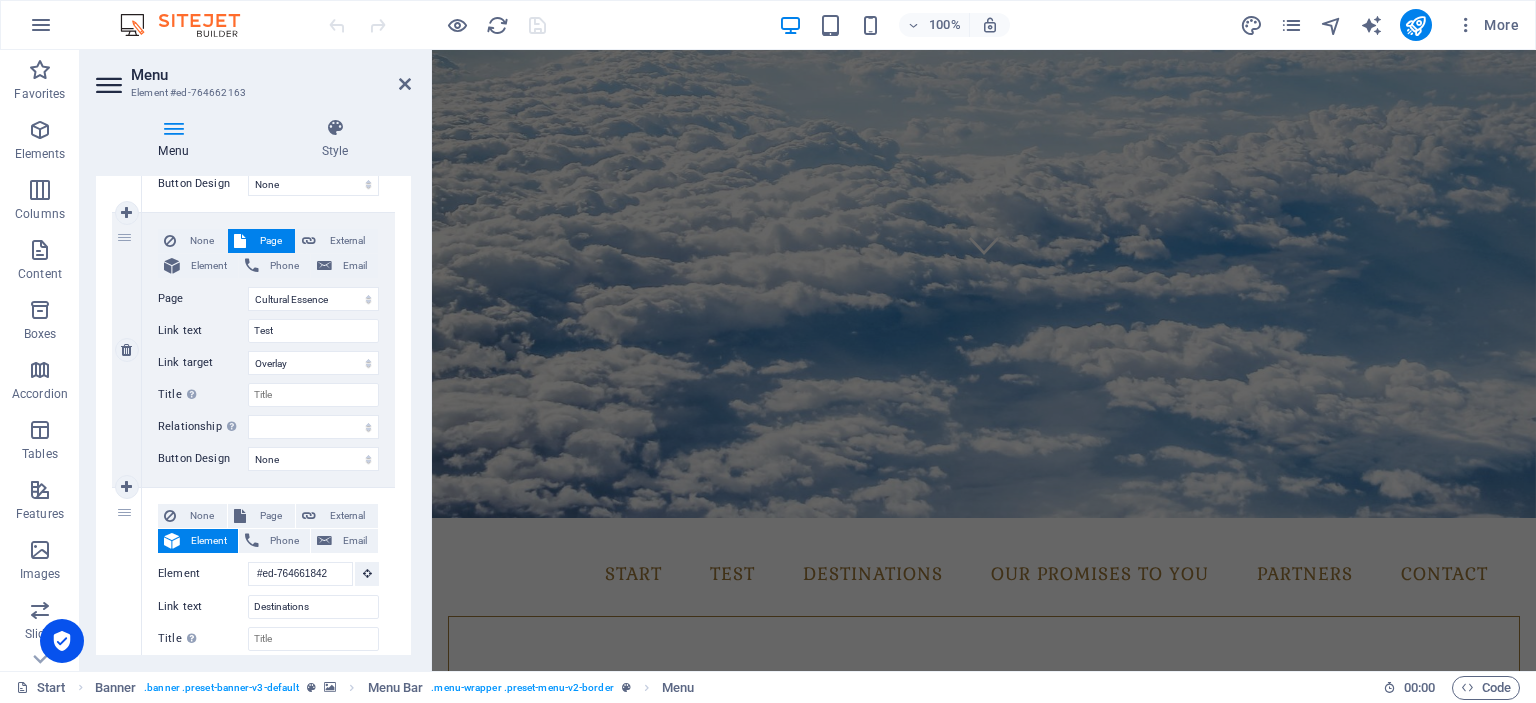 click on "Page" at bounding box center (270, 241) 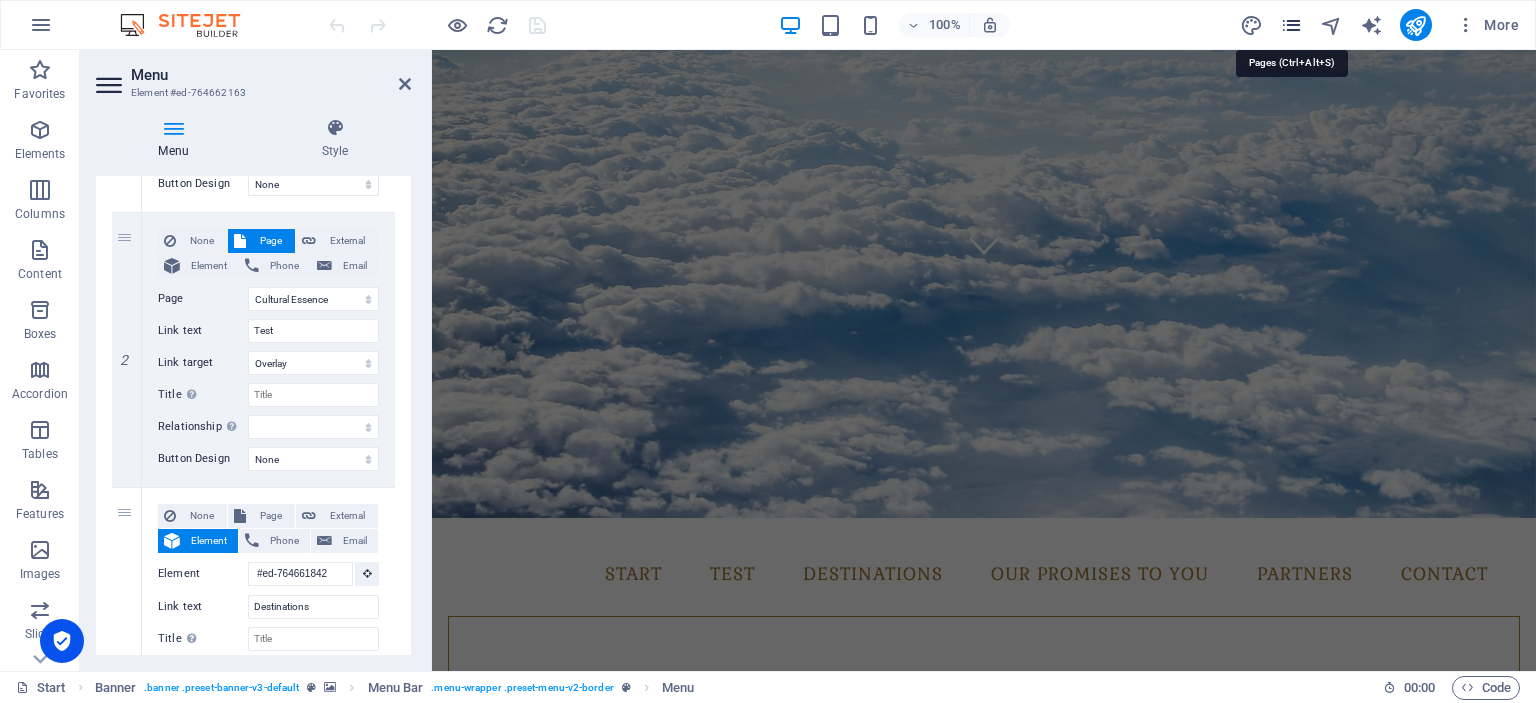 click at bounding box center (1291, 25) 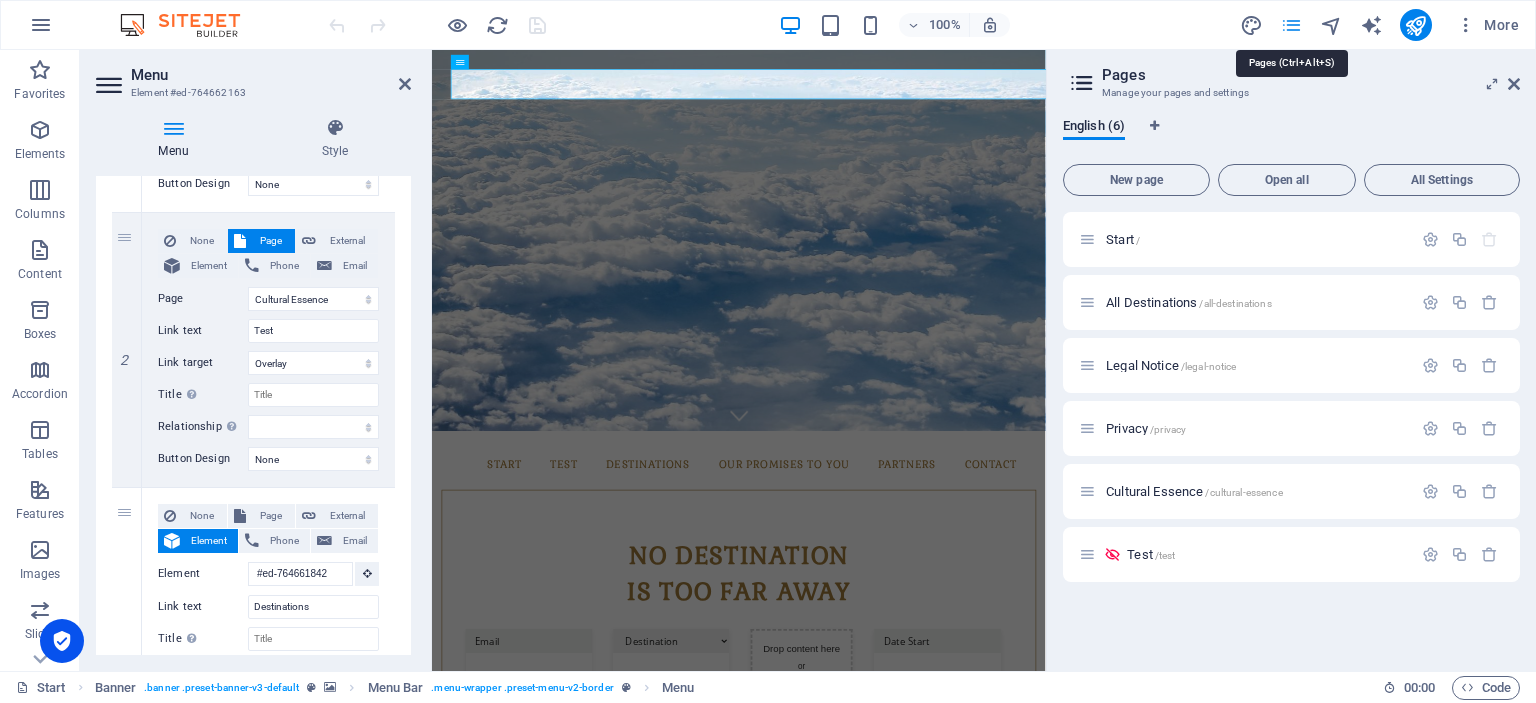 scroll, scrollTop: 0, scrollLeft: 0, axis: both 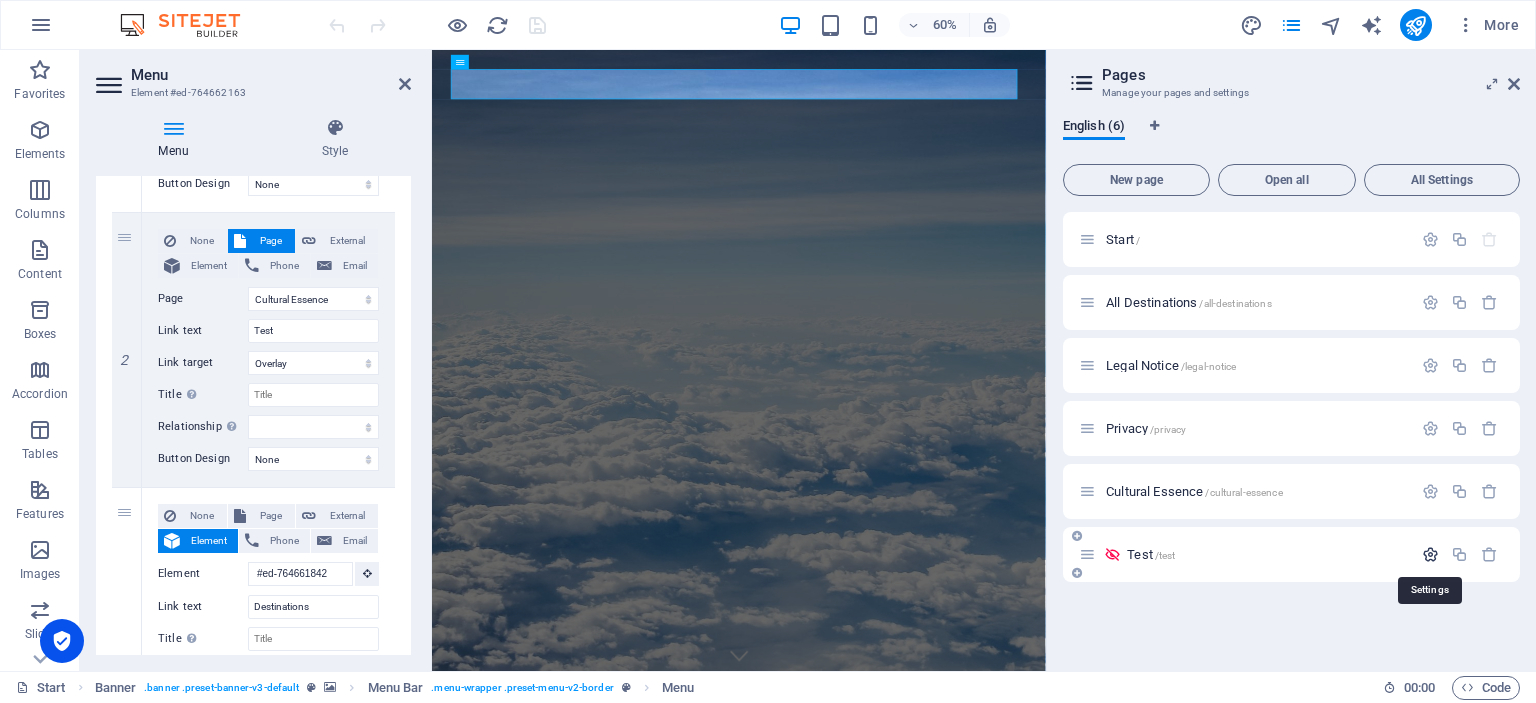 click at bounding box center (1430, 554) 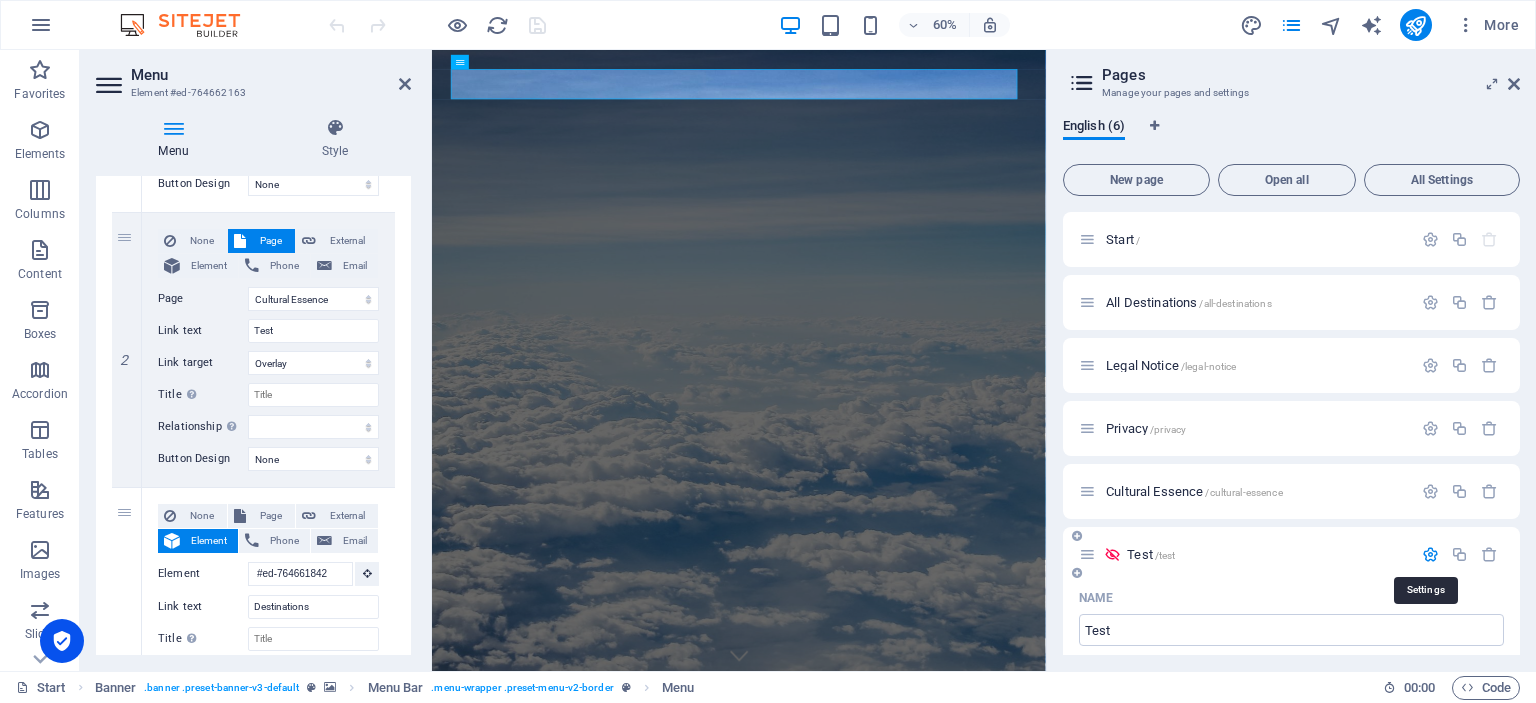 click at bounding box center [1430, 554] 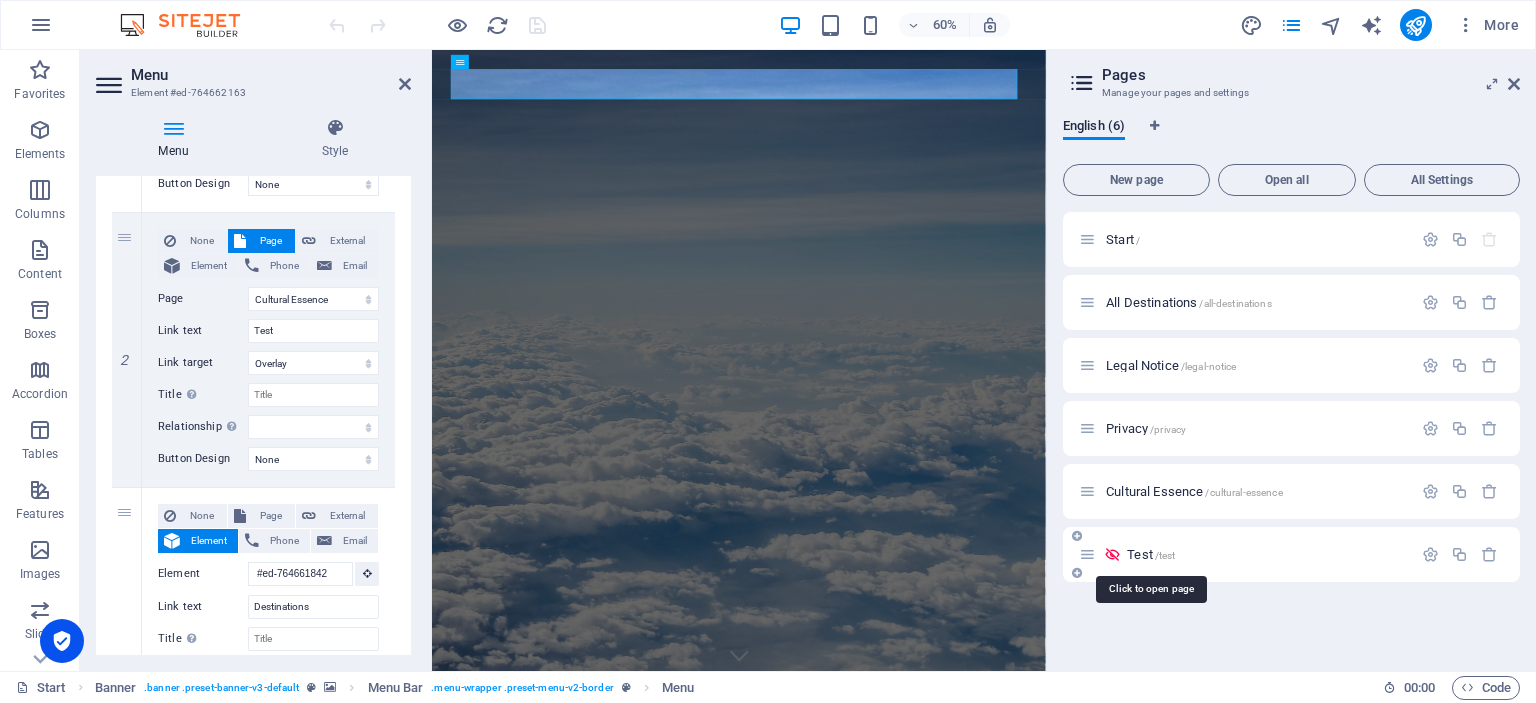 click on "Test /test" at bounding box center [1151, 554] 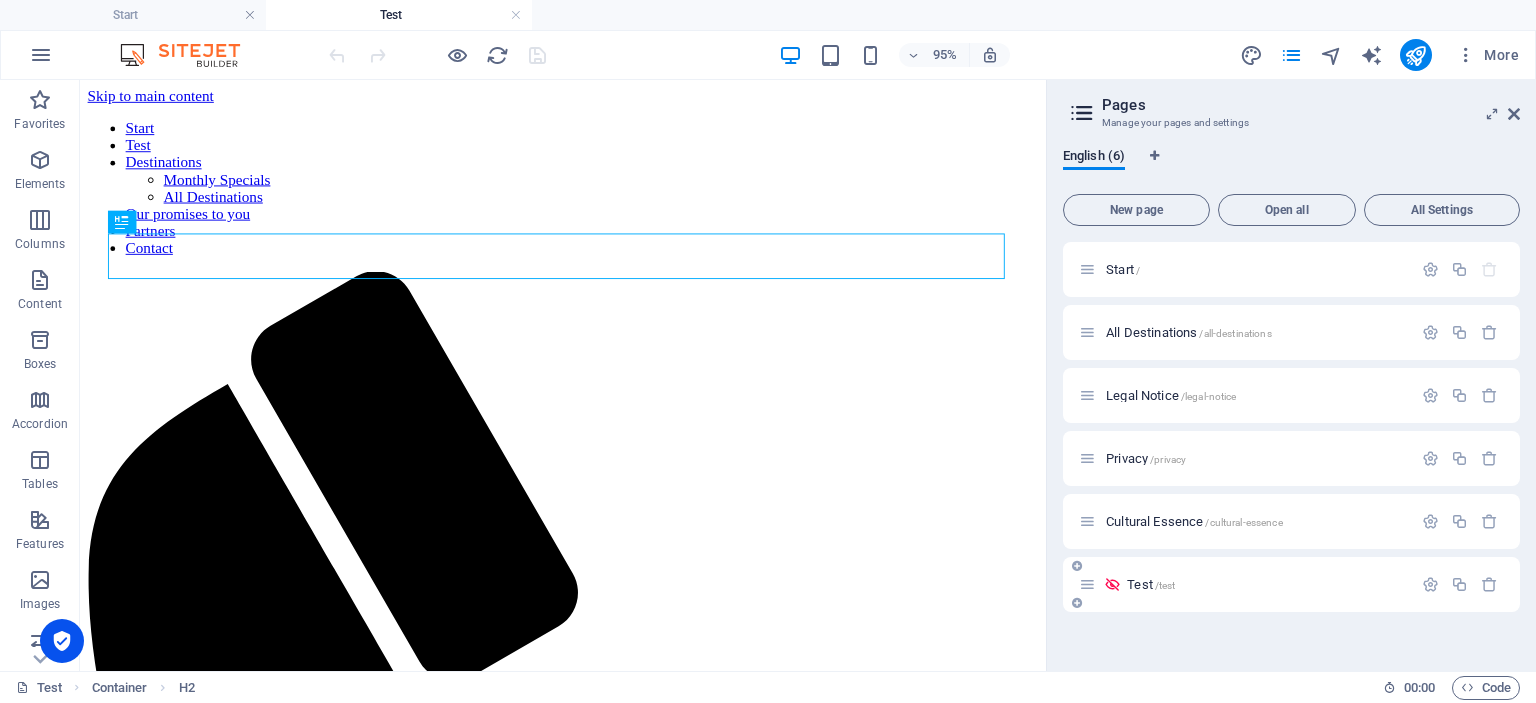 scroll, scrollTop: 0, scrollLeft: 0, axis: both 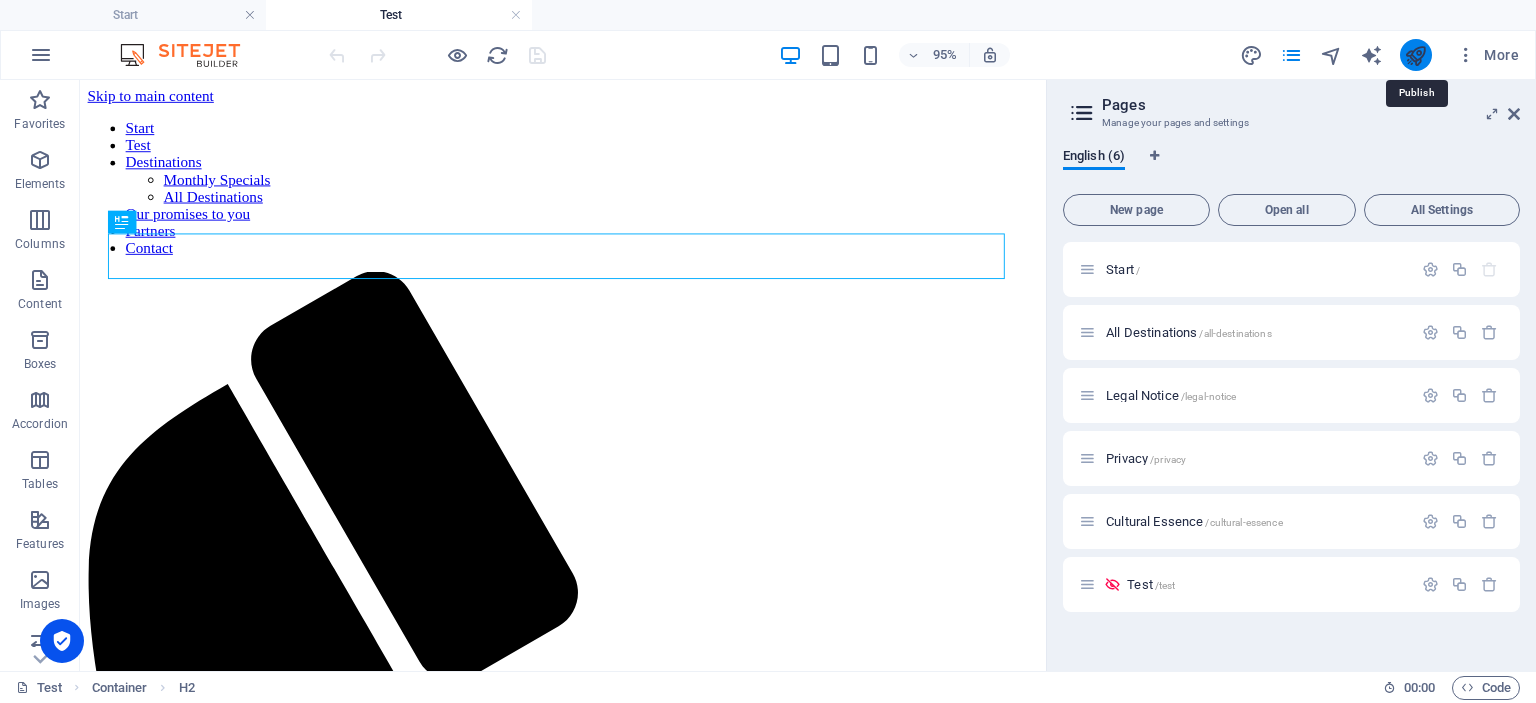 click at bounding box center (1415, 55) 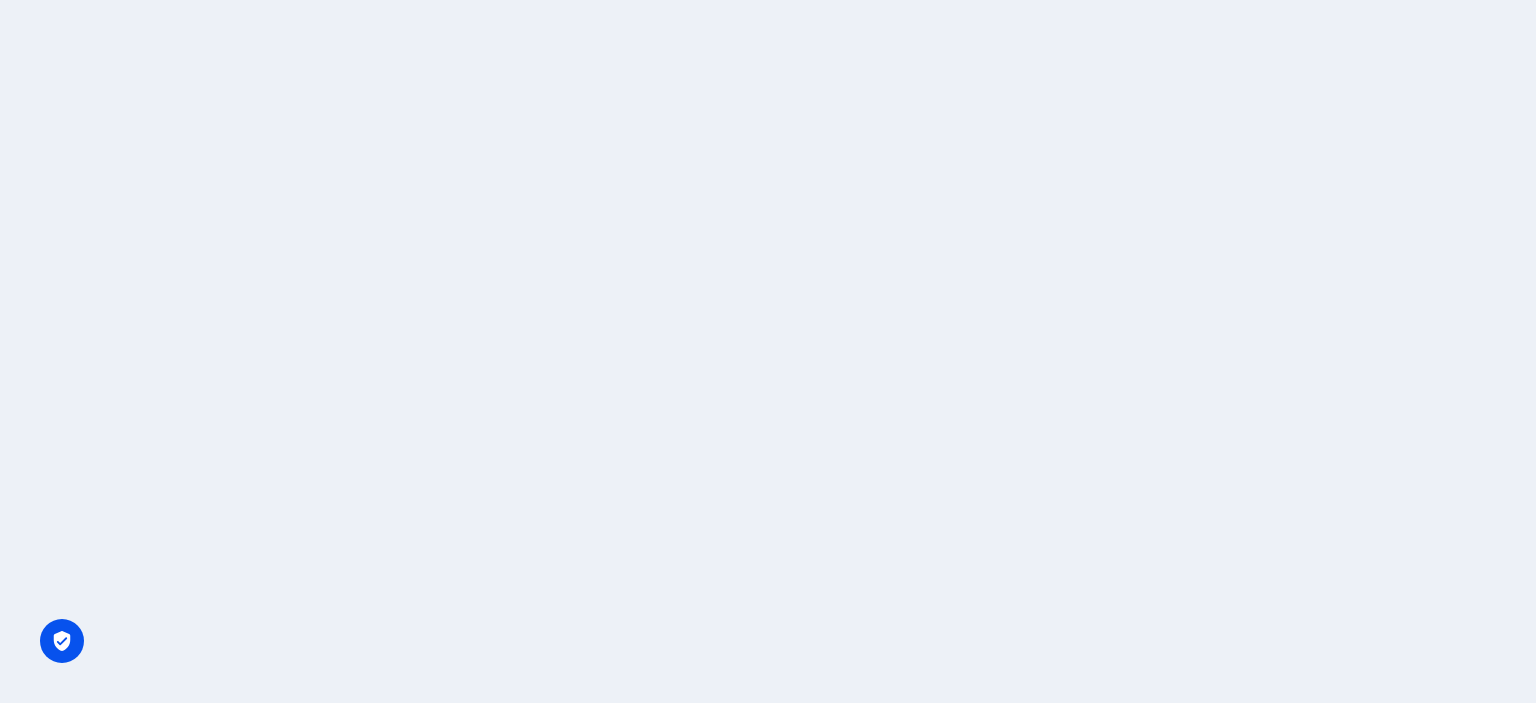 scroll, scrollTop: 0, scrollLeft: 0, axis: both 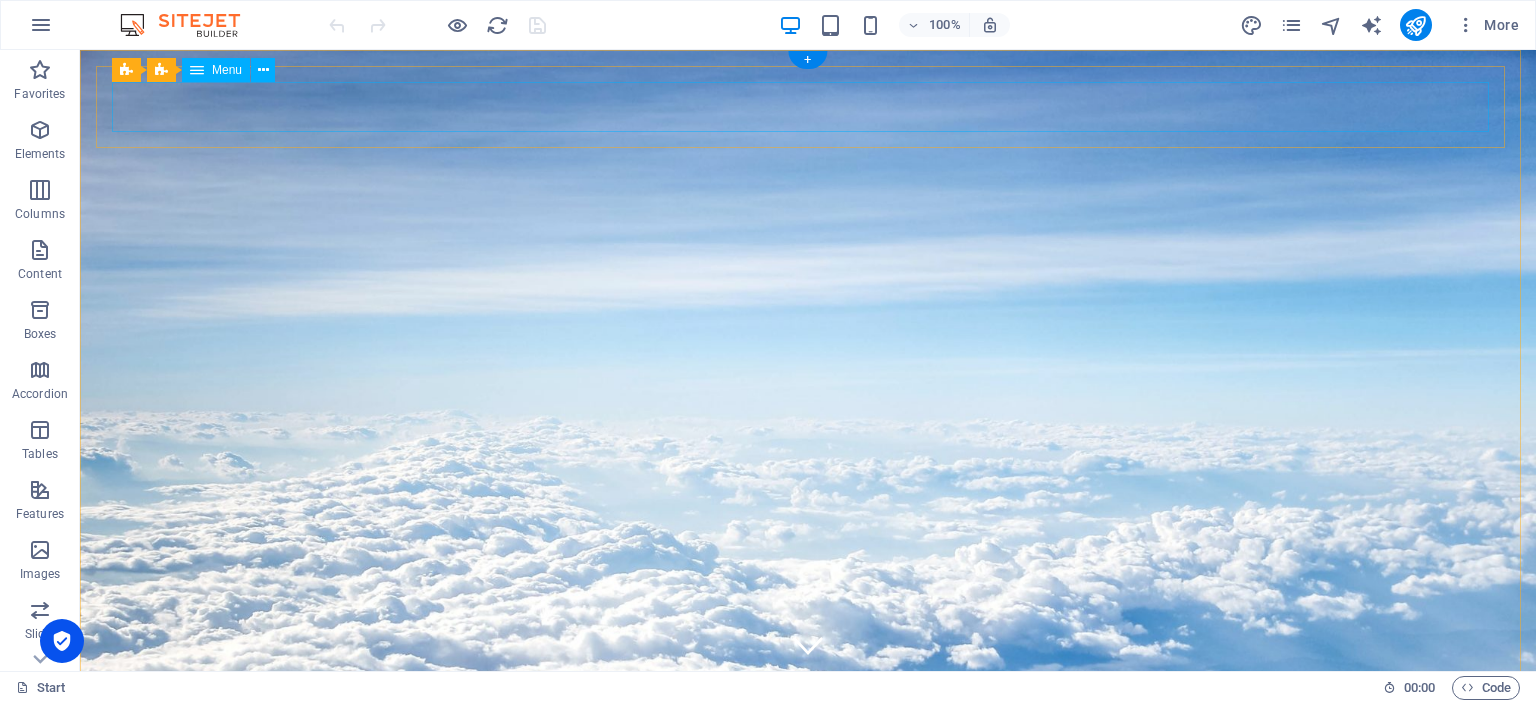 click on "Start Test Destinations Monthly Specials All Destinations Our promises to you Partners Contact" at bounding box center (808, 975) 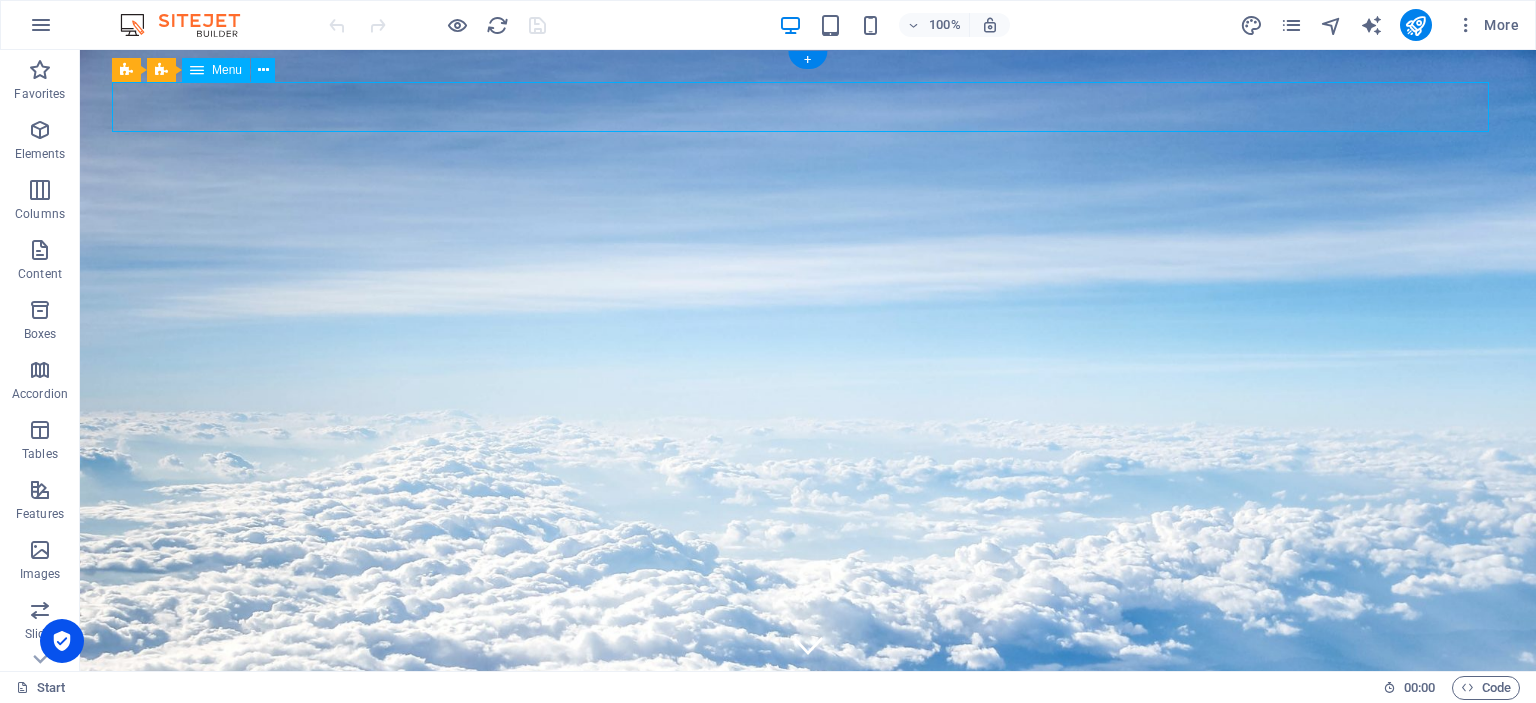click on "Start Test Destinations Monthly Specials All Destinations Our promises to you Partners Contact" at bounding box center [808, 975] 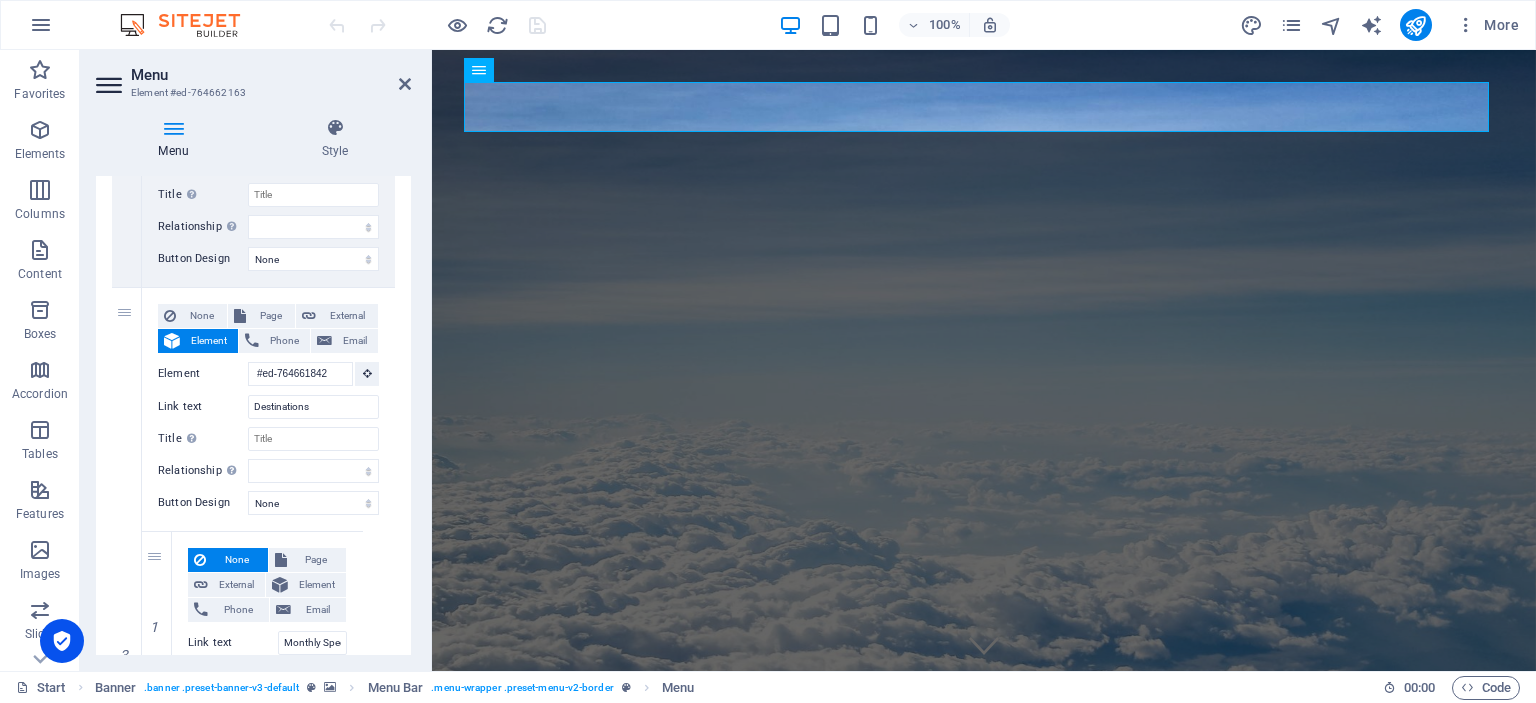 scroll, scrollTop: 400, scrollLeft: 0, axis: vertical 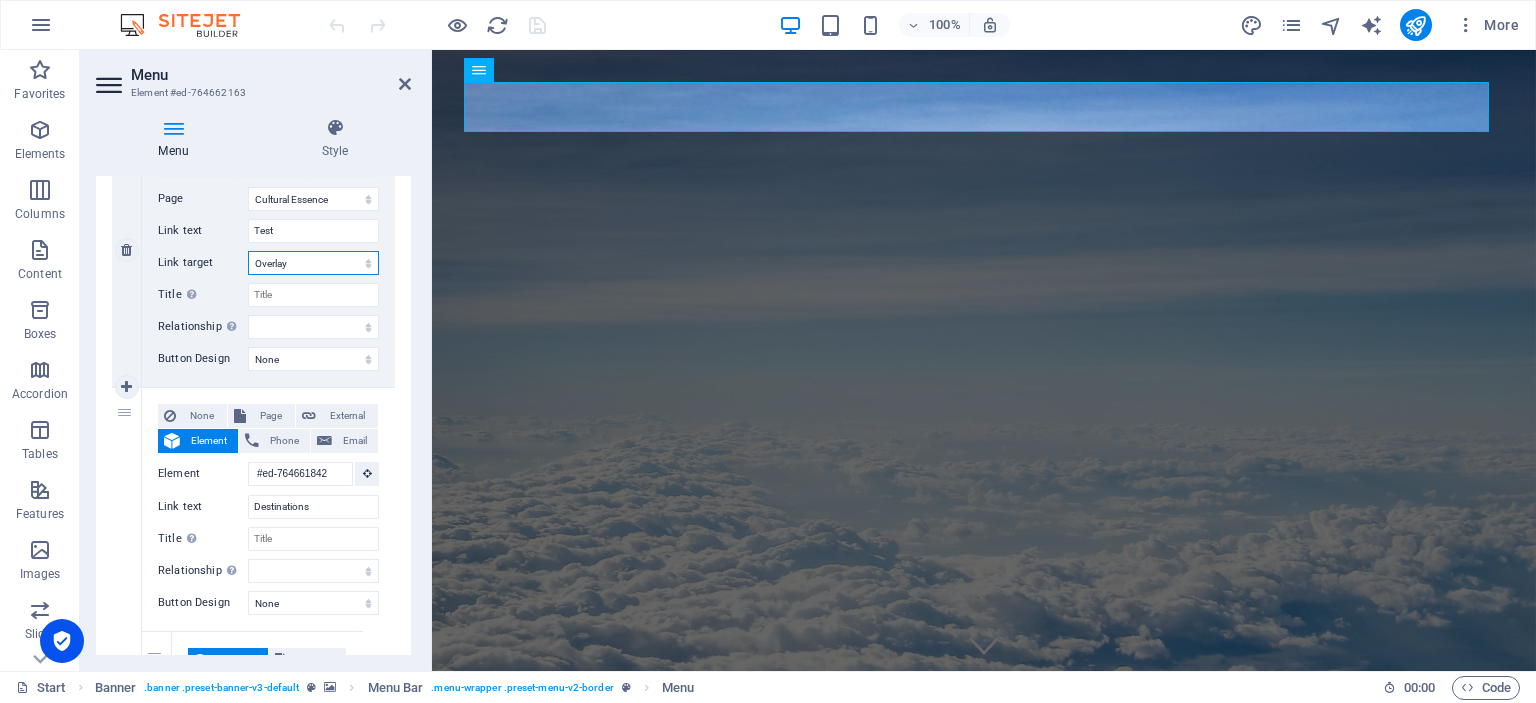 click on "New tab Same tab Overlay" at bounding box center [313, 263] 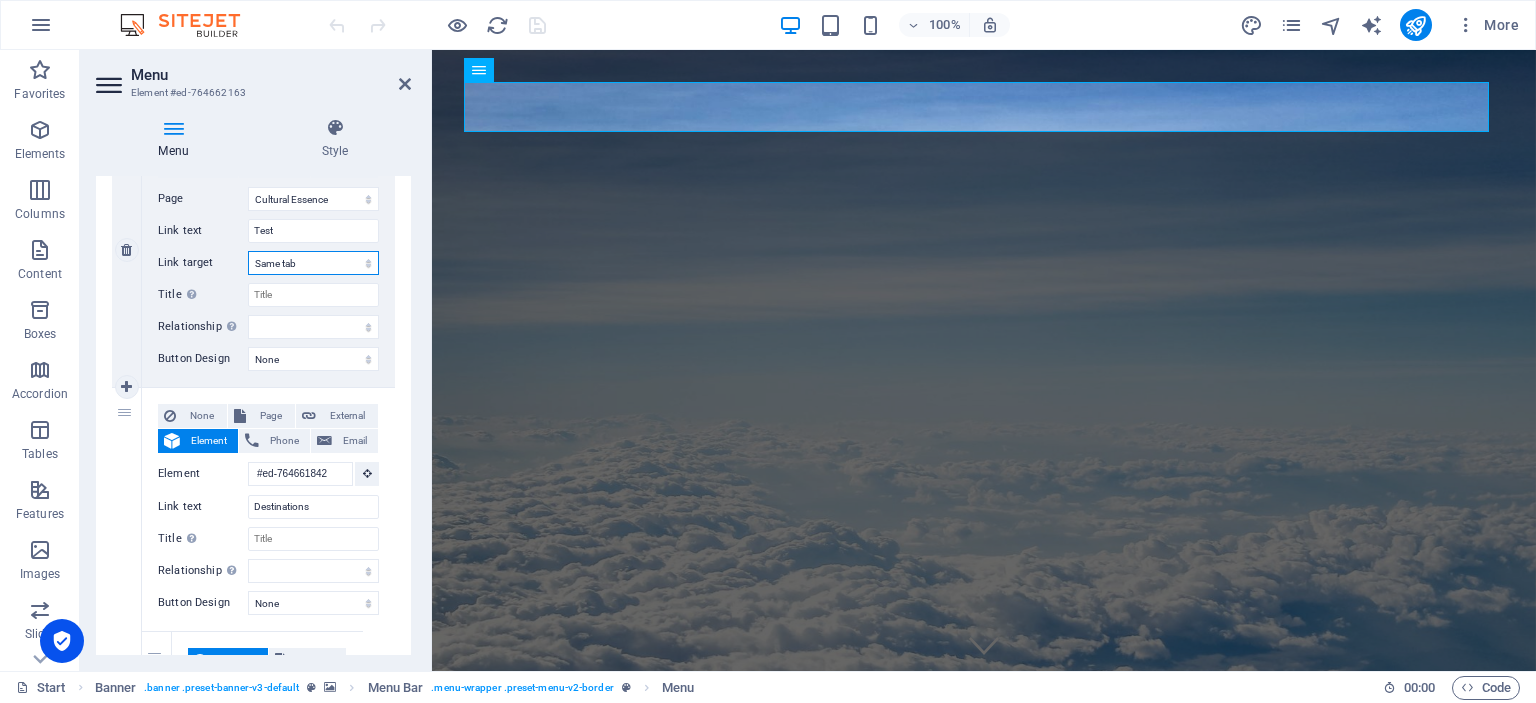 click on "New tab Same tab Overlay" at bounding box center (313, 263) 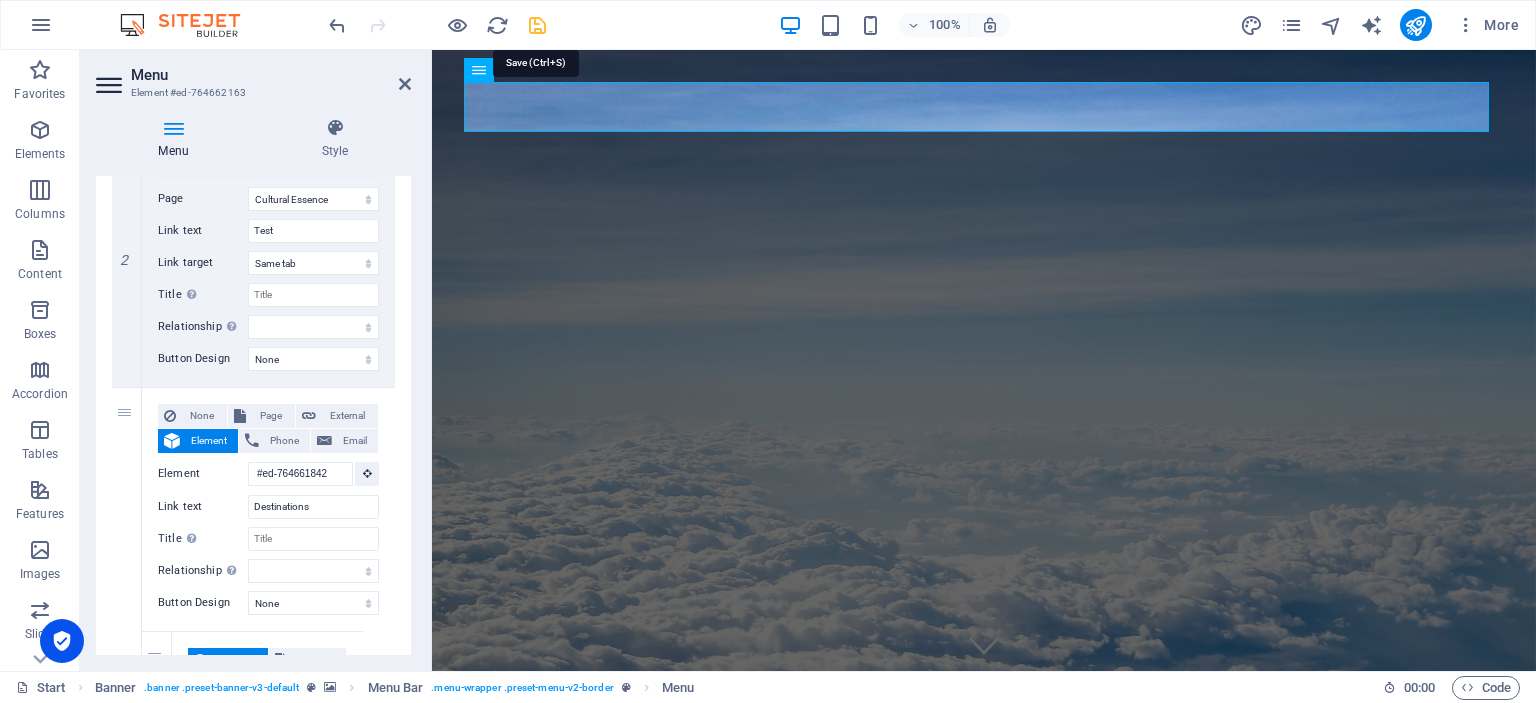 click at bounding box center [537, 25] 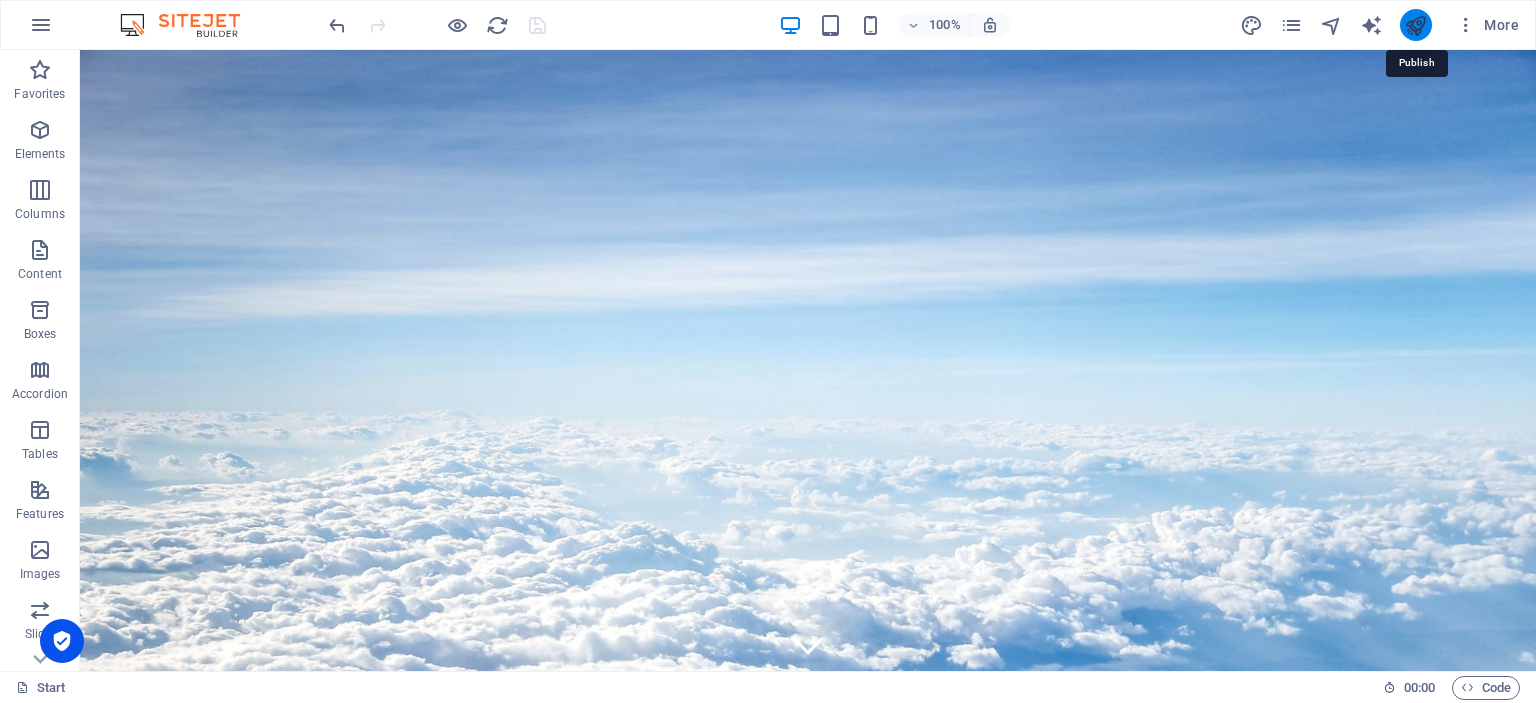 click at bounding box center (1415, 25) 